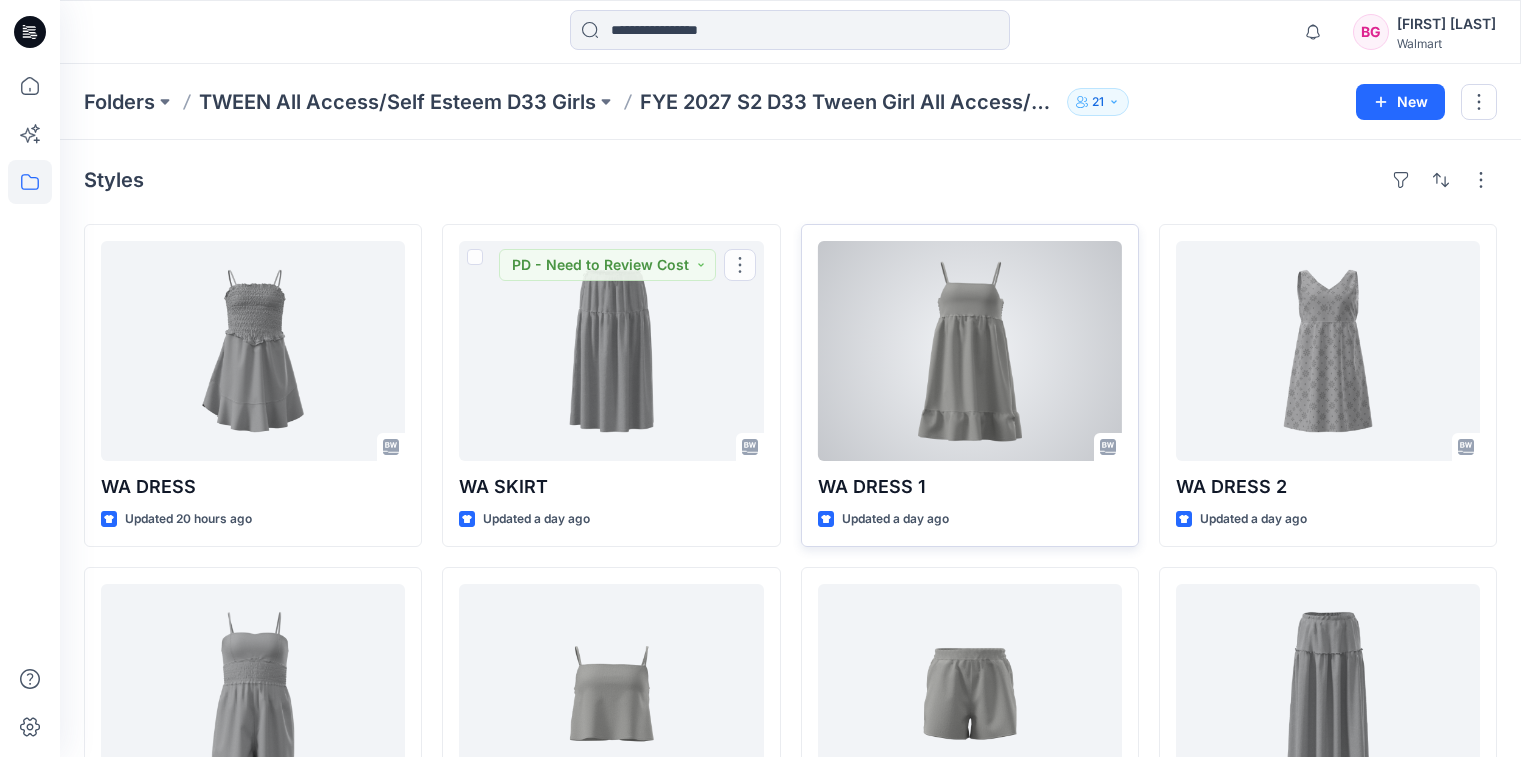 scroll, scrollTop: 156, scrollLeft: 0, axis: vertical 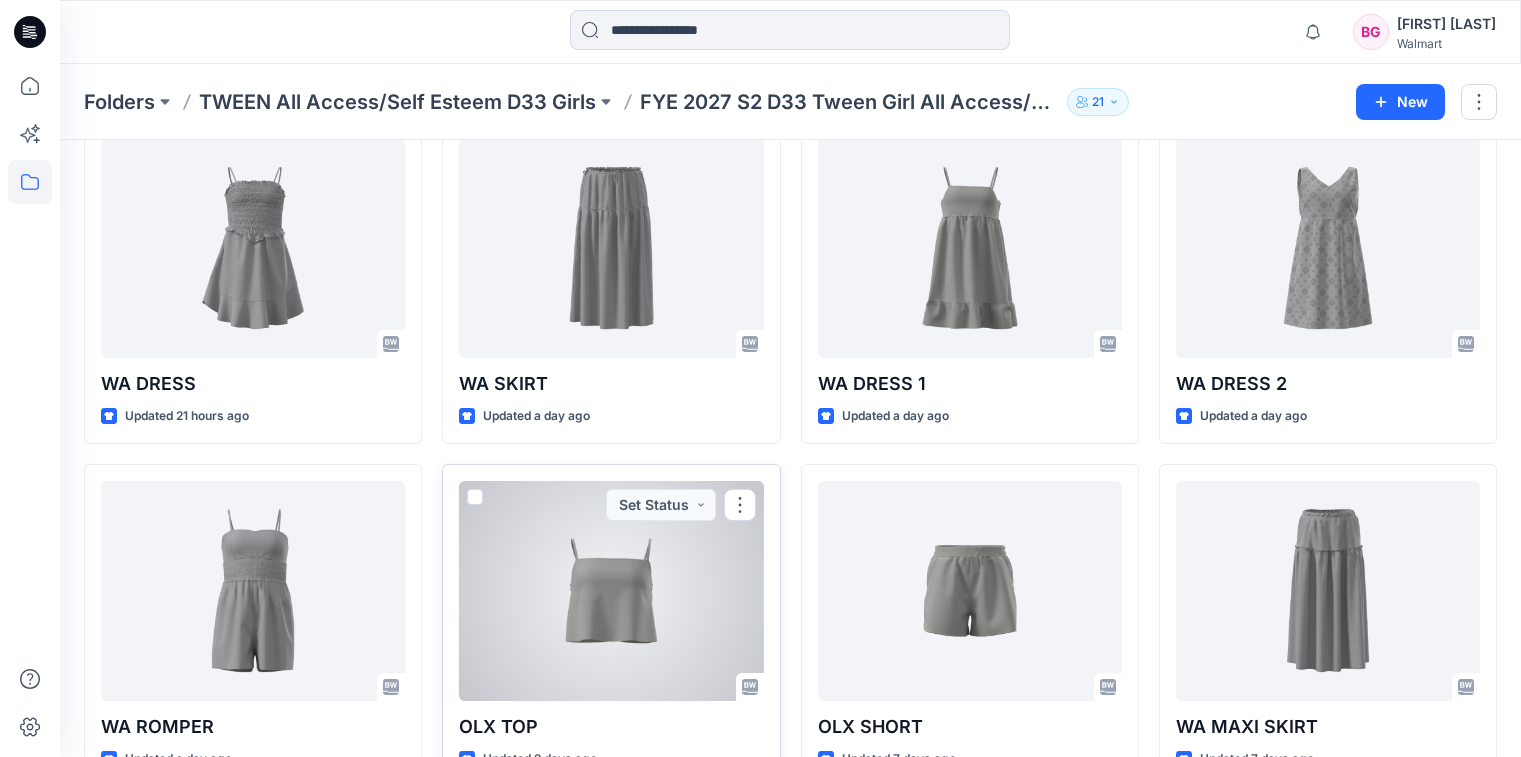 click at bounding box center (611, 591) 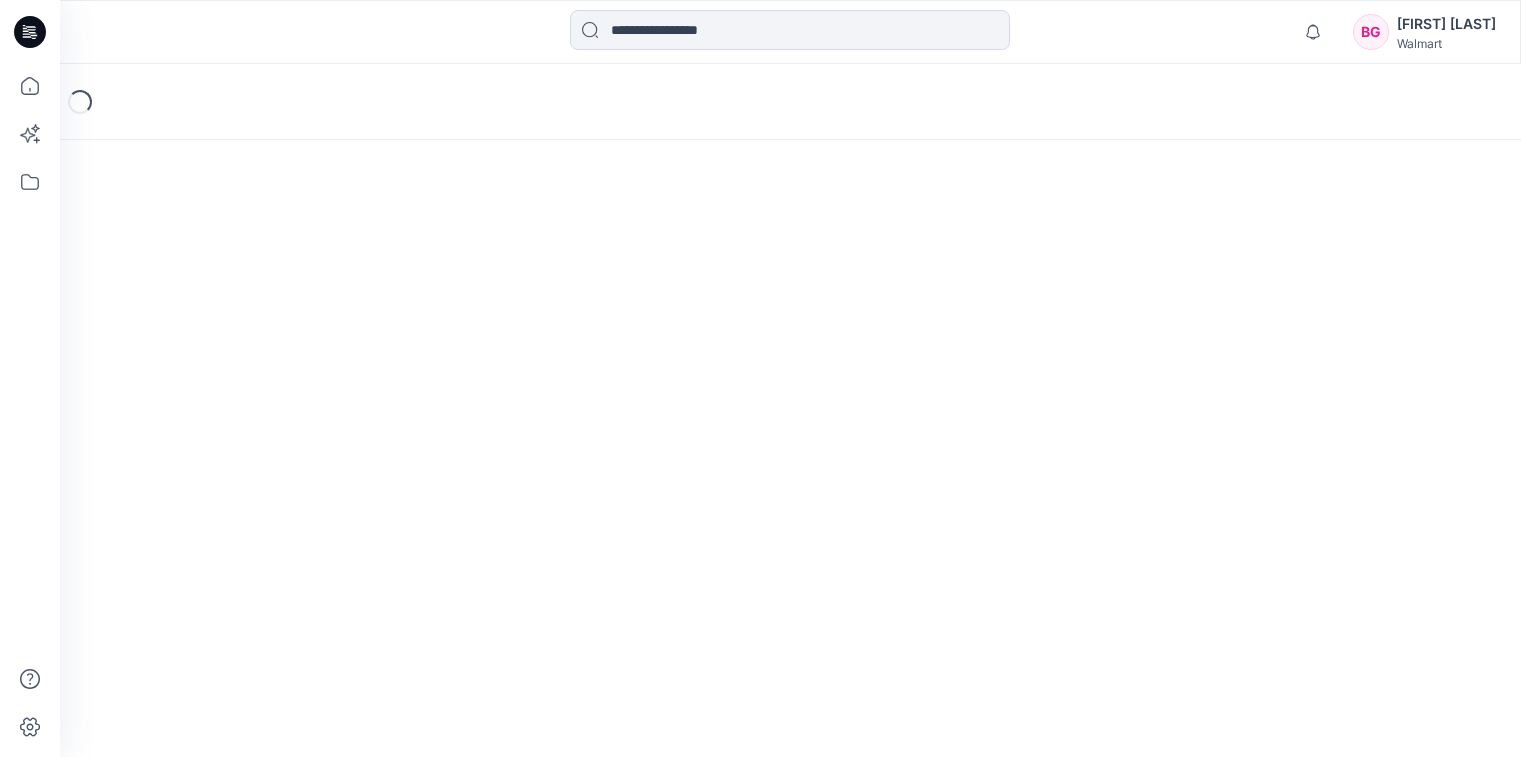 scroll, scrollTop: 0, scrollLeft: 0, axis: both 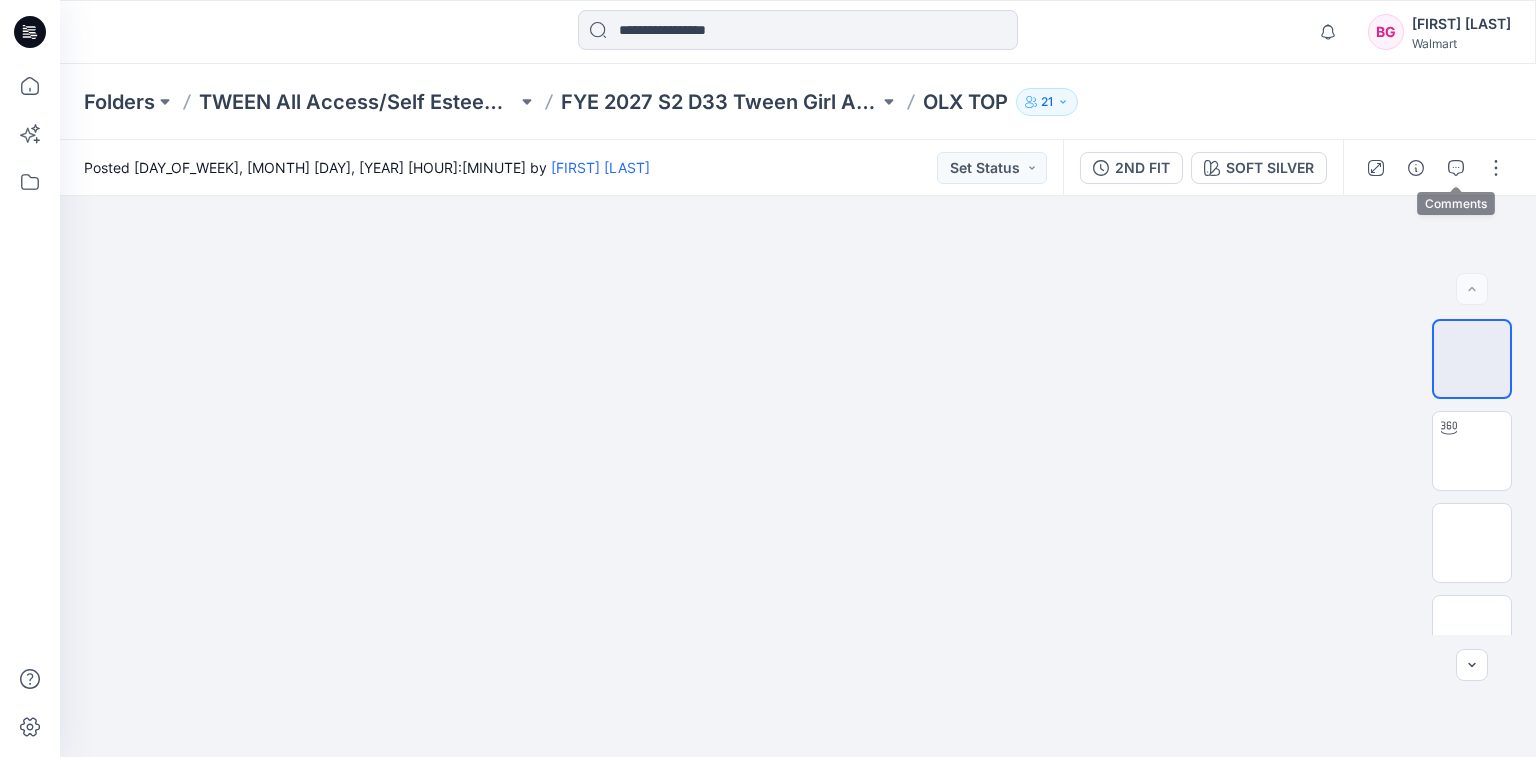 click 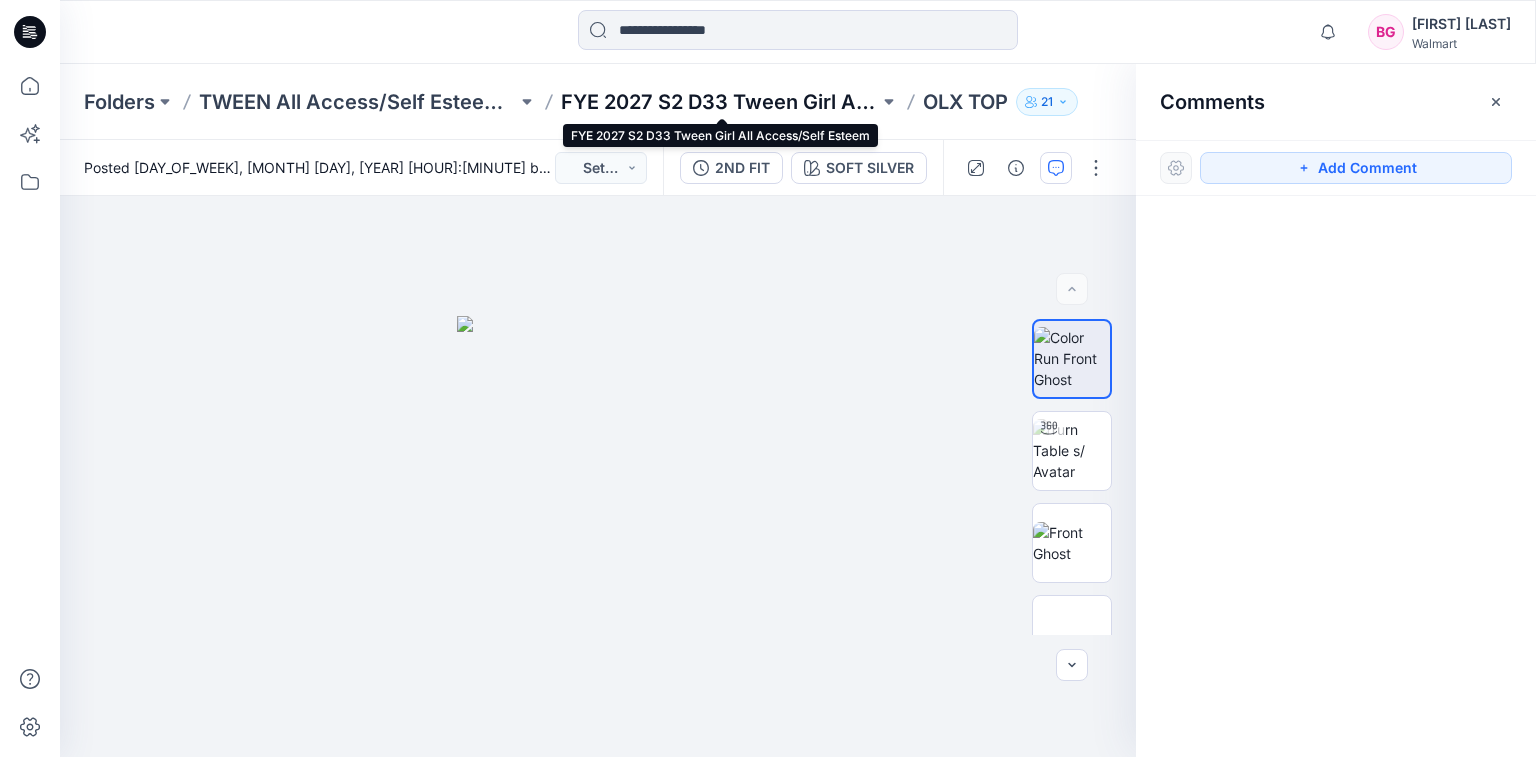 click on "FYE 2027 S2 D33 Tween Girl All Access/Self Esteem" at bounding box center (720, 102) 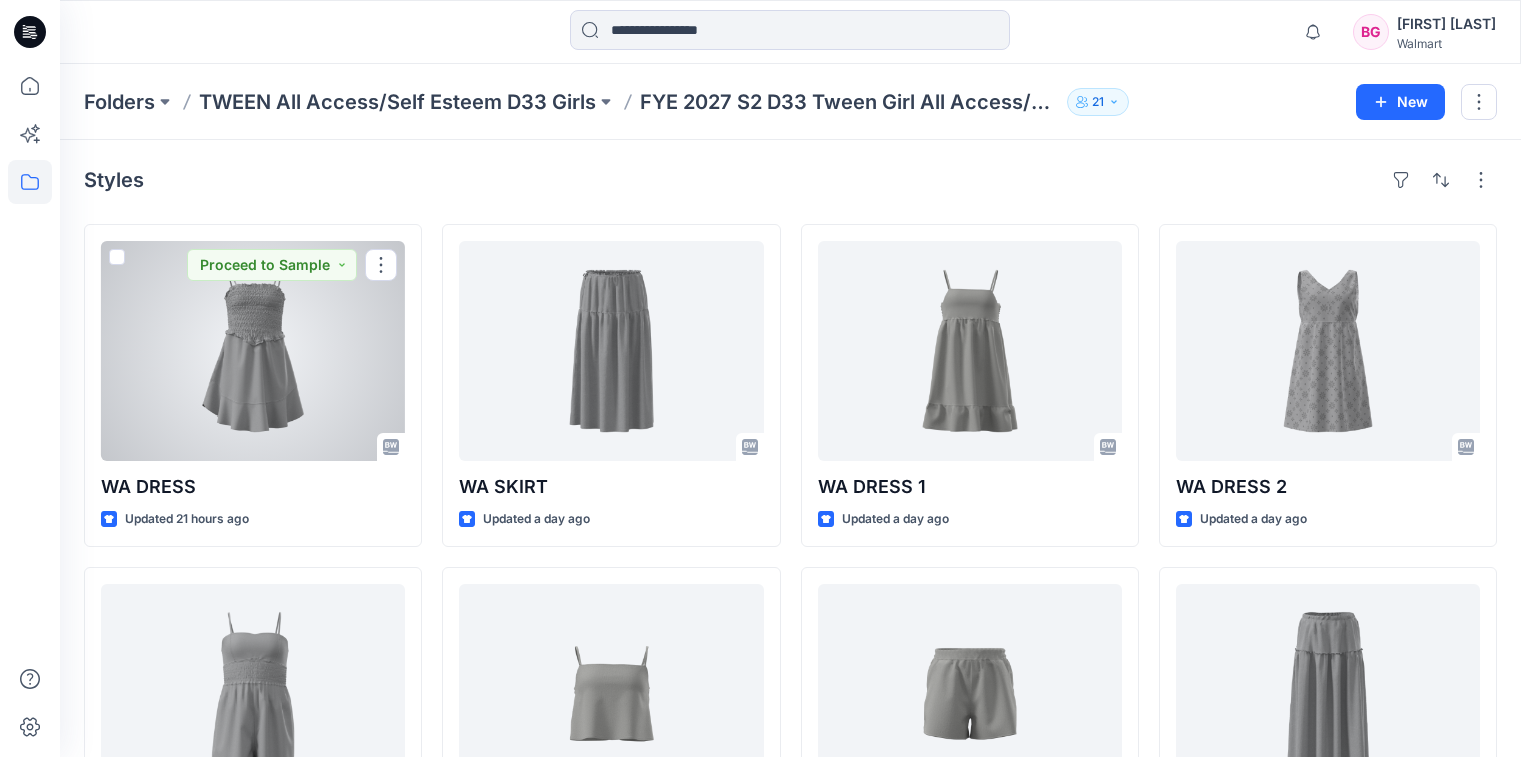 click at bounding box center [253, 351] 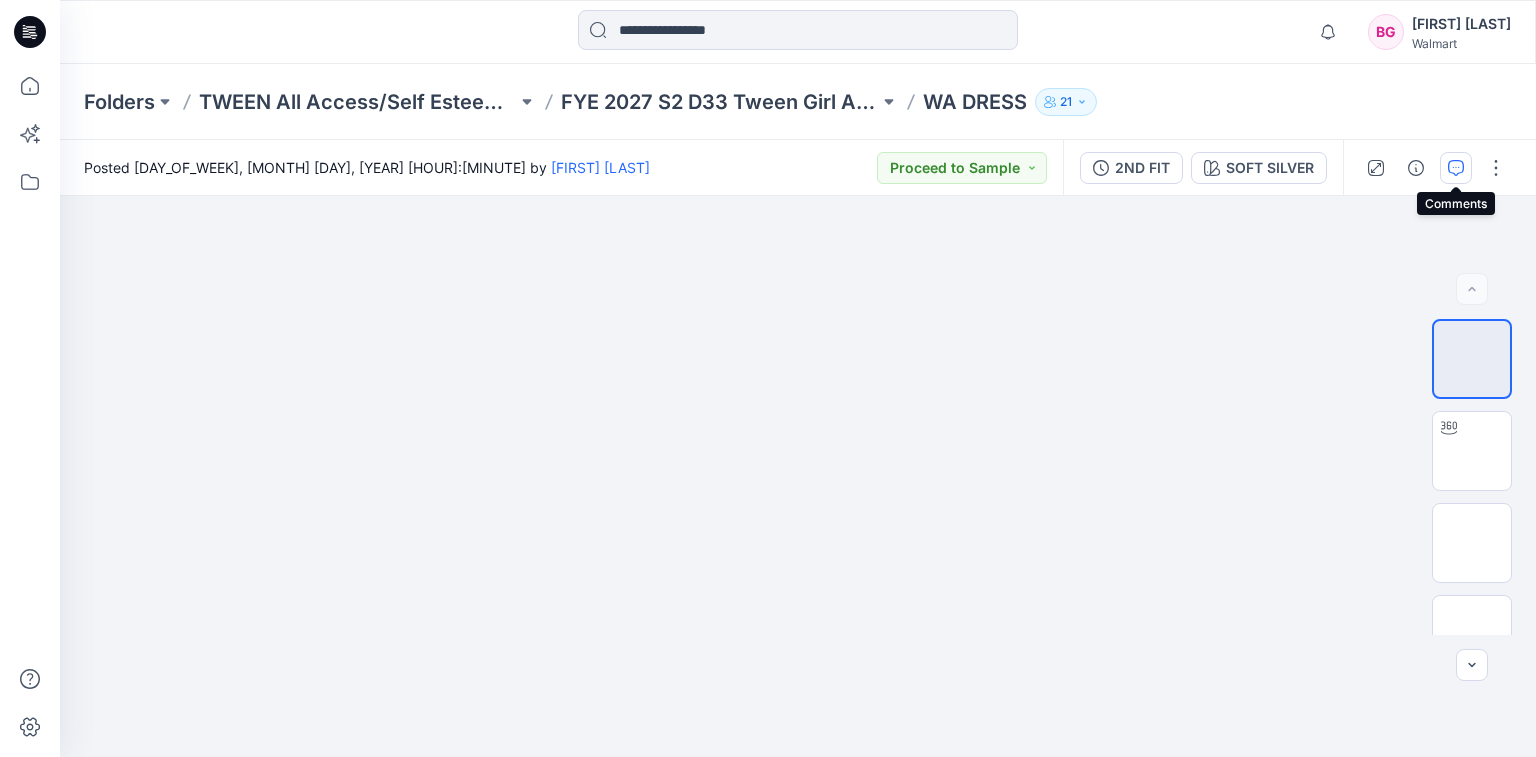 click 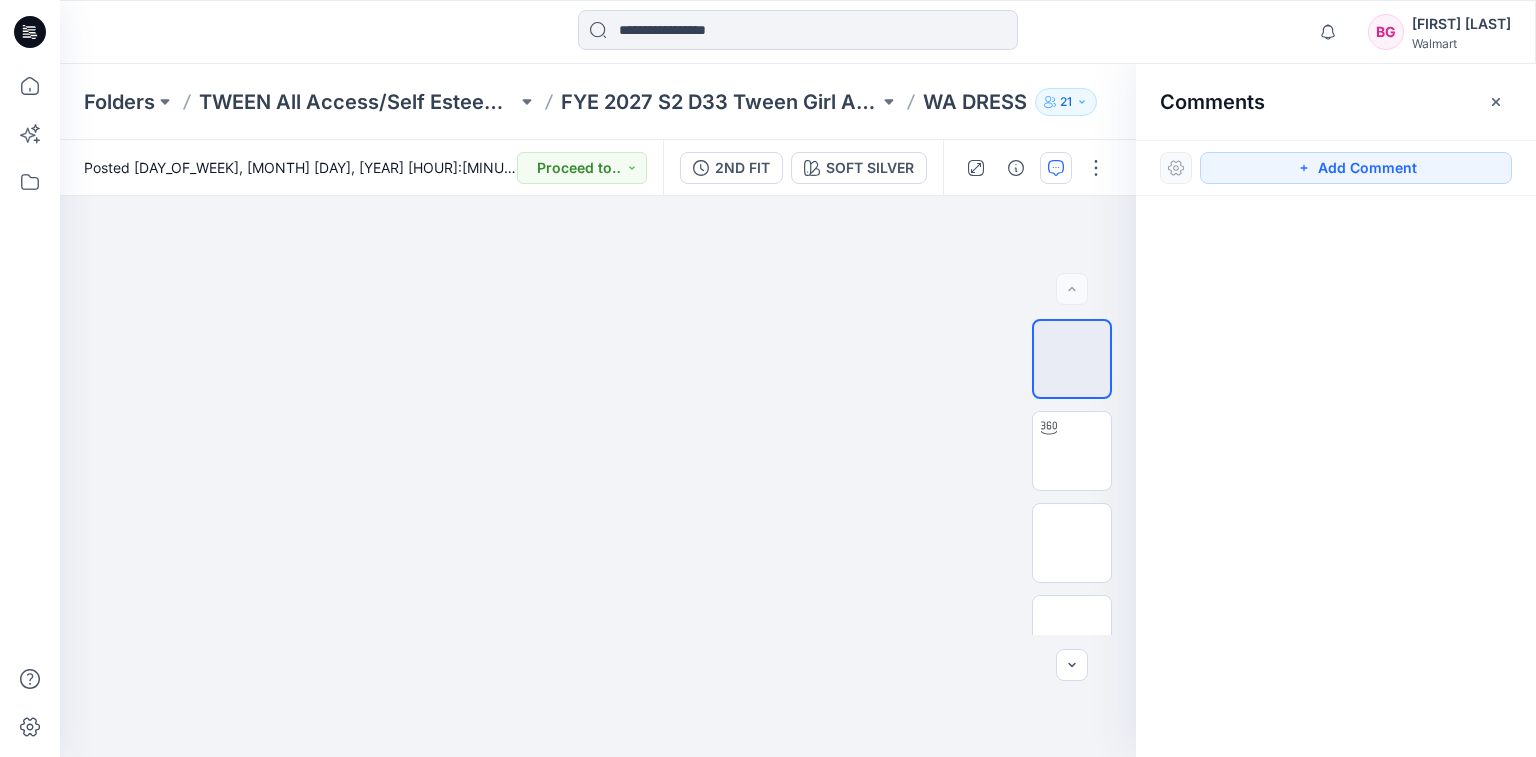 click 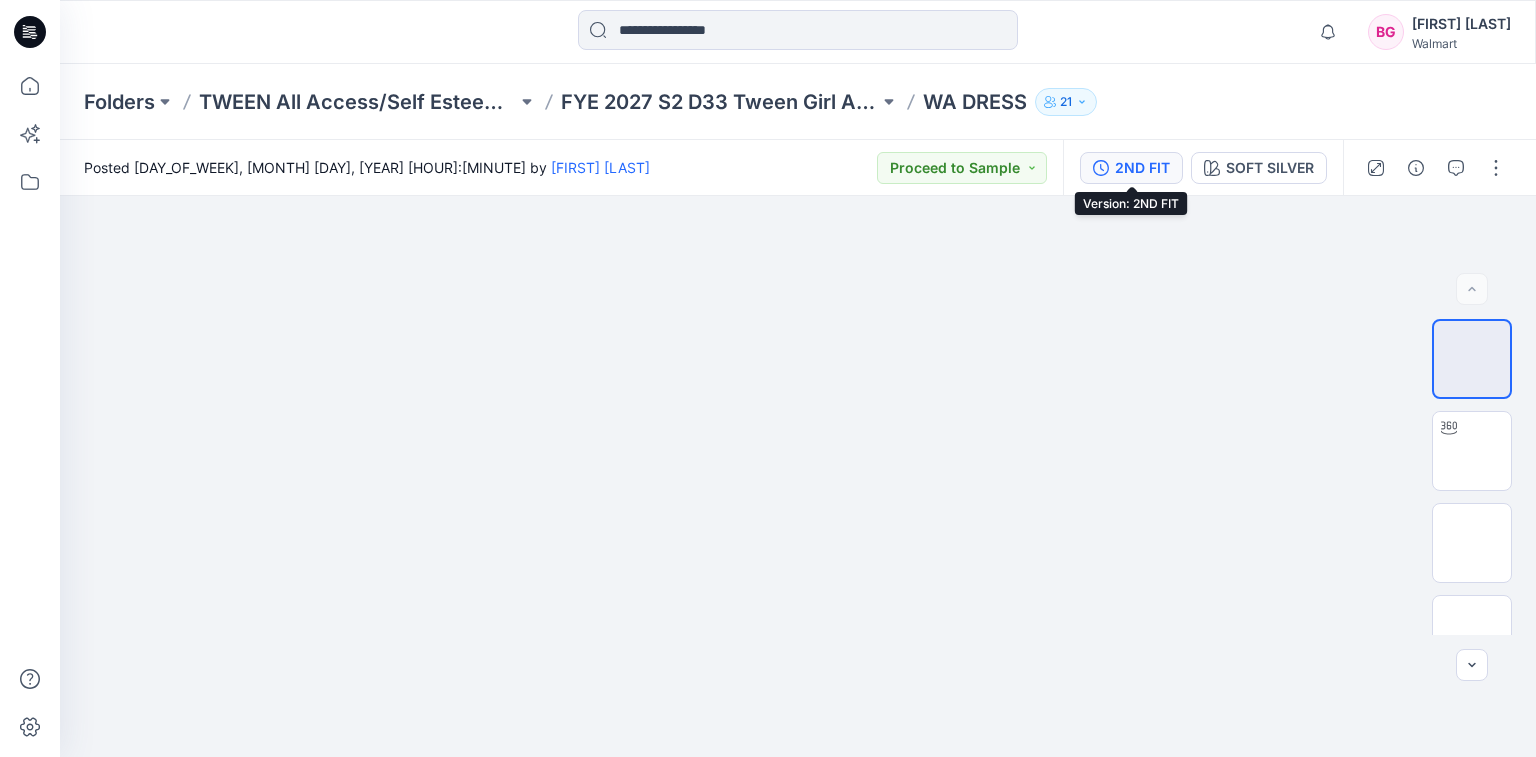 click on "2ND FIT" at bounding box center (1142, 168) 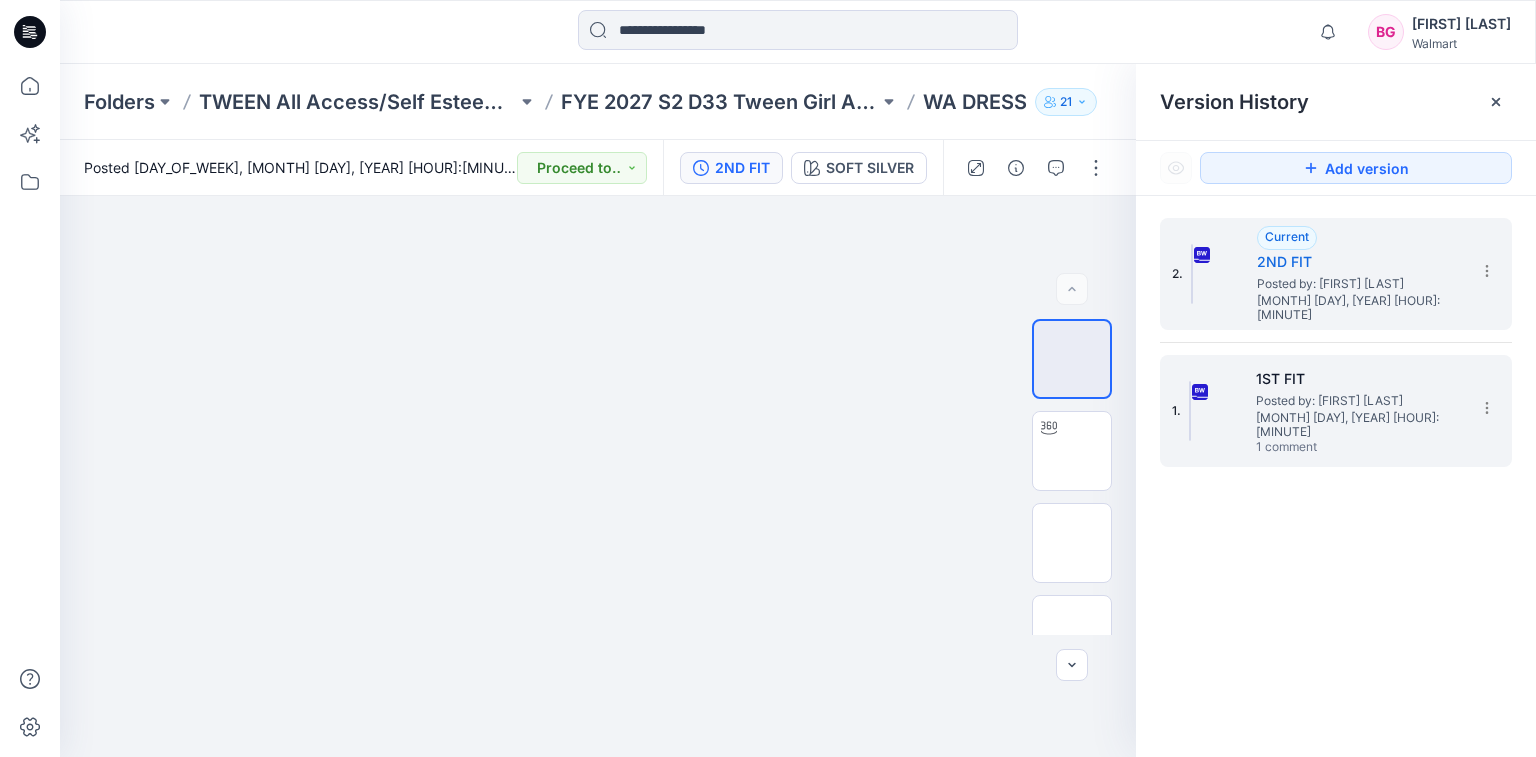 click on "1ST FIT" at bounding box center (1356, 379) 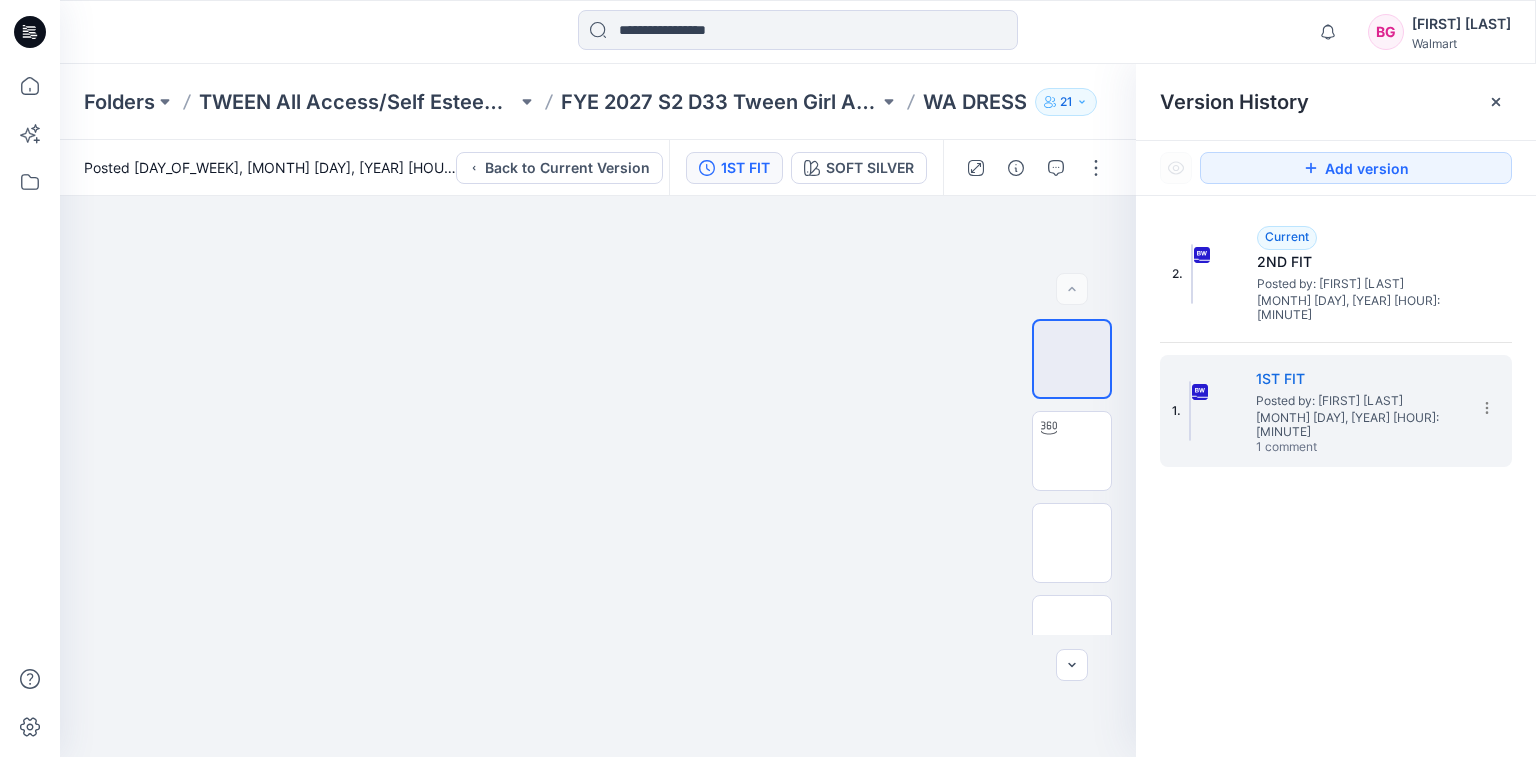 click 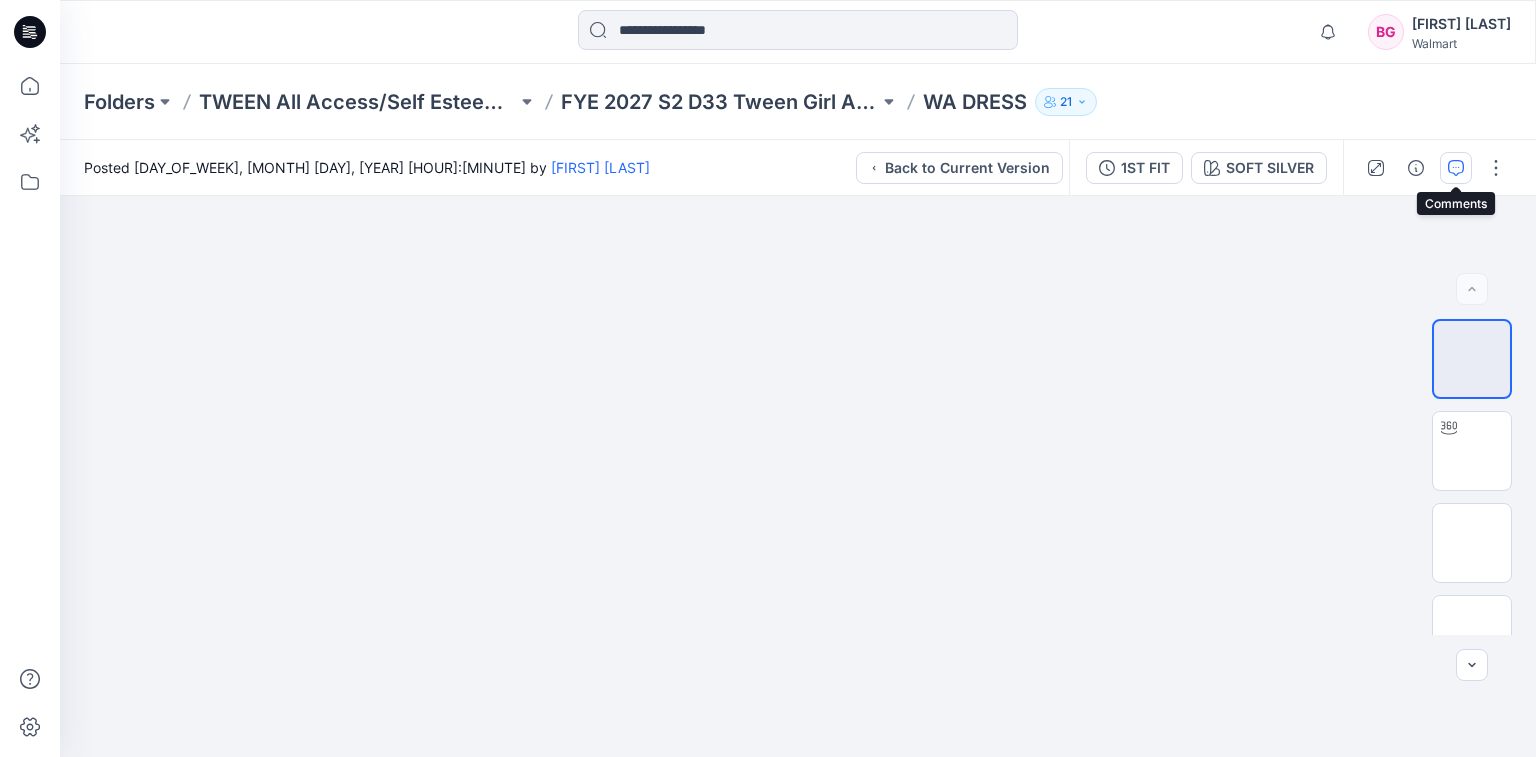 click 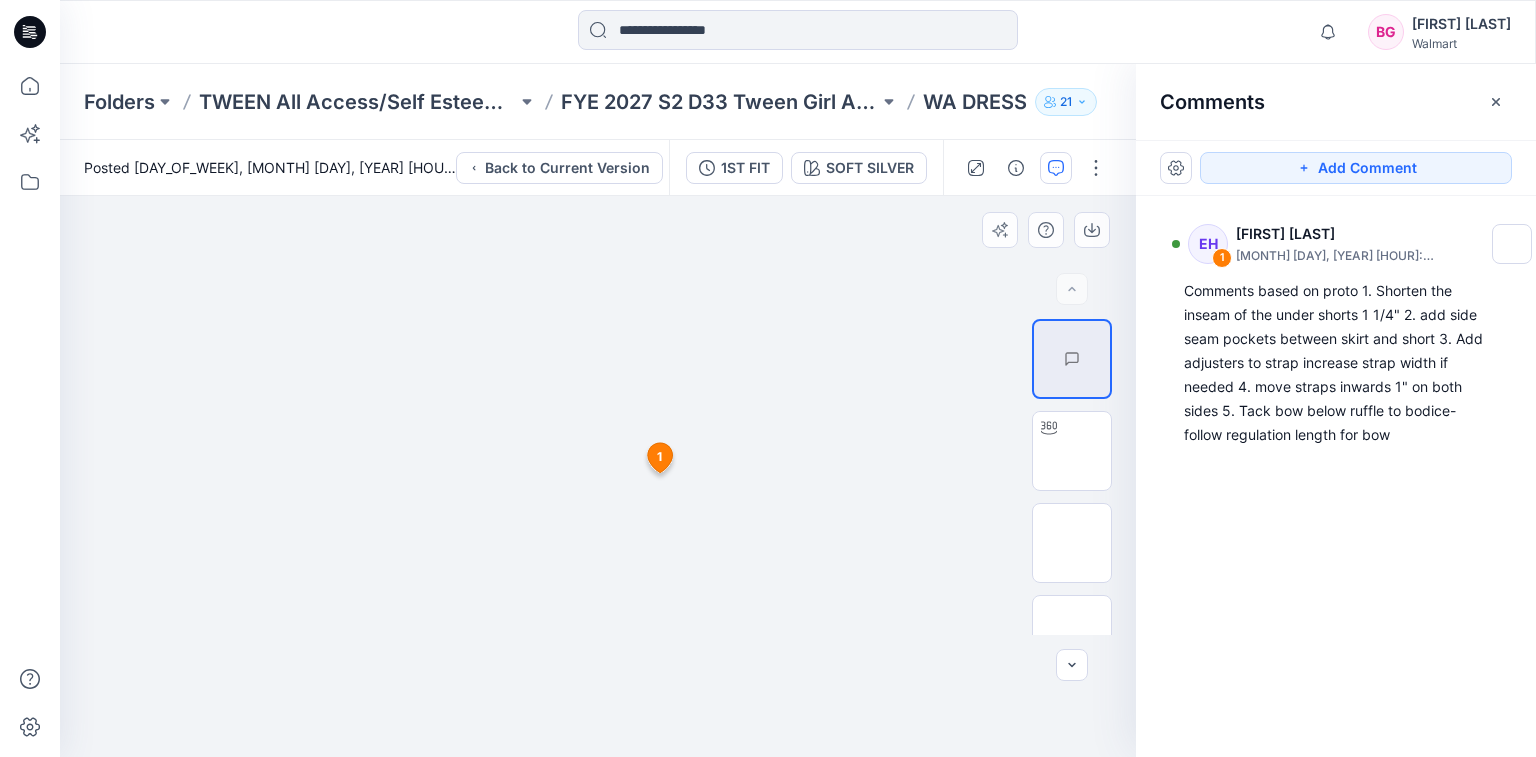 drag, startPoint x: 818, startPoint y: 540, endPoint x: 887, endPoint y: 539, distance: 69.00725 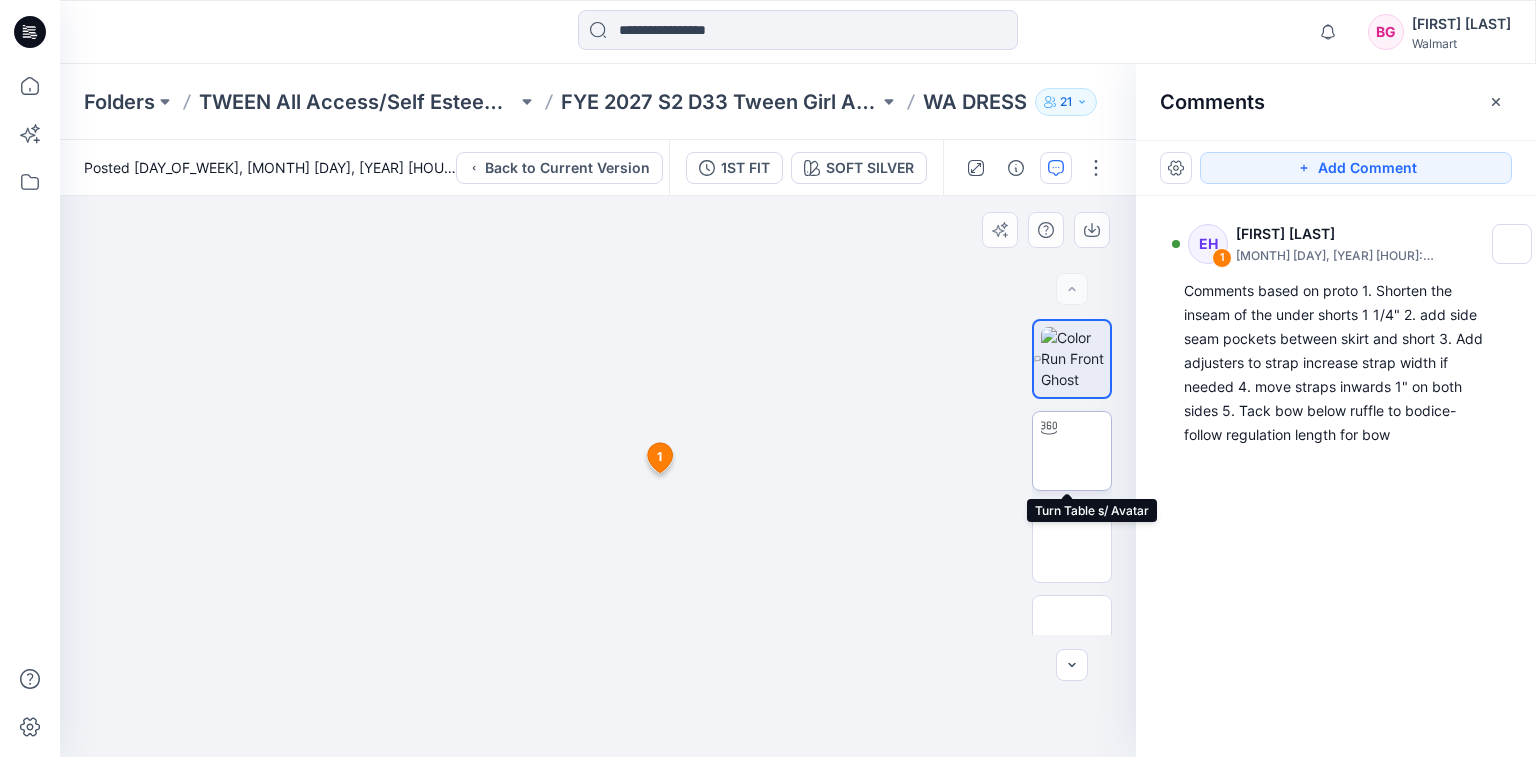 click at bounding box center (1072, 451) 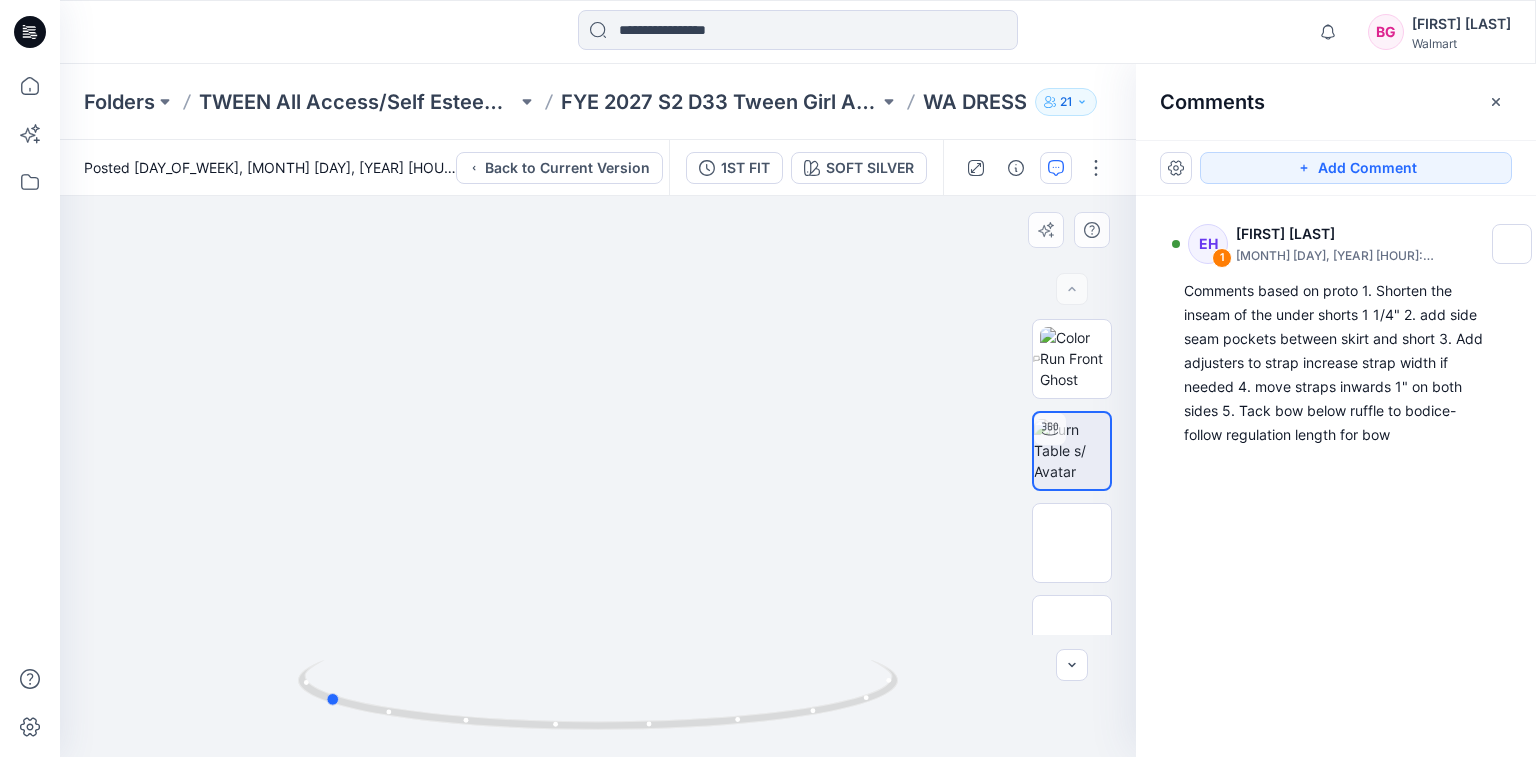 drag, startPoint x: 784, startPoint y: 721, endPoint x: 511, endPoint y: 736, distance: 273.41177 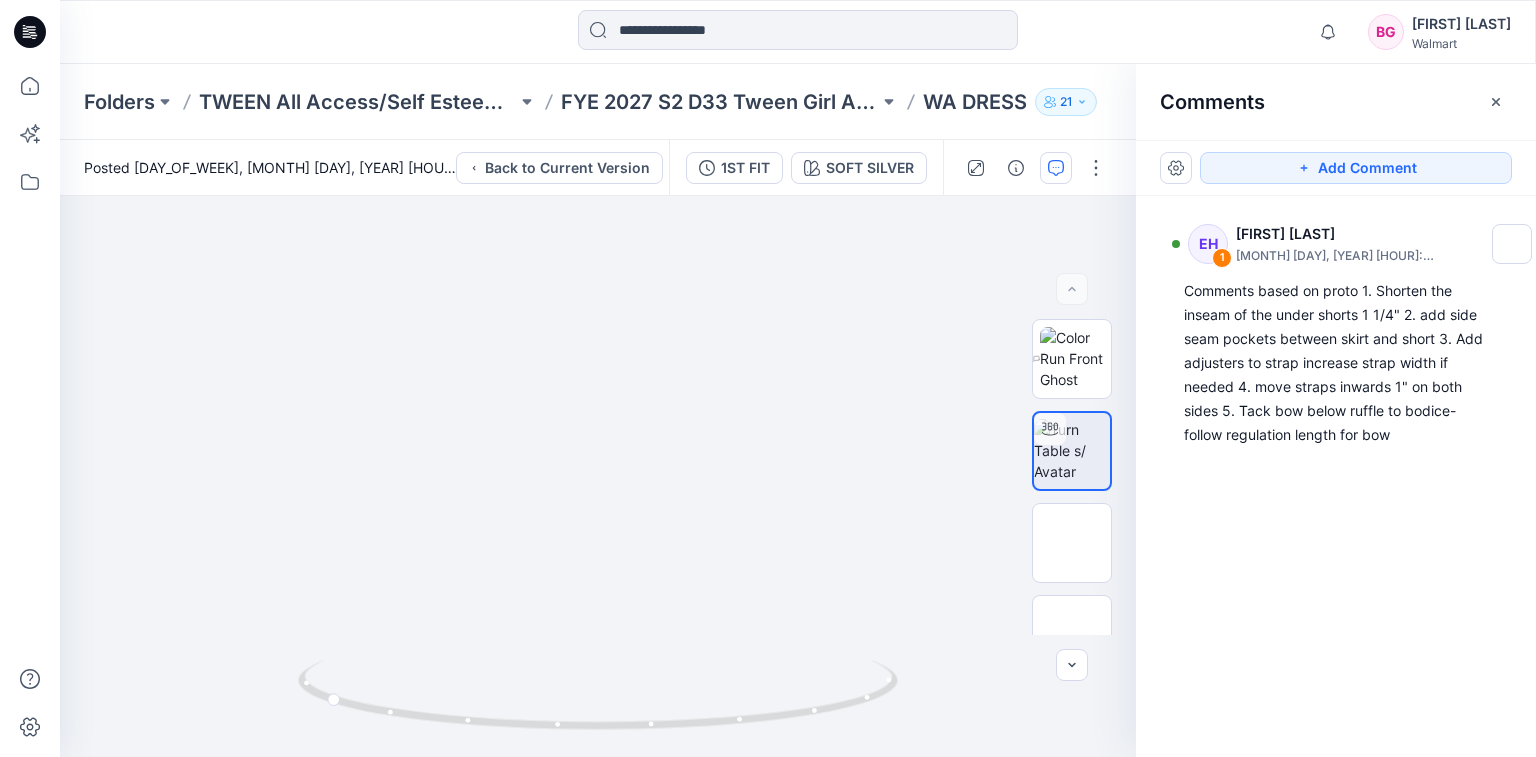 click 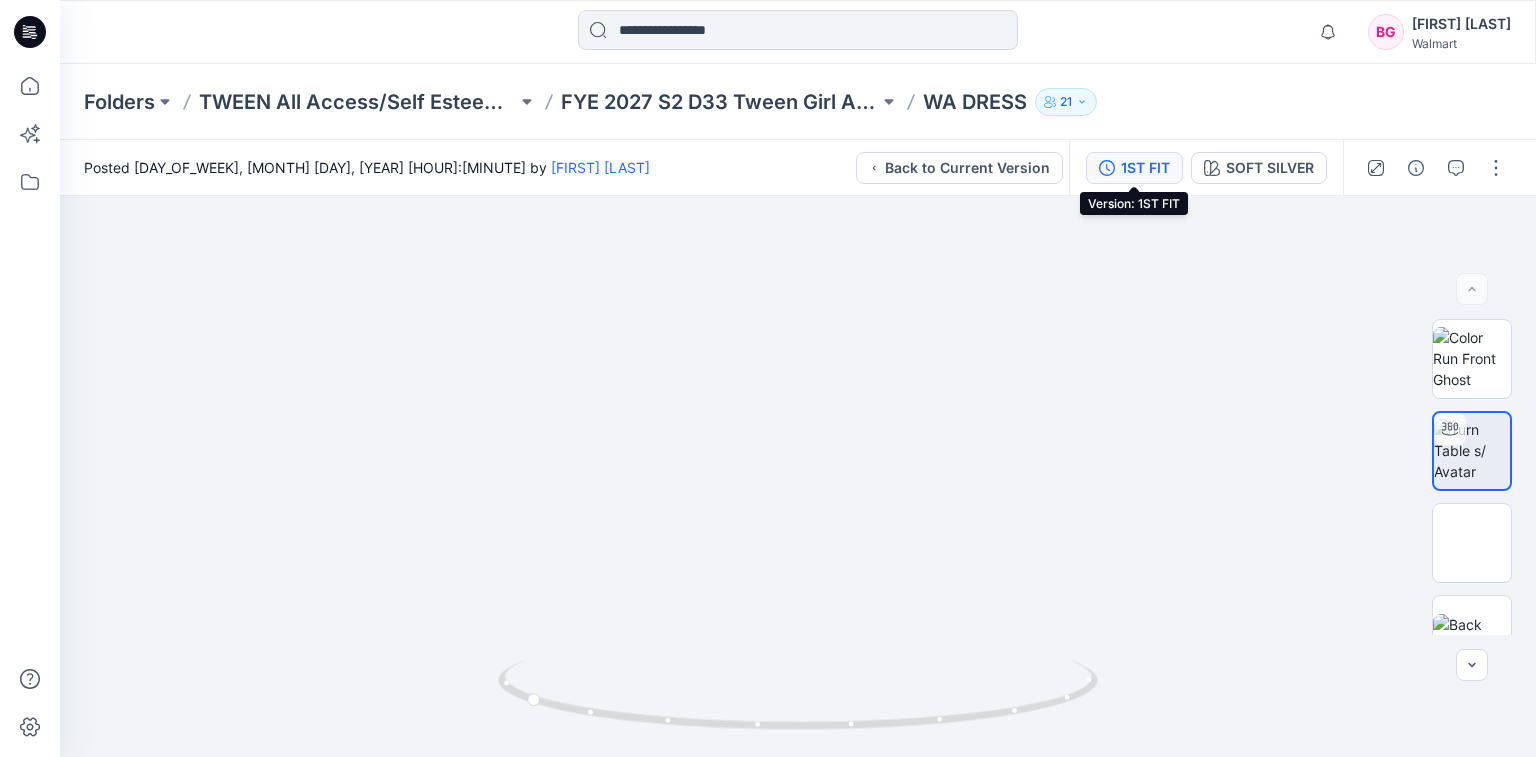 click on "1ST FIT" at bounding box center [1145, 168] 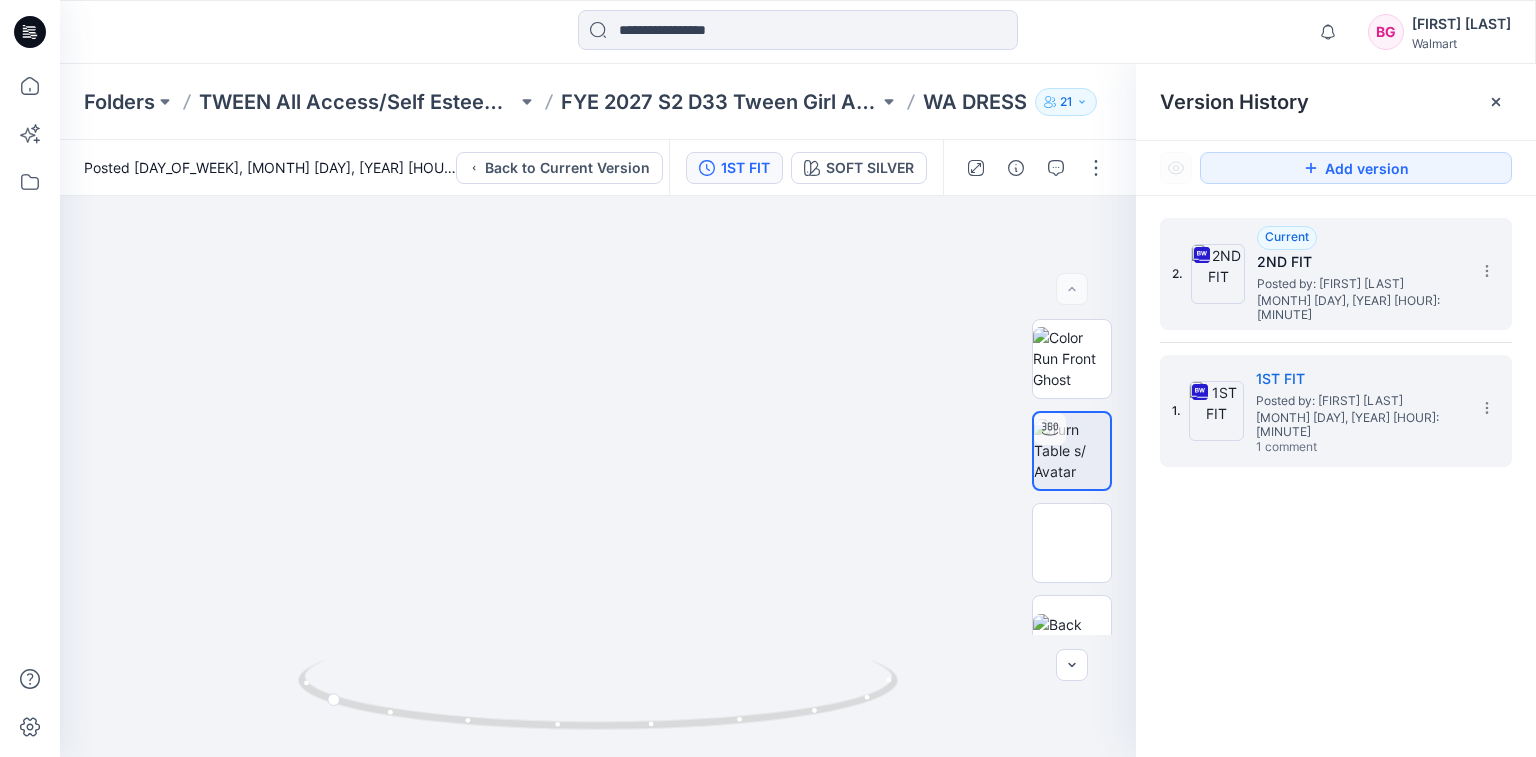 click on "[MONTH] [DAY], [YEAR] [HOUR]:[MINUTE]" at bounding box center [1364, 308] 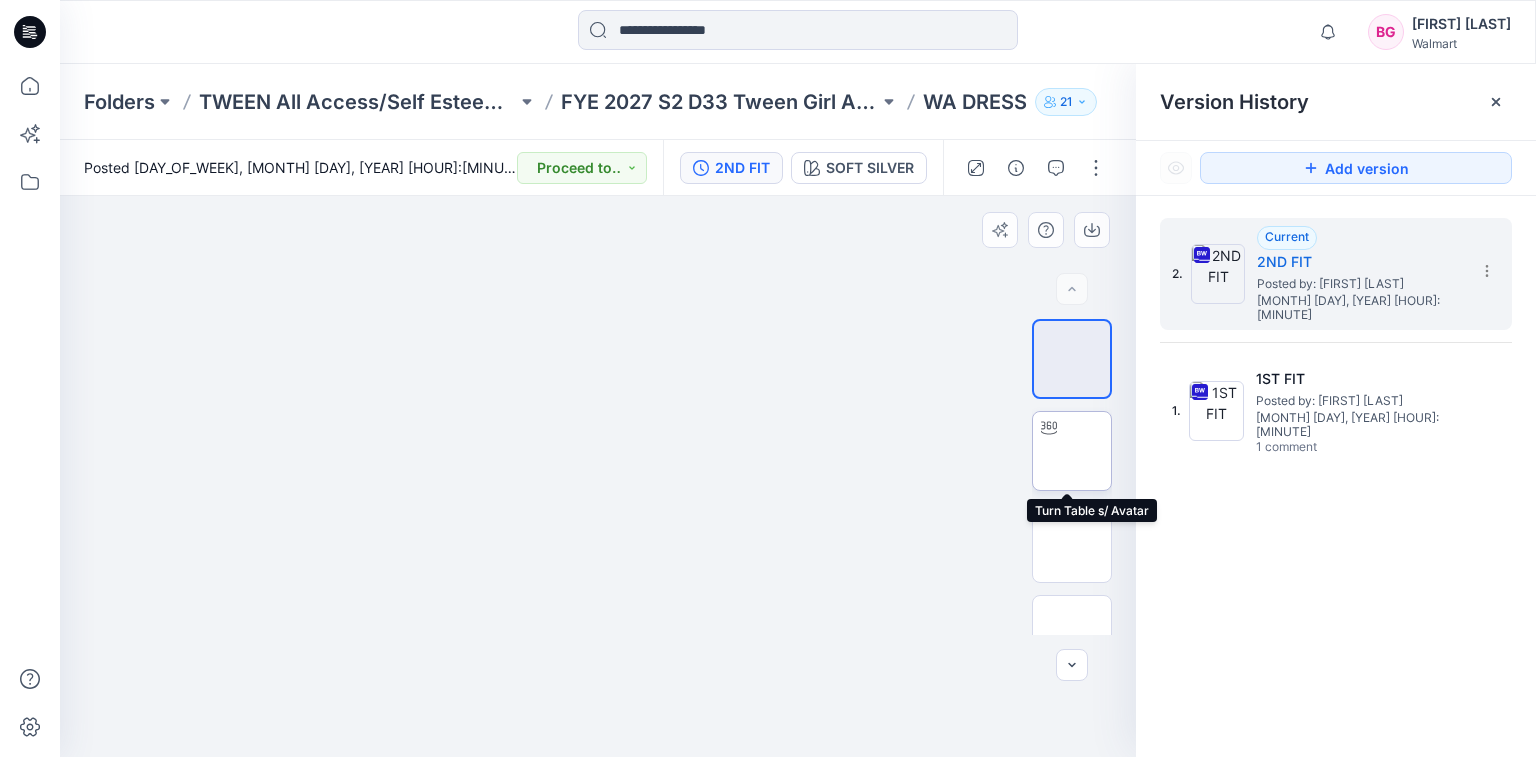 click at bounding box center [1072, 451] 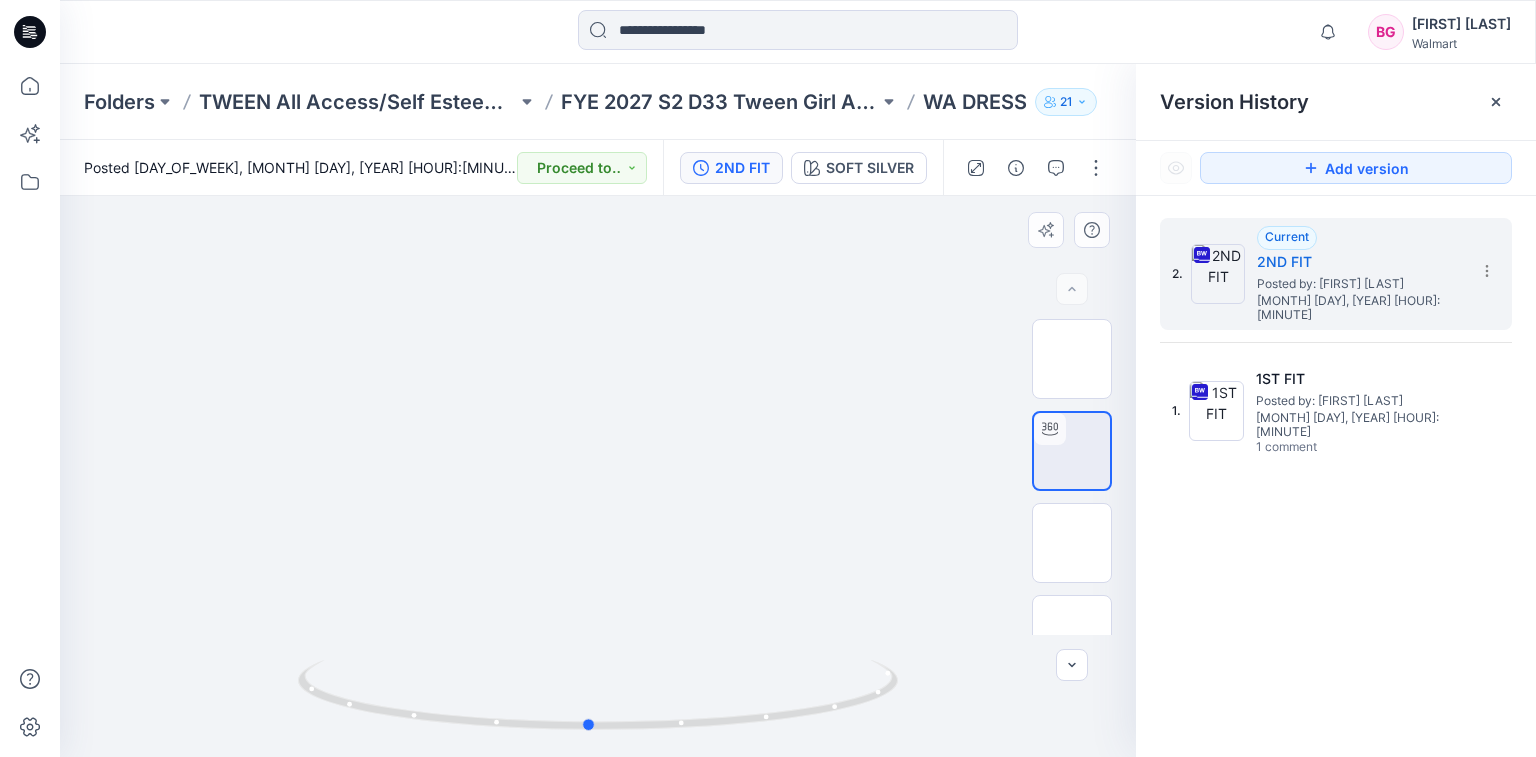 drag, startPoint x: 760, startPoint y: 721, endPoint x: 150, endPoint y: 633, distance: 616.3149 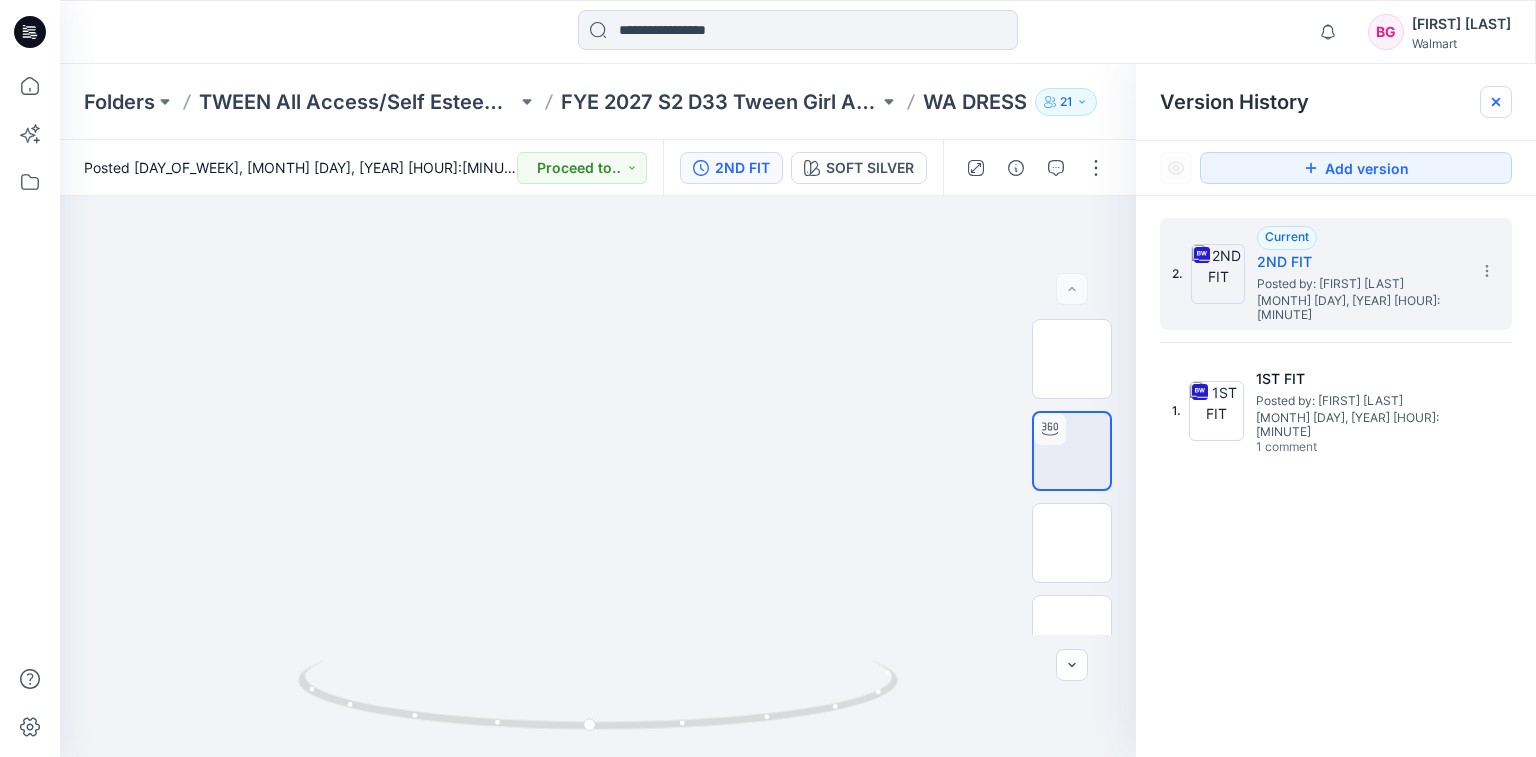 click 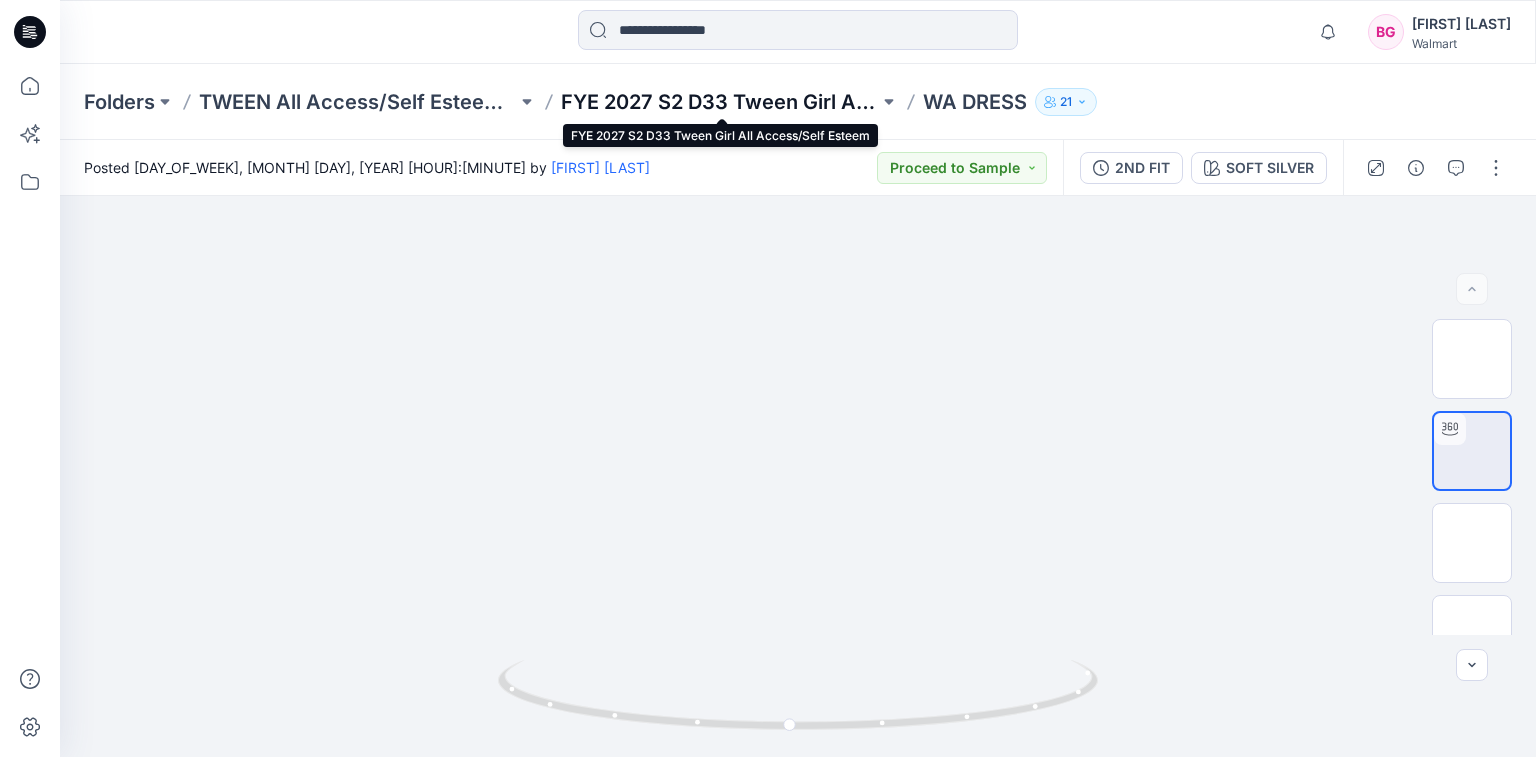 click on "FYE 2027 S2 D33 Tween Girl All Access/Self Esteem" at bounding box center [720, 102] 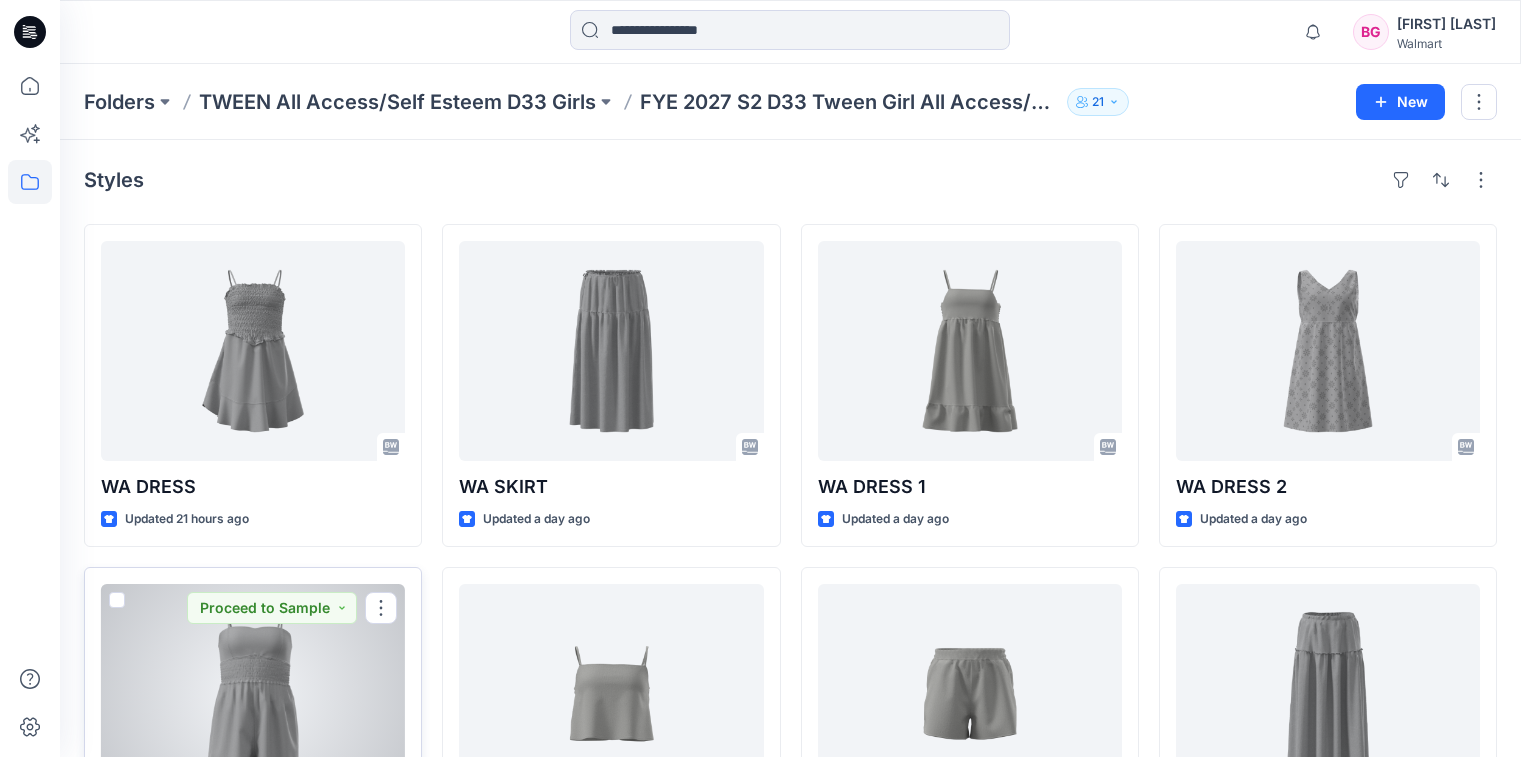click at bounding box center [253, 694] 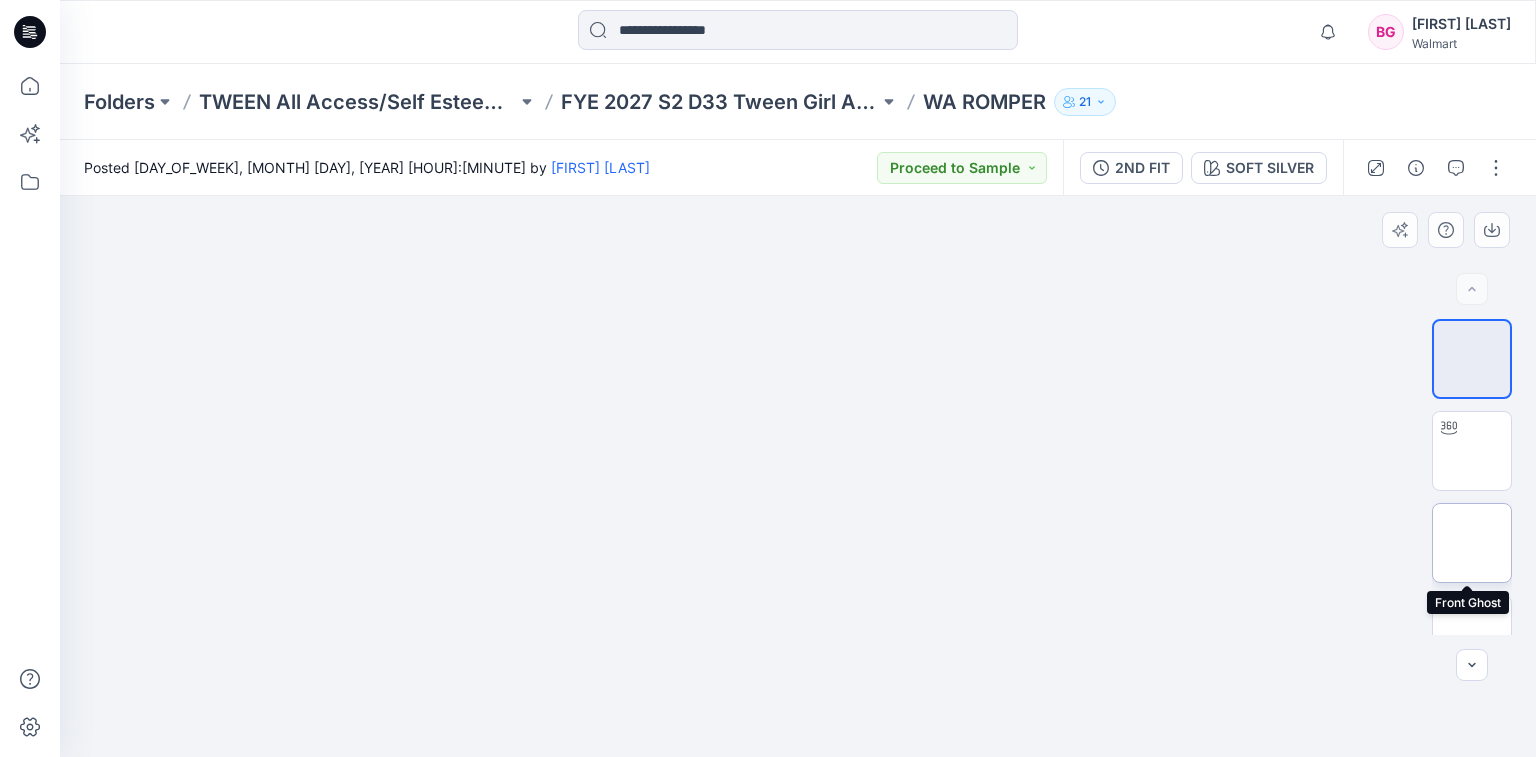 click at bounding box center [1472, 543] 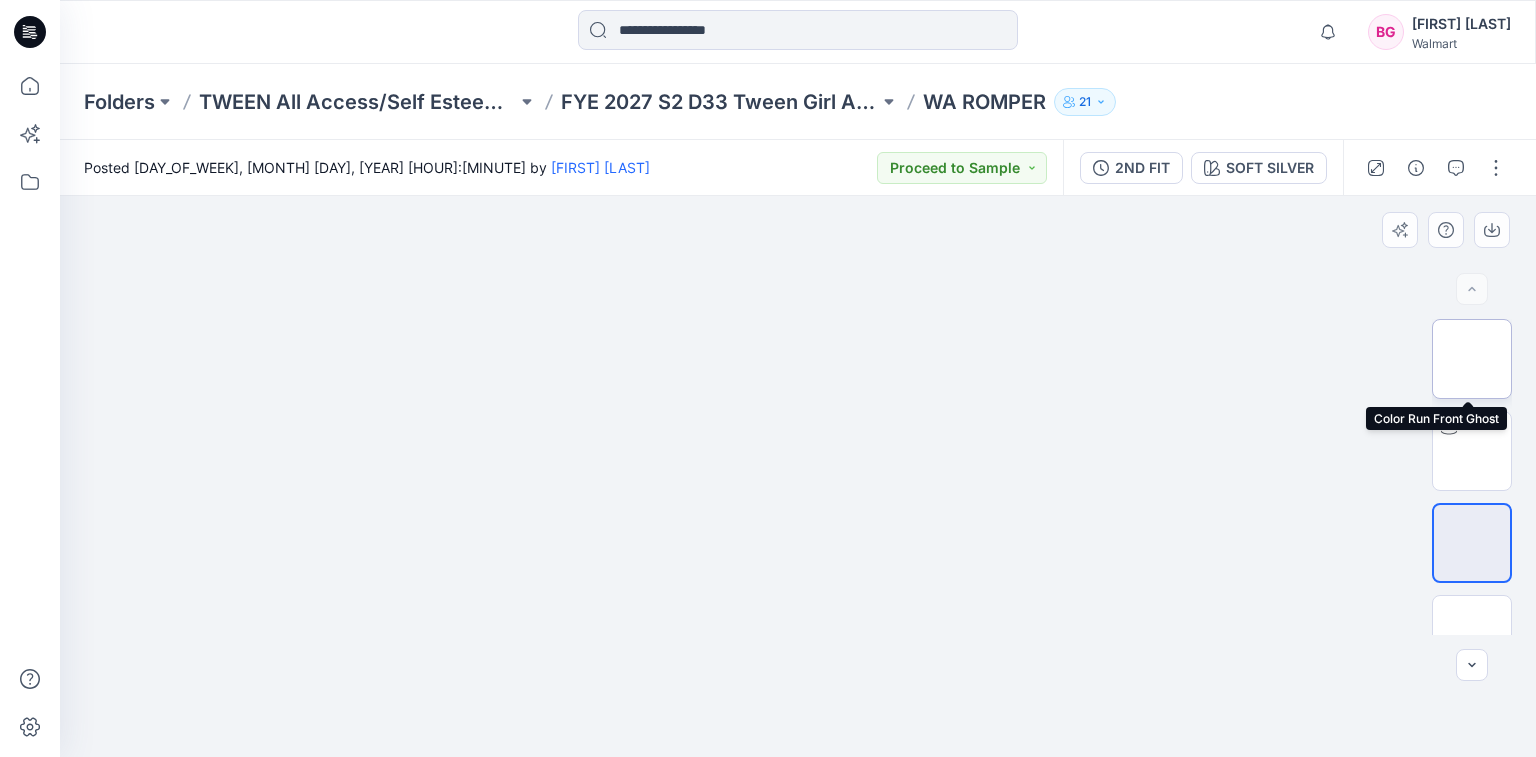 click at bounding box center (1472, 359) 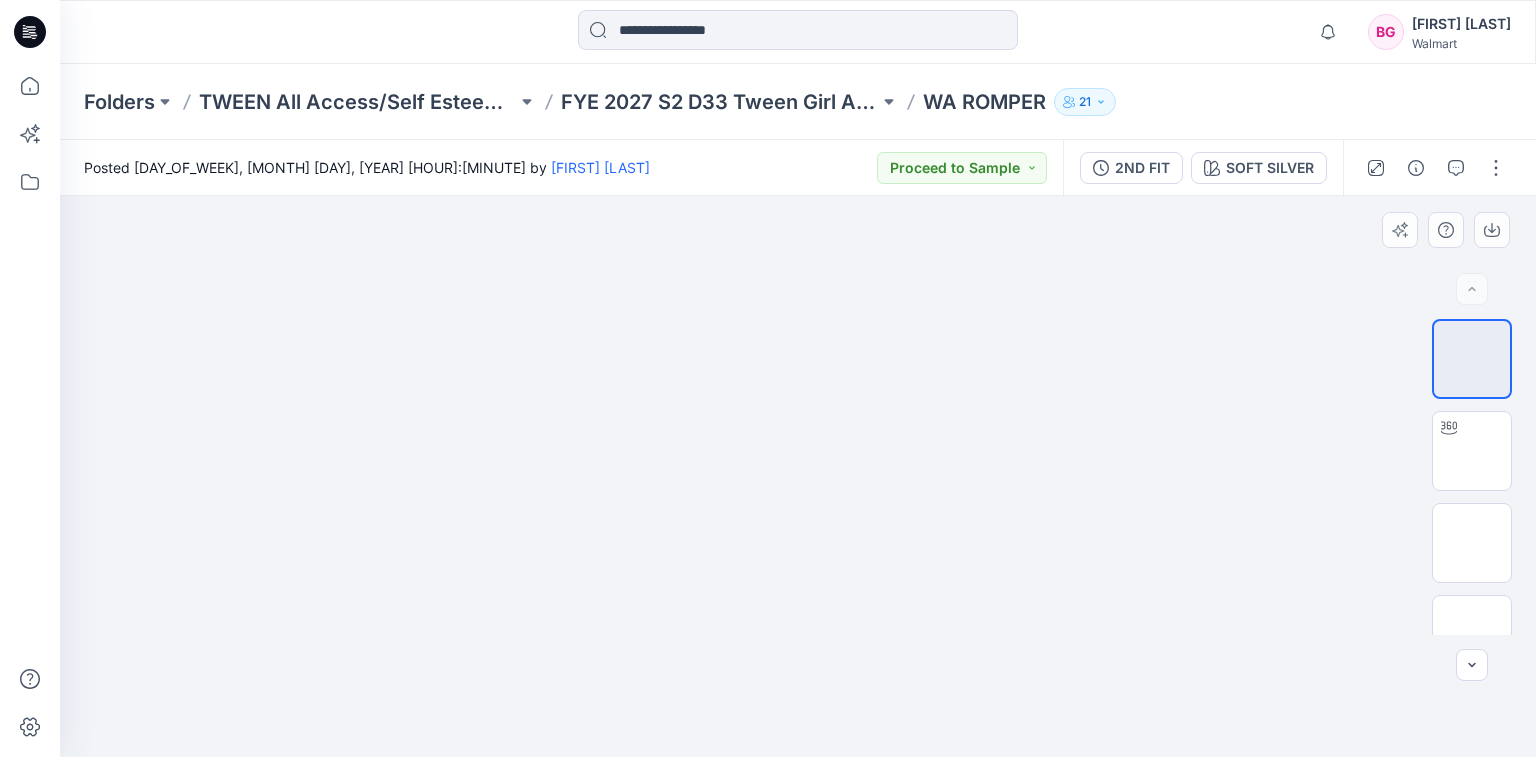 click at bounding box center [798, 196] 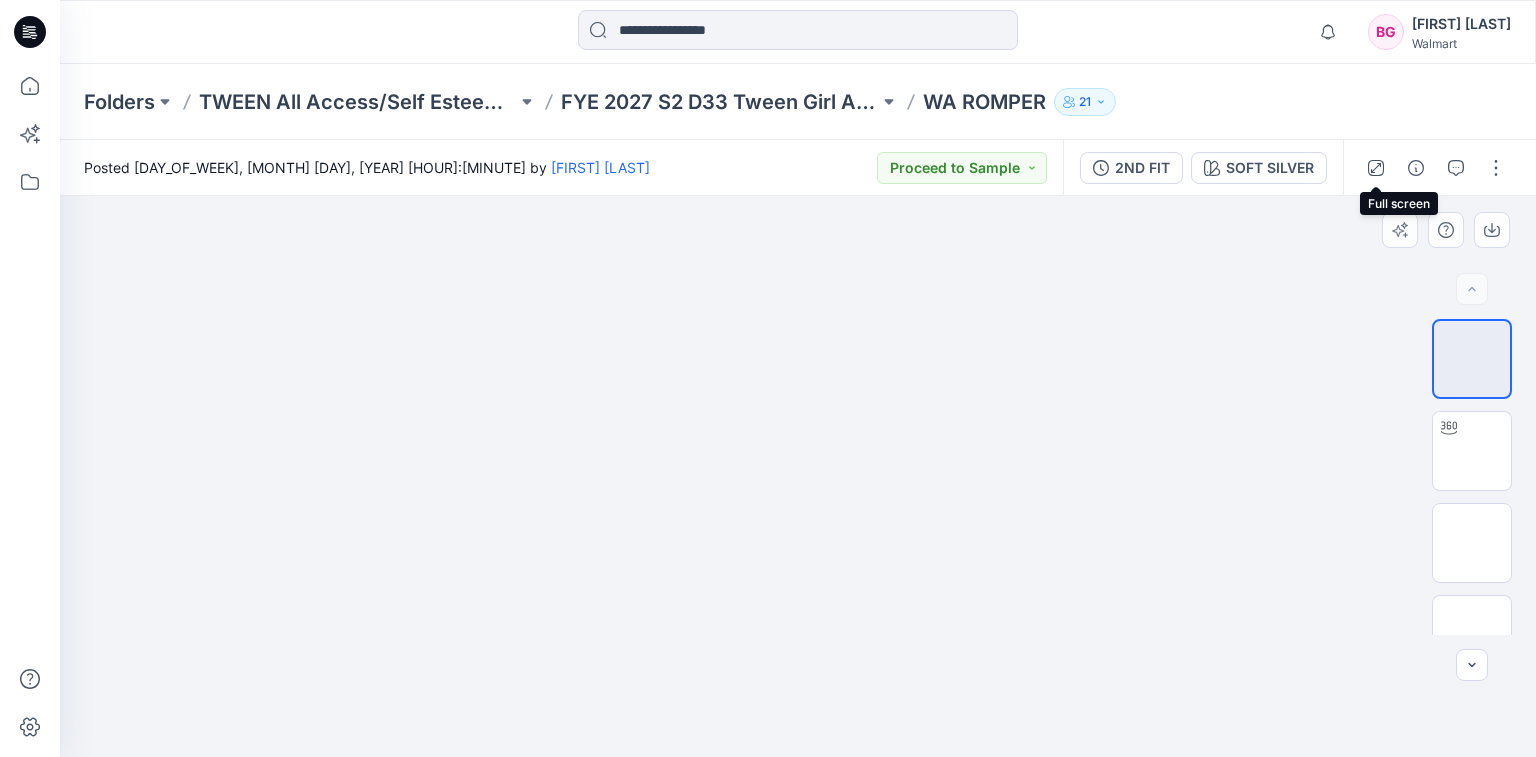 click 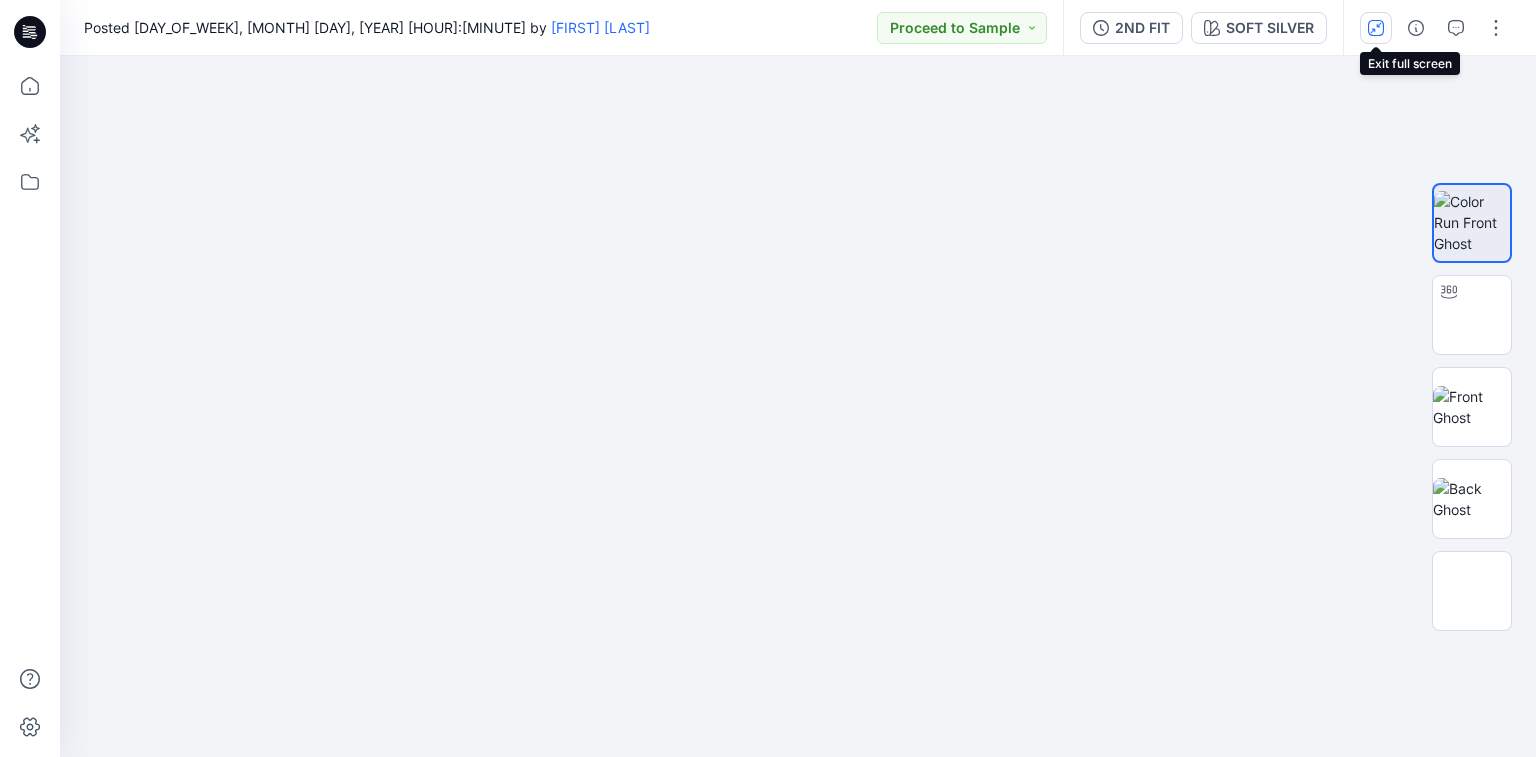 click at bounding box center [1376, 28] 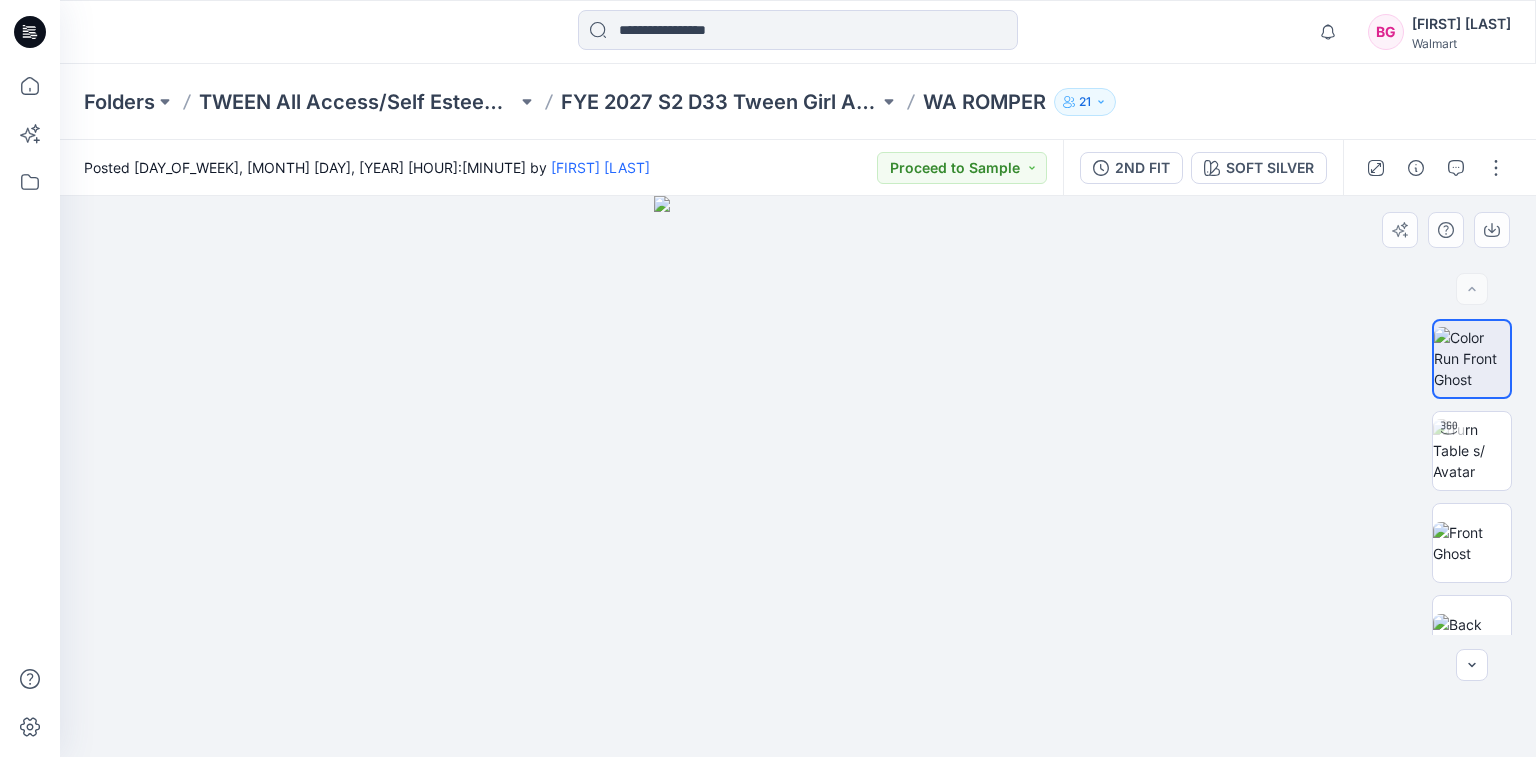 type 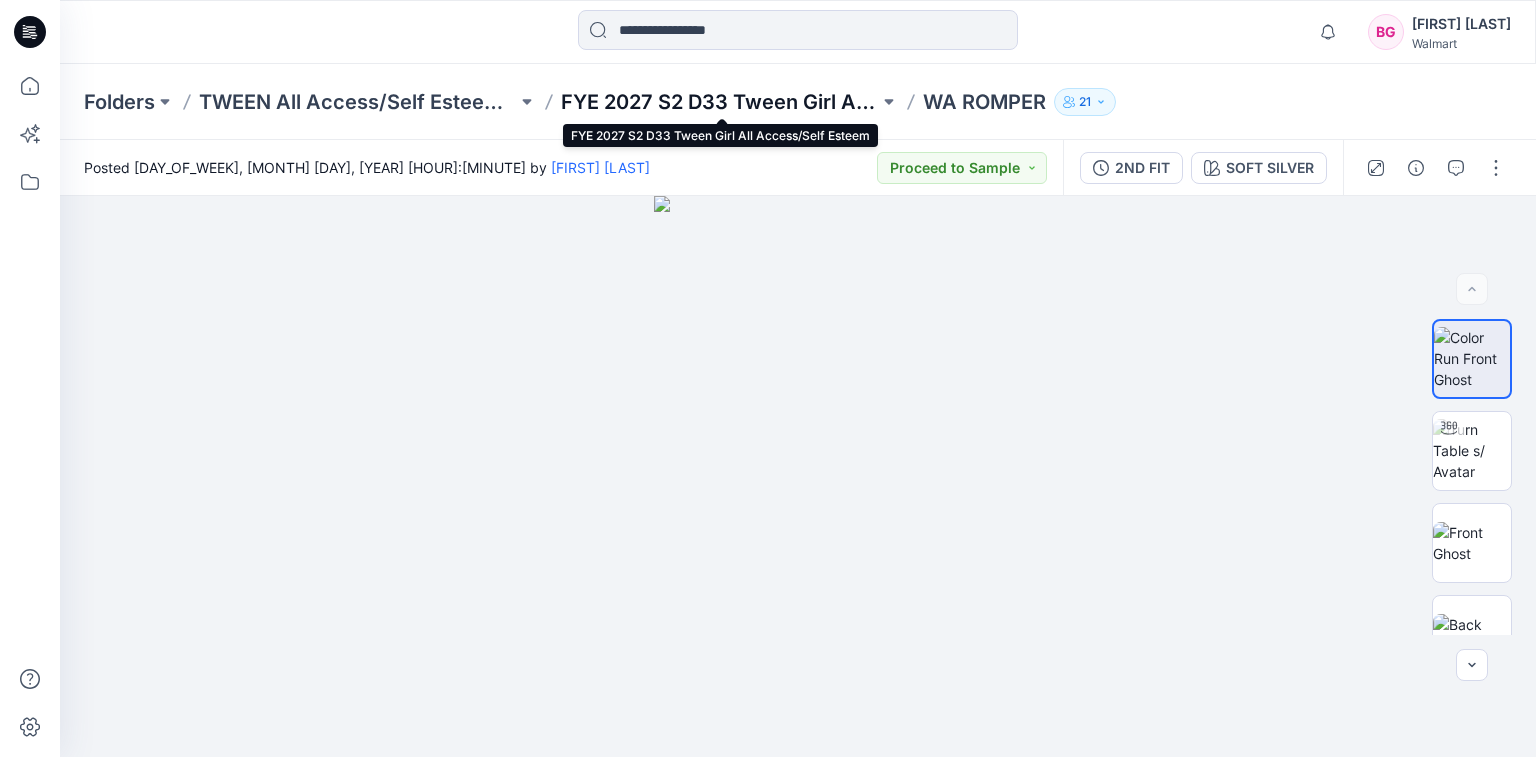 click on "FYE 2027 S2 D33 Tween Girl All Access/Self Esteem" at bounding box center [720, 102] 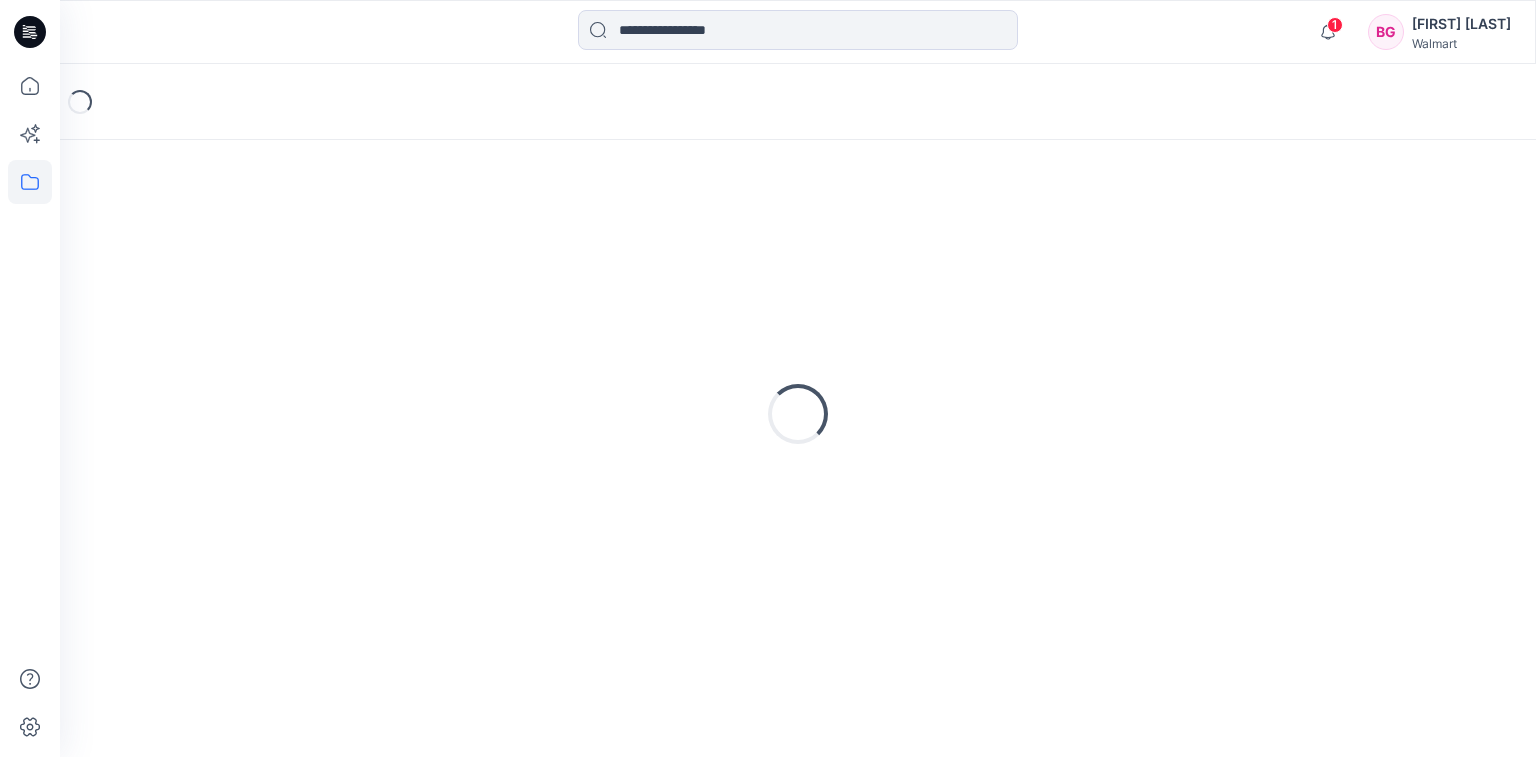 scroll, scrollTop: 0, scrollLeft: 0, axis: both 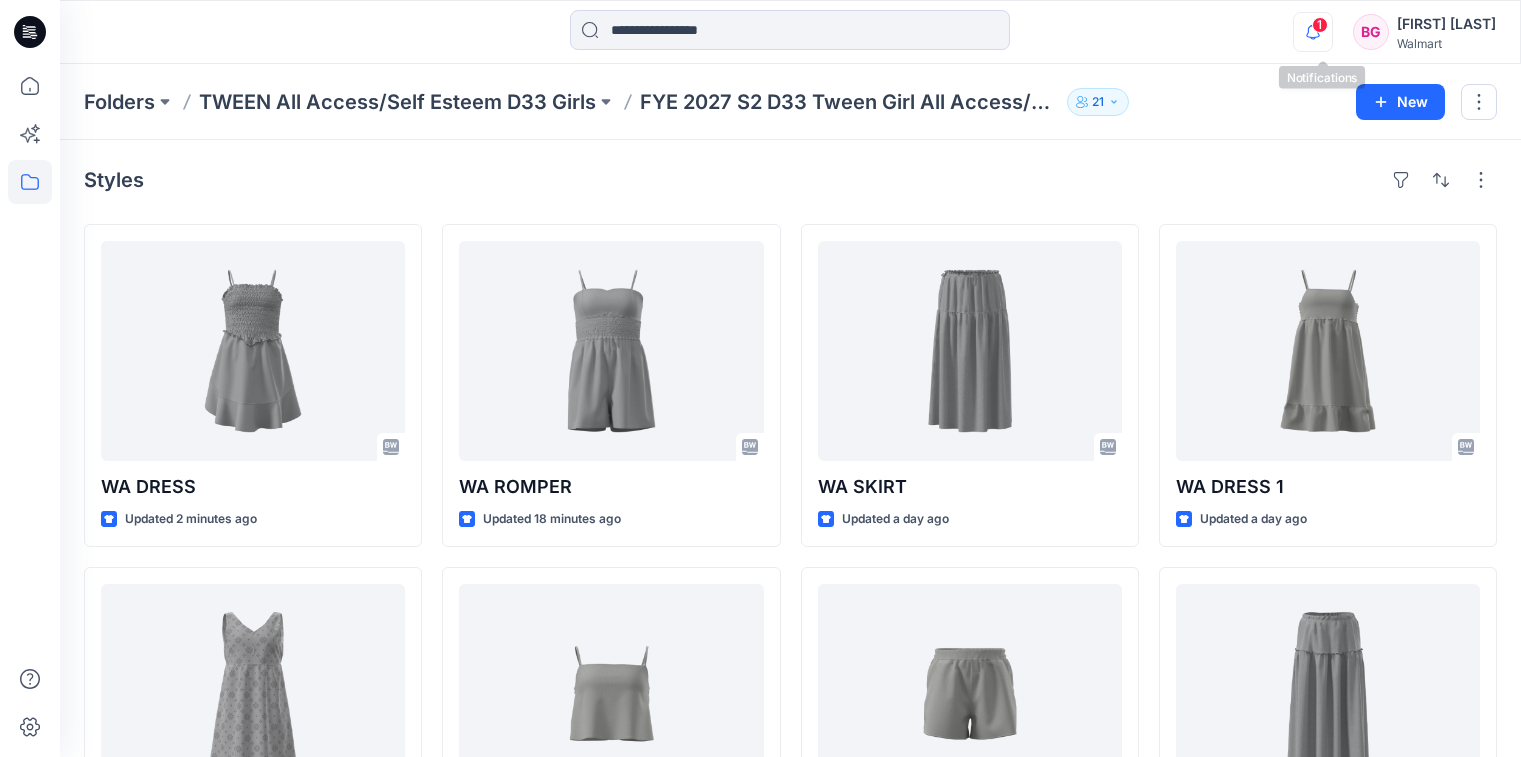 click 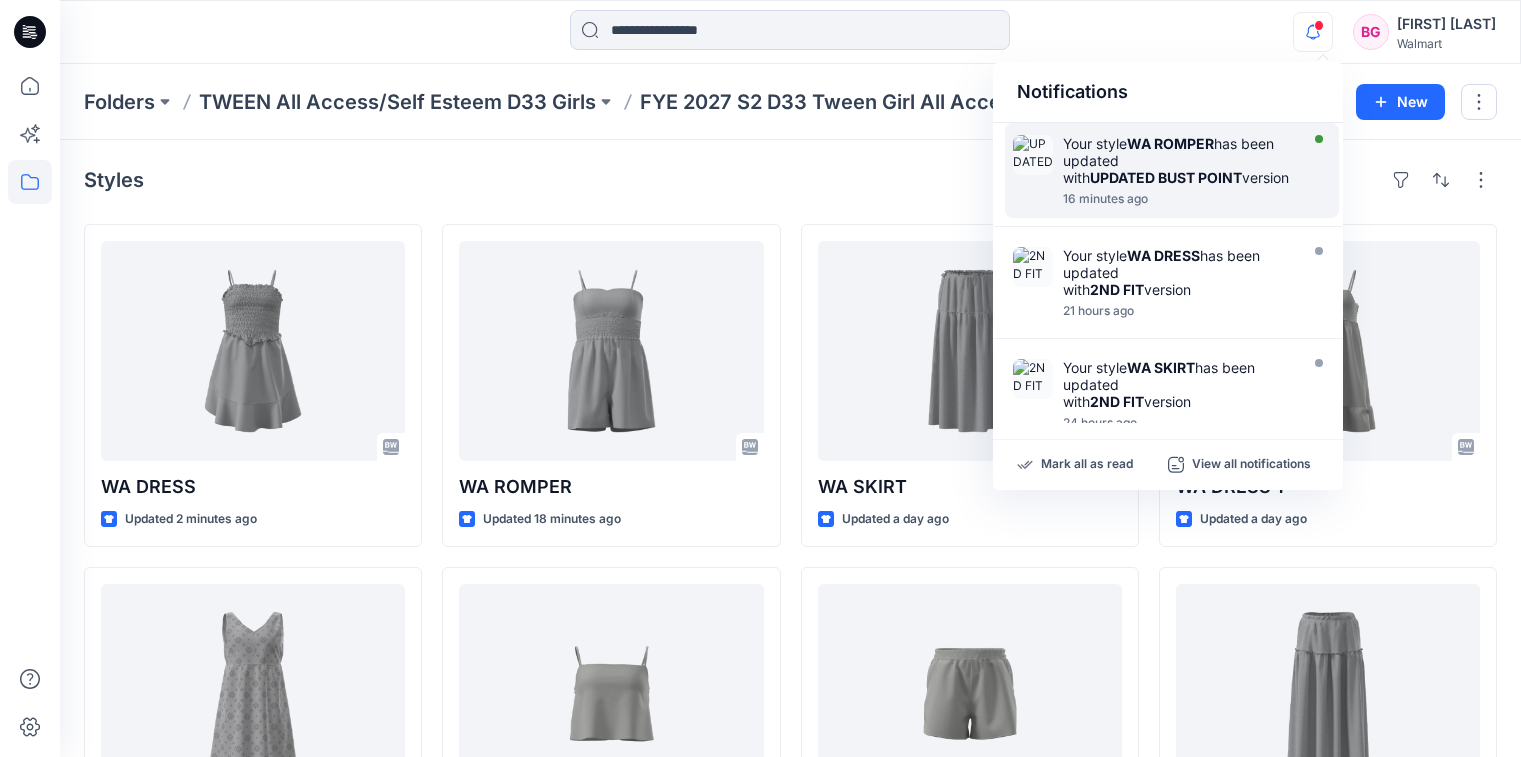 click on "Your style  WA ROMPER  has been updated  with  UPDATED BUST POINT  version" at bounding box center (1178, 160) 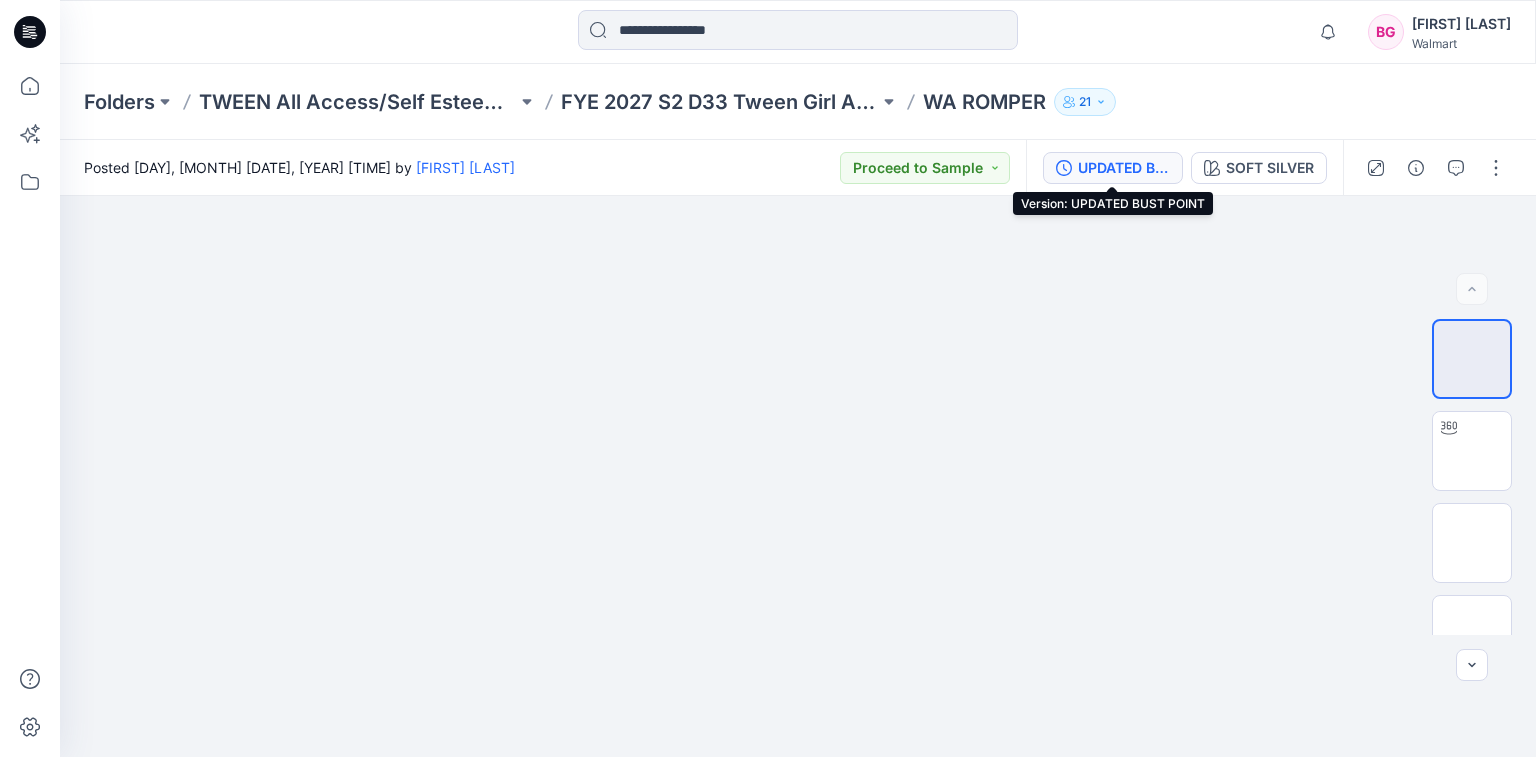 click on "UPDATED BUST POINT" at bounding box center (1113, 168) 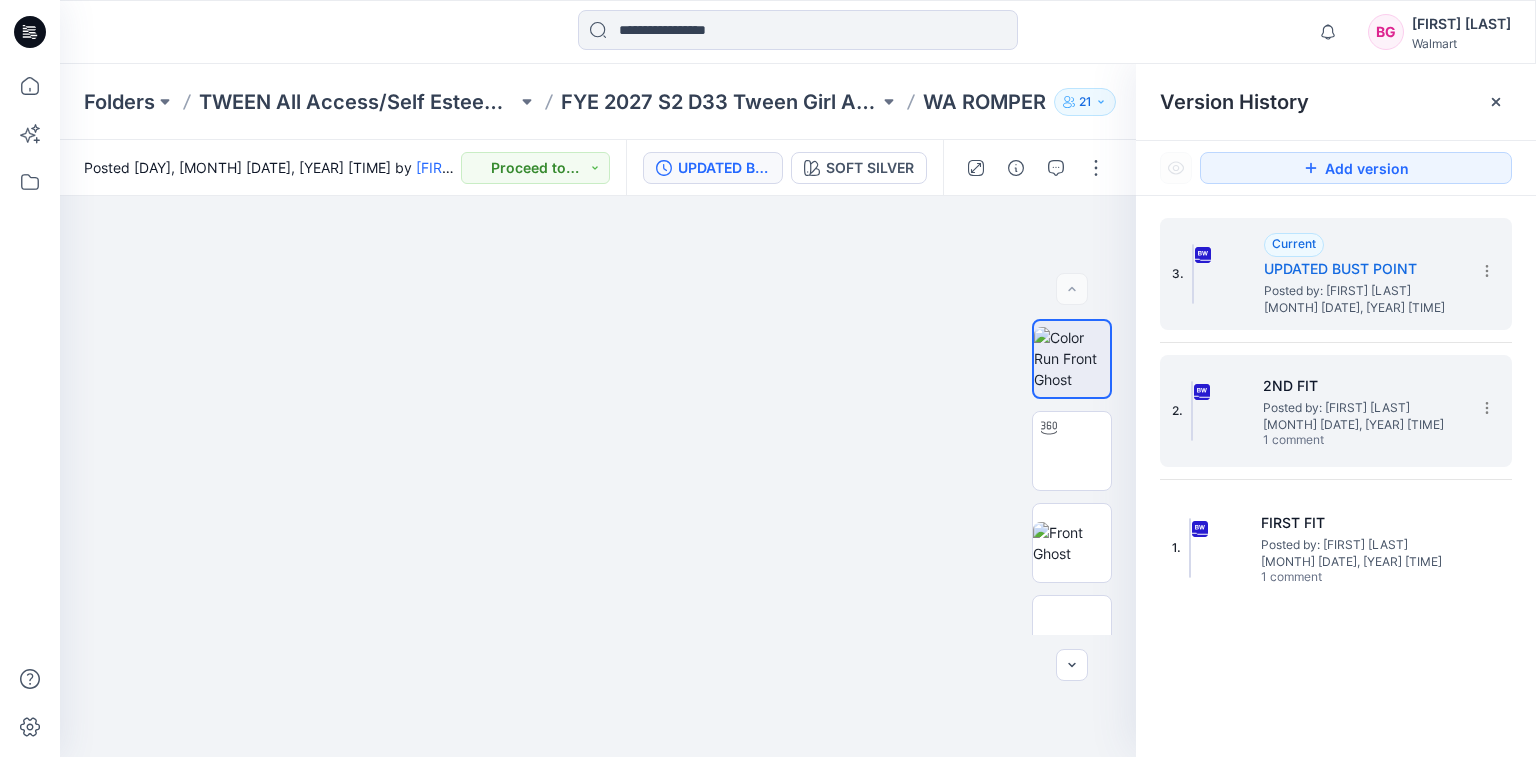 click on "Posted by: [FIRST] [LAST]" at bounding box center (1363, 408) 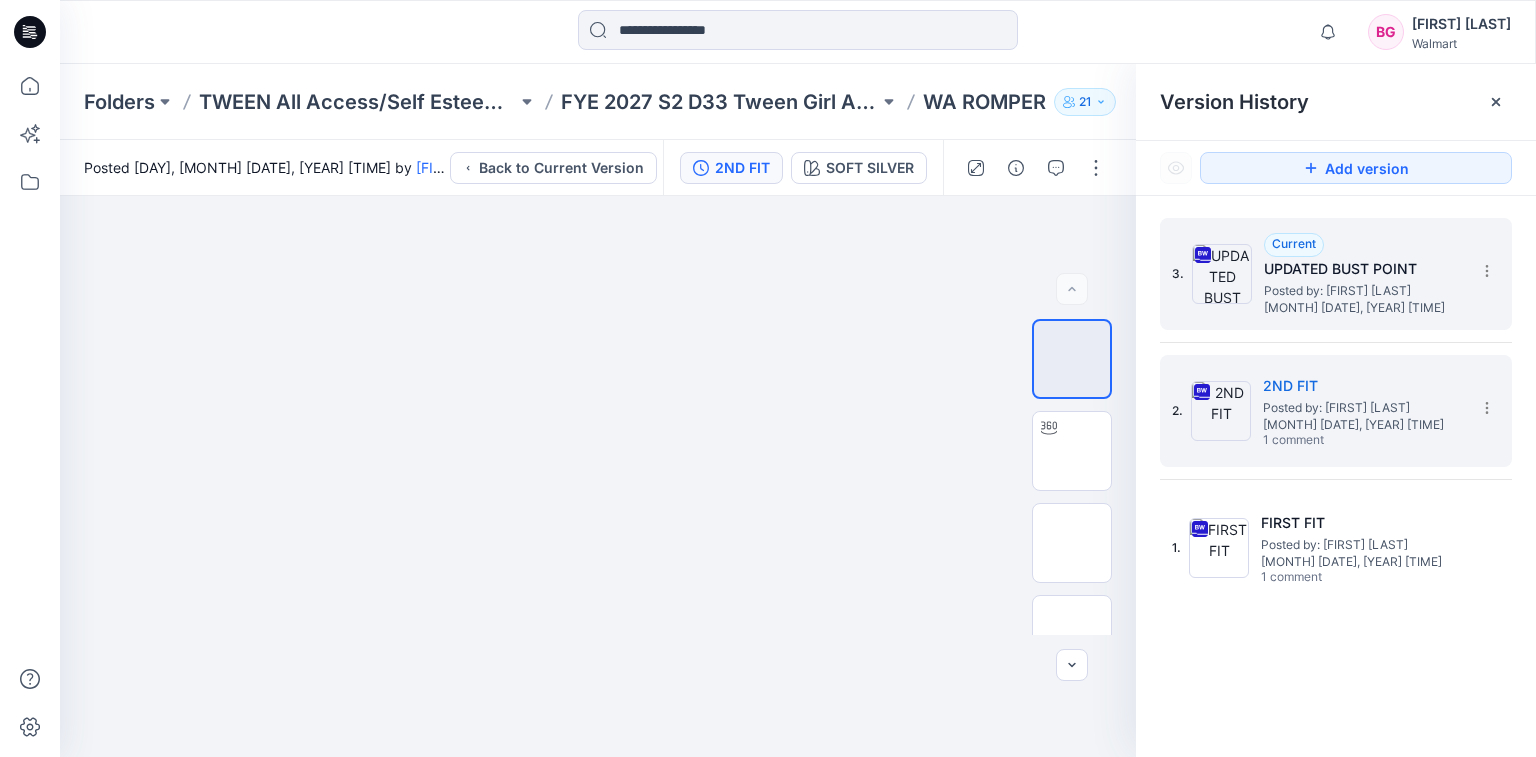 click on "UPDATED BUST POINT" at bounding box center (1364, 269) 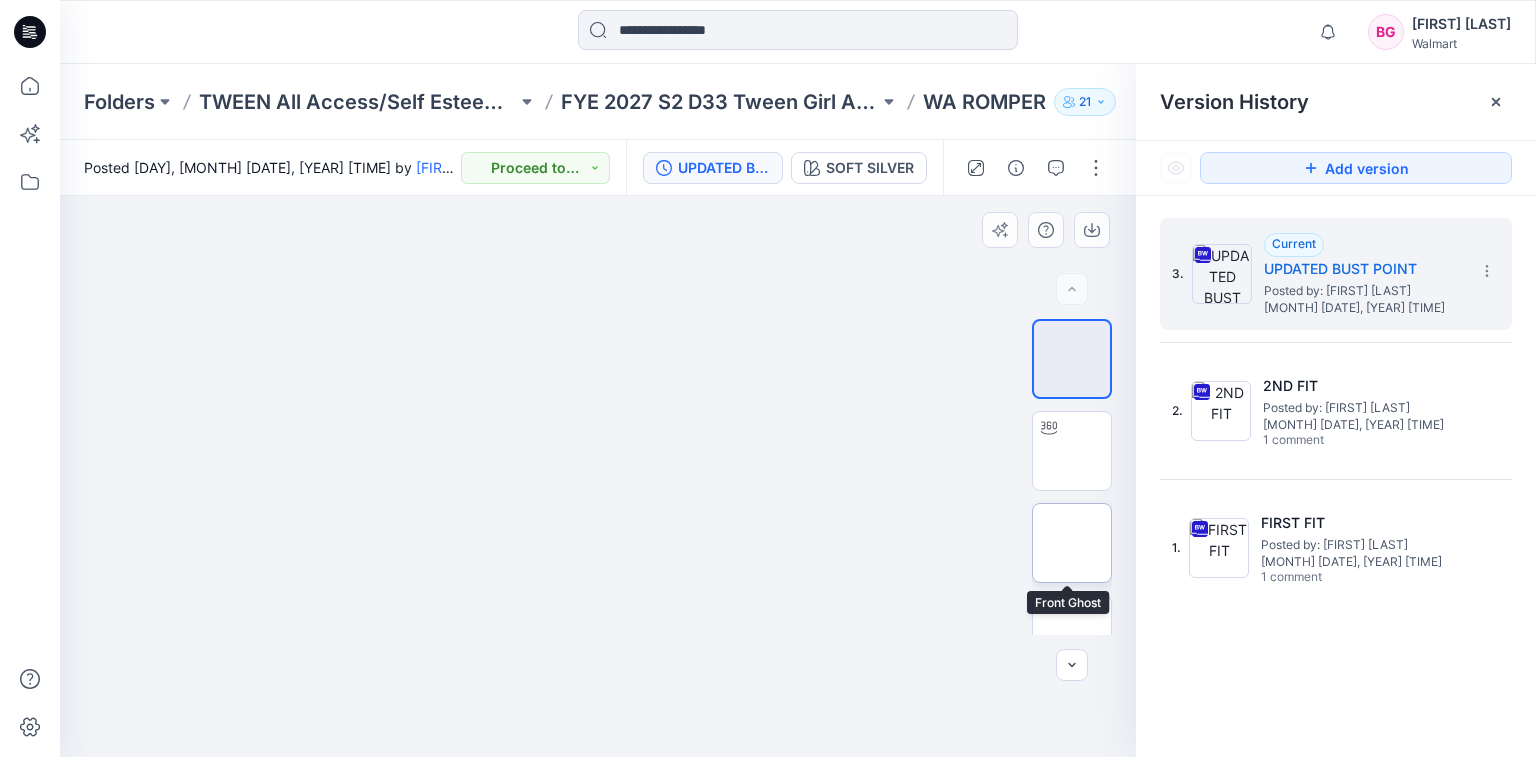 click at bounding box center (1072, 543) 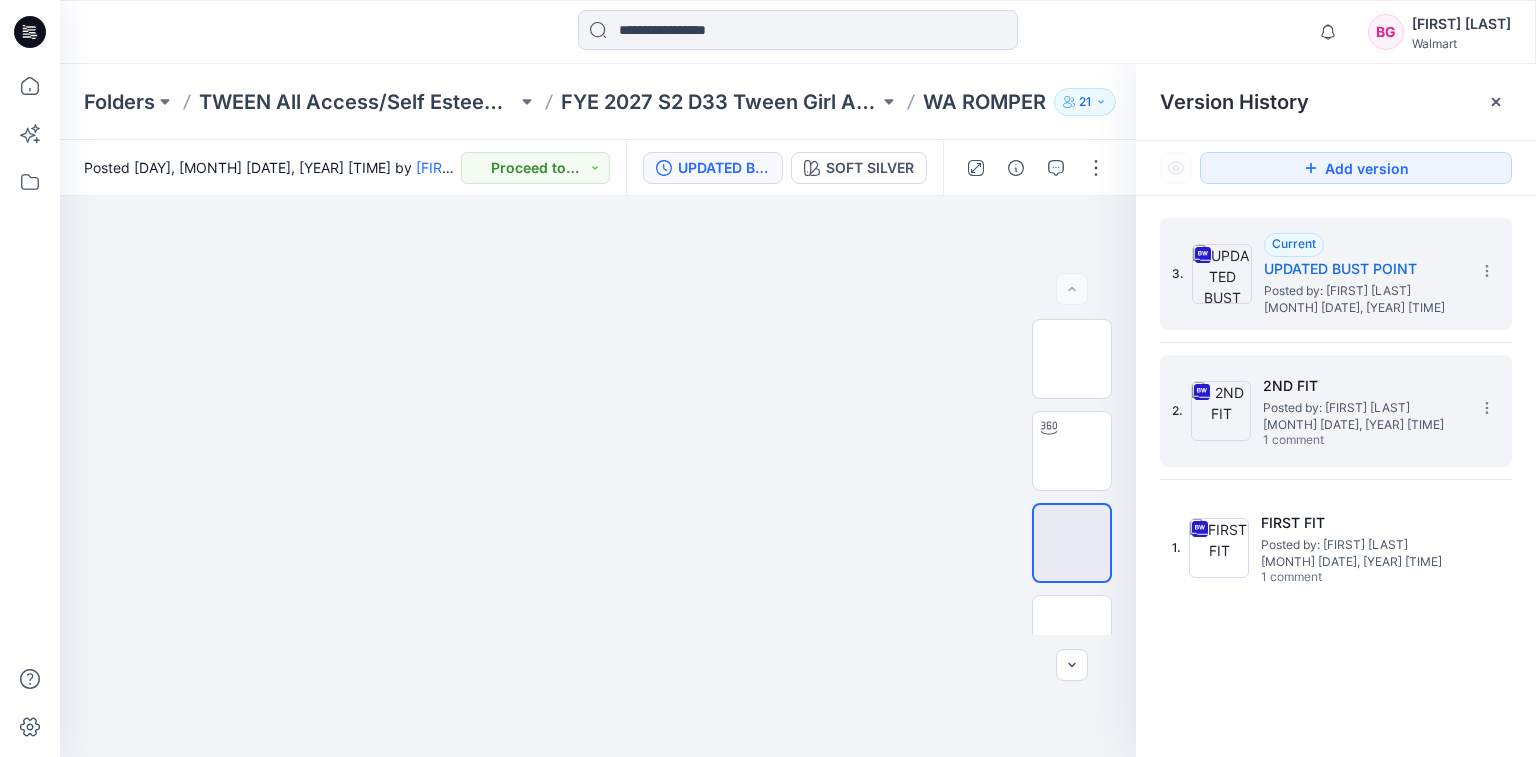 click on "Posted by: [FIRST] [LAST]" at bounding box center [1363, 408] 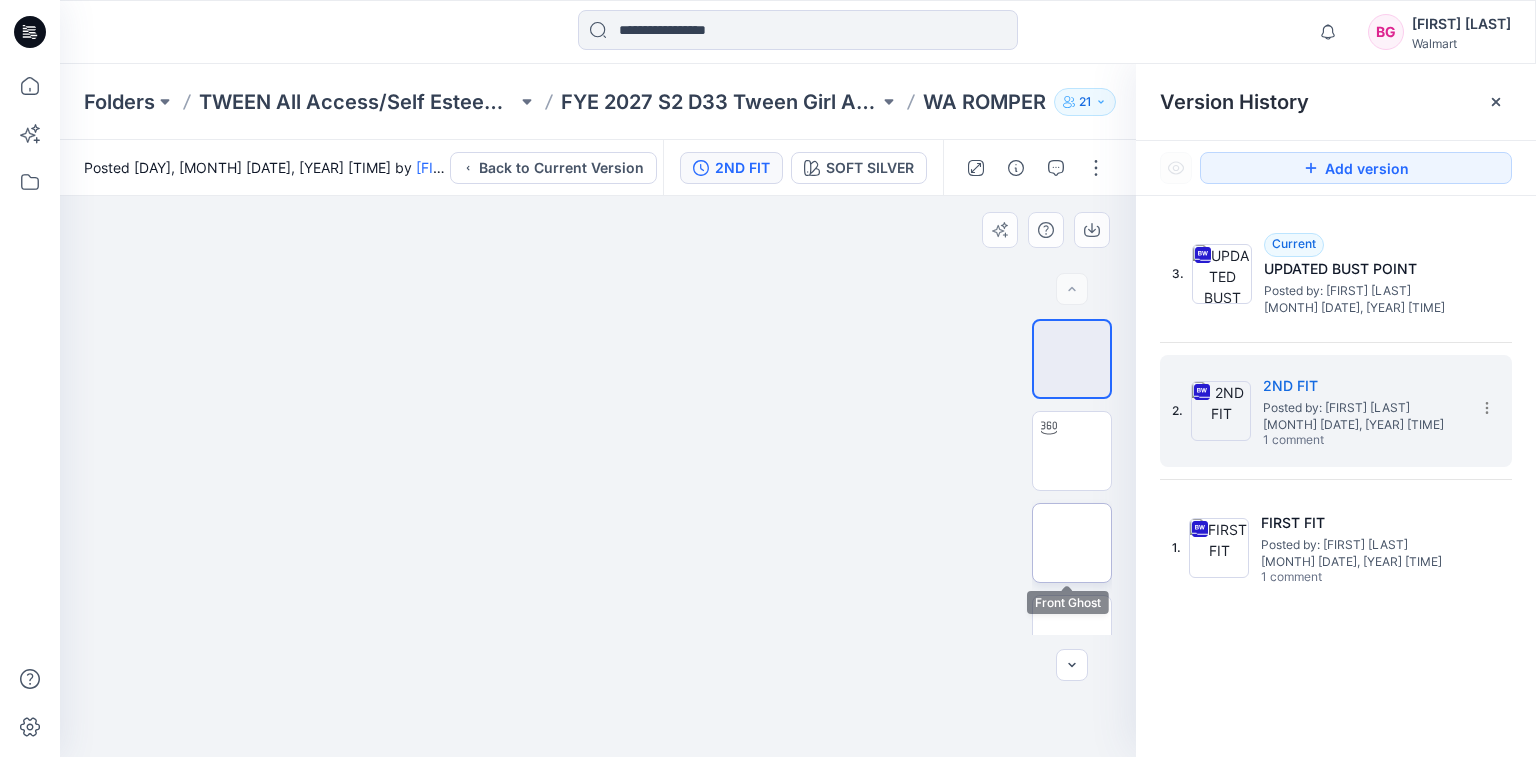 click at bounding box center (1072, 543) 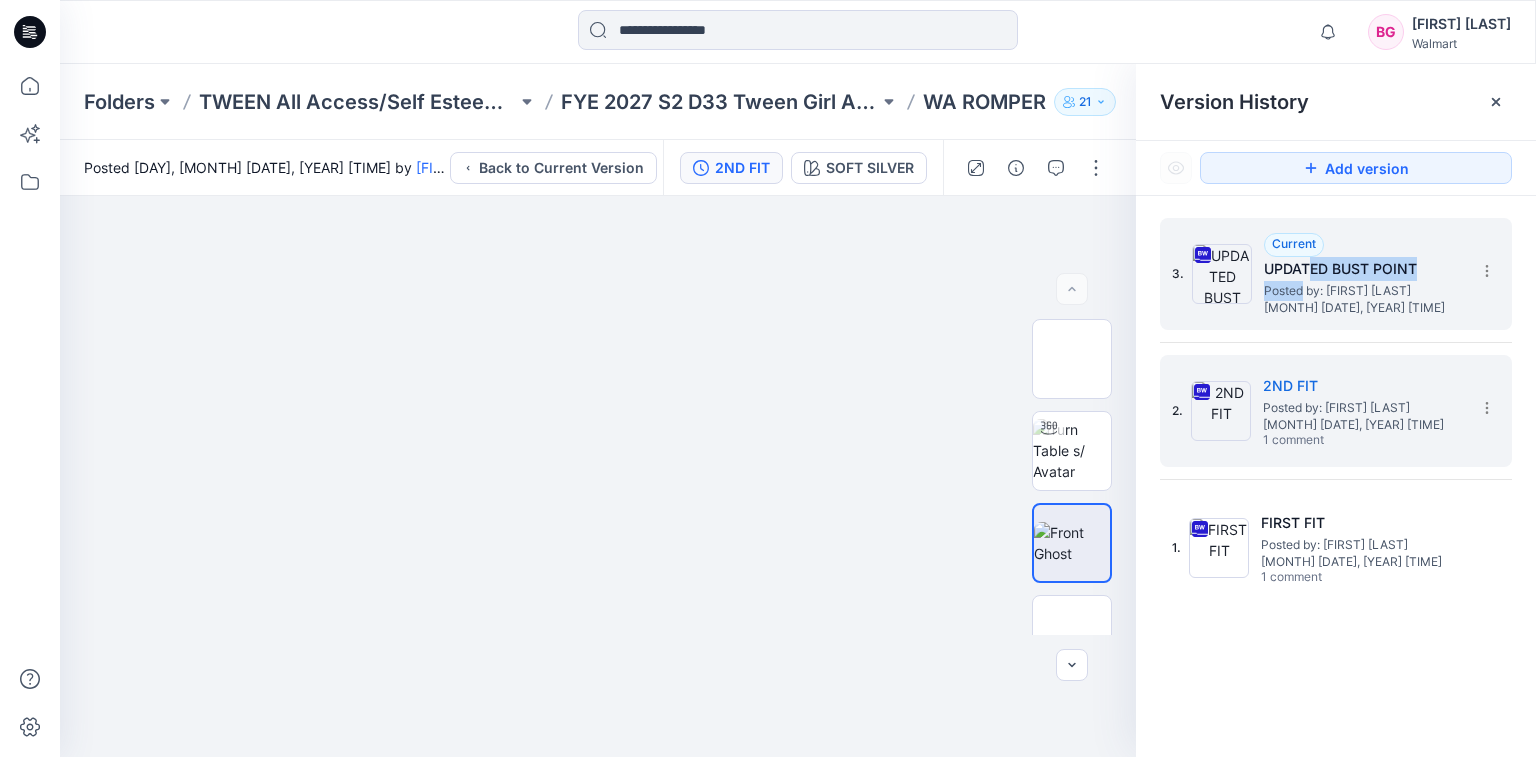click on "Current UPDATED BUST POINT Posted by: Brianna Glick July 16, 2025 11:12" at bounding box center (1364, 274) 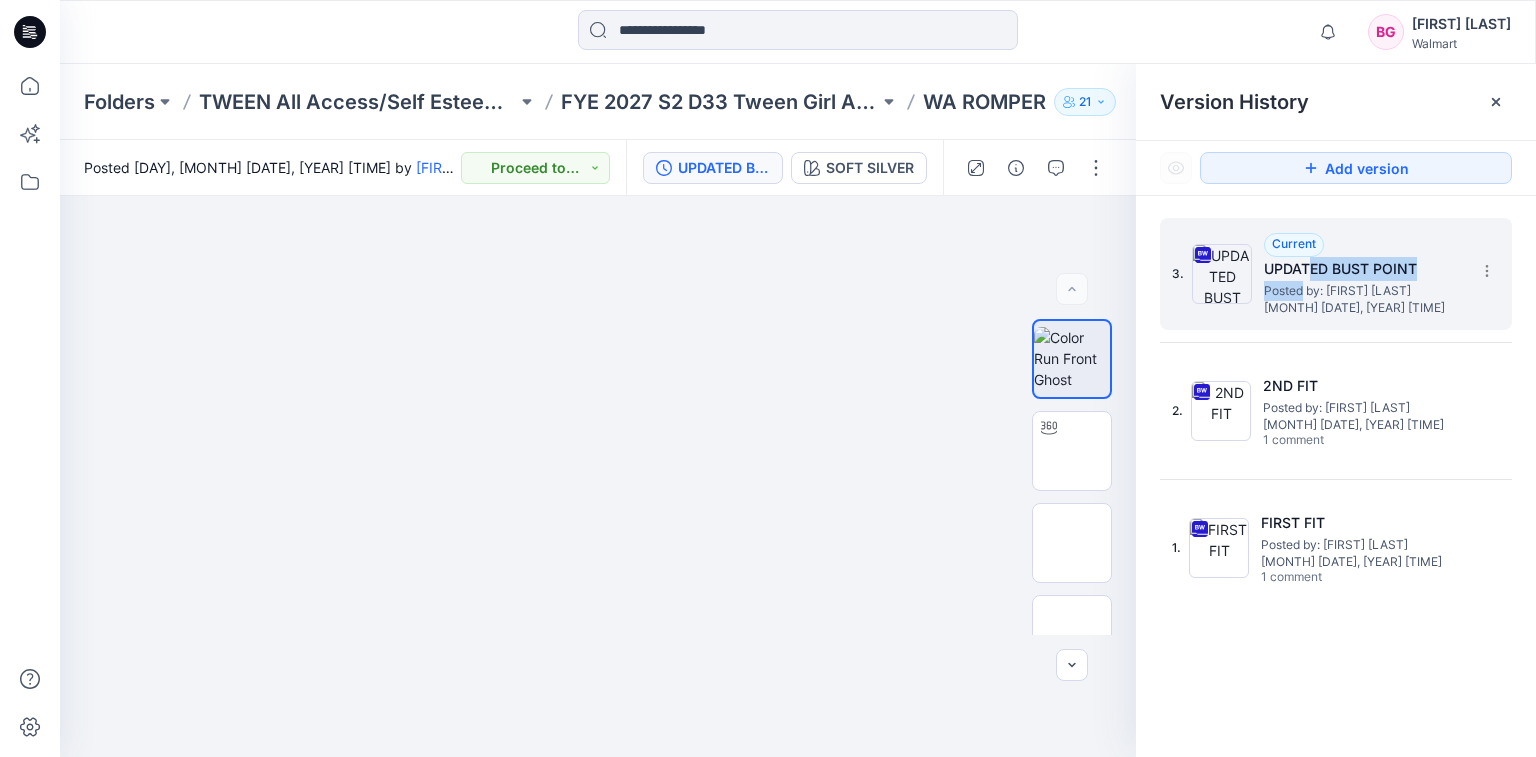 click 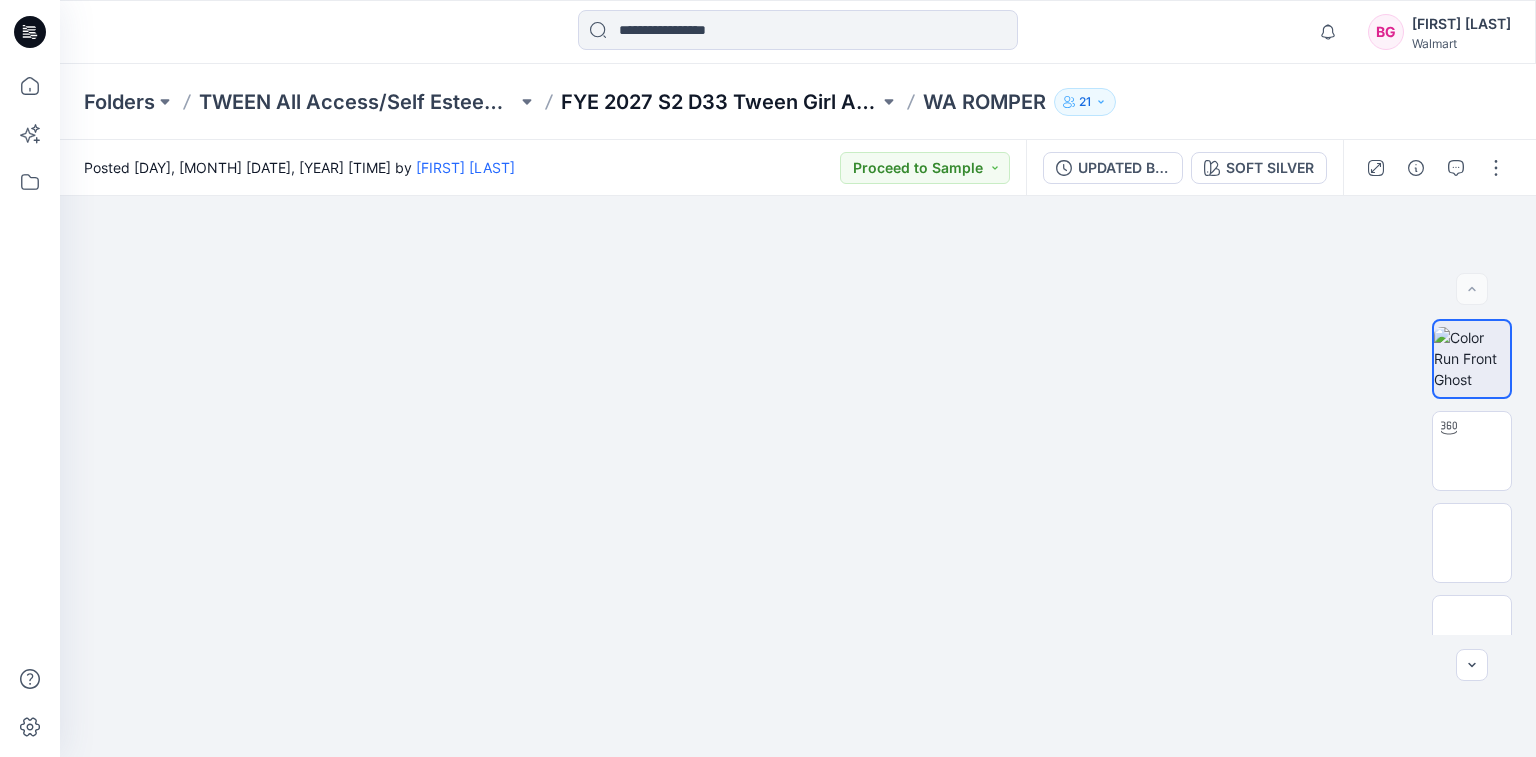 click on "FYE 2027 S2 D33 Tween Girl All Access/Self Esteem" at bounding box center (720, 102) 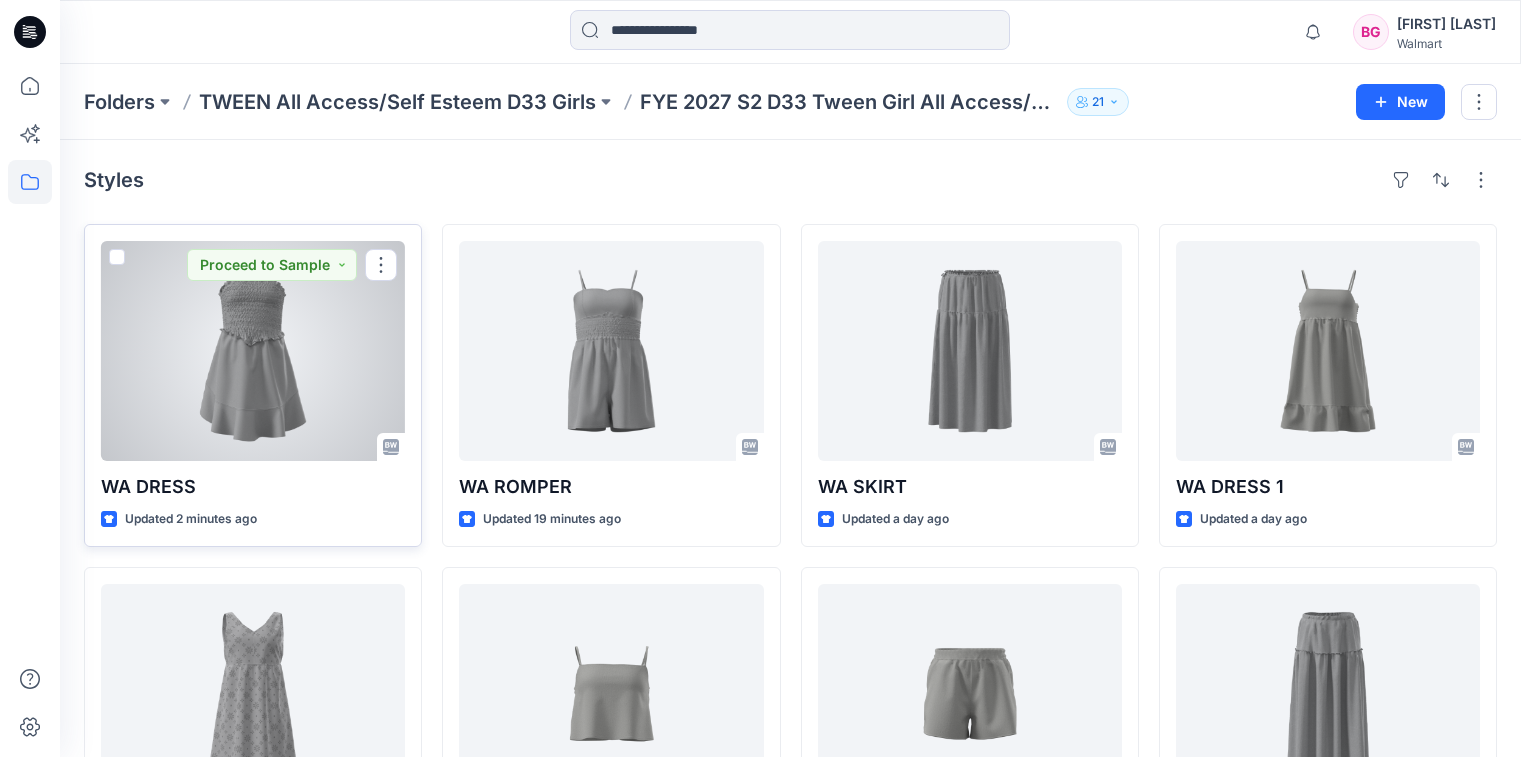 click at bounding box center [253, 351] 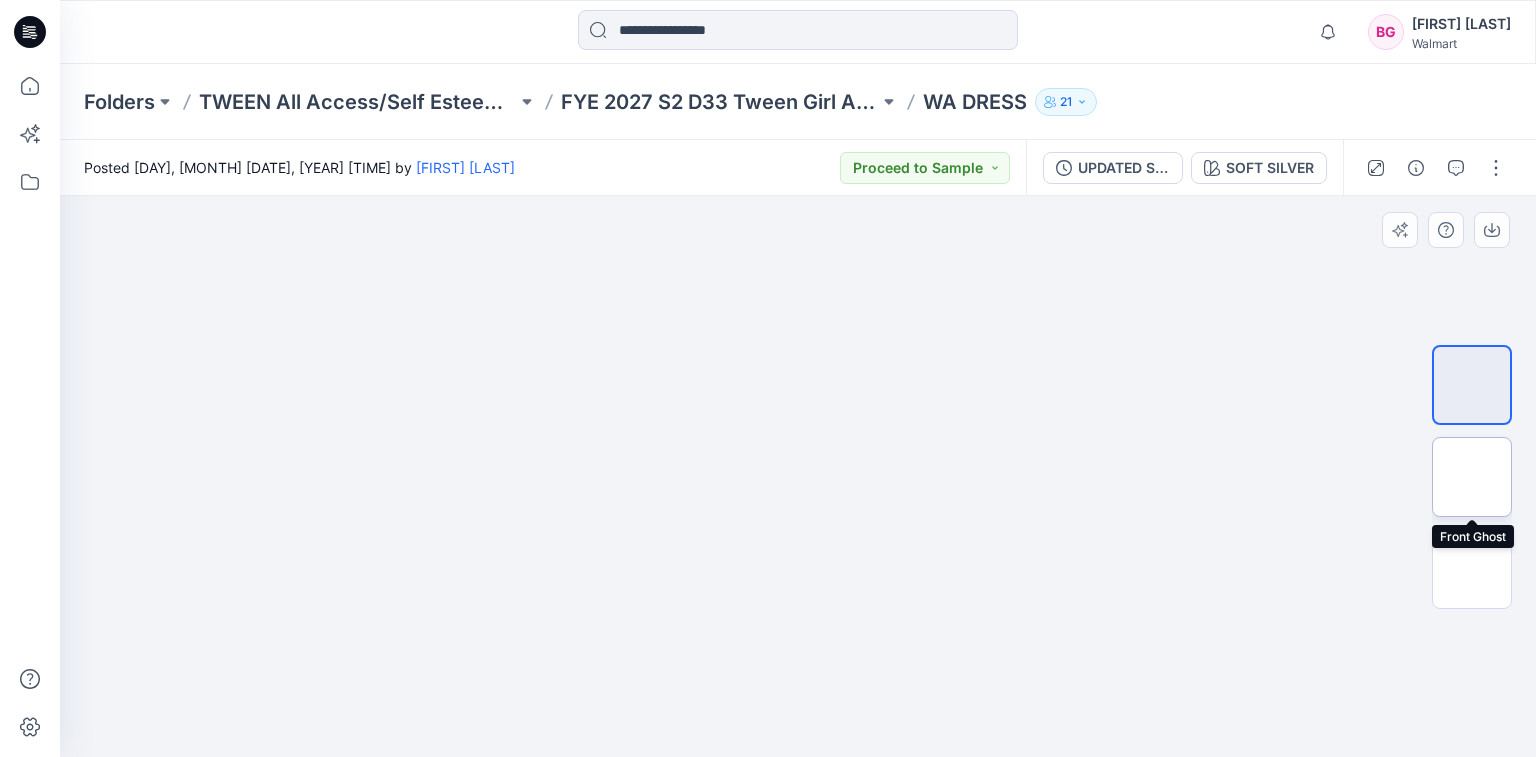 click at bounding box center [1472, 477] 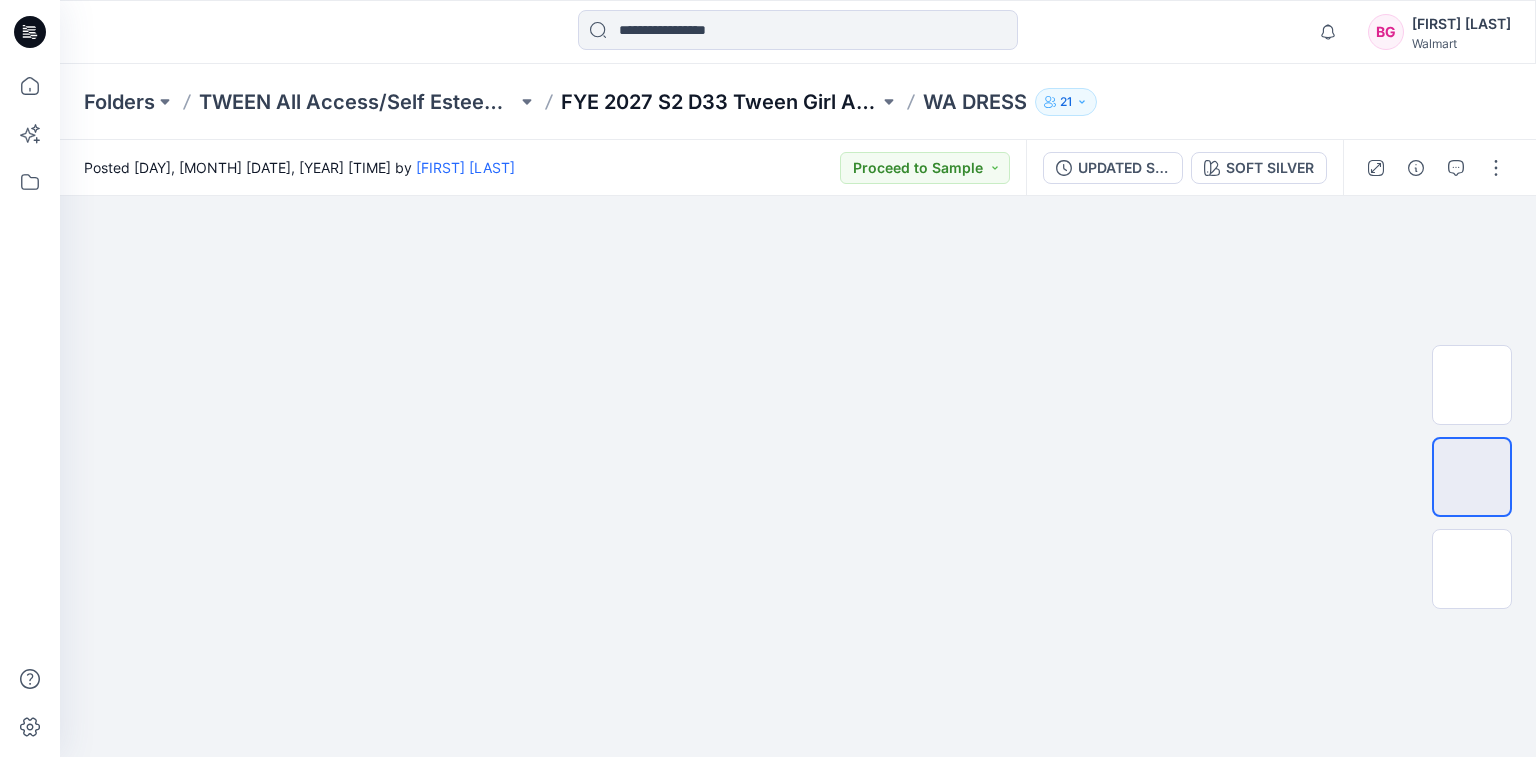 click on "FYE 2027 S2 D33 Tween Girl All Access/Self Esteem" at bounding box center [720, 102] 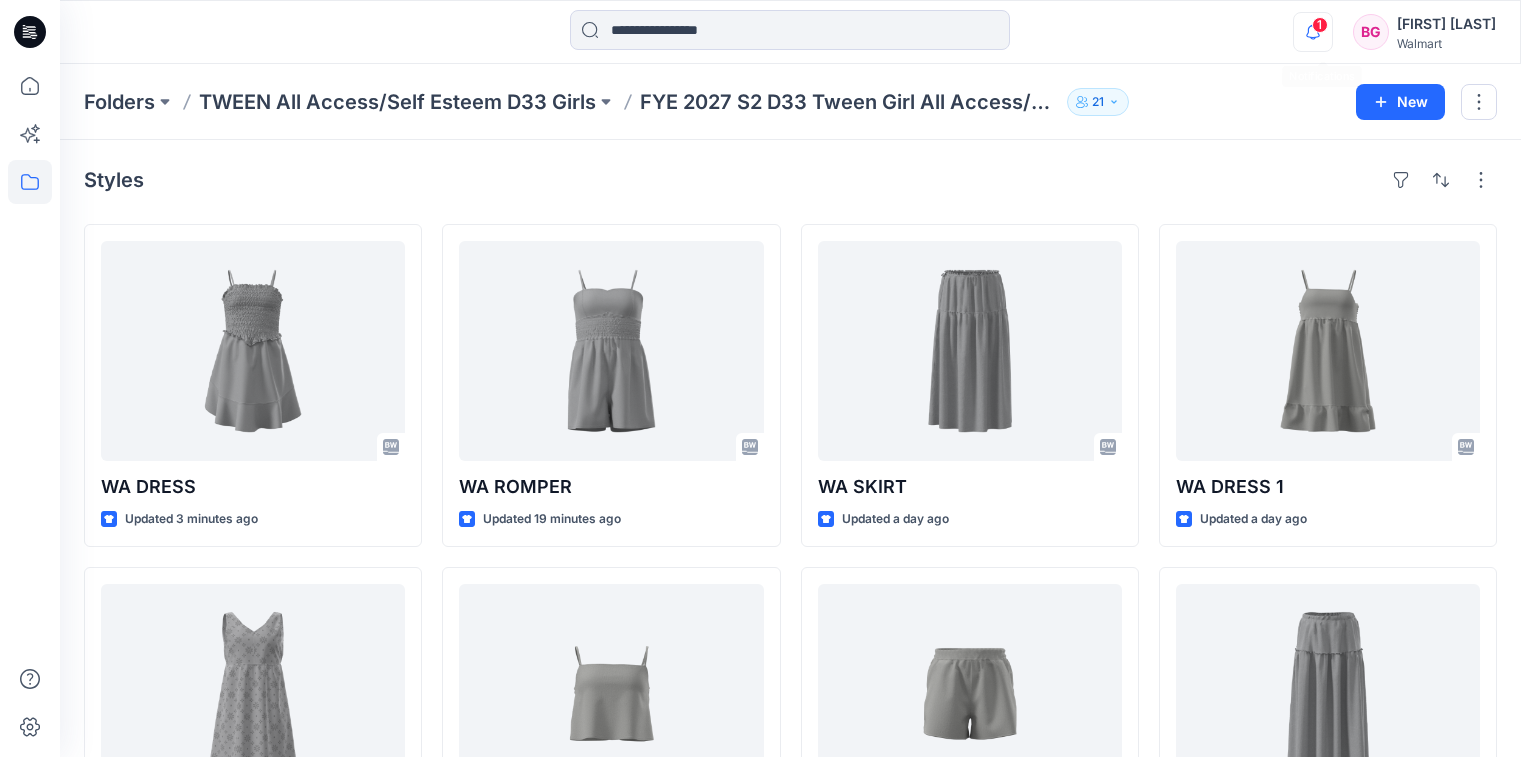 click 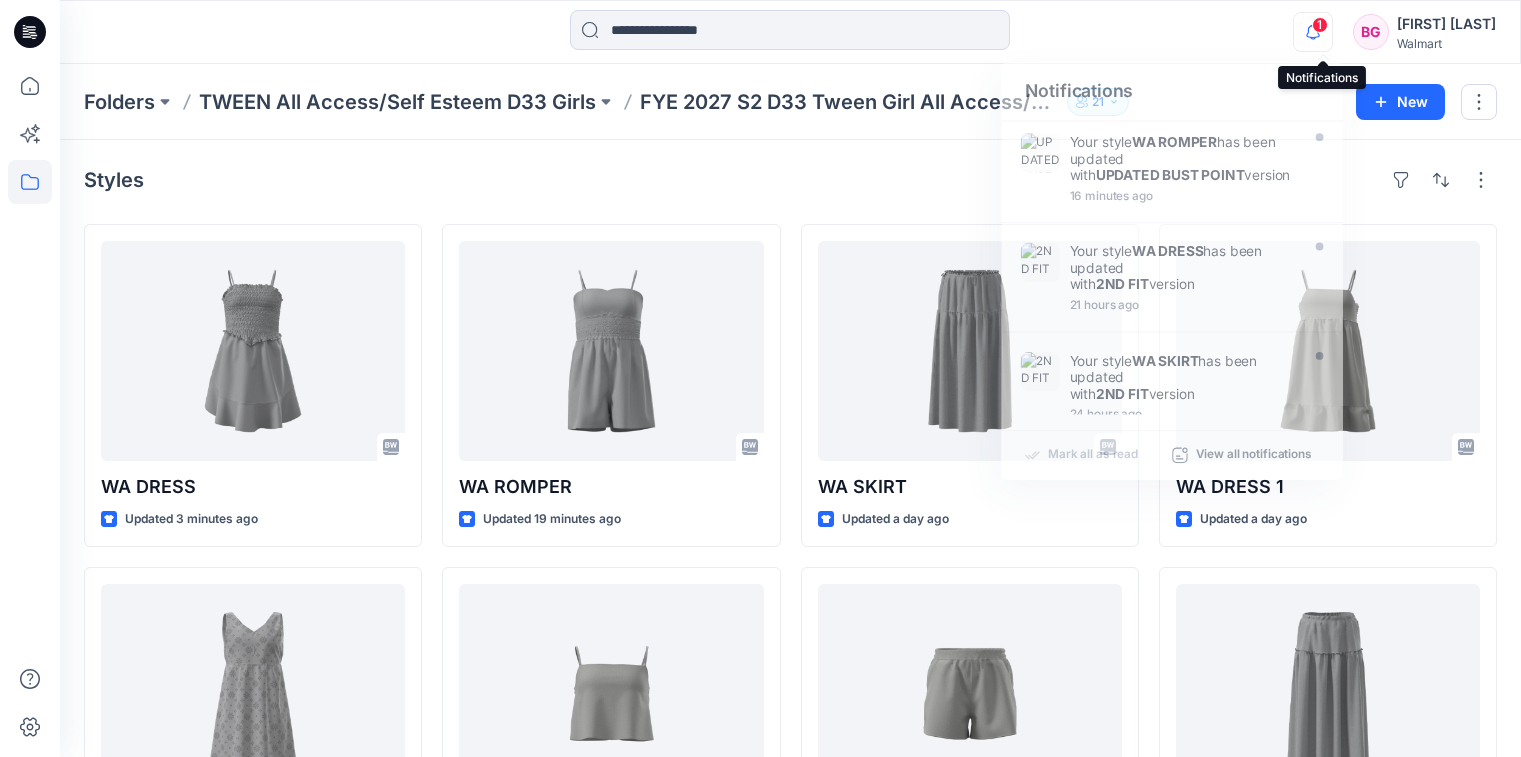 click 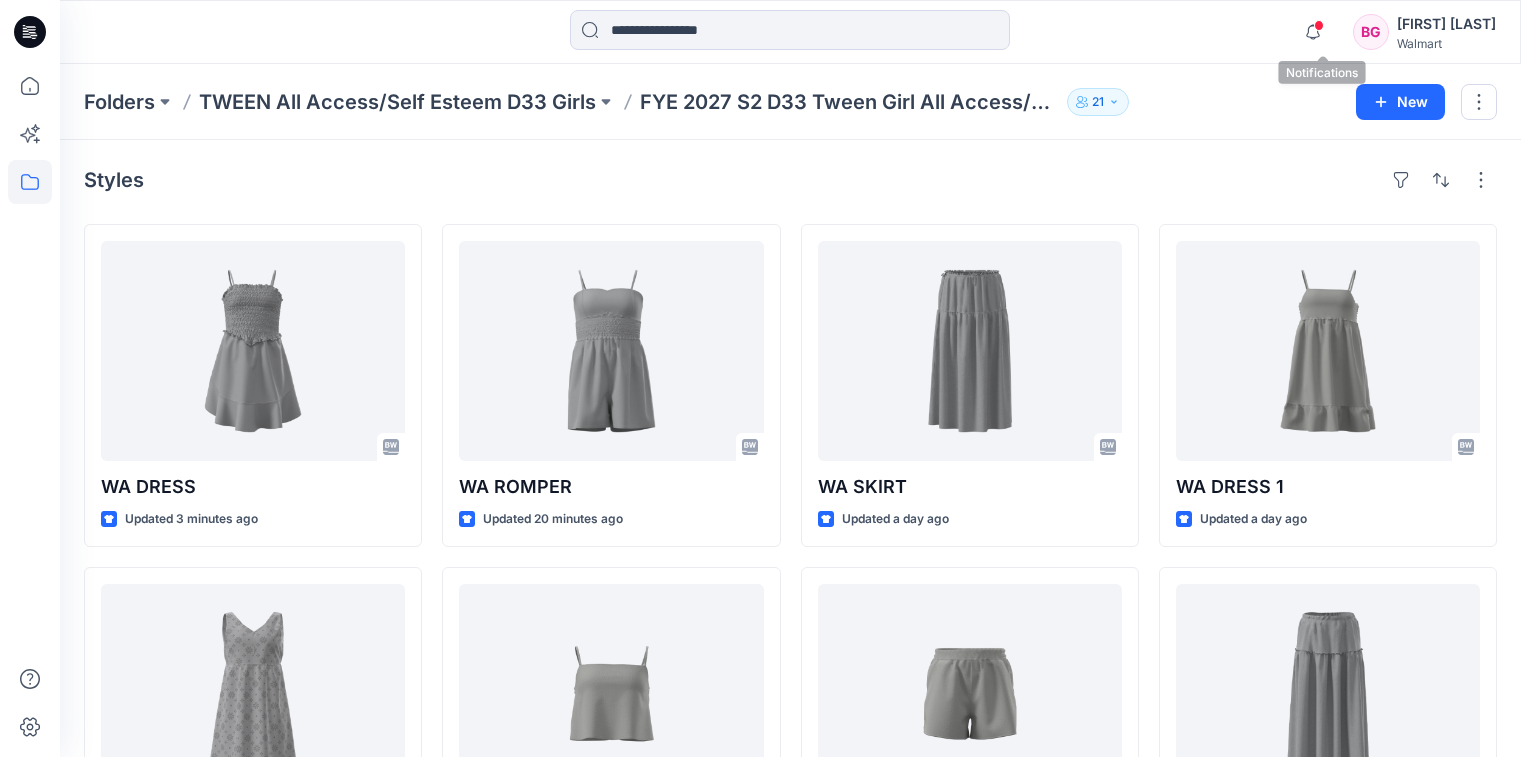click at bounding box center (1319, 25) 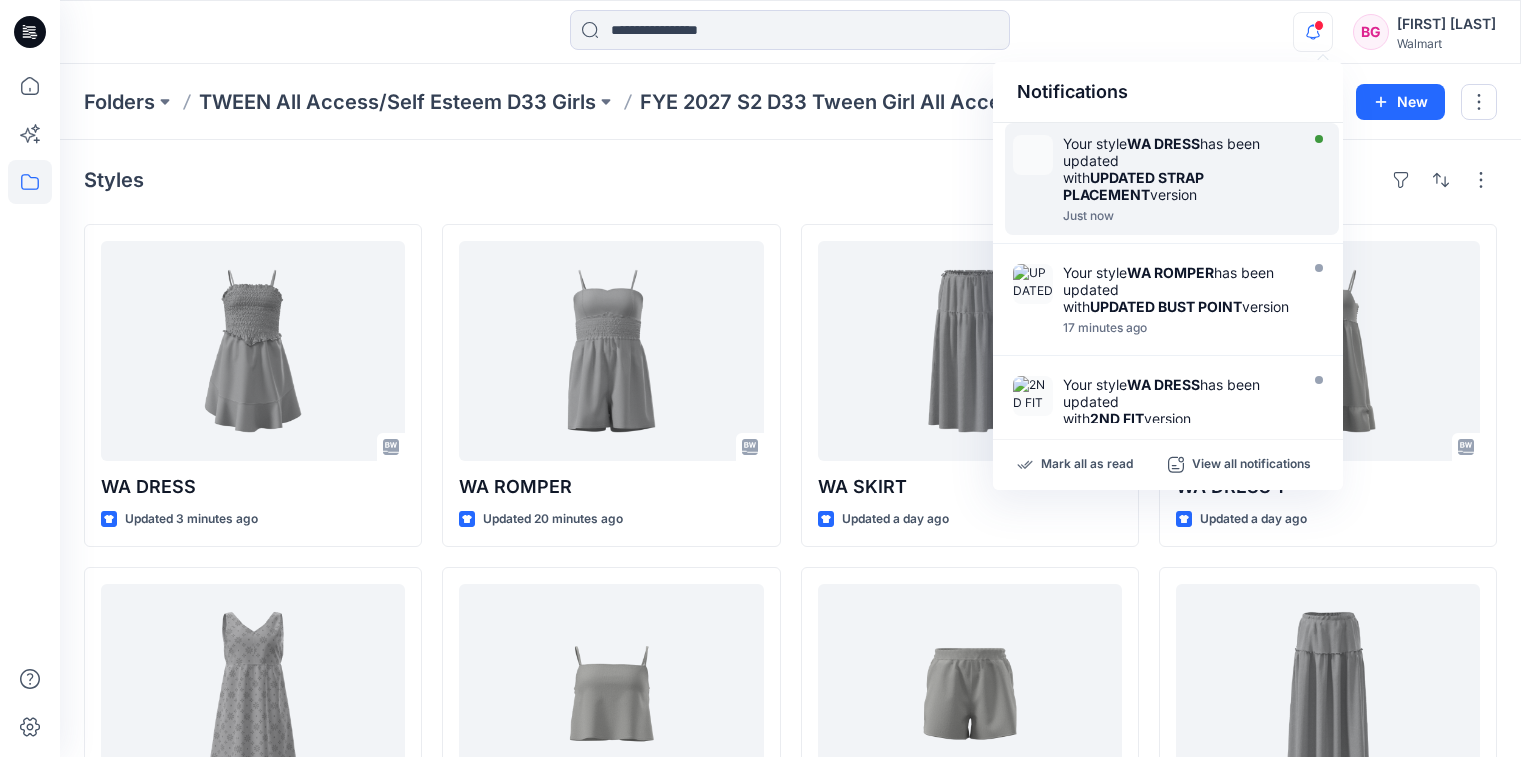 click on "Your style  WA DRESS  has been updated  with  UPDATED STRAP PLACEMENT  version" at bounding box center (1178, 169) 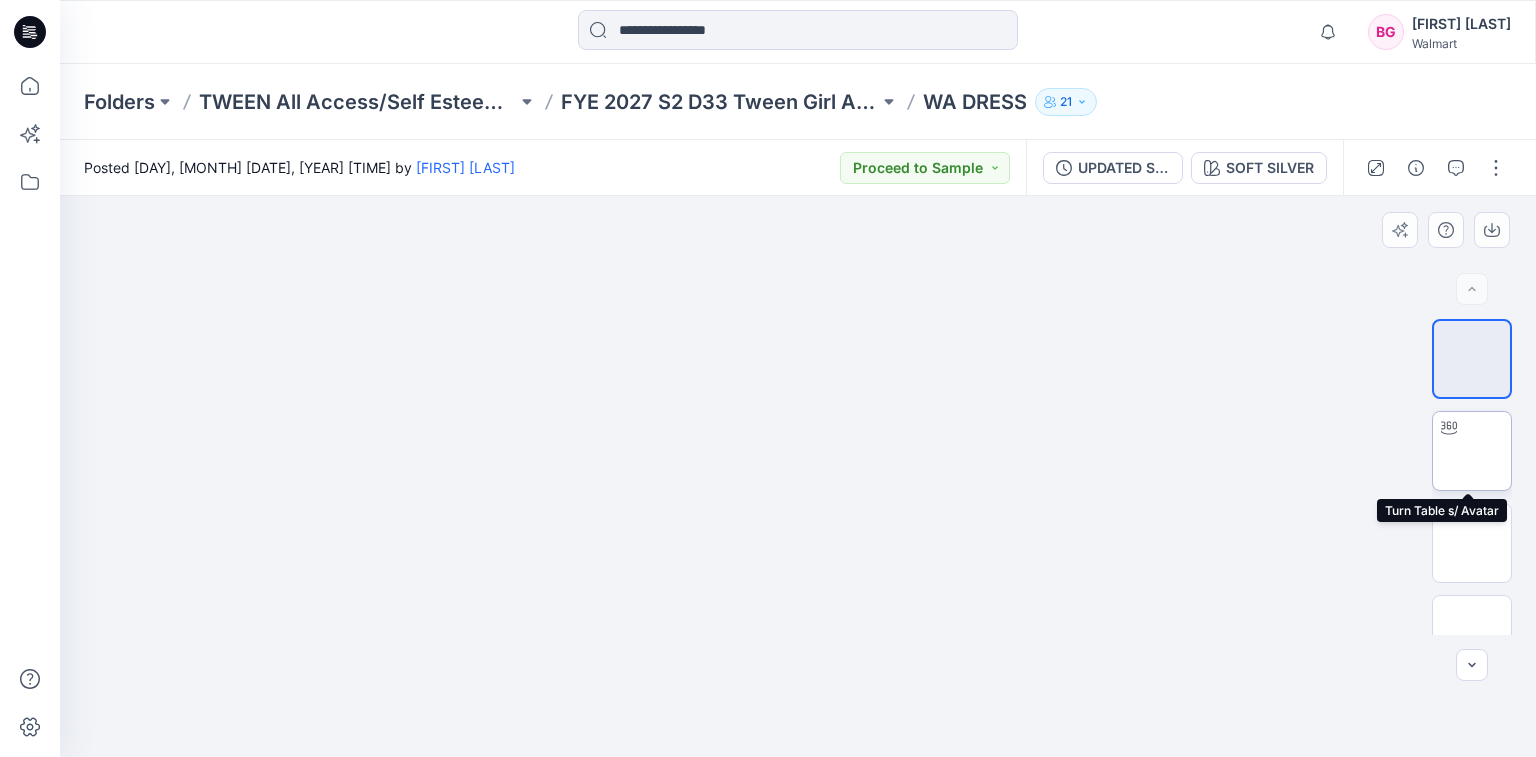 click at bounding box center (1472, 451) 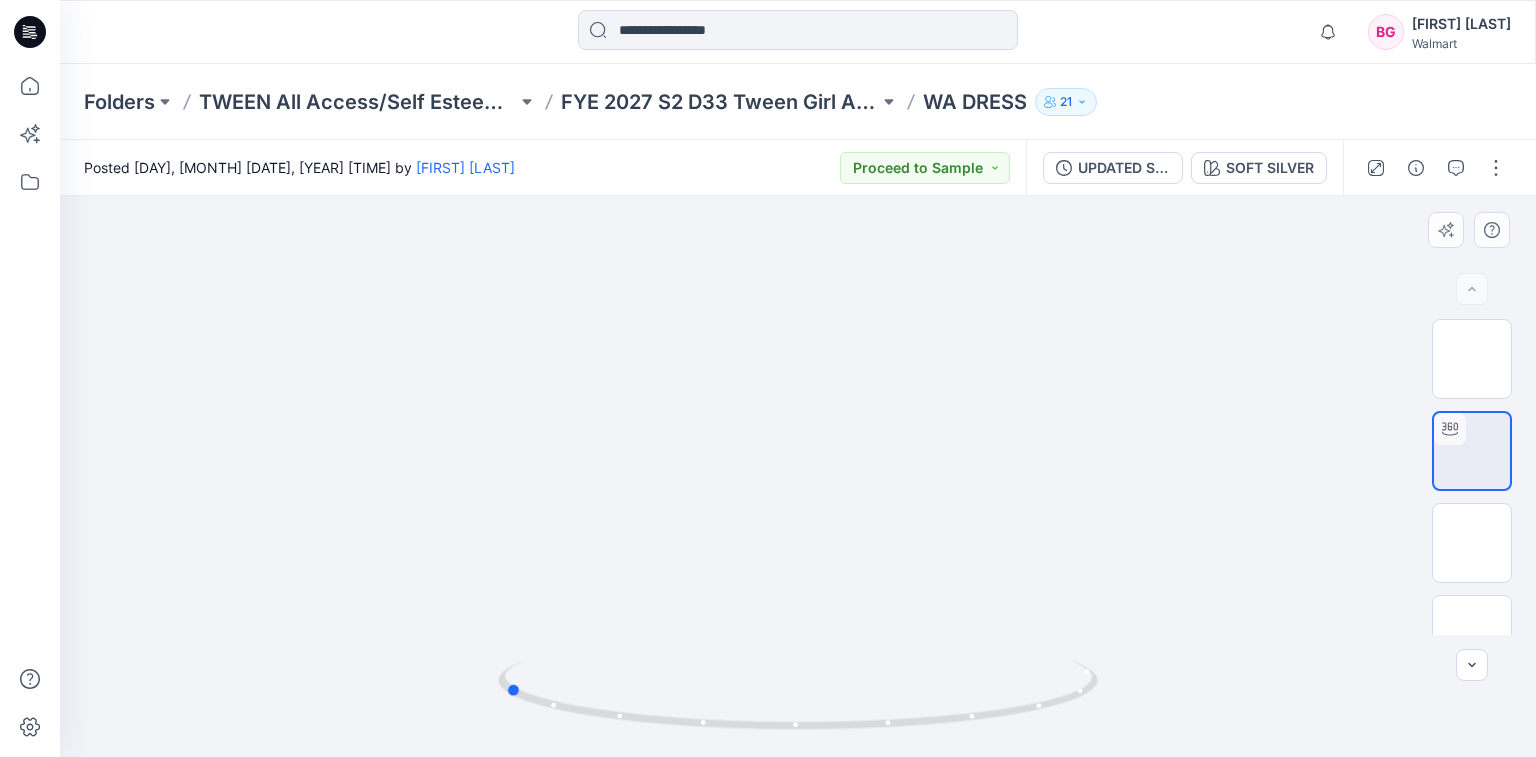 drag, startPoint x: 1042, startPoint y: 708, endPoint x: 758, endPoint y: 748, distance: 286.80307 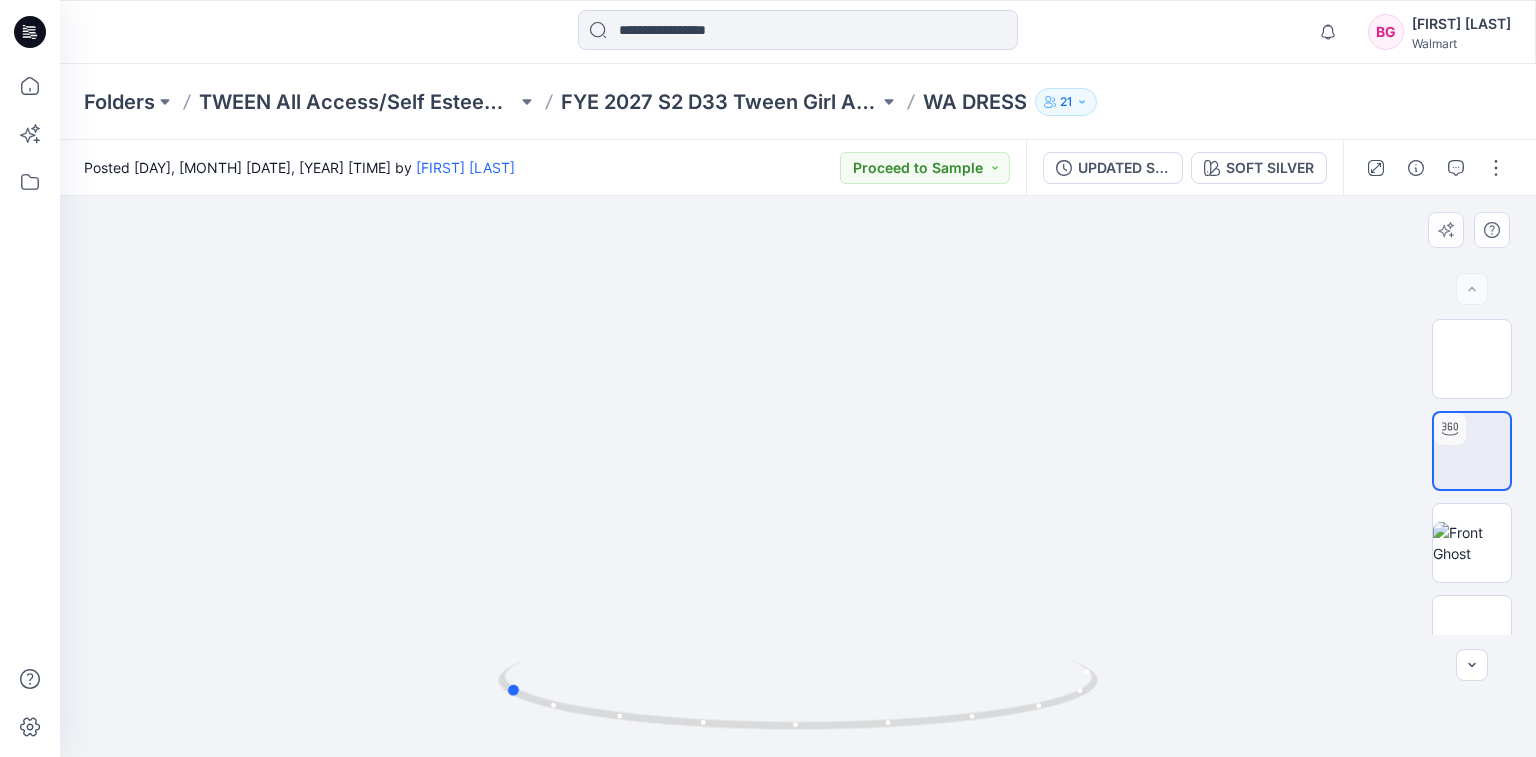 click at bounding box center [798, 476] 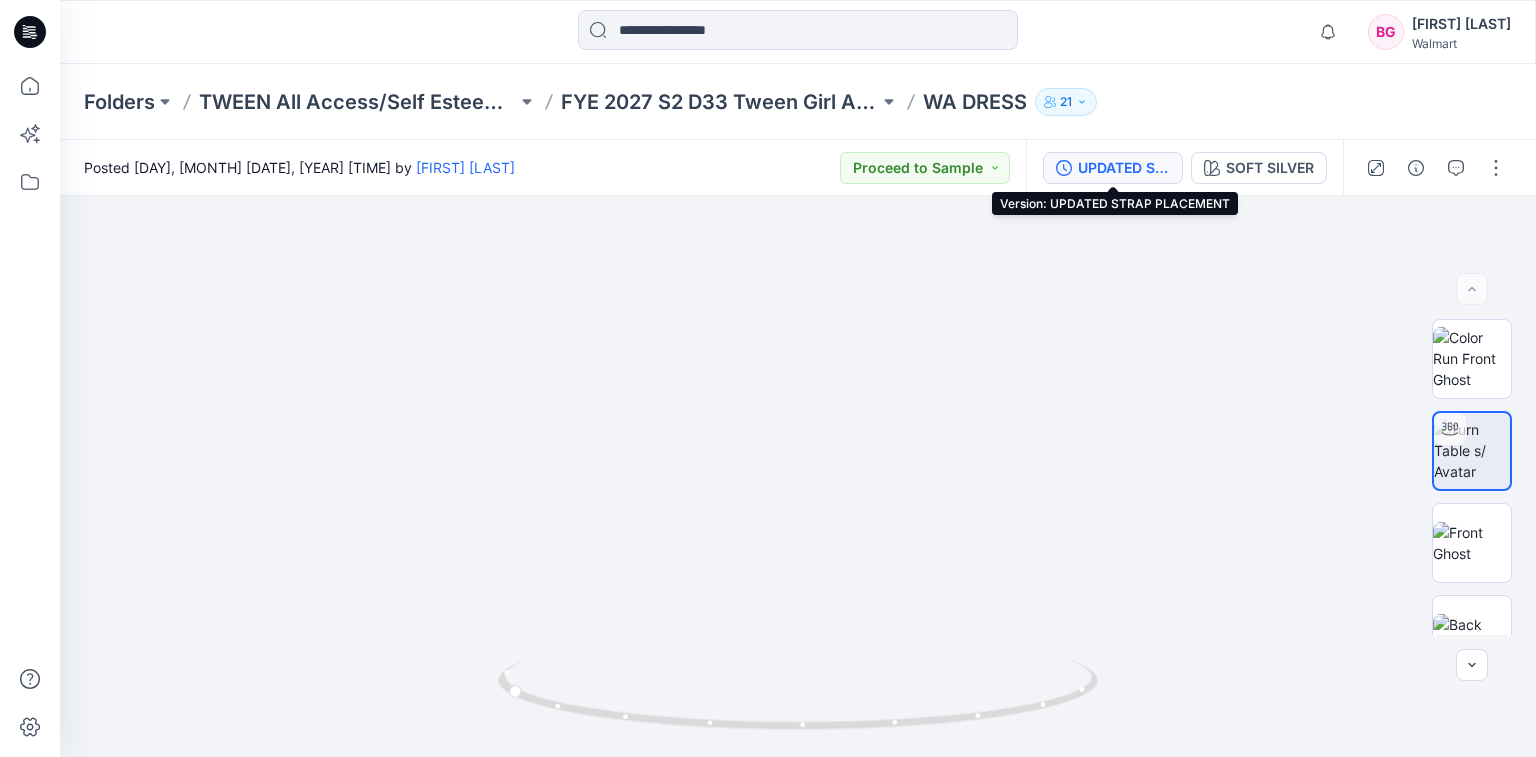 click on "UPDATED STRAP PLACEMENT" at bounding box center [1124, 168] 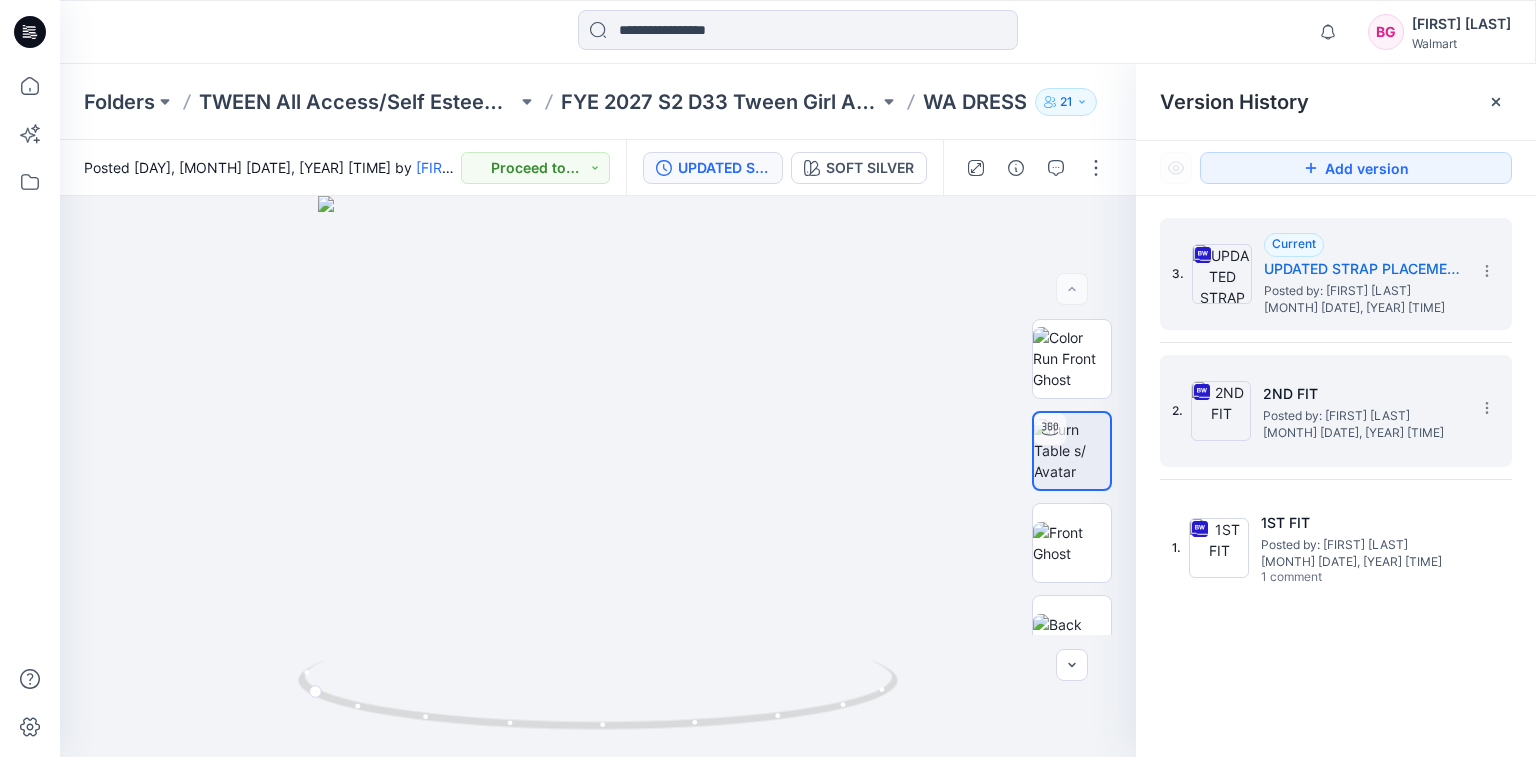 click on "Posted by: Brianna Glick" at bounding box center (1363, 416) 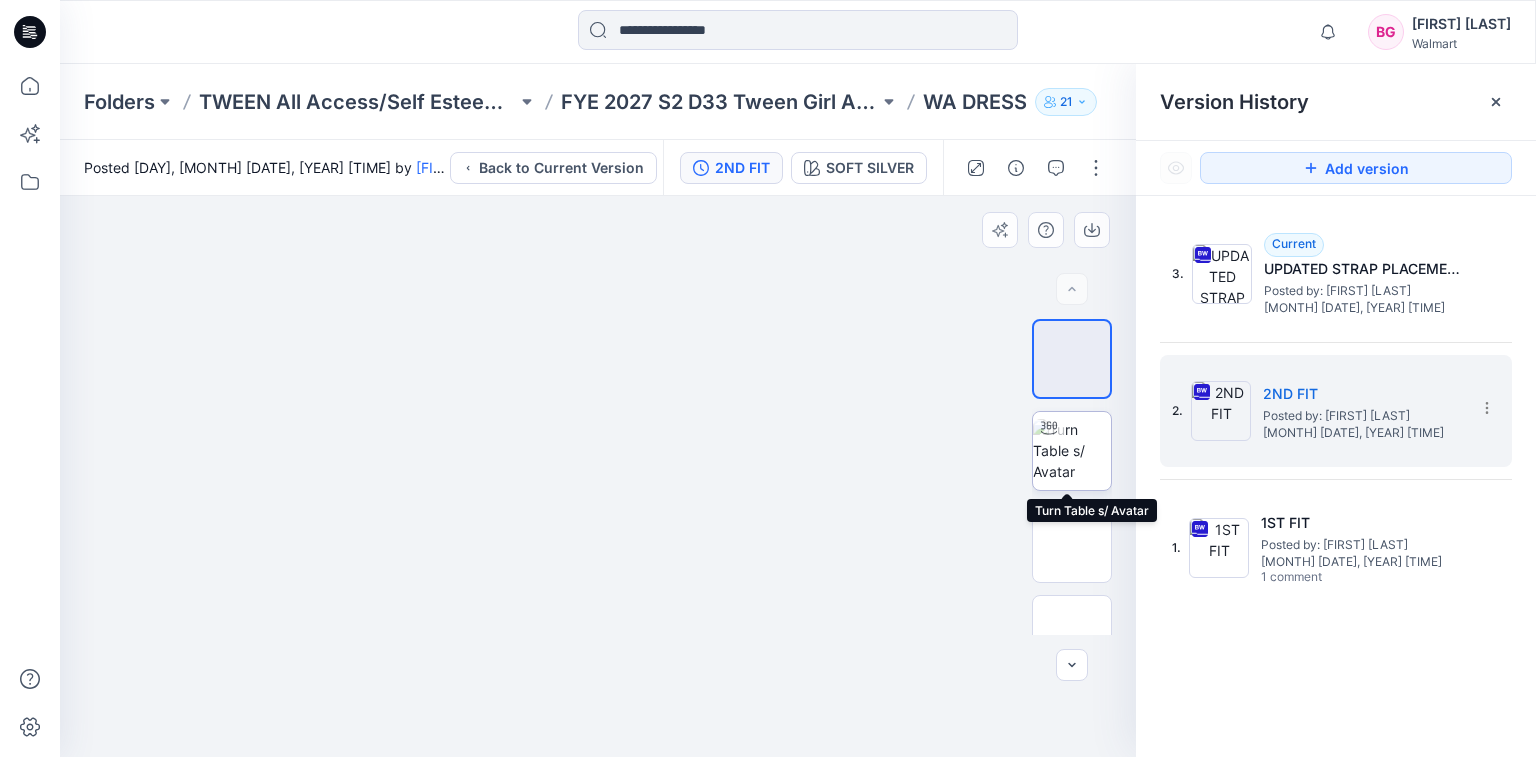 click at bounding box center [1072, 450] 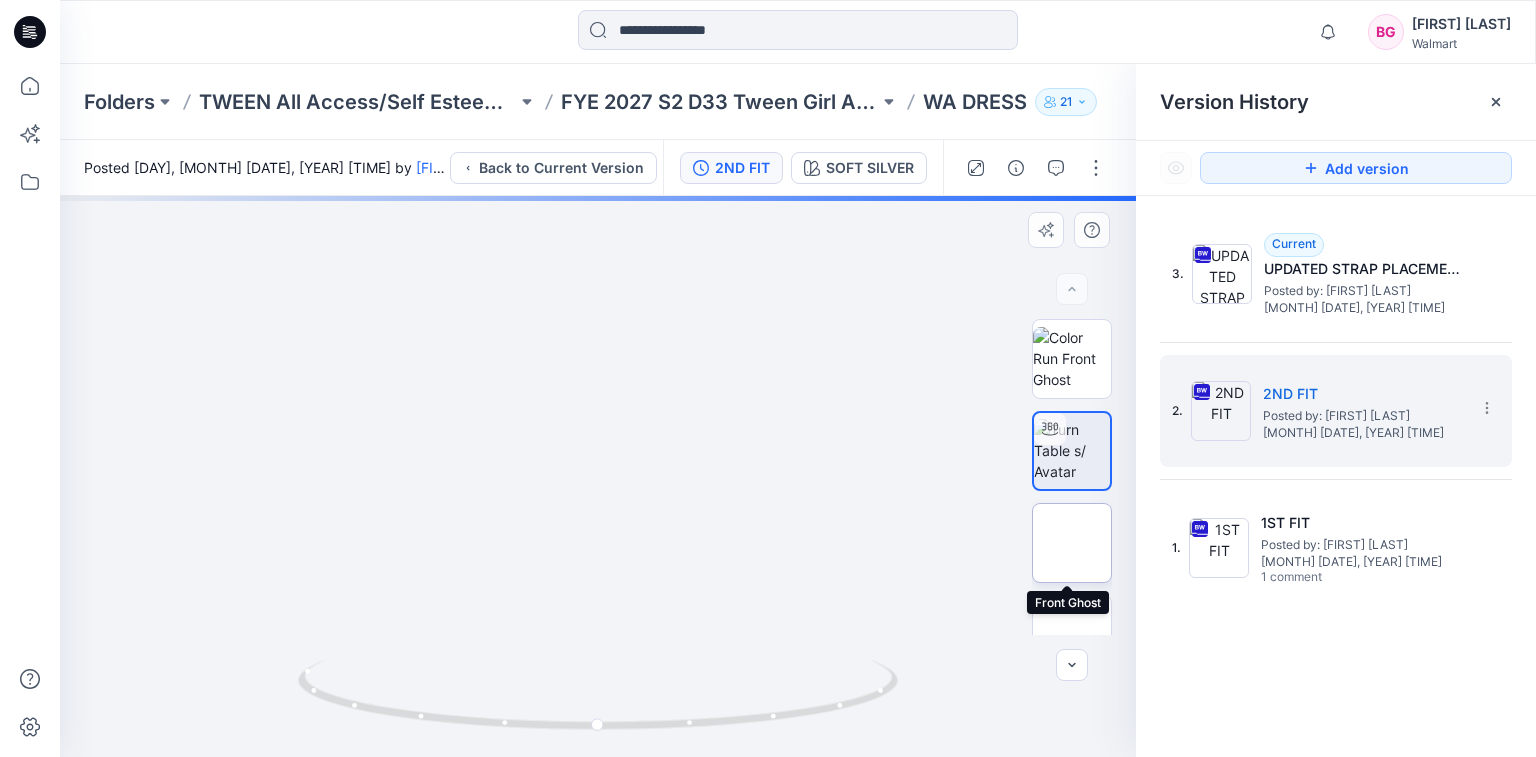 click at bounding box center [1072, 543] 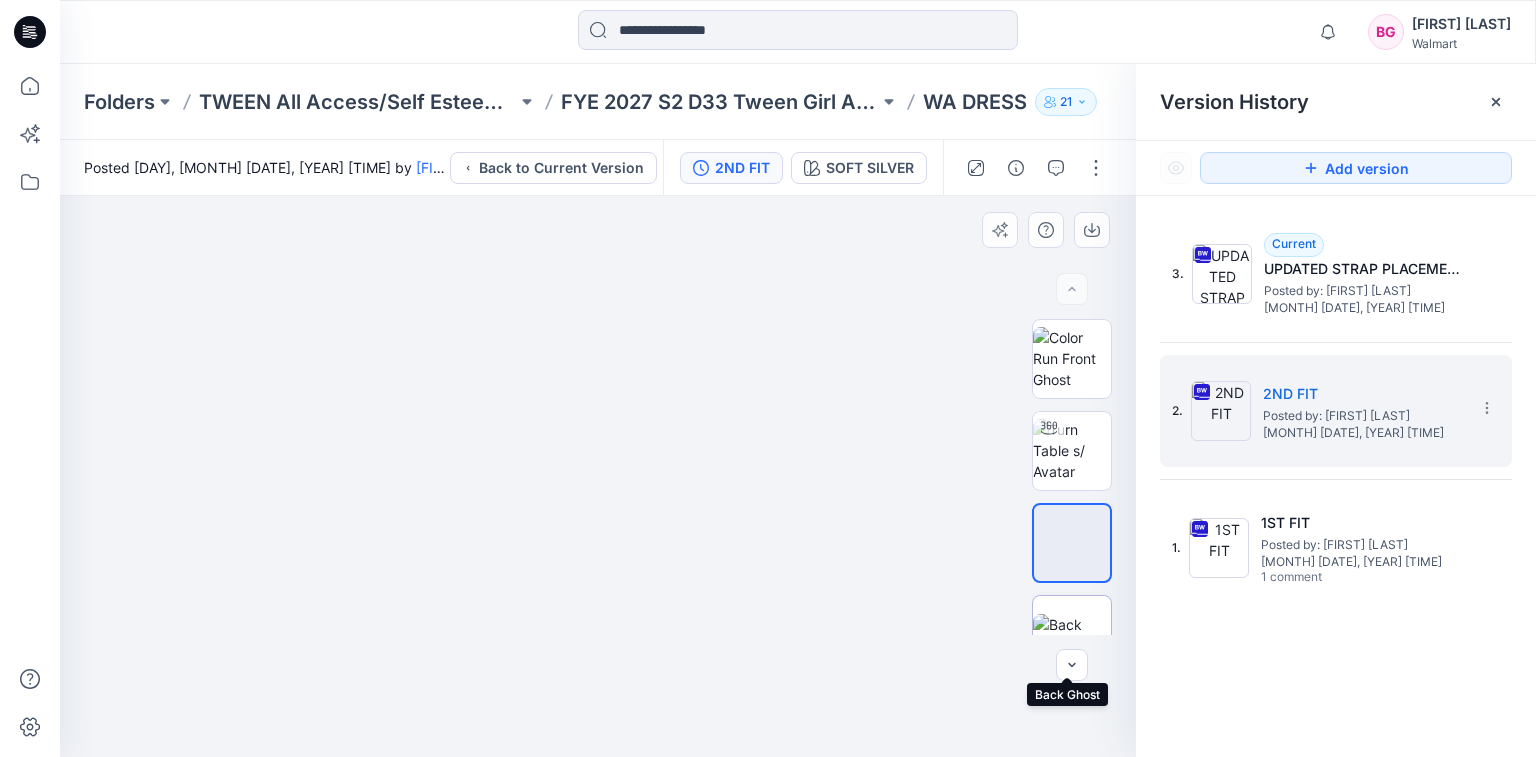 click at bounding box center (1072, 635) 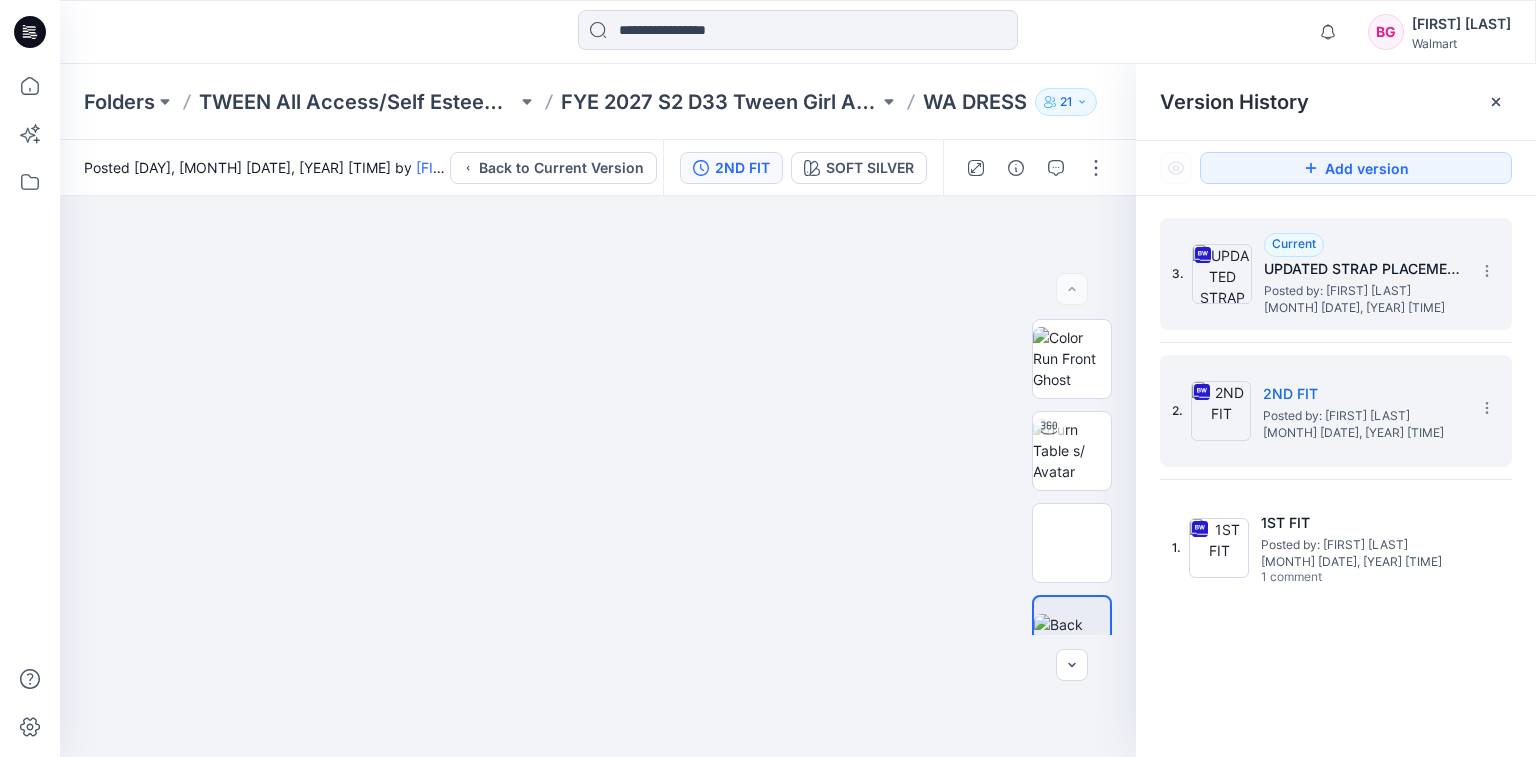 click on "Posted by: [FIRST] [LAST]" at bounding box center (1364, 291) 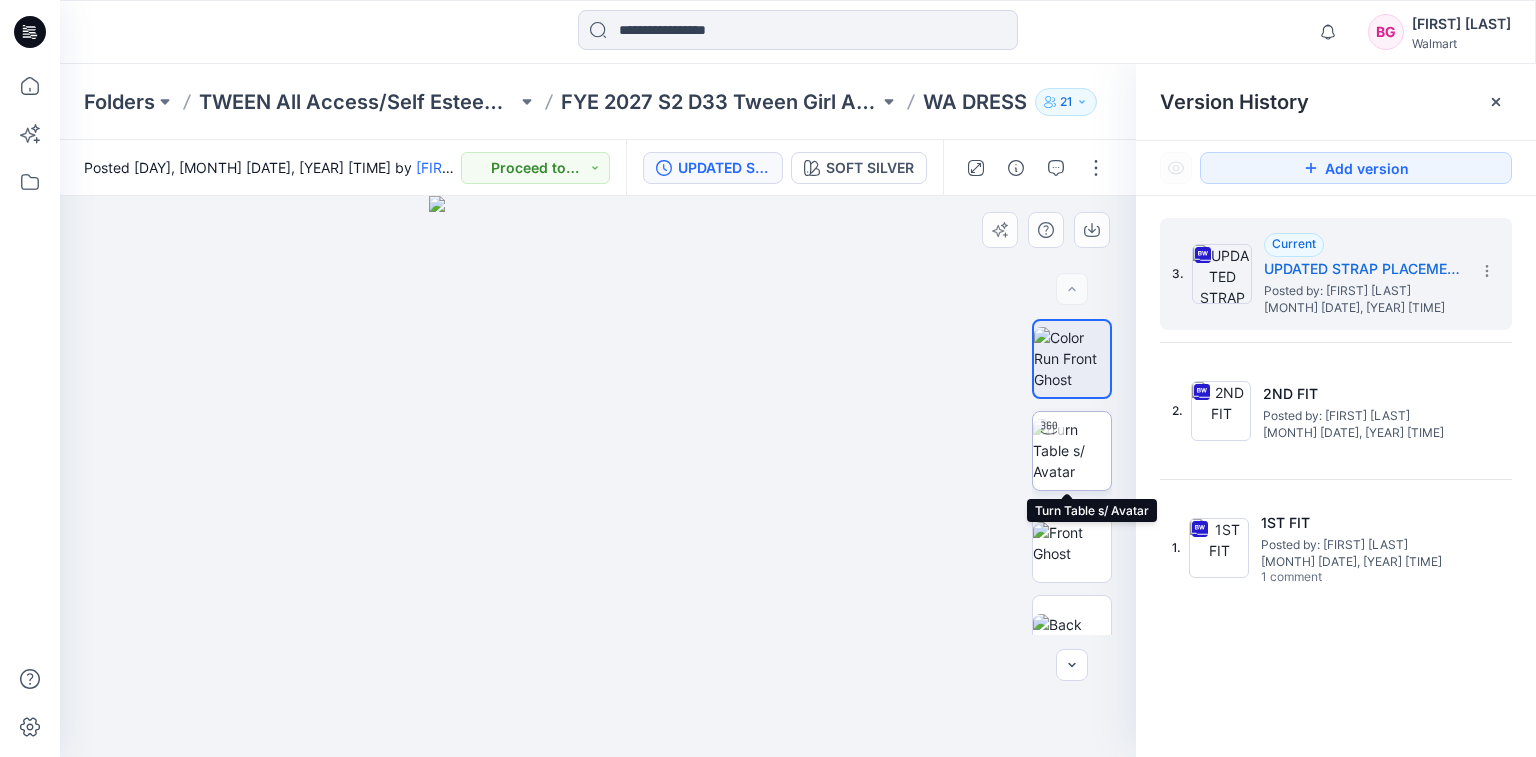 click at bounding box center (1072, 450) 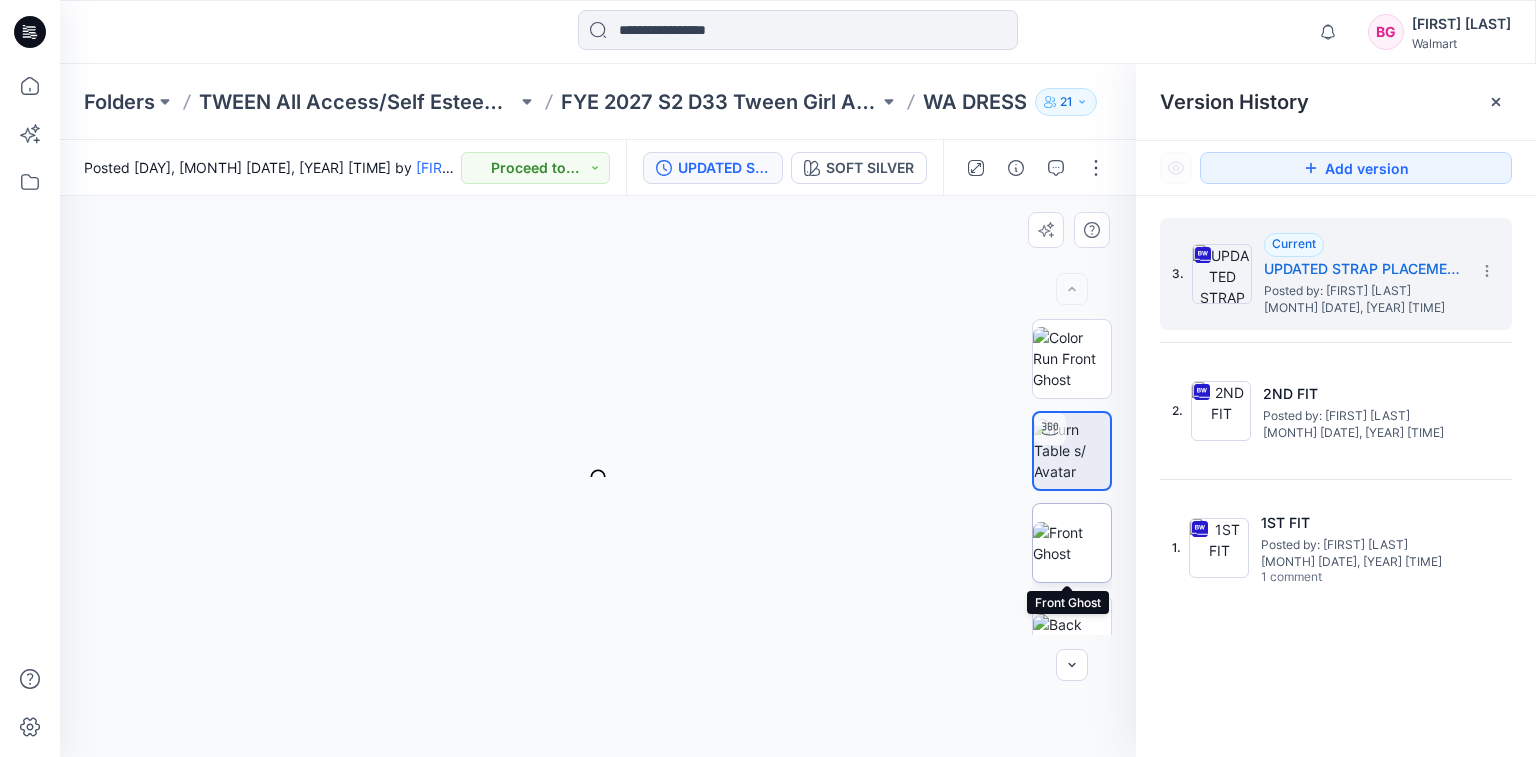 click at bounding box center (1072, 543) 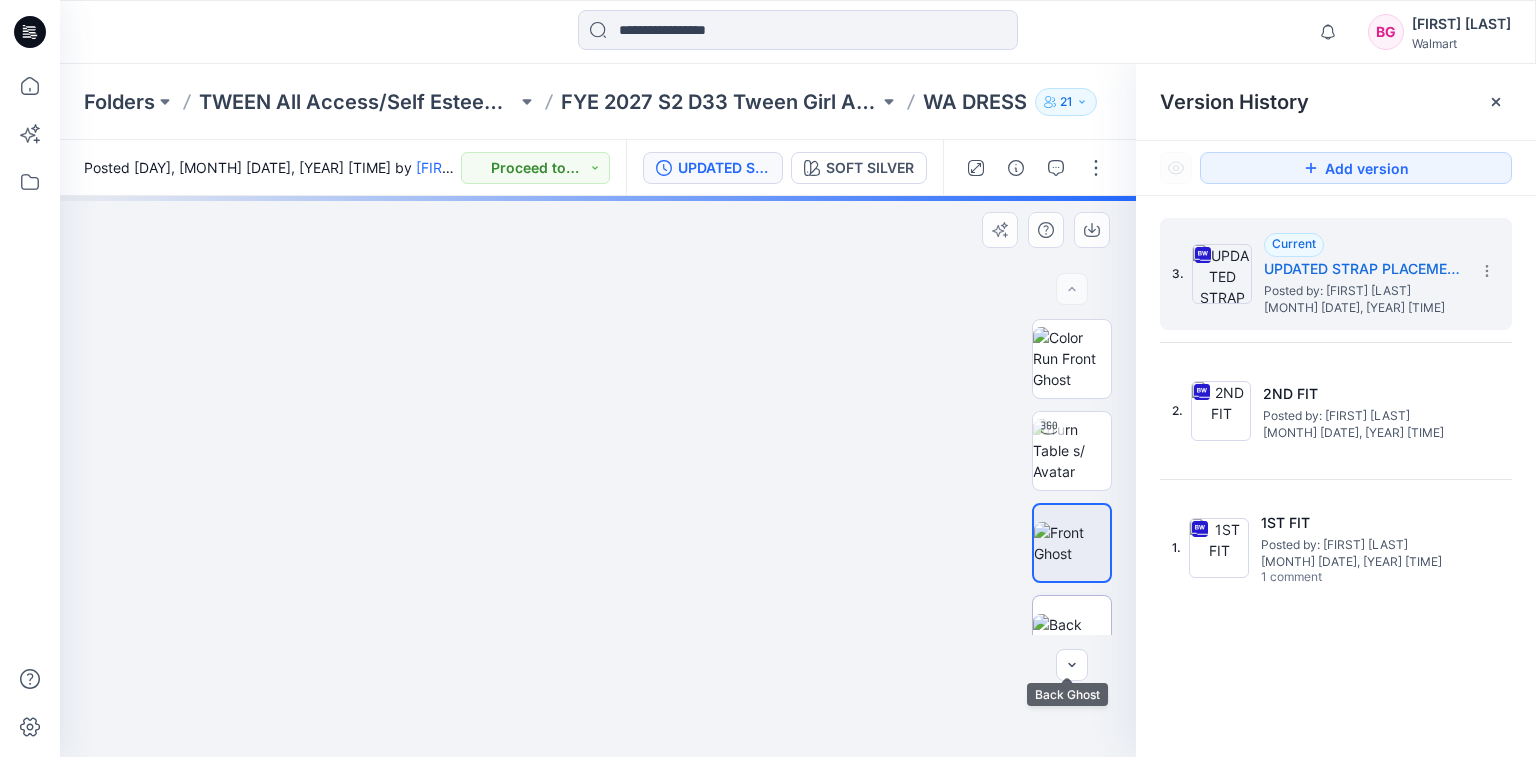 click at bounding box center [1072, 635] 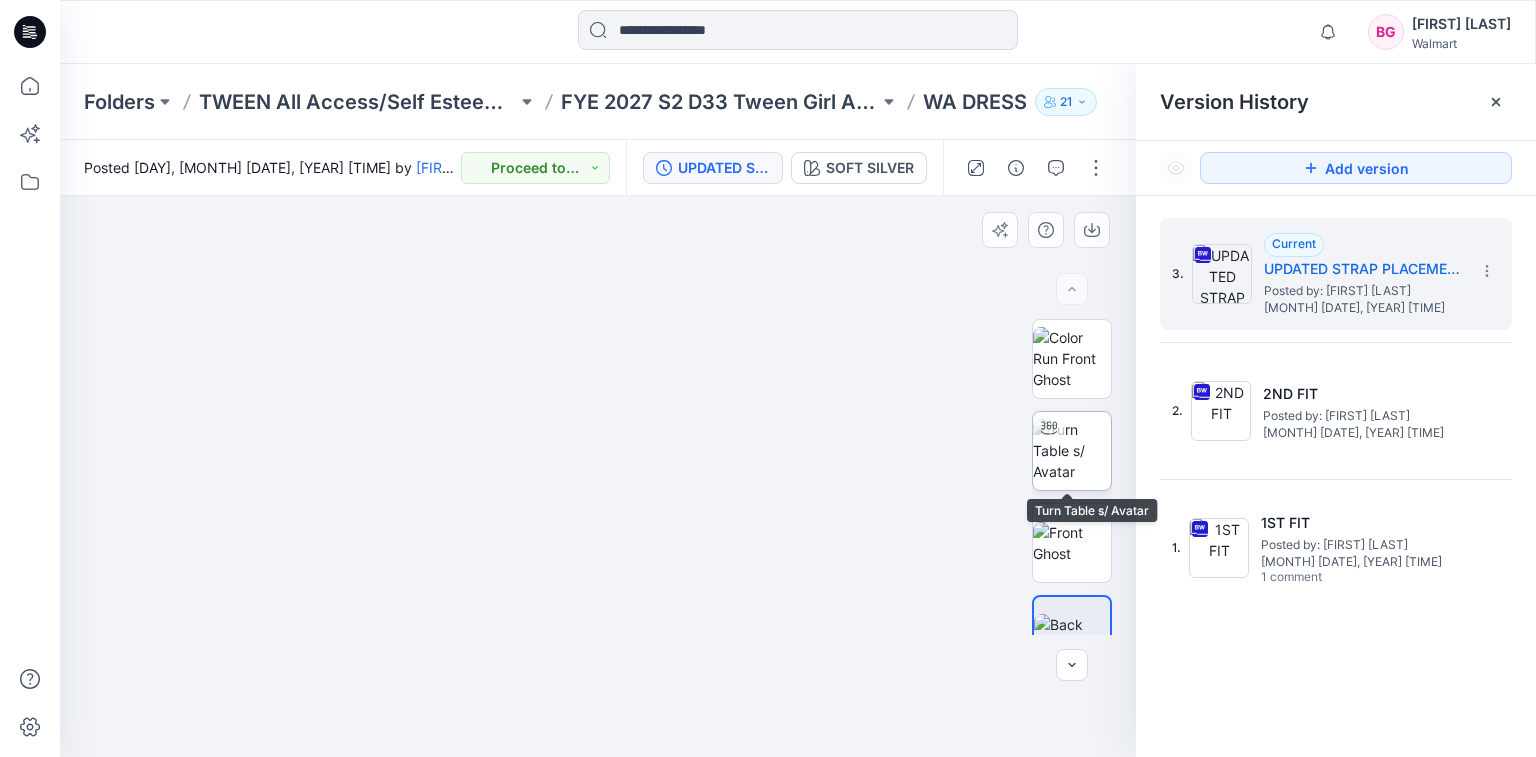 click at bounding box center (1072, 450) 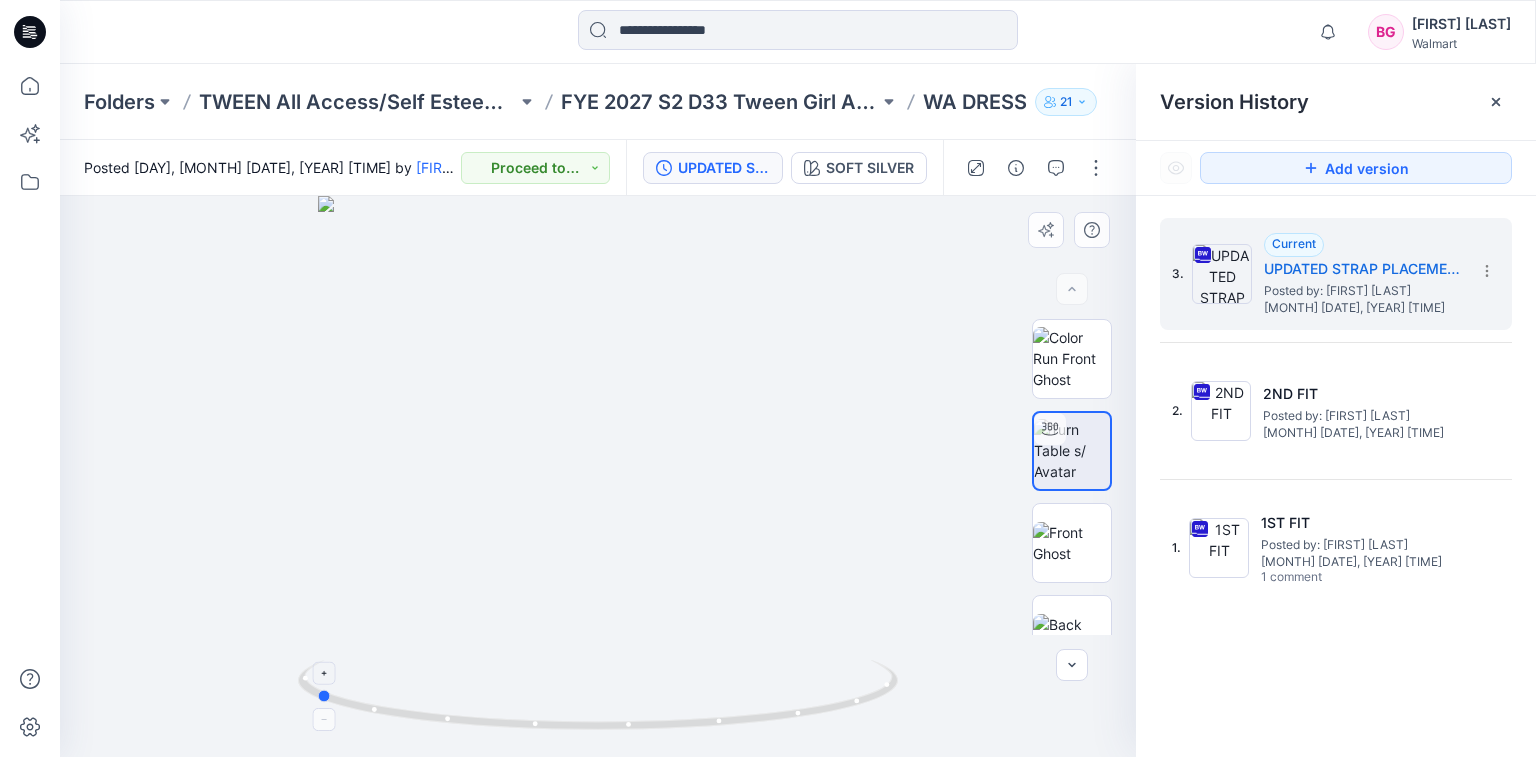drag, startPoint x: 796, startPoint y: 719, endPoint x: 520, endPoint y: 712, distance: 276.08875 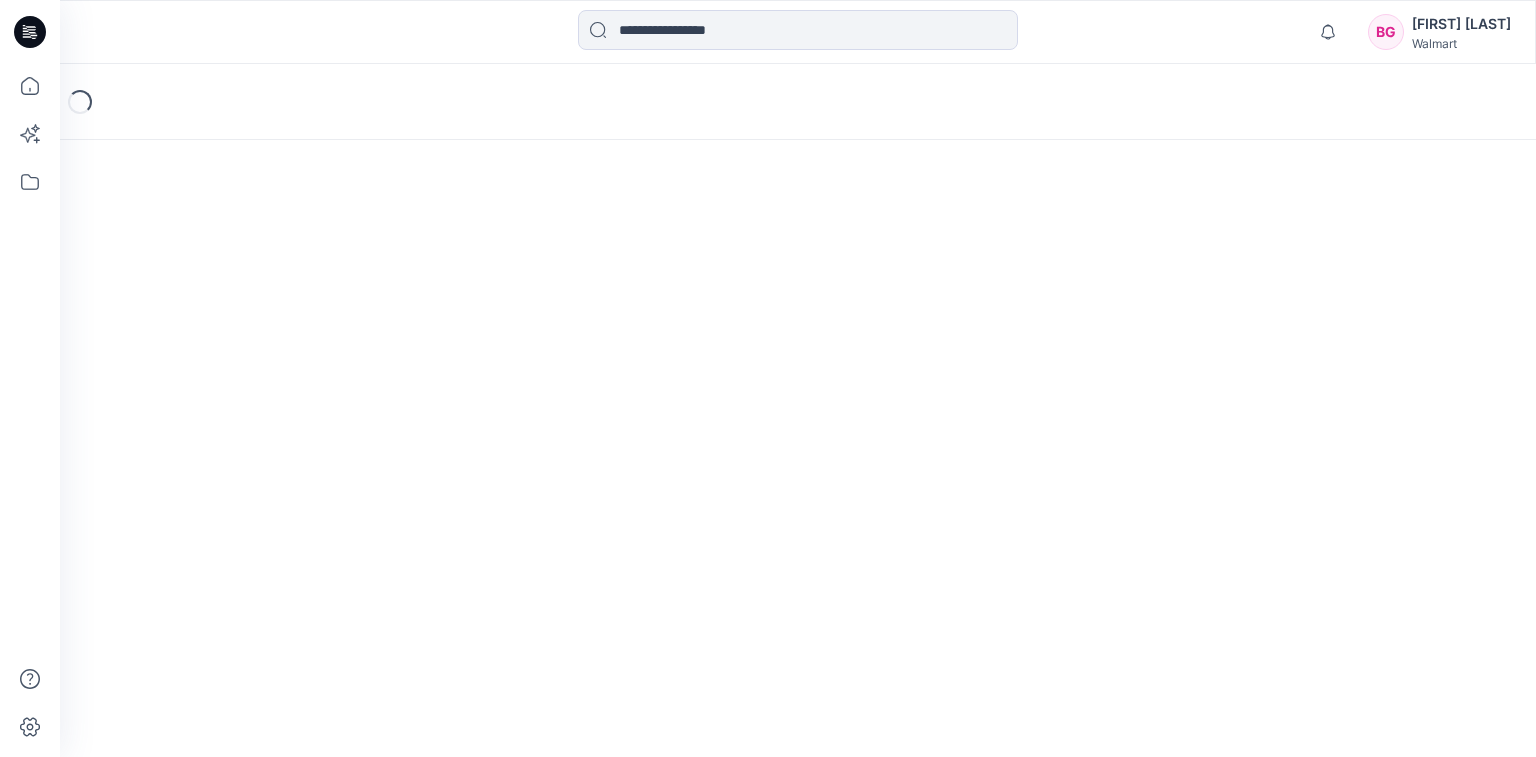 scroll, scrollTop: 0, scrollLeft: 0, axis: both 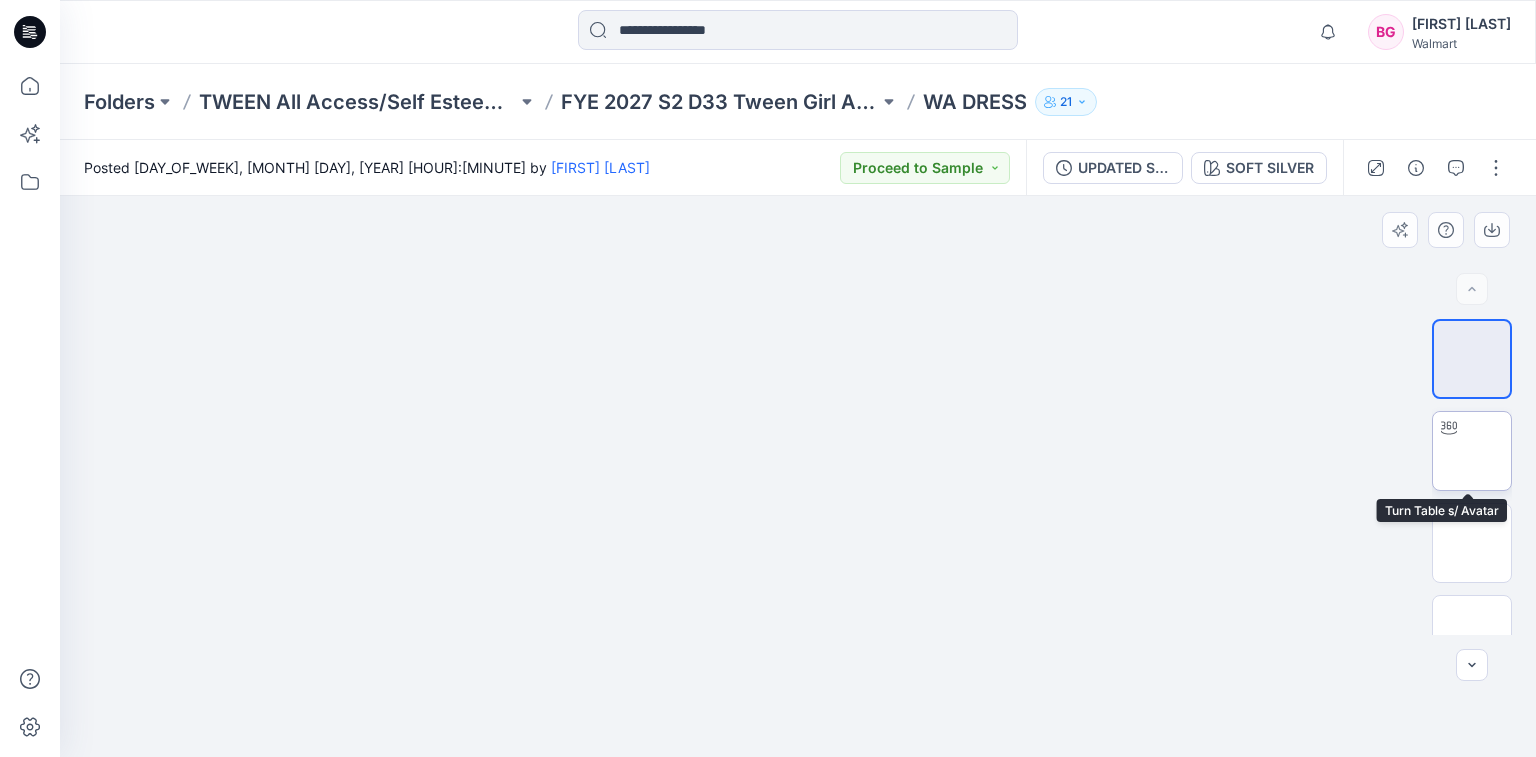 click at bounding box center [1472, 451] 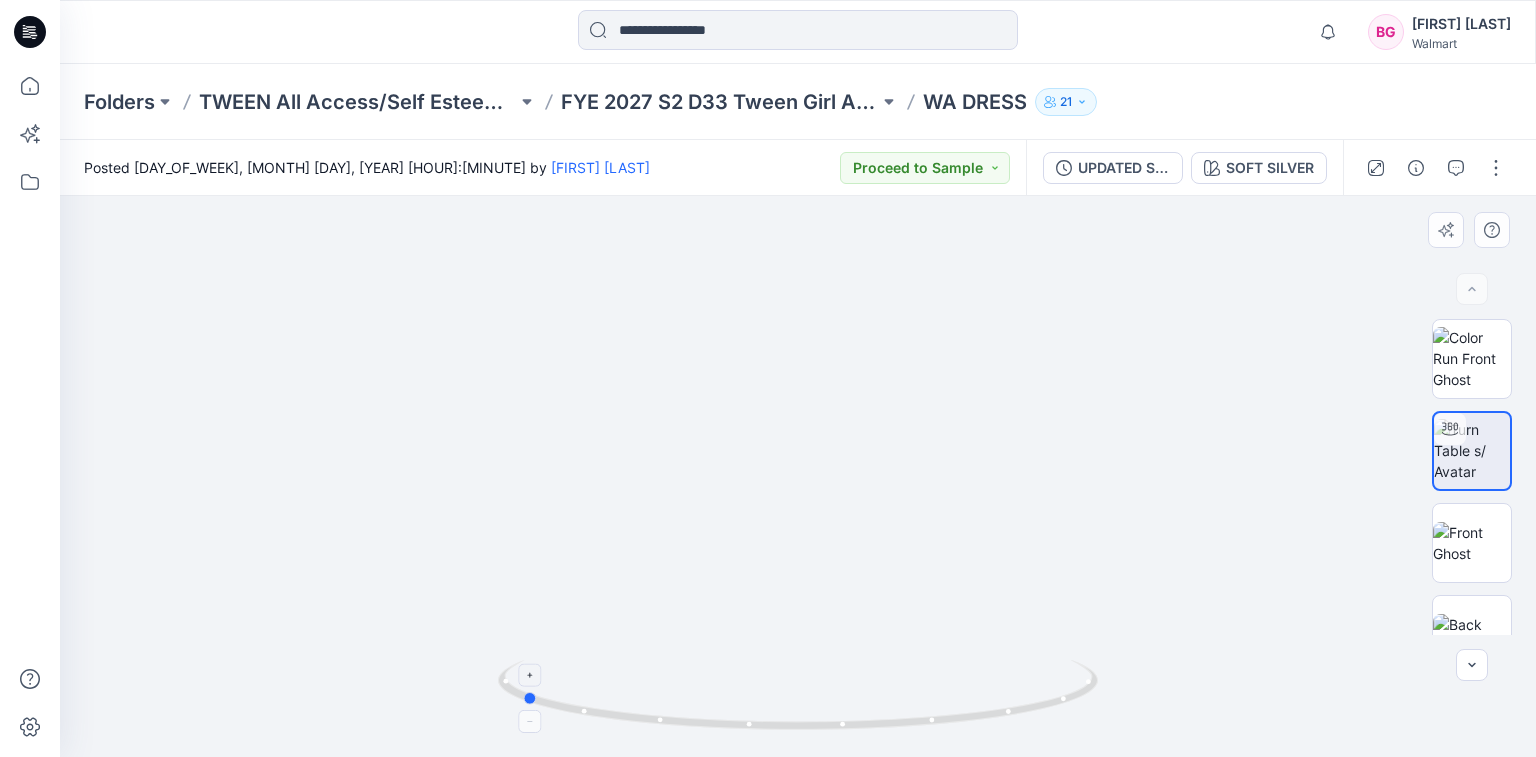 drag, startPoint x: 977, startPoint y: 716, endPoint x: 706, endPoint y: 730, distance: 271.3614 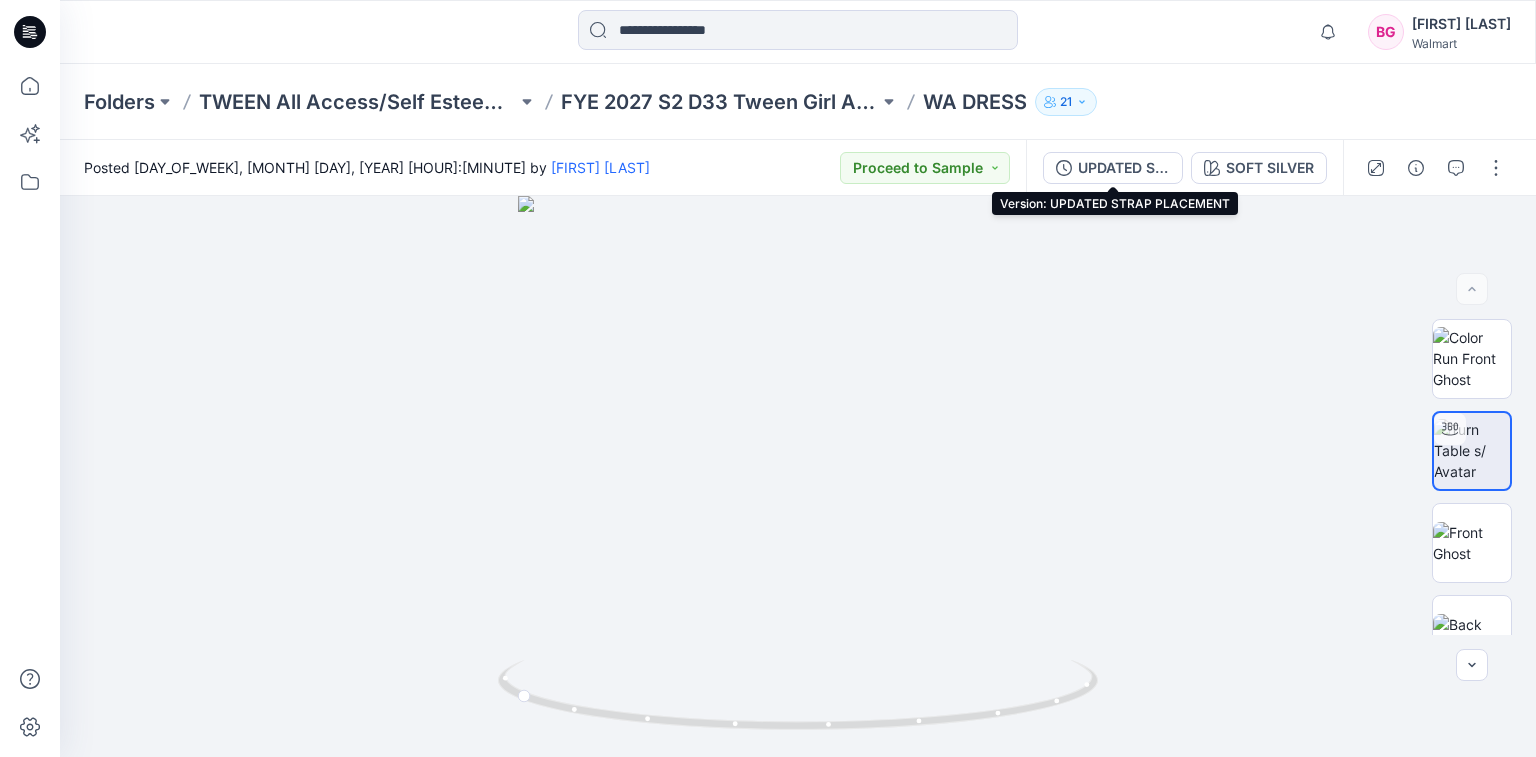 click on "UPDATED STRAP PLACEMENT" at bounding box center [1124, 168] 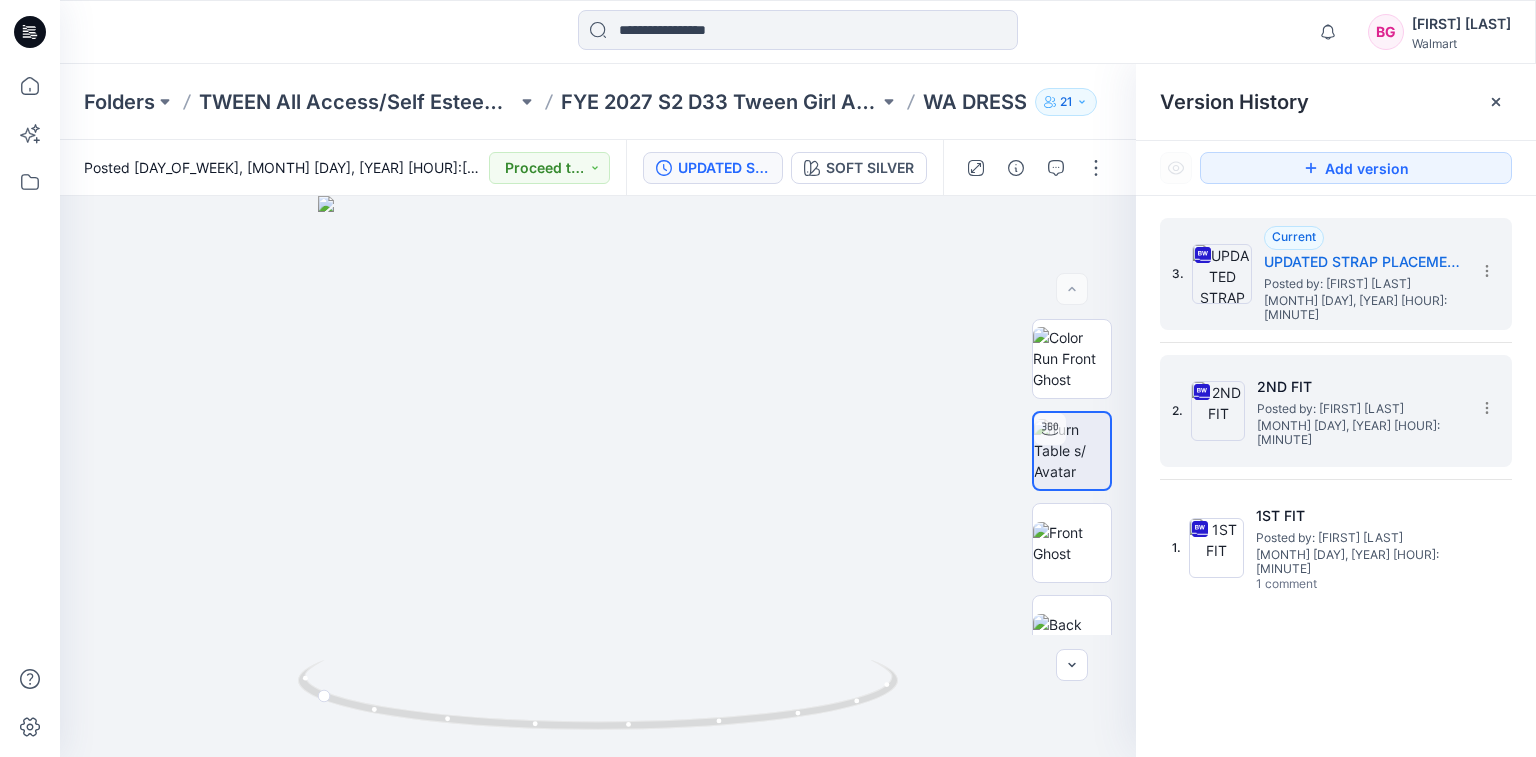 click on "2ND FIT" at bounding box center [1357, 387] 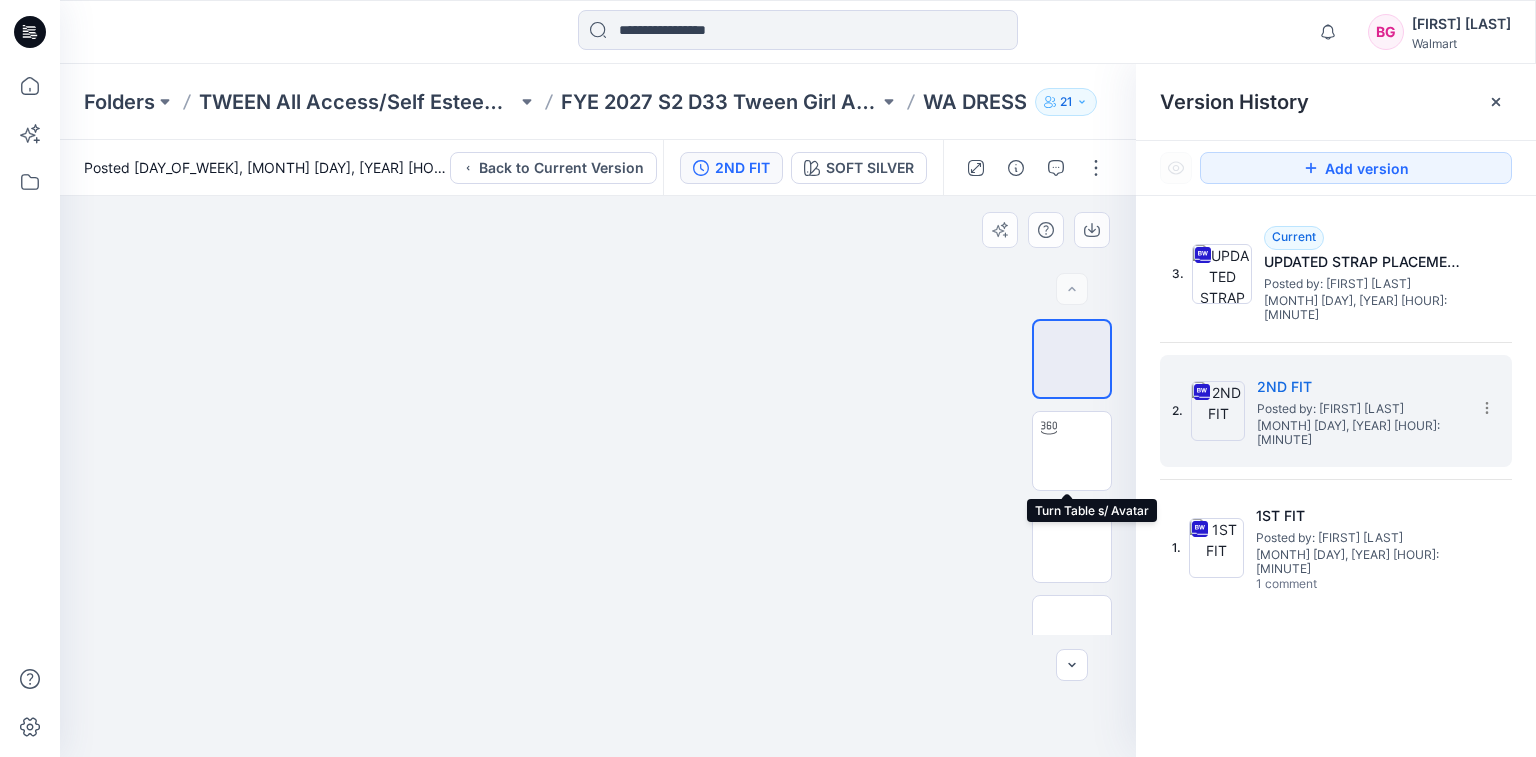 drag, startPoint x: 1083, startPoint y: 463, endPoint x: 1019, endPoint y: 509, distance: 78.81624 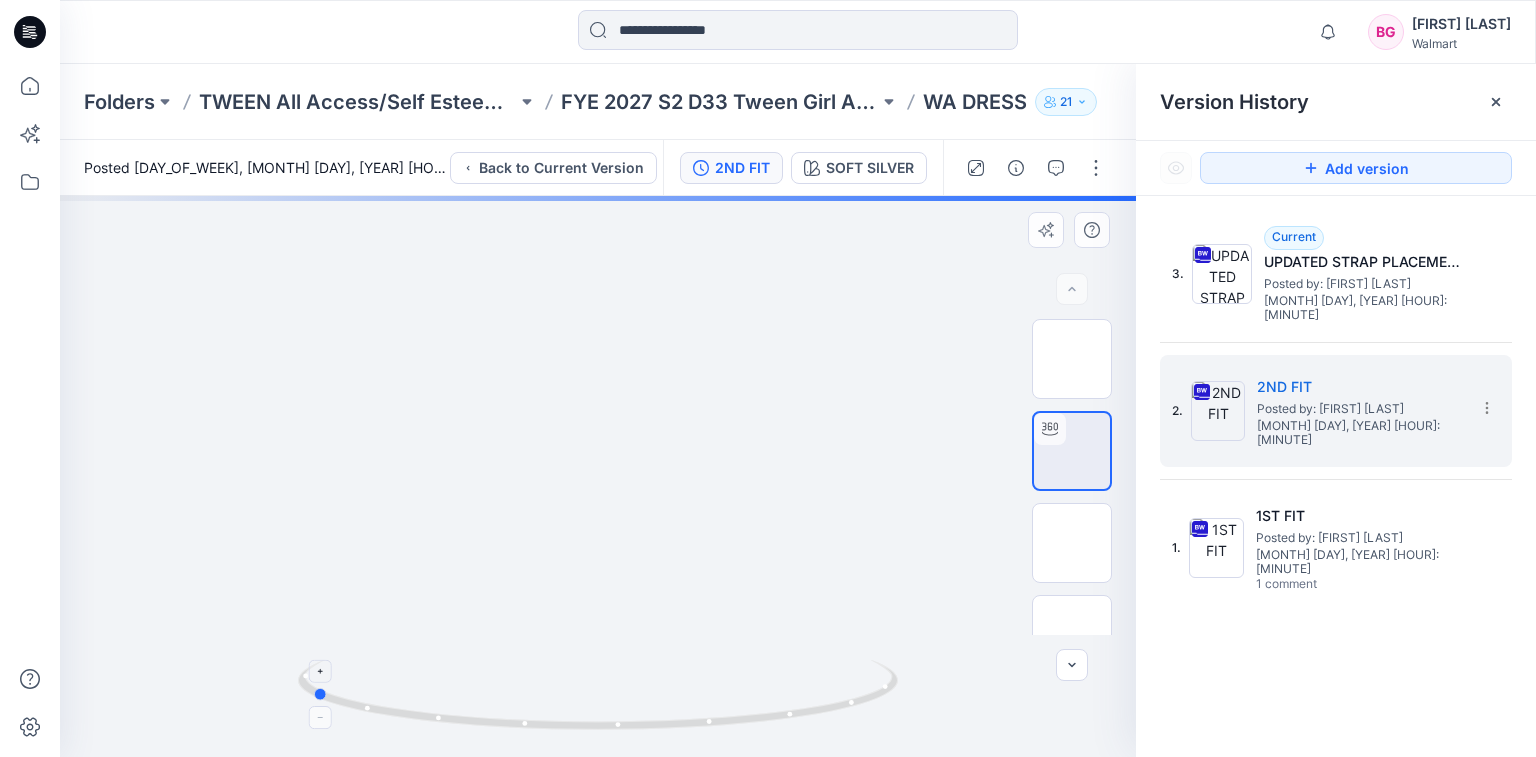 drag, startPoint x: 778, startPoint y: 718, endPoint x: 491, endPoint y: 718, distance: 287 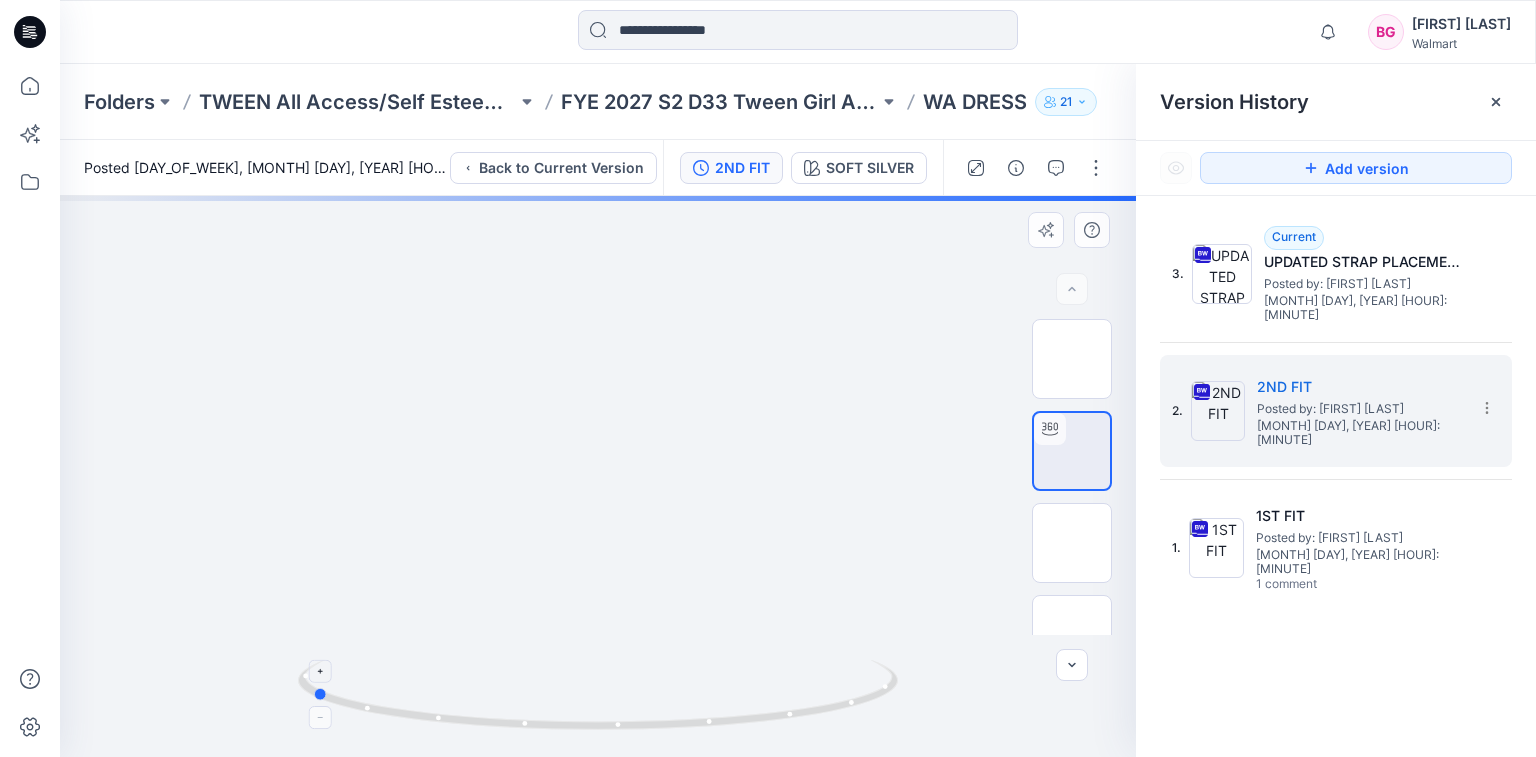 click 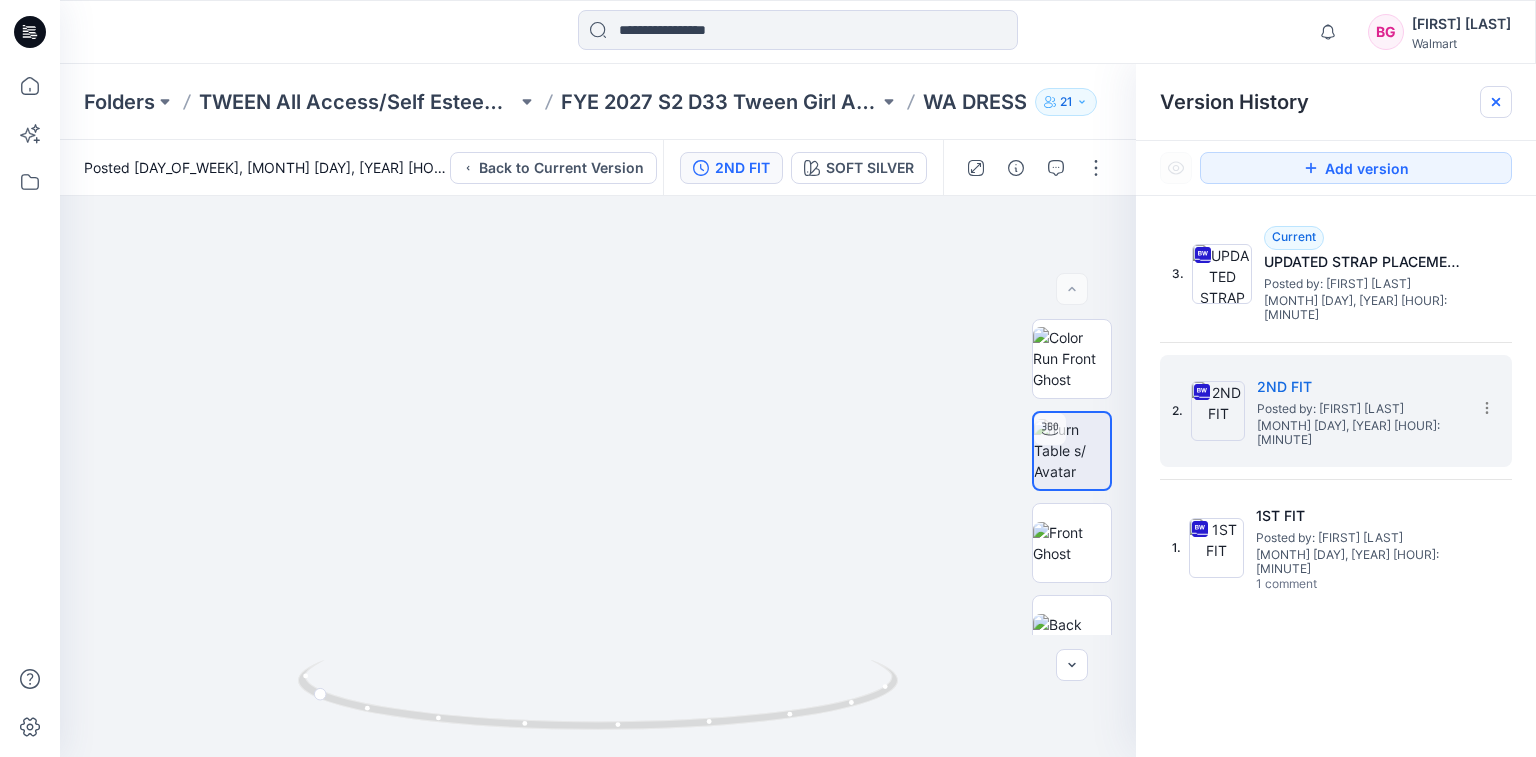 click 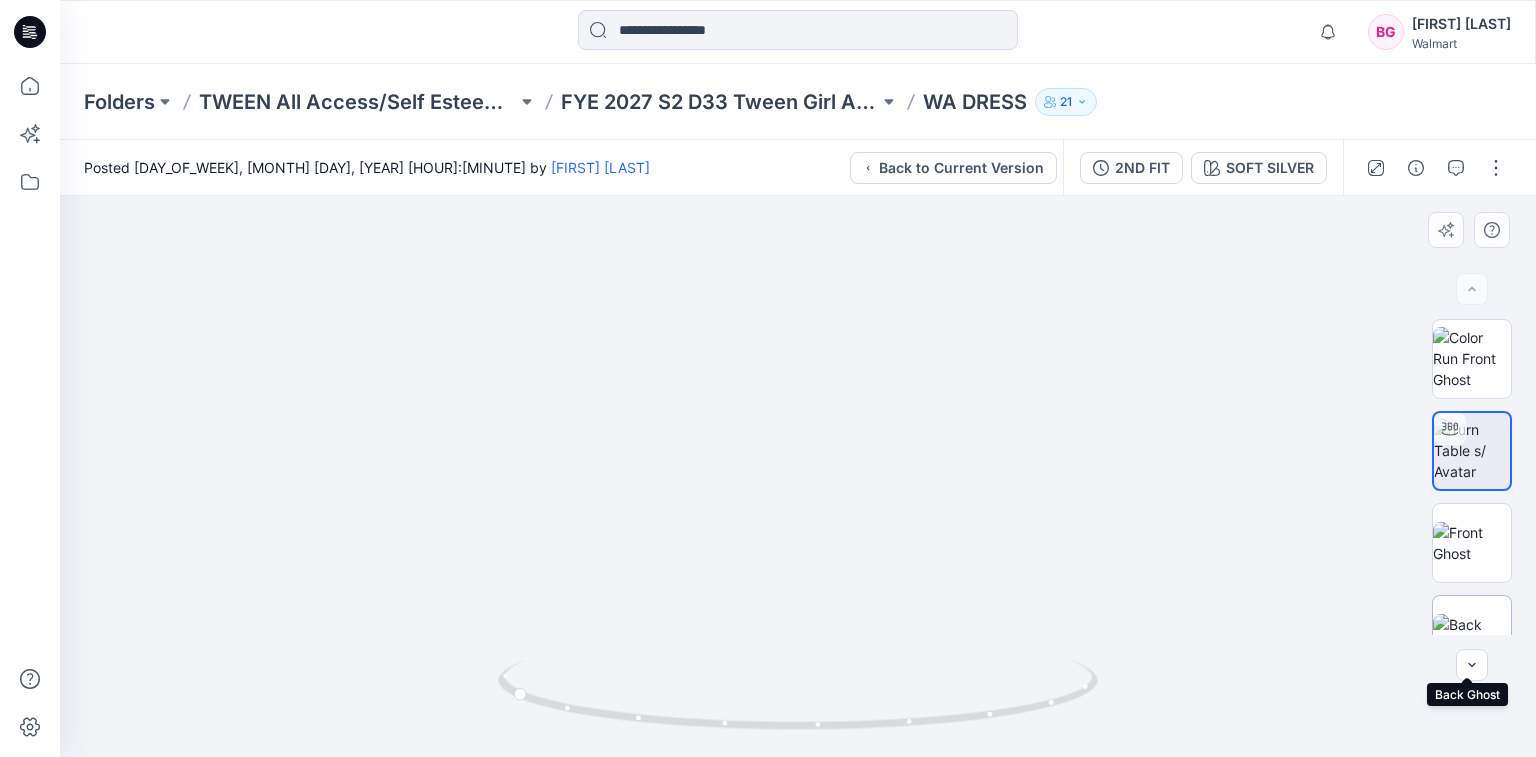 click at bounding box center (1472, 635) 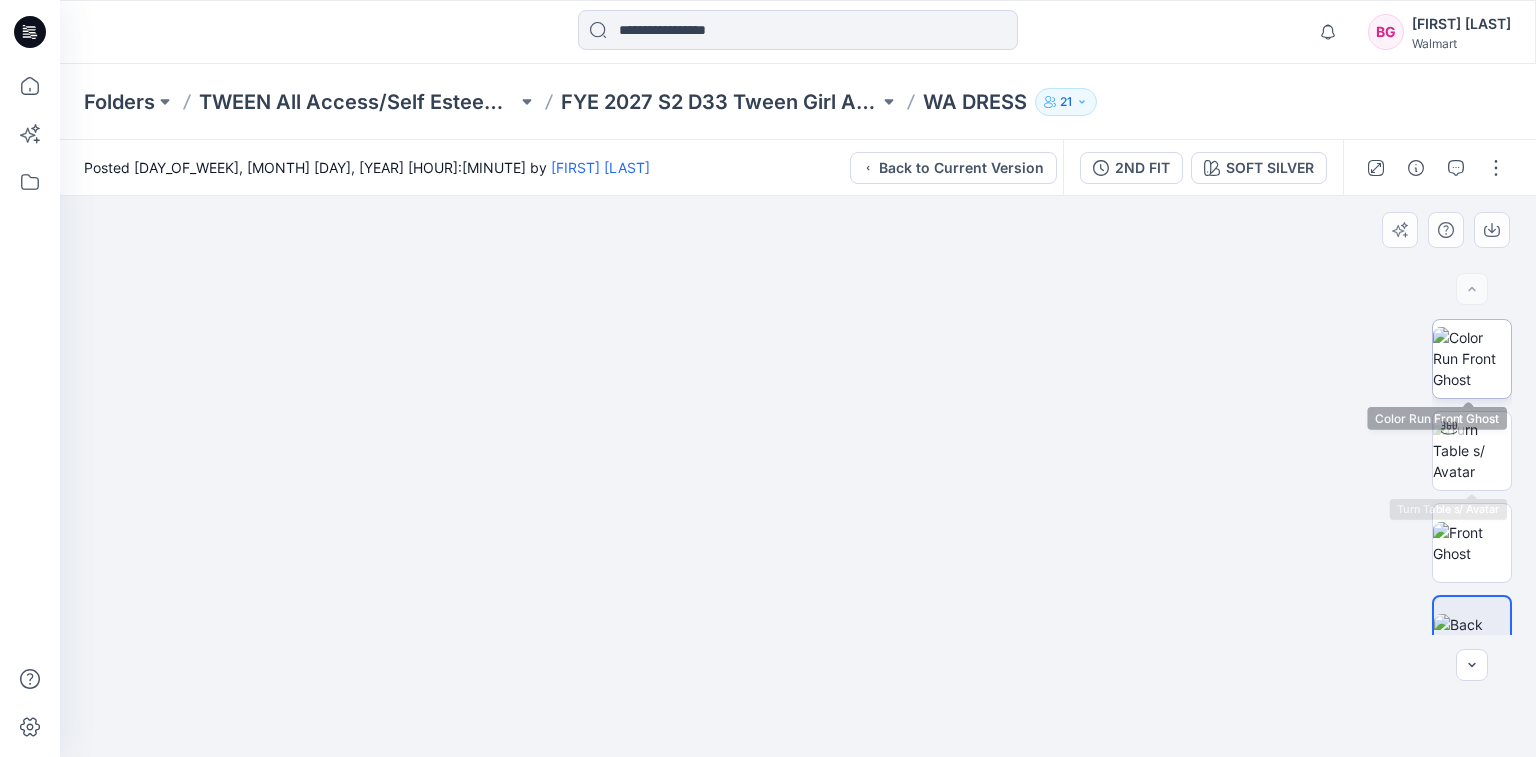 click at bounding box center [1472, 358] 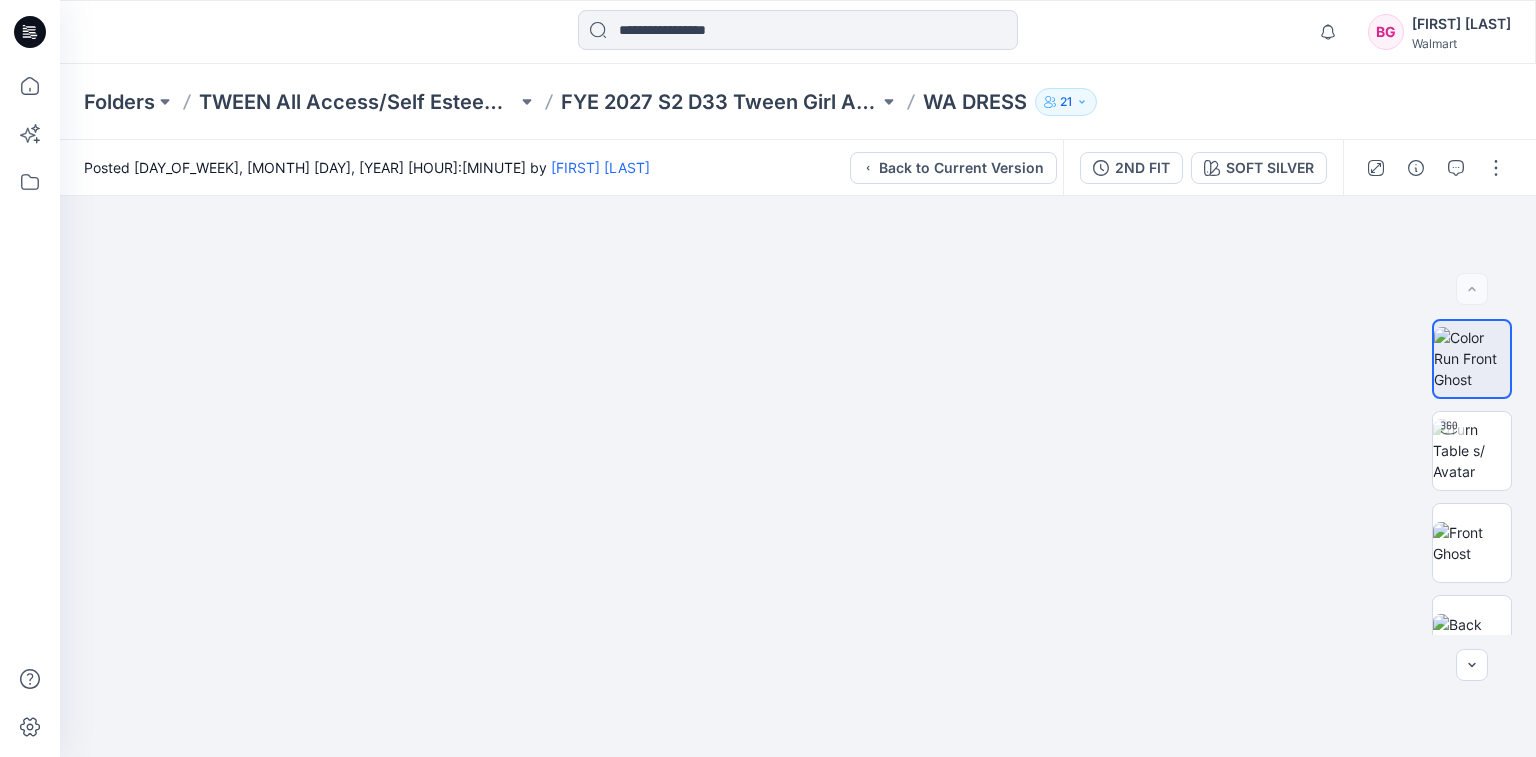 click on "2ND FIT SOFT SILVER" at bounding box center [1203, 168] 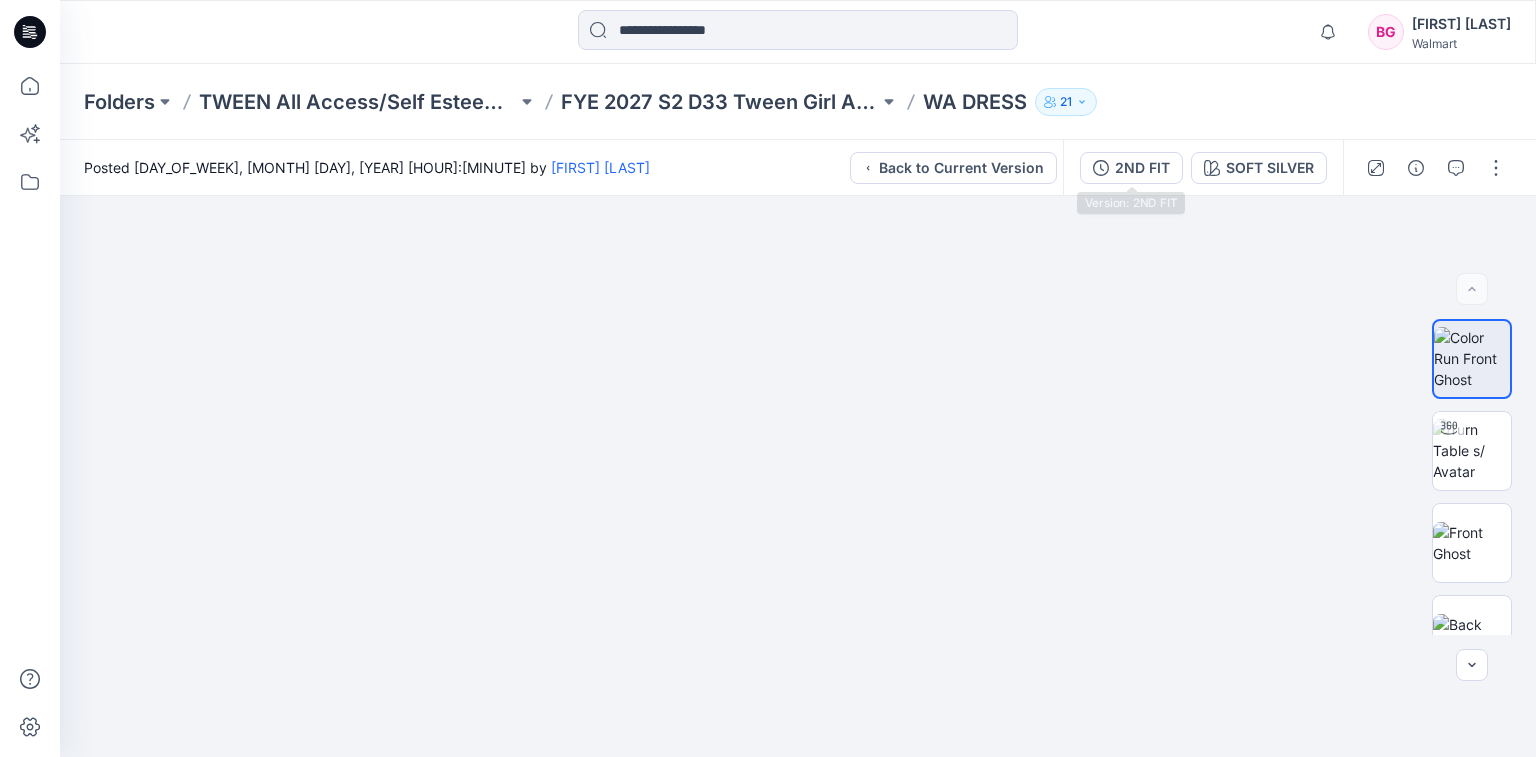 click on "2ND FIT" at bounding box center (1142, 168) 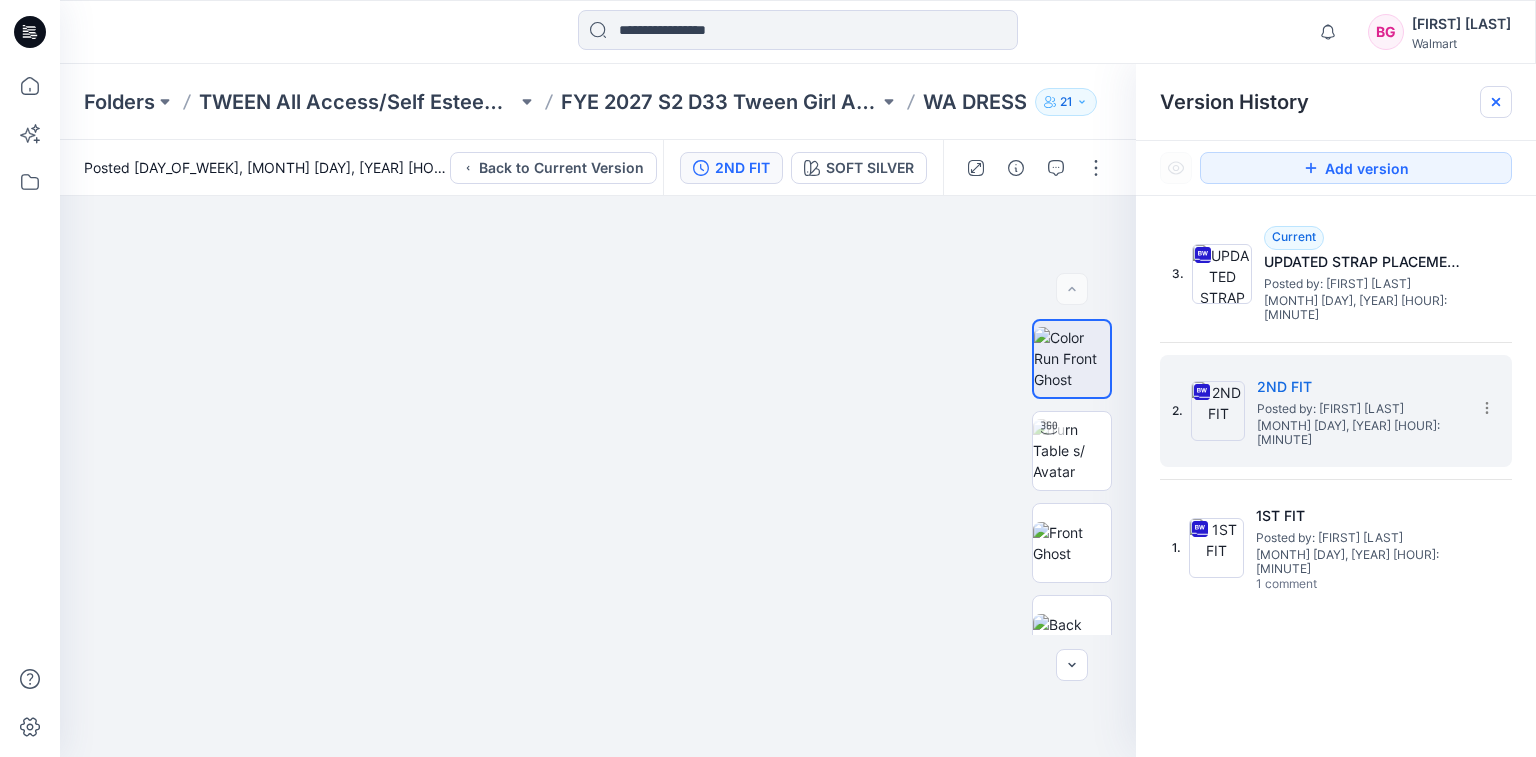 drag, startPoint x: 1490, startPoint y: 99, endPoint x: 1493, endPoint y: 109, distance: 10.440307 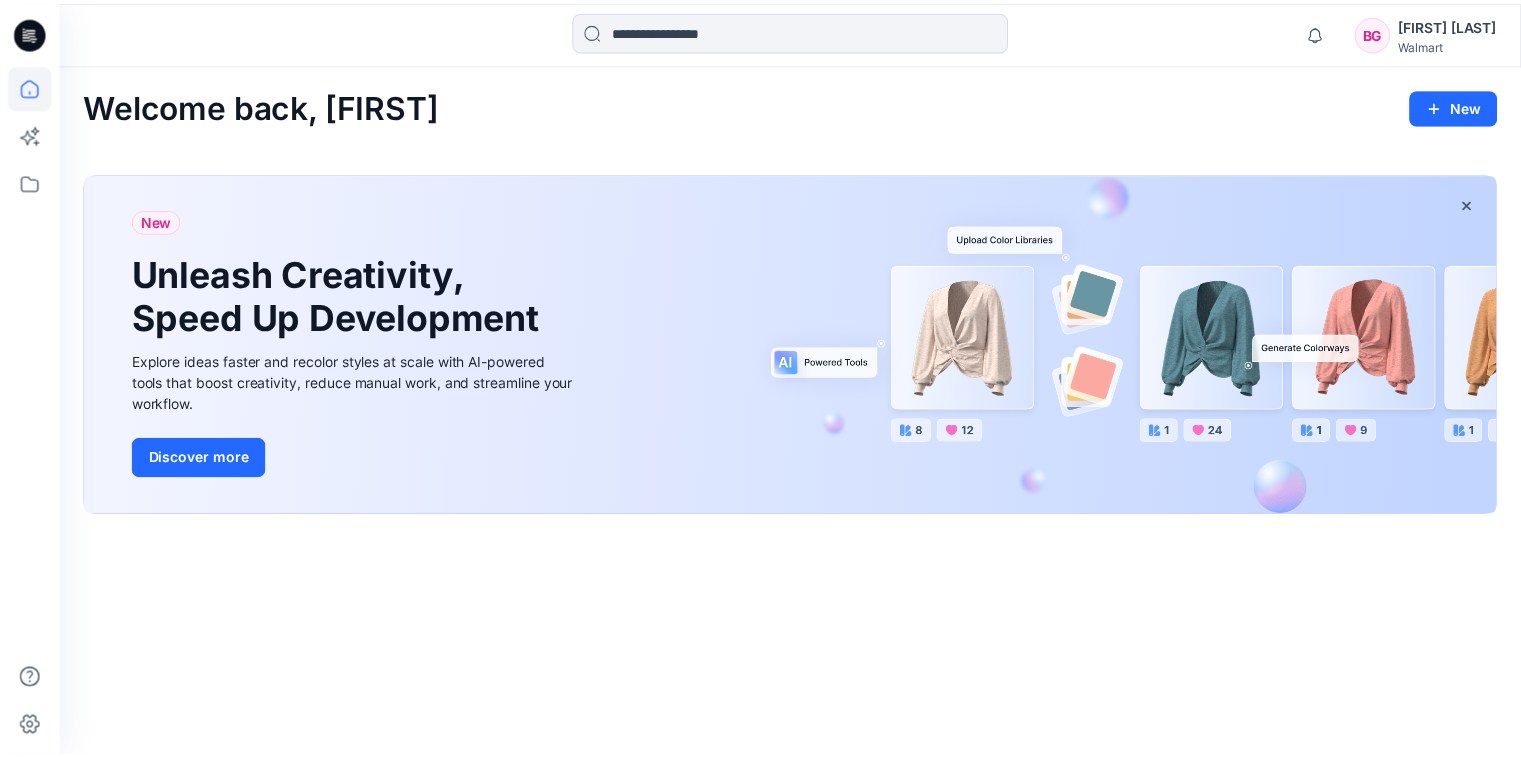 scroll, scrollTop: 0, scrollLeft: 0, axis: both 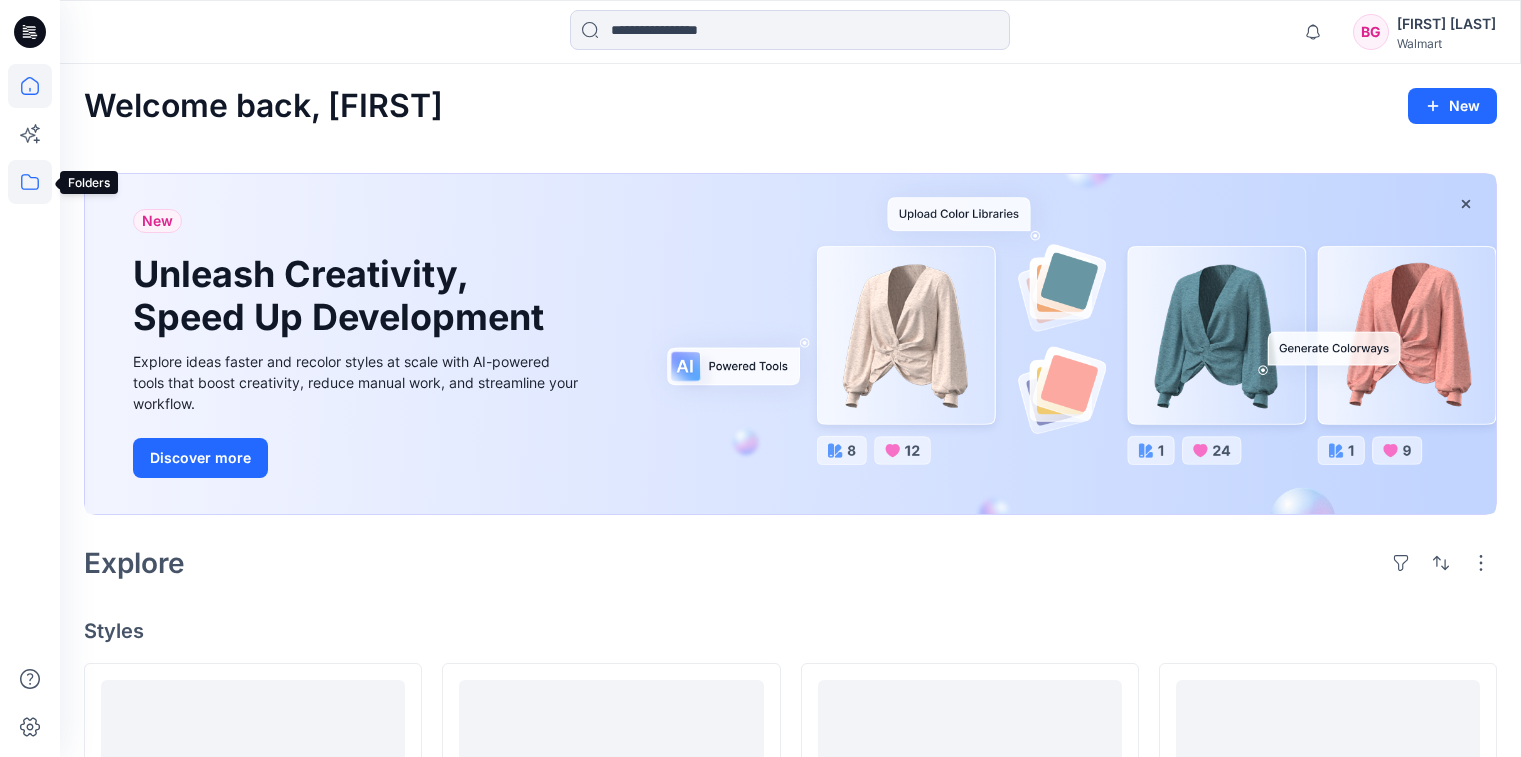 click 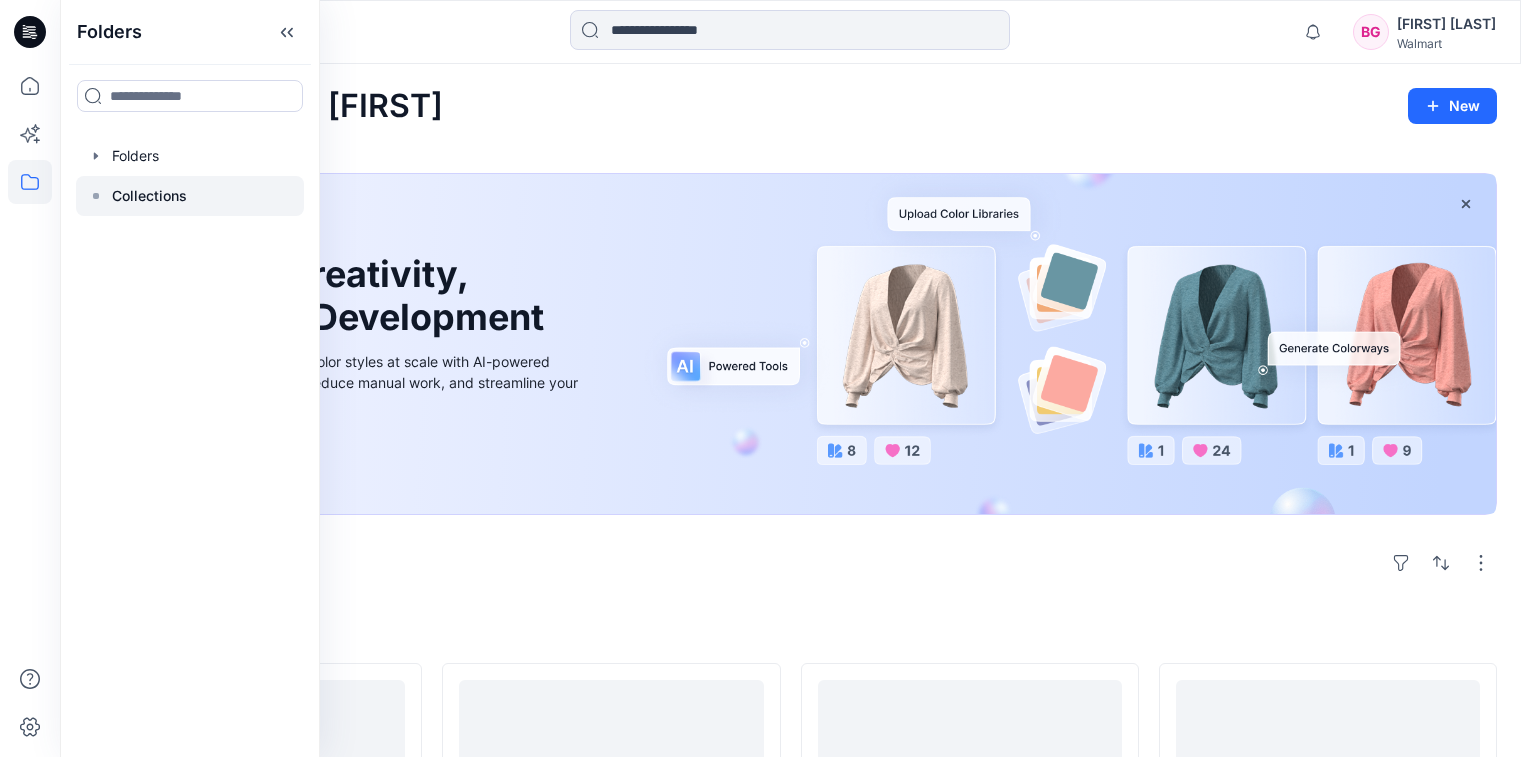 click on "Collections" at bounding box center (149, 196) 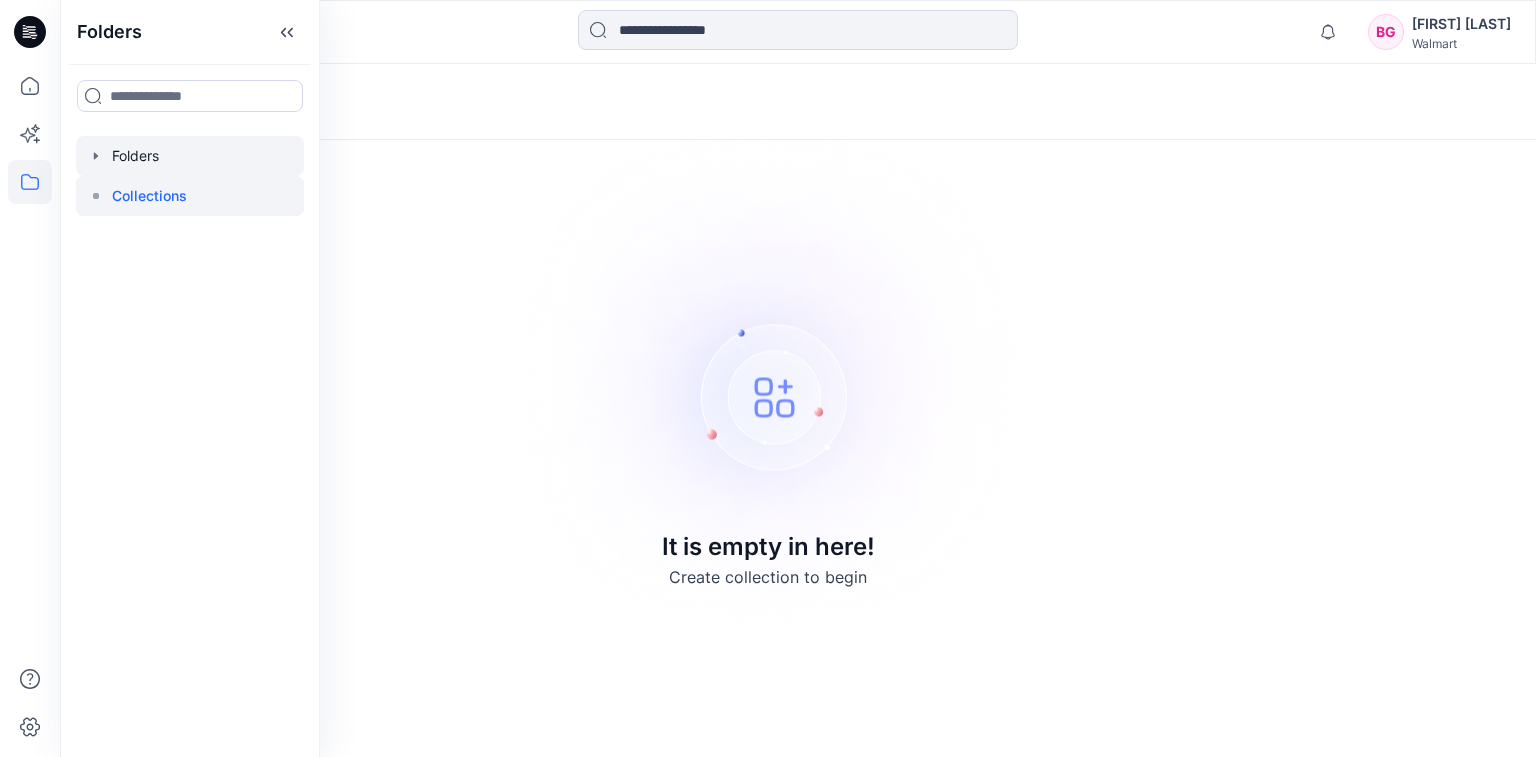 click at bounding box center [190, 156] 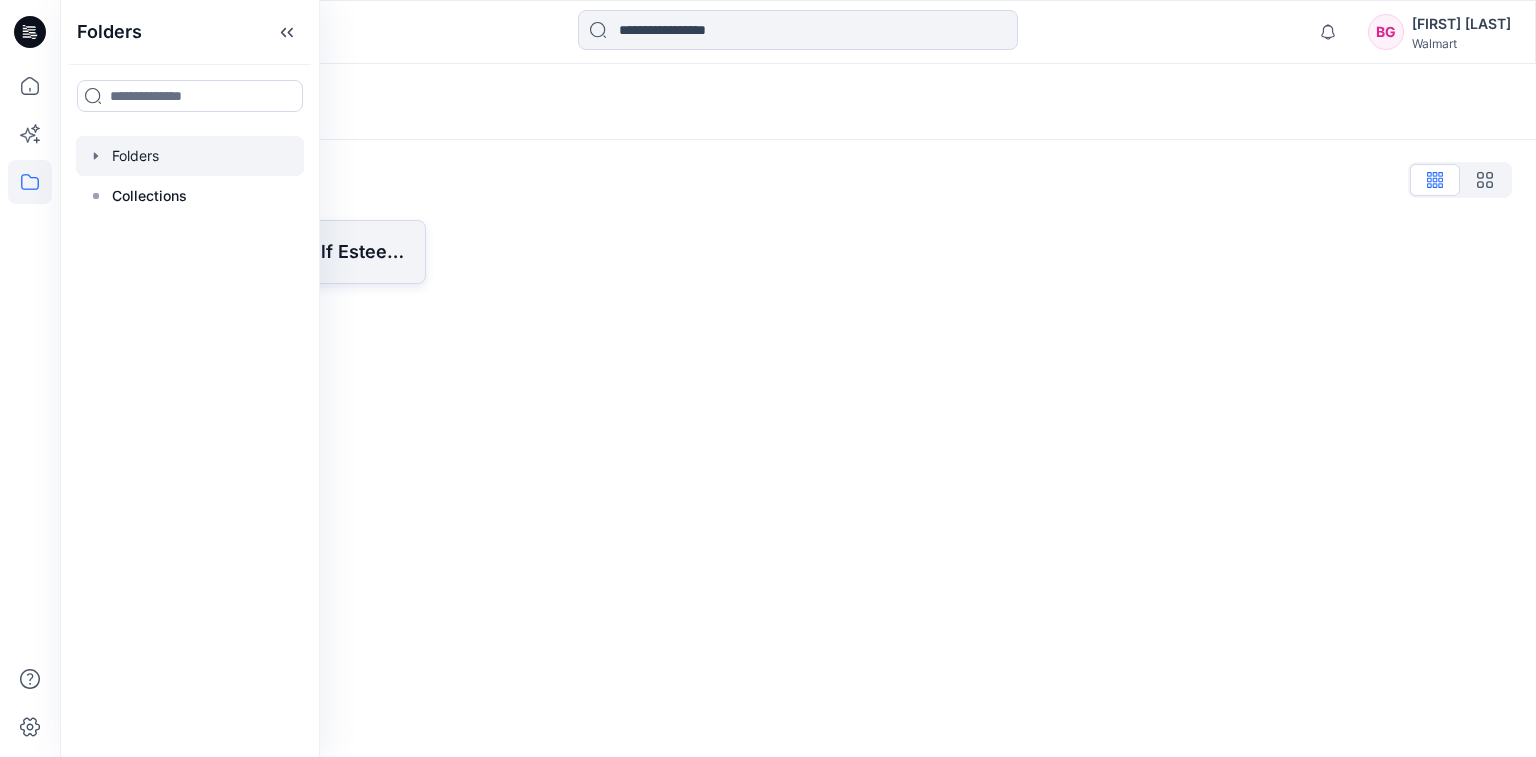 click on "TWEEN All Access/Self Esteem D33 Girls" at bounding box center (269, 252) 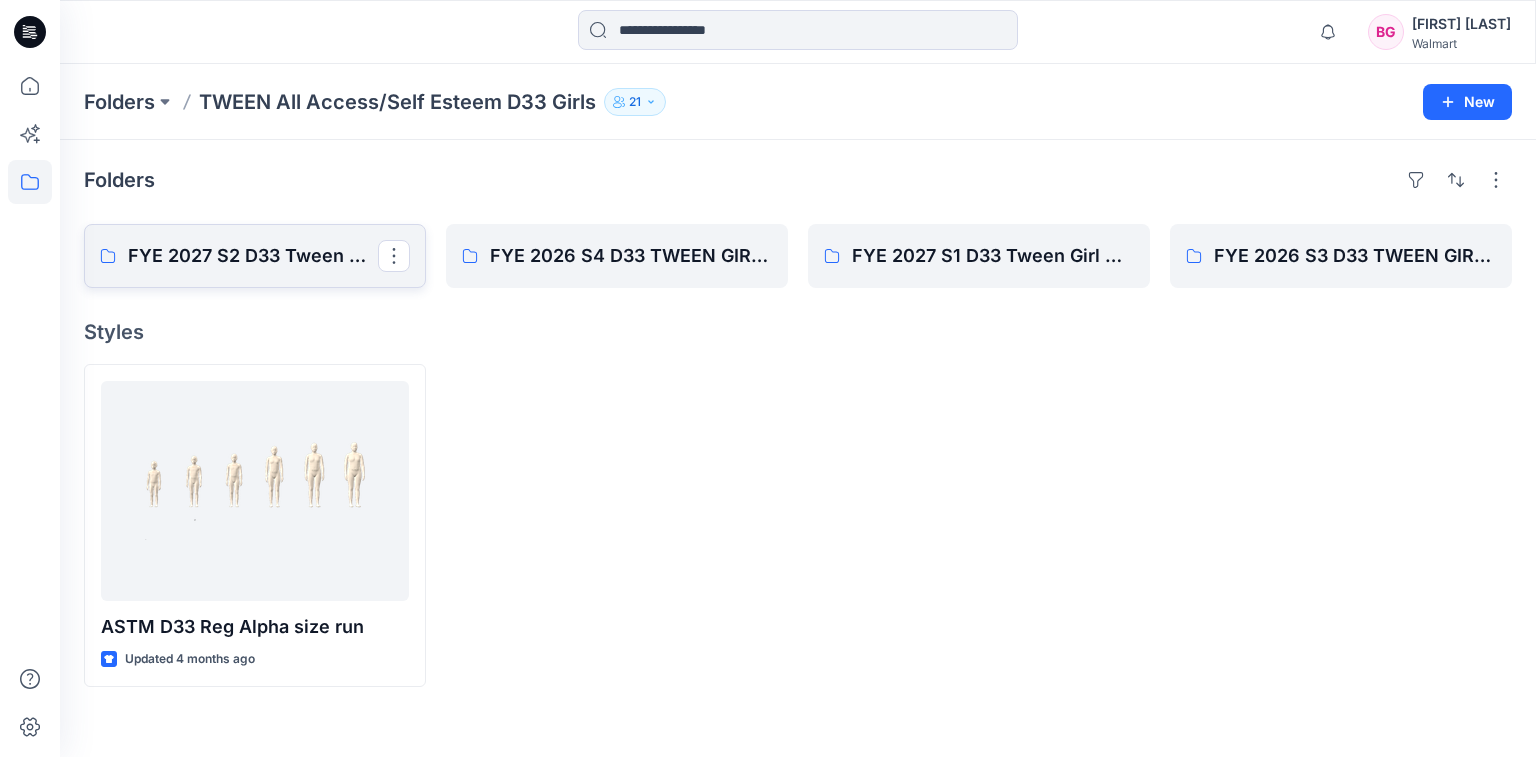 click on "FYE 2027 S2 D33 Tween Girl All Access/Self Esteem" at bounding box center (255, 256) 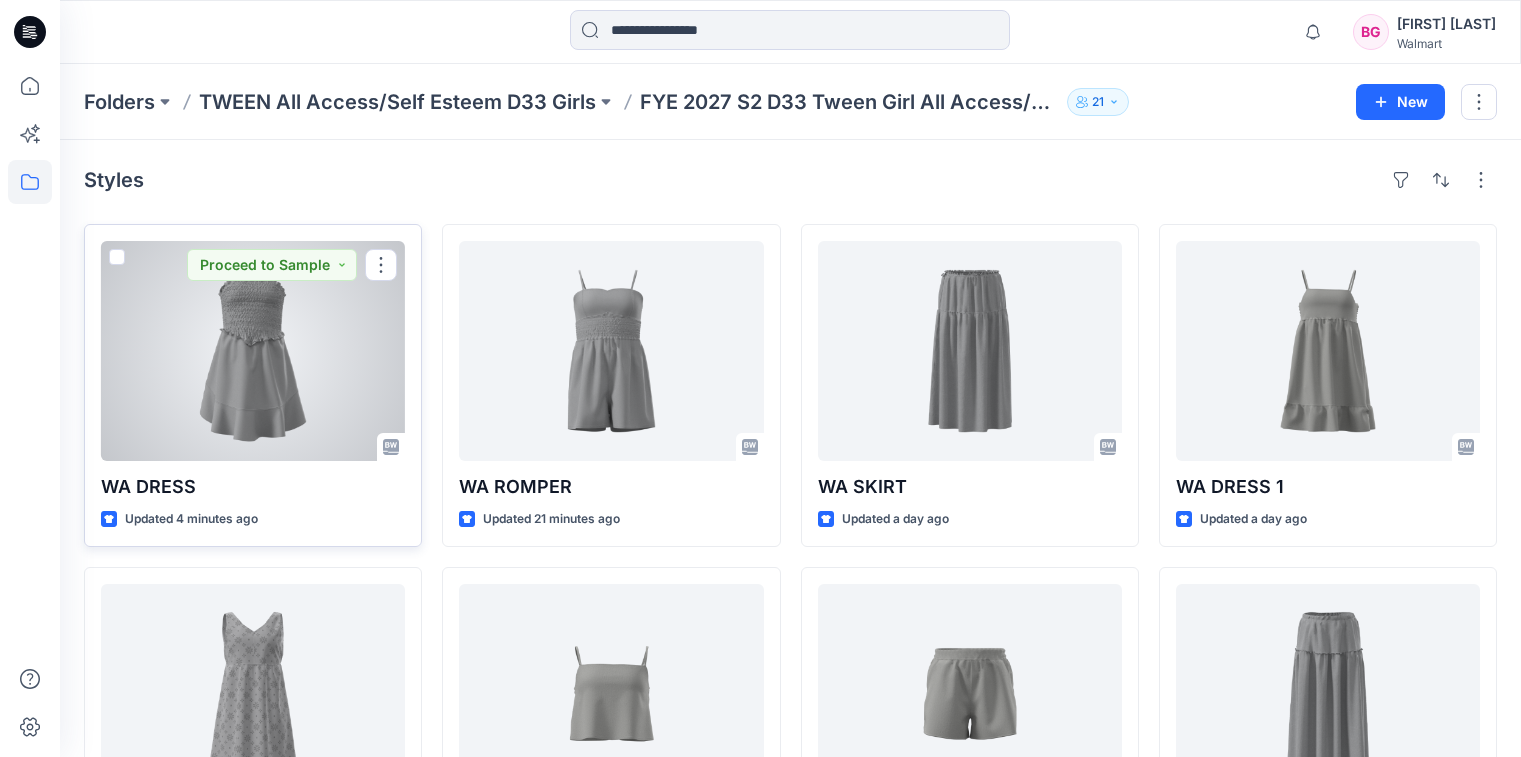 click at bounding box center [253, 351] 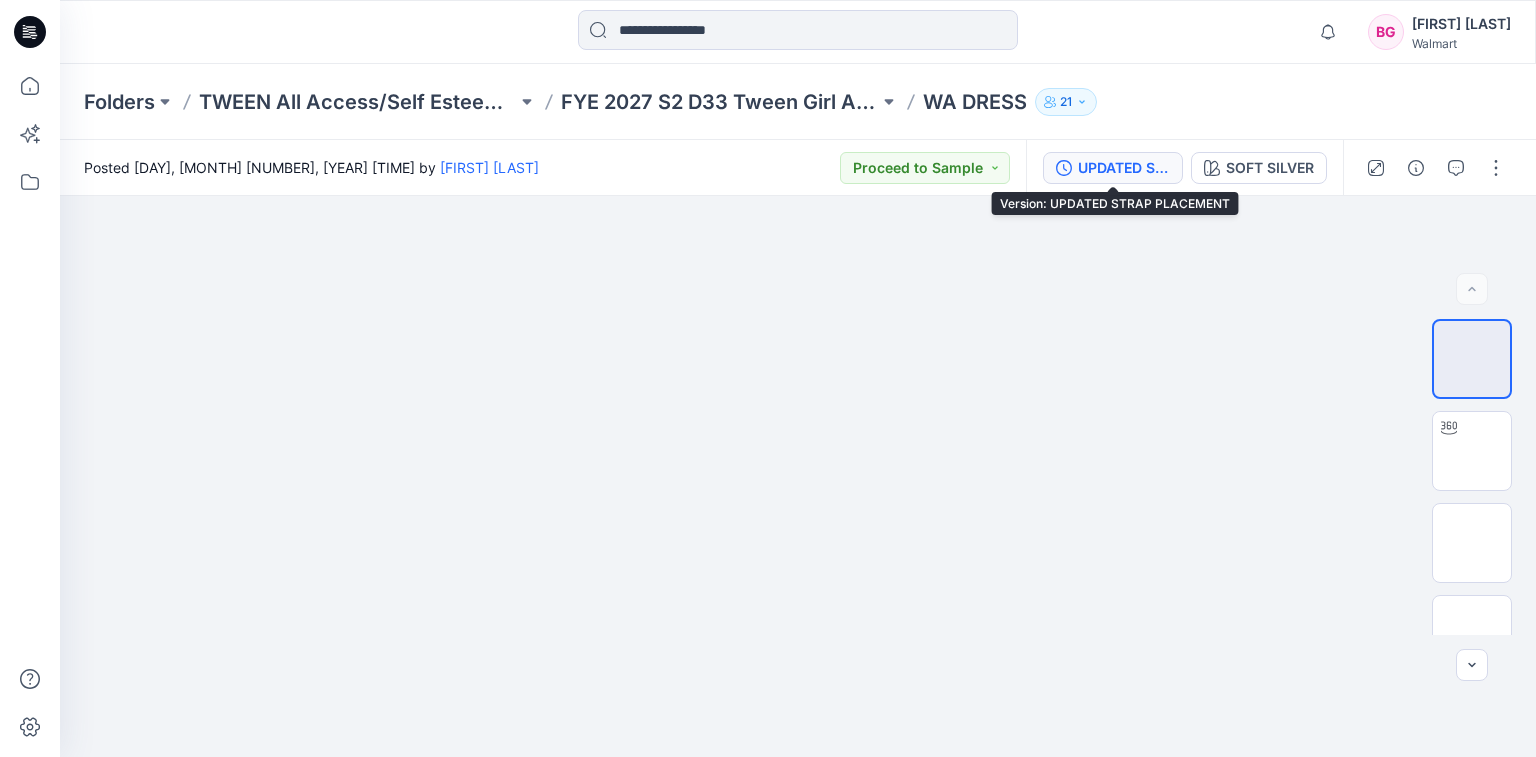 click on "UPDATED STRAP PLACEMENT" at bounding box center [1124, 168] 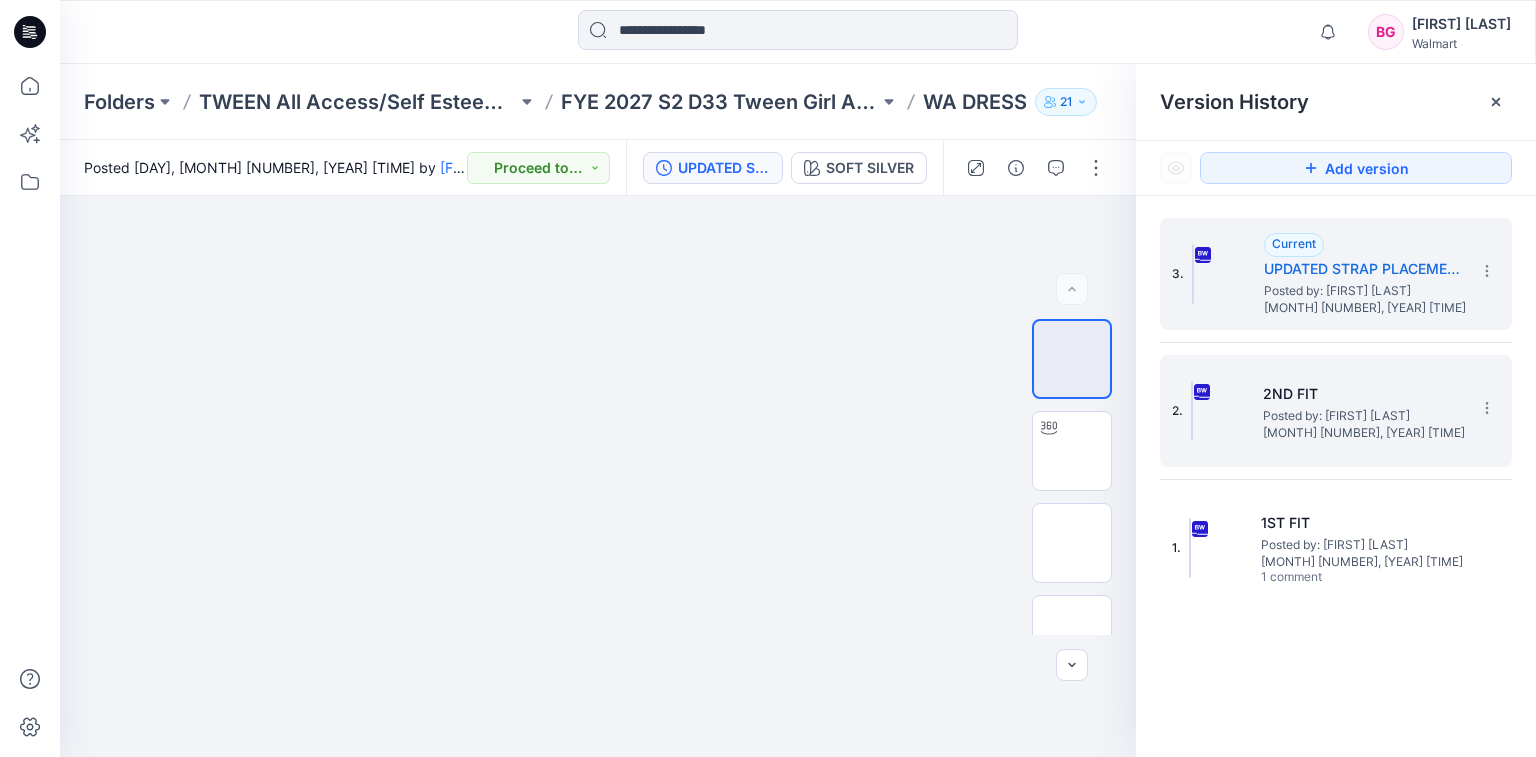 click on "2ND FIT" at bounding box center [1363, 394] 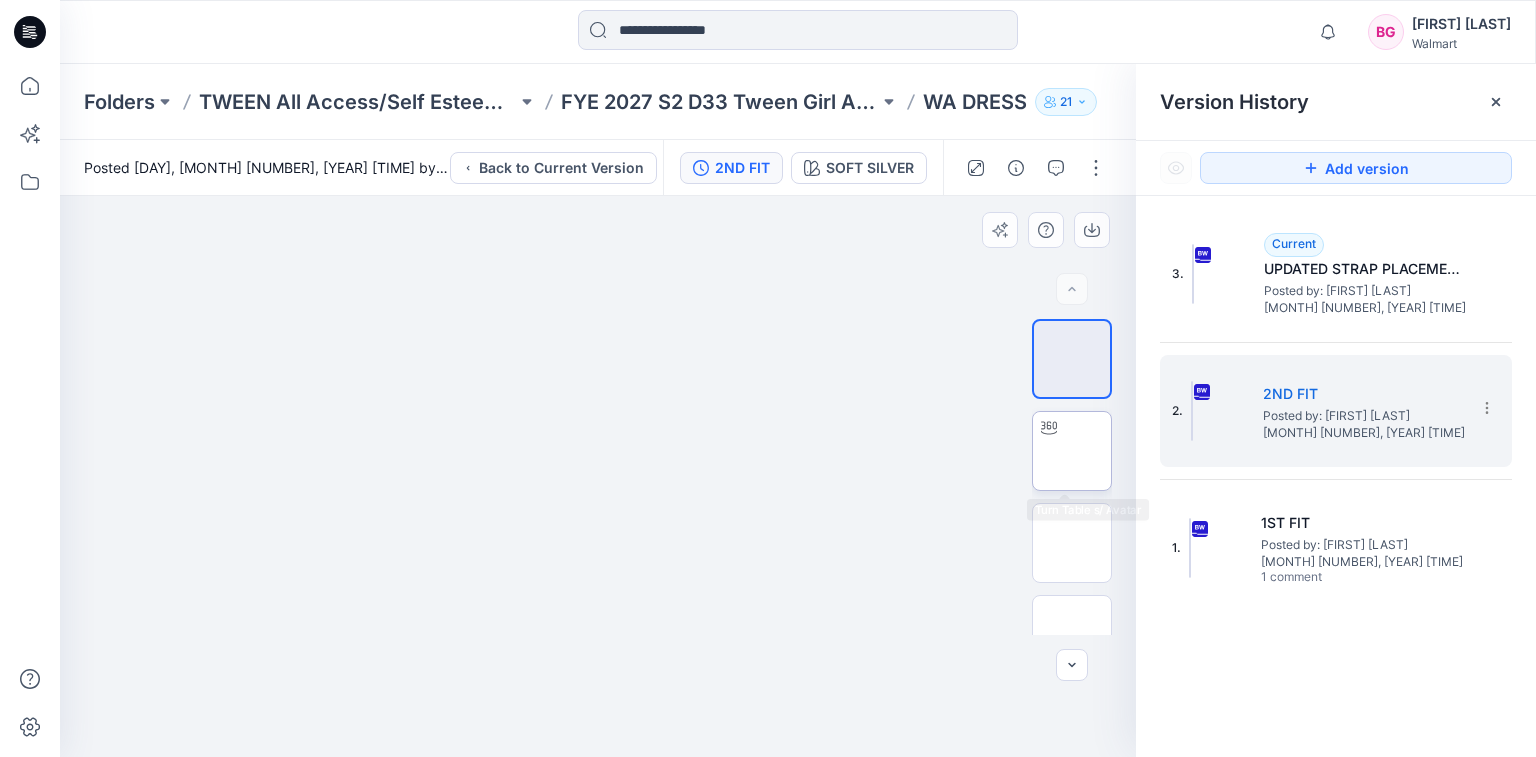 click at bounding box center (1072, 451) 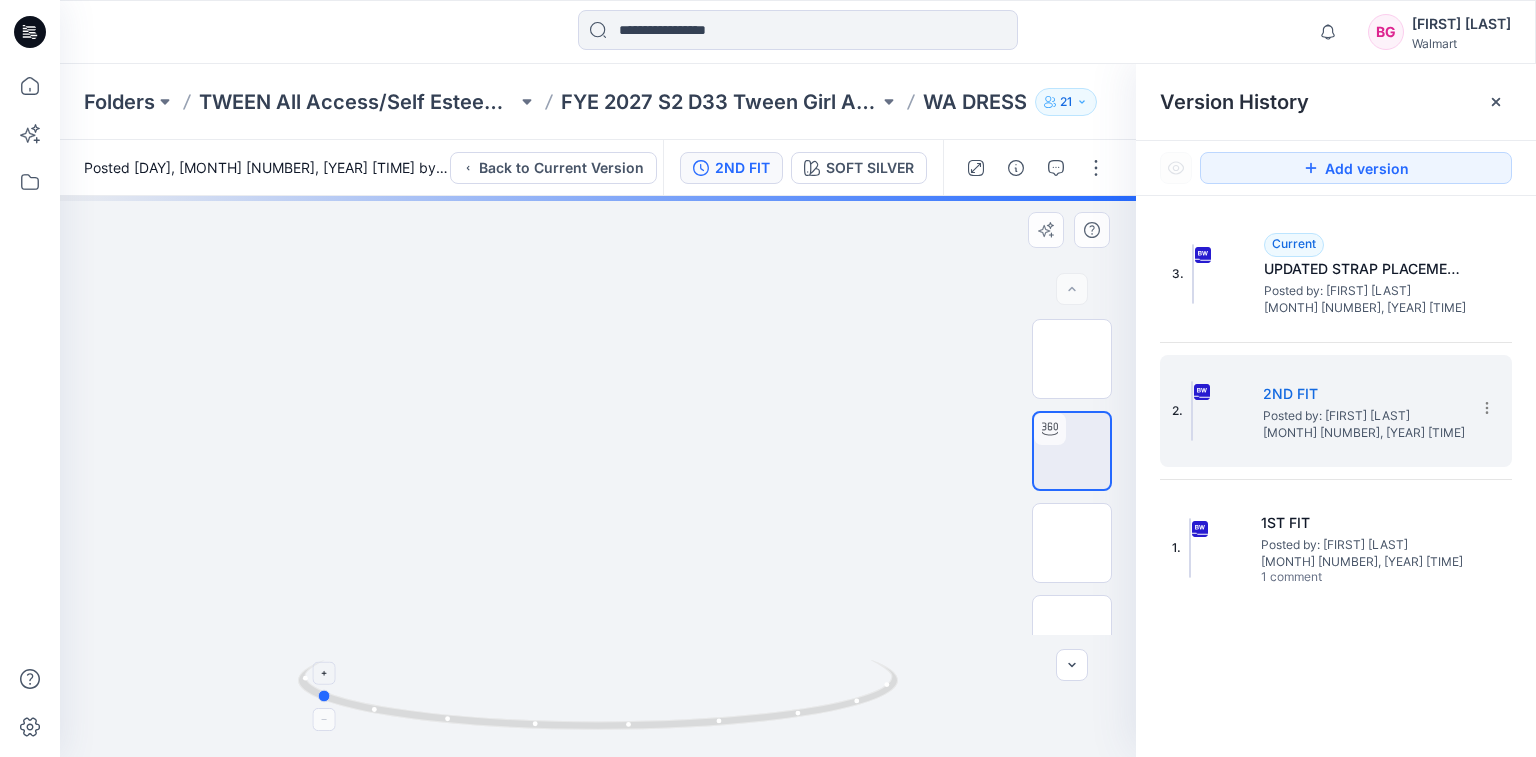 drag, startPoint x: 823, startPoint y: 709, endPoint x: 549, endPoint y: 725, distance: 274.46677 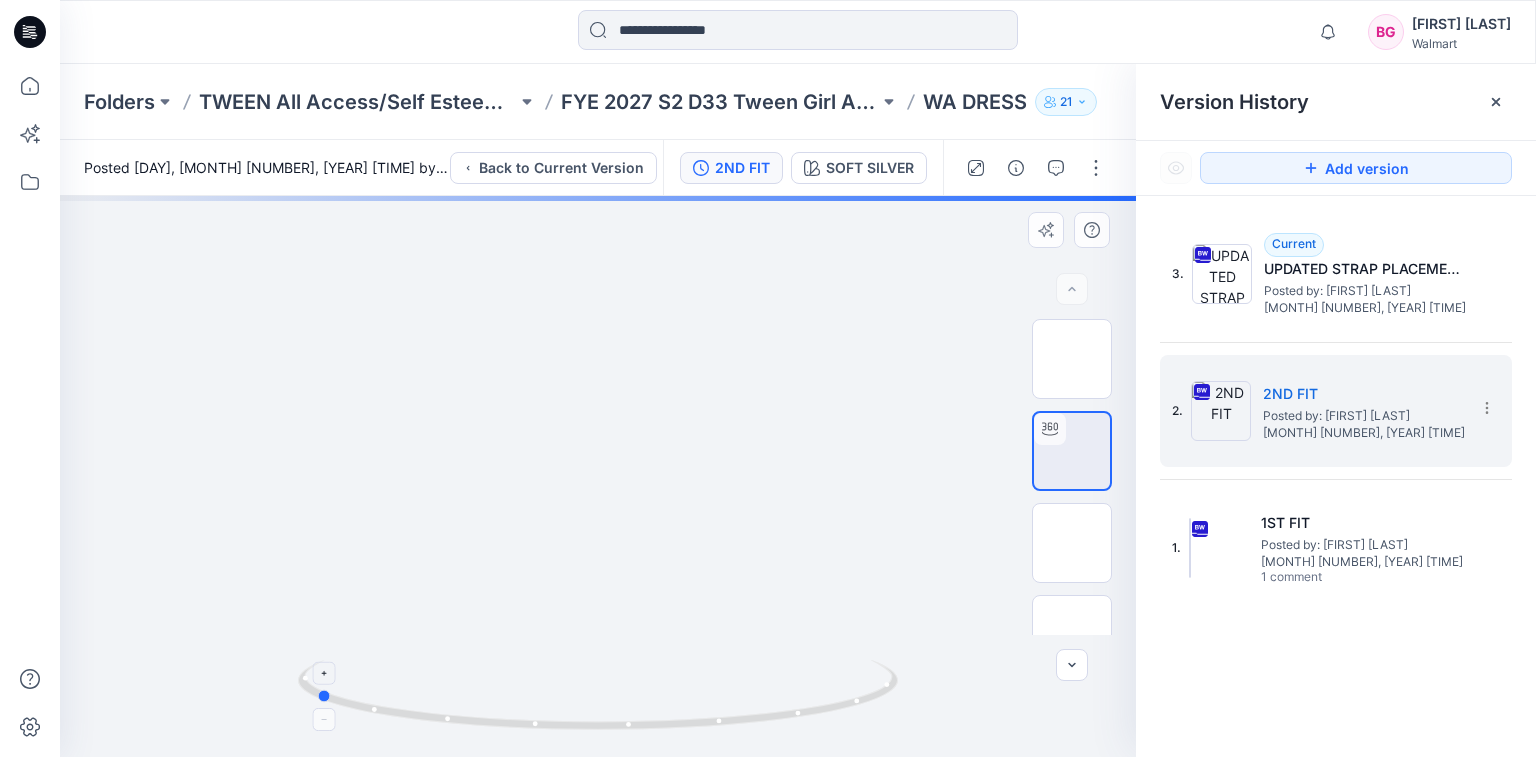 click 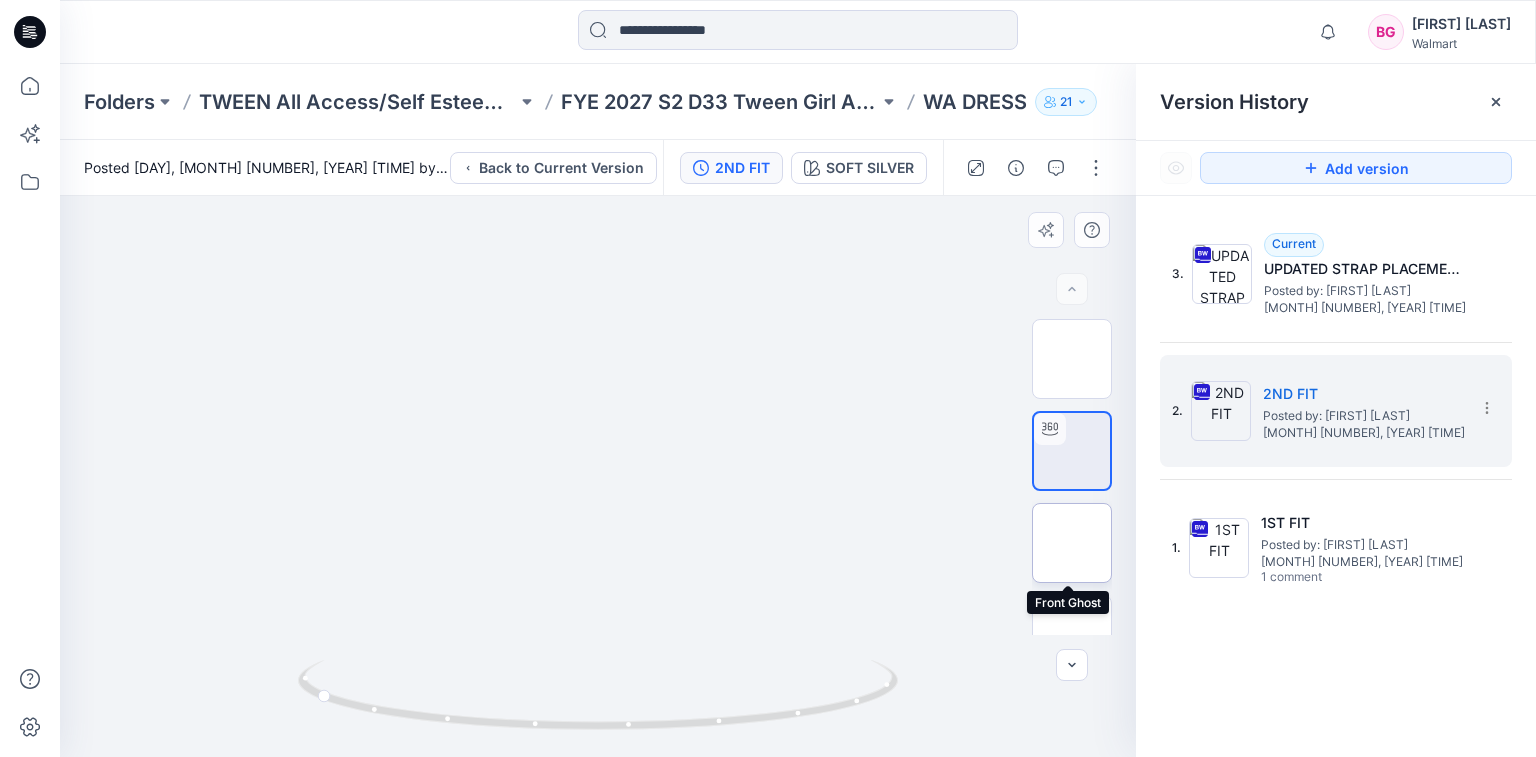 click at bounding box center [1072, 543] 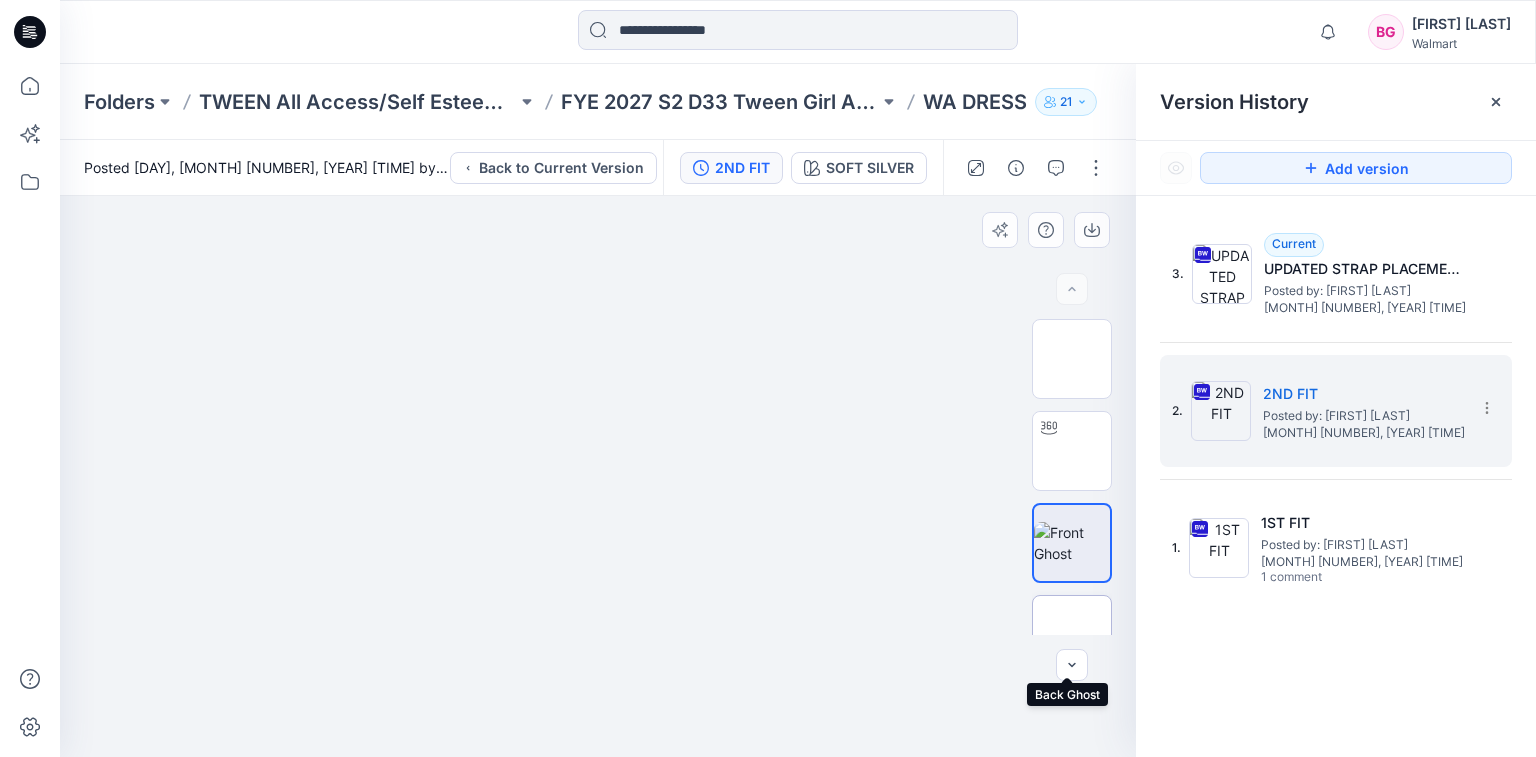 click at bounding box center (1072, 635) 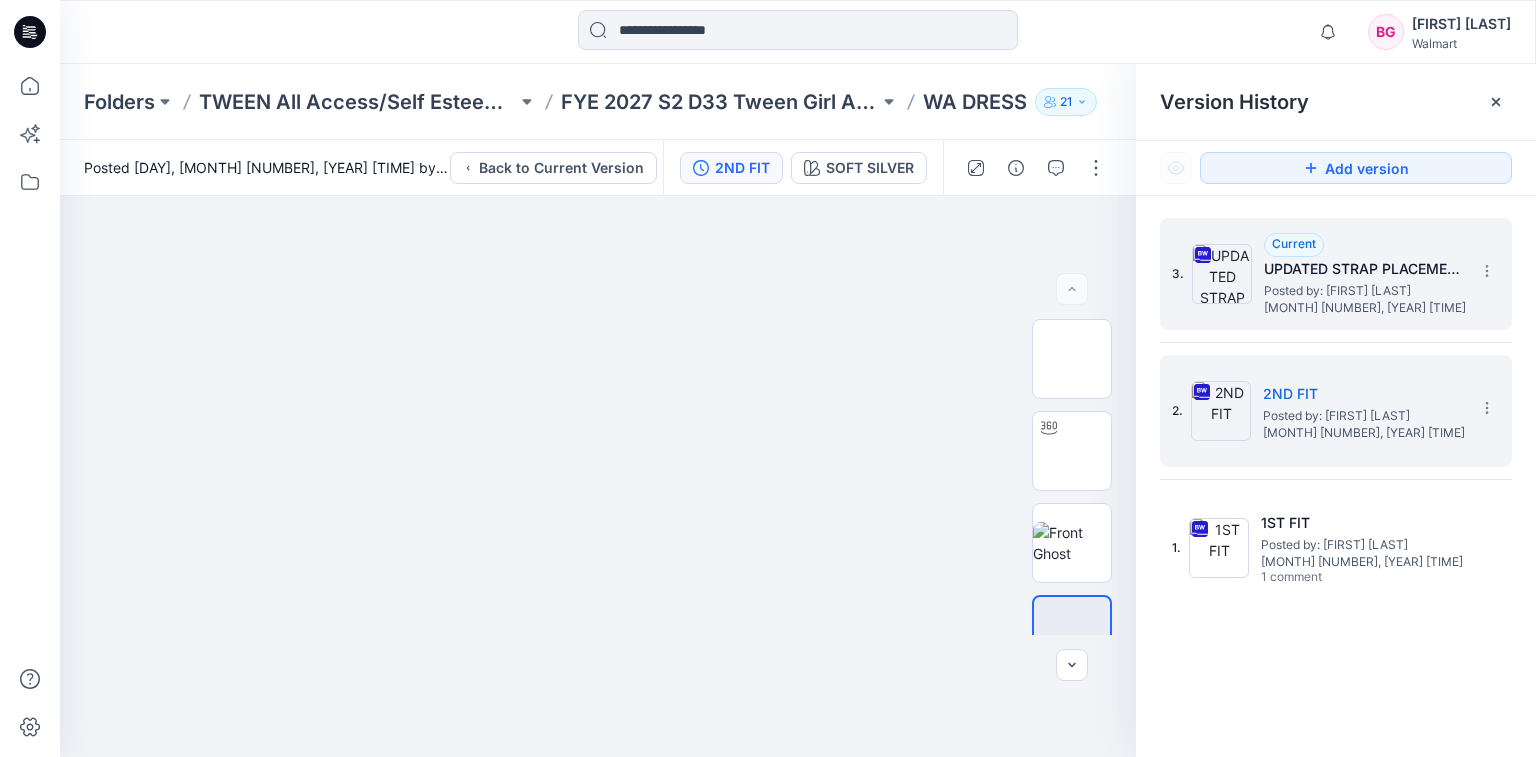 click on "Posted by: [FIRST] [LAST]" at bounding box center (1364, 291) 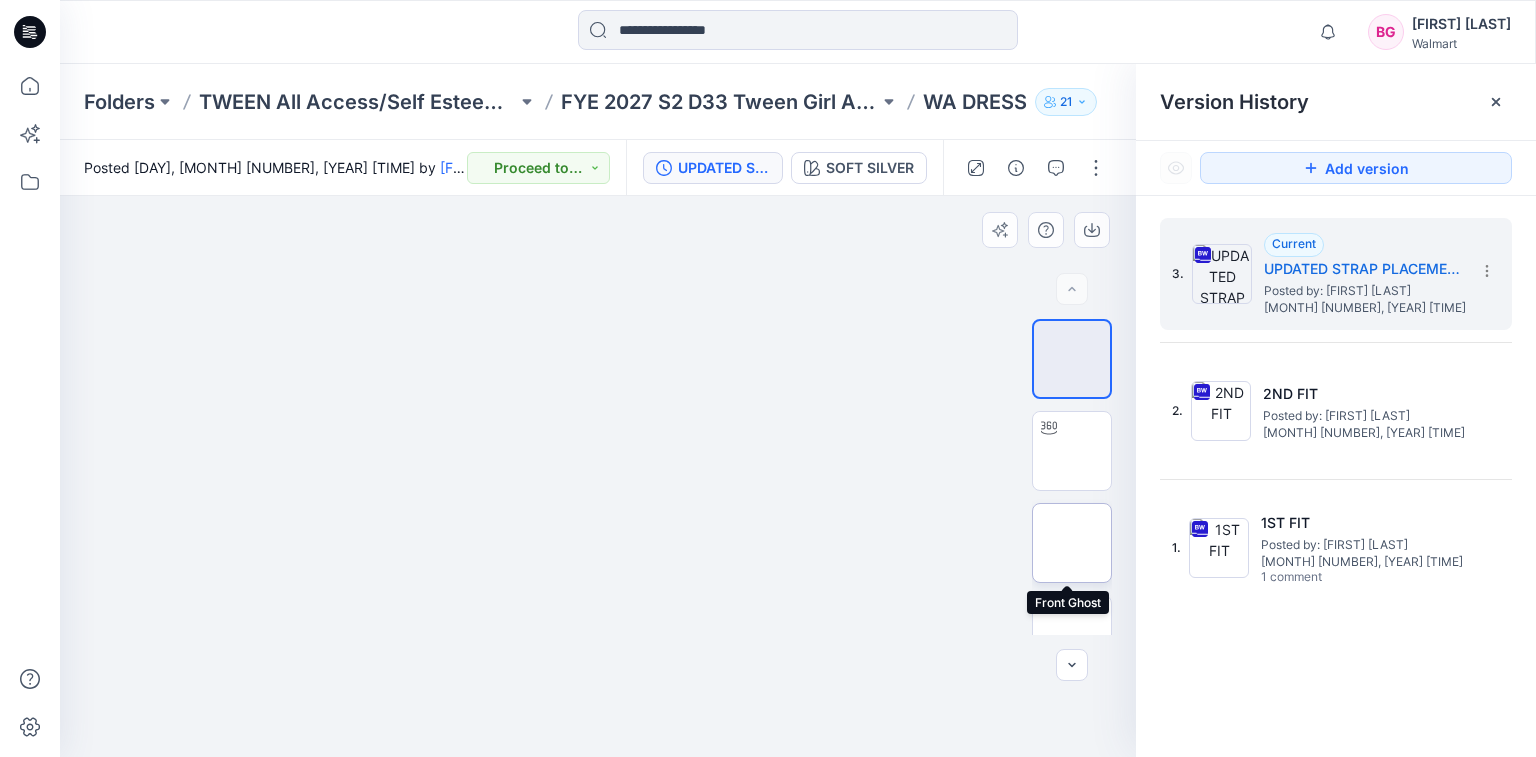 click at bounding box center (1072, 543) 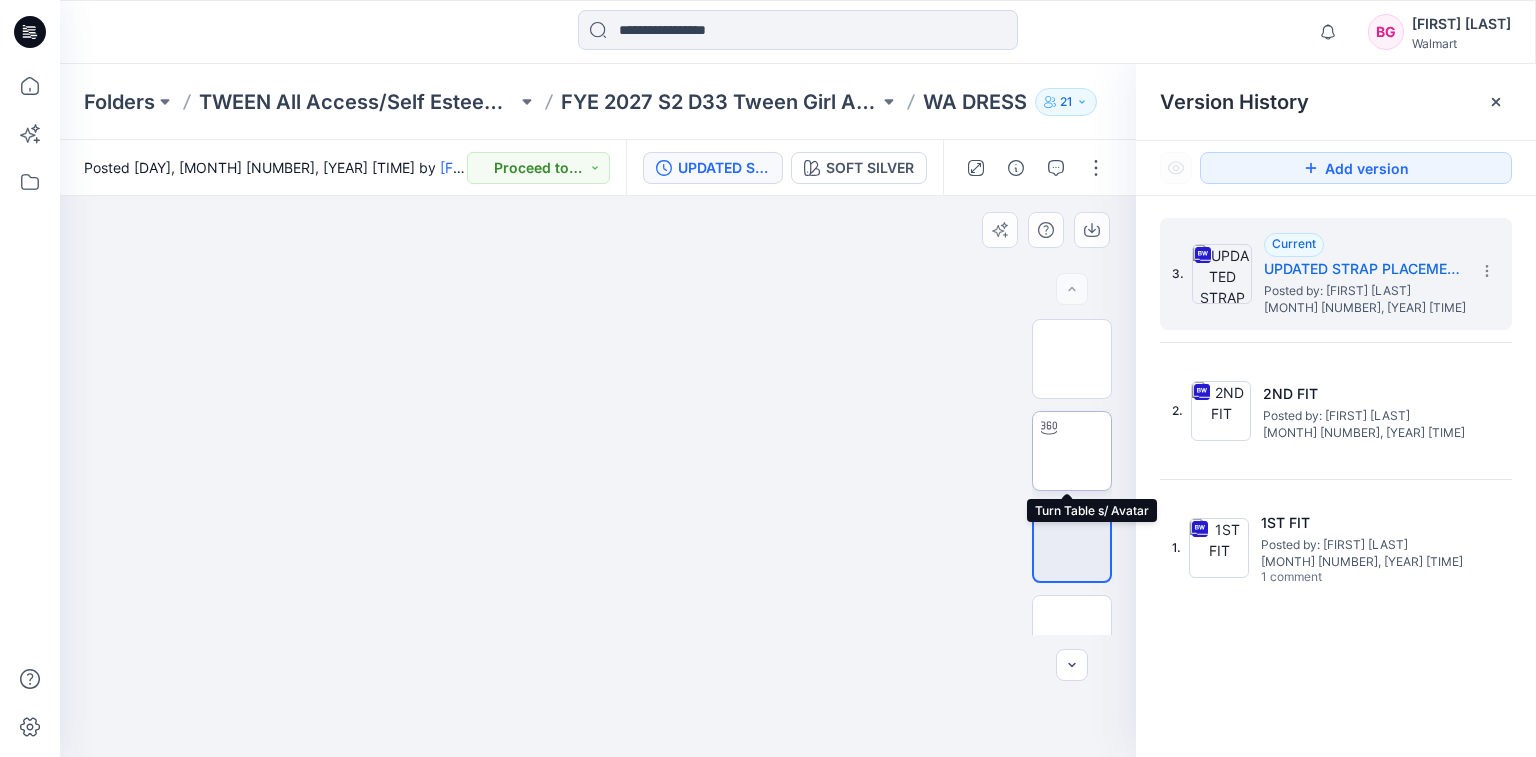 click at bounding box center (1072, 451) 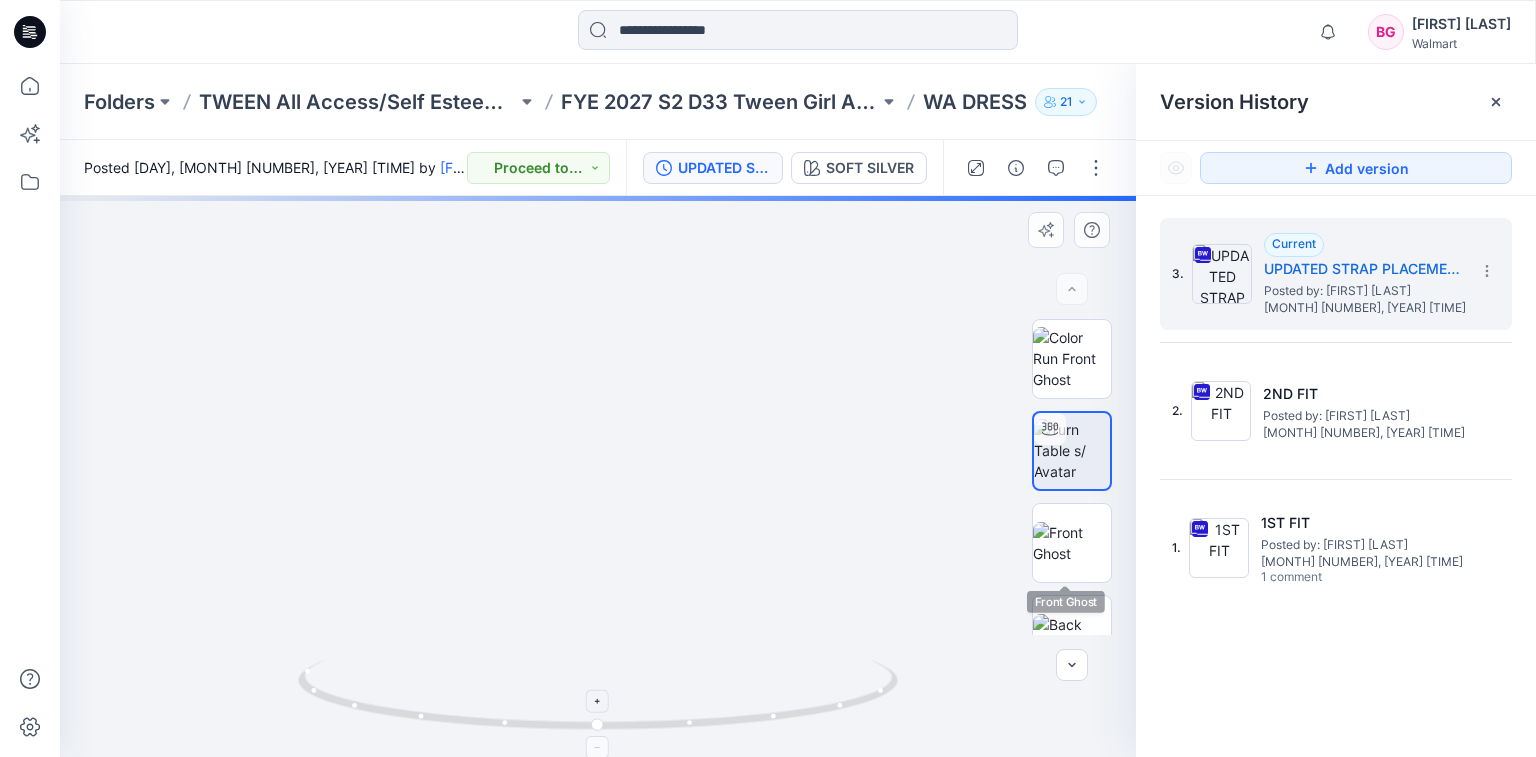 click 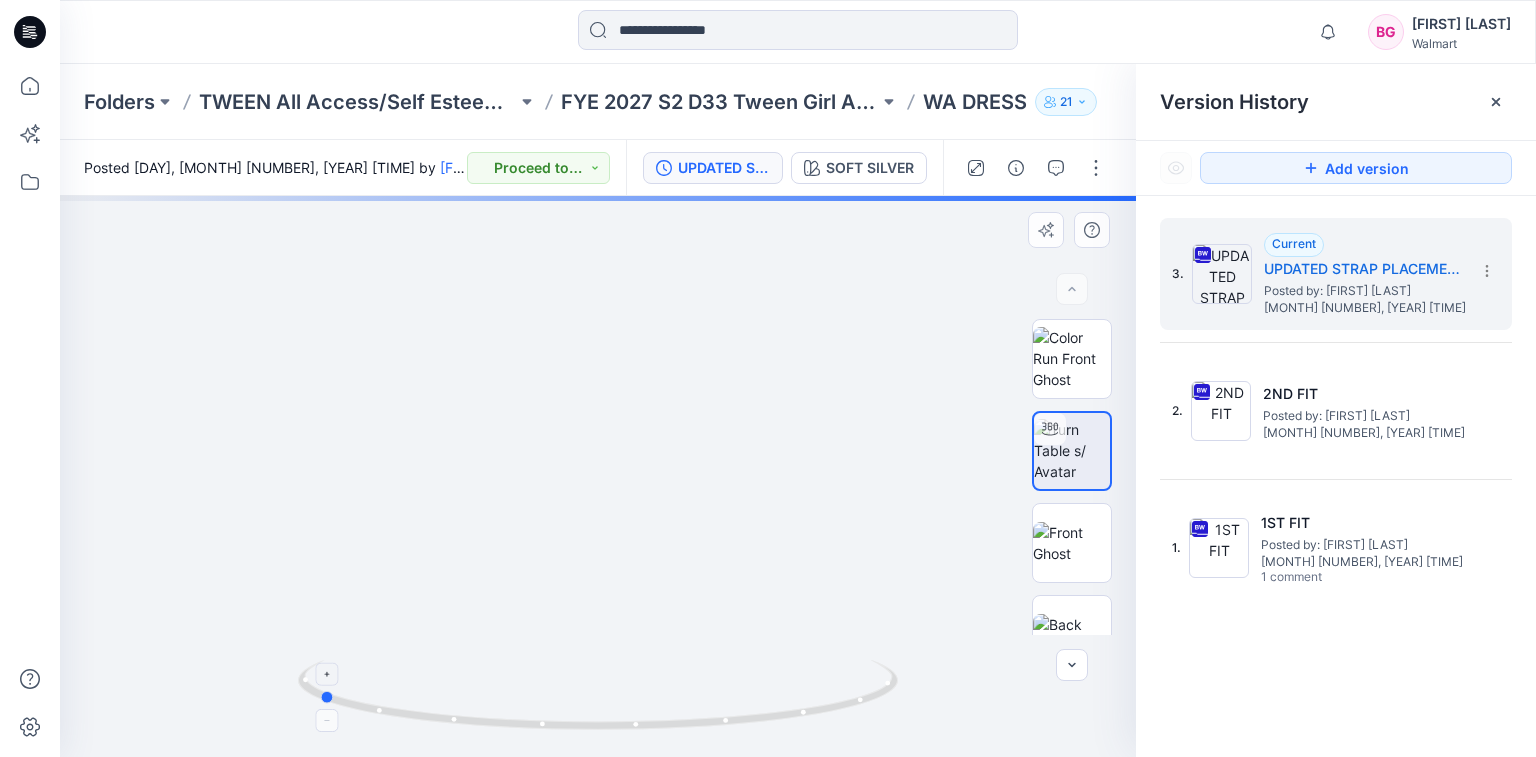 drag, startPoint x: 757, startPoint y: 711, endPoint x: 573, endPoint y: 723, distance: 184.39088 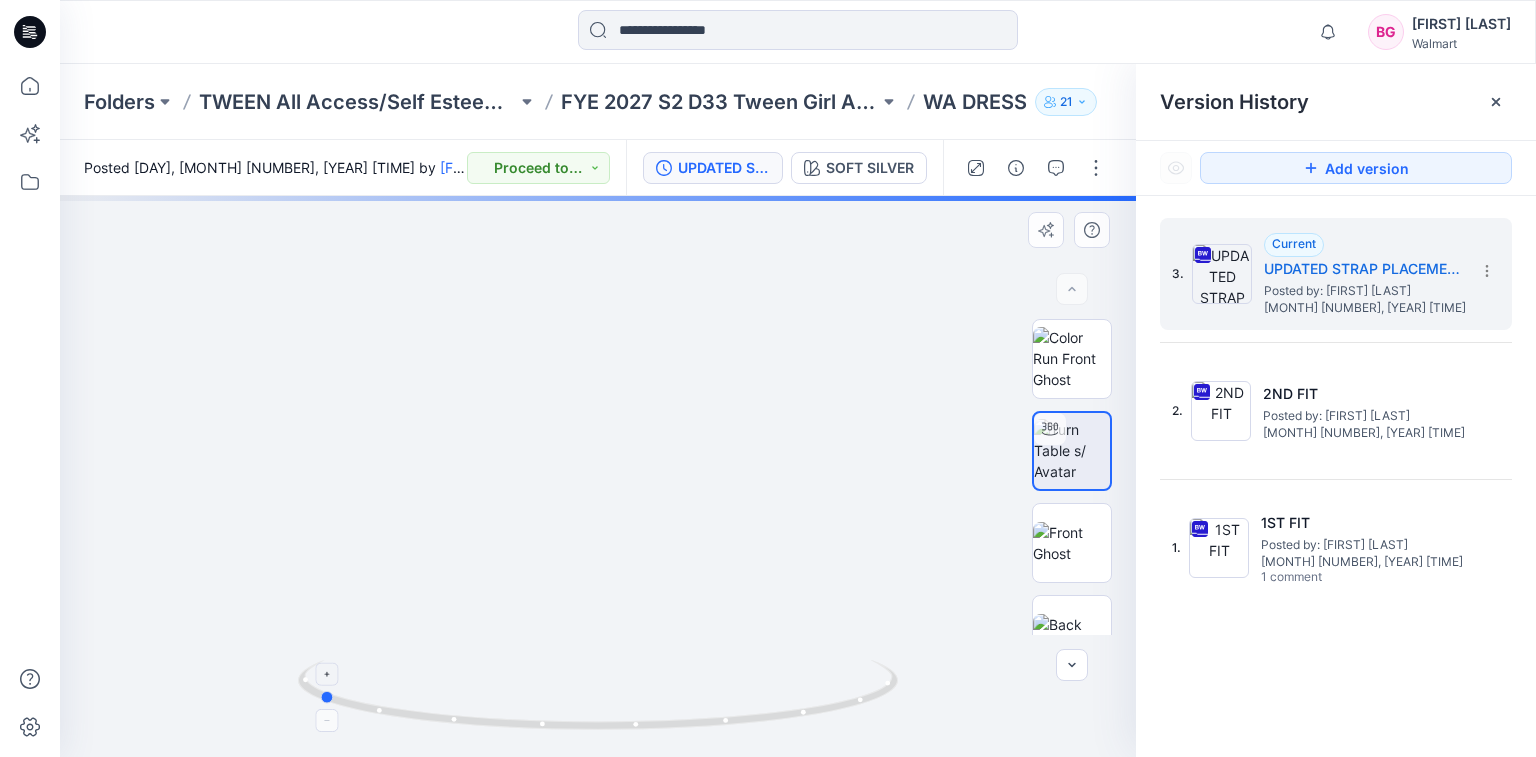 click 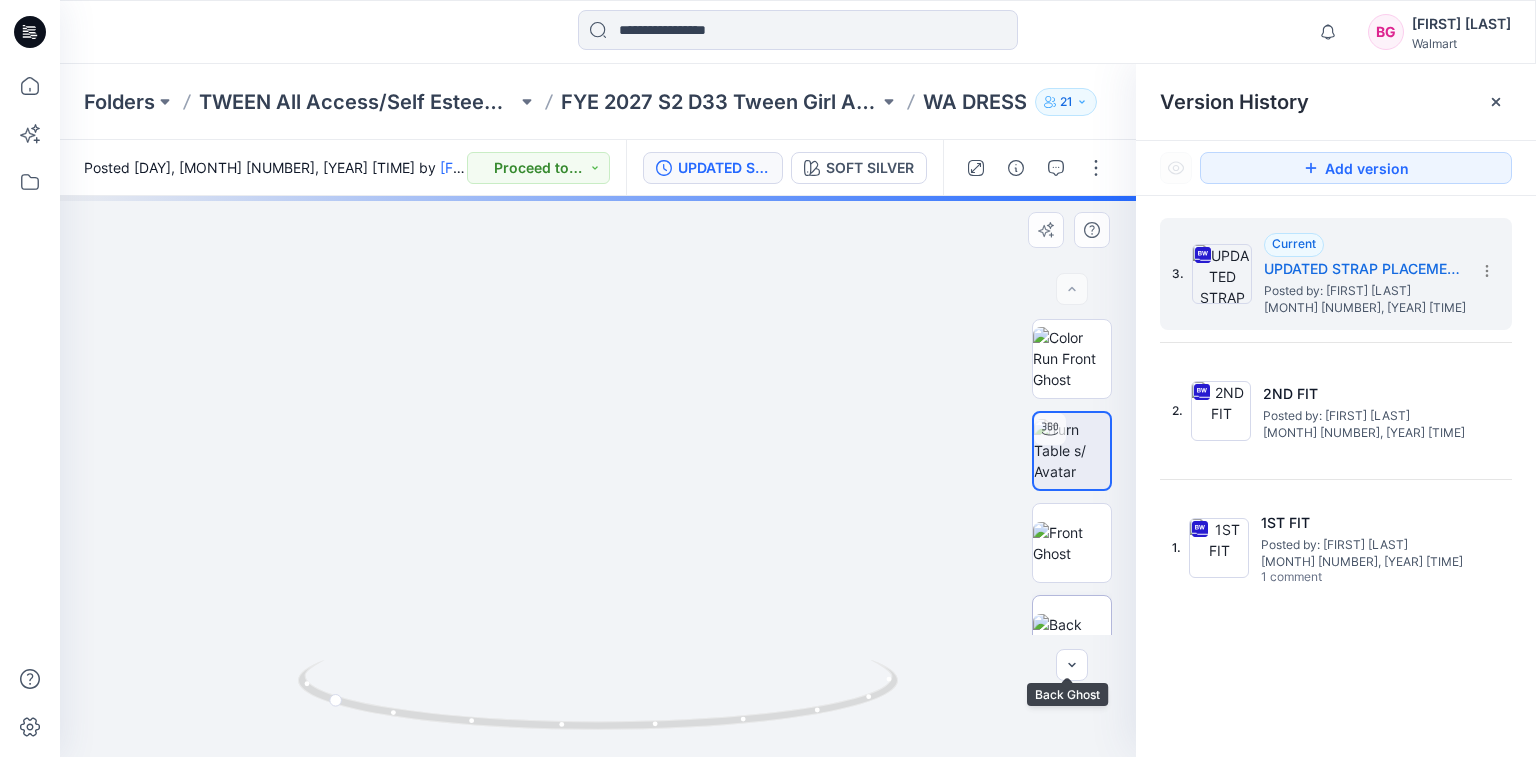 drag, startPoint x: 1087, startPoint y: 598, endPoint x: 1073, endPoint y: 604, distance: 15.231546 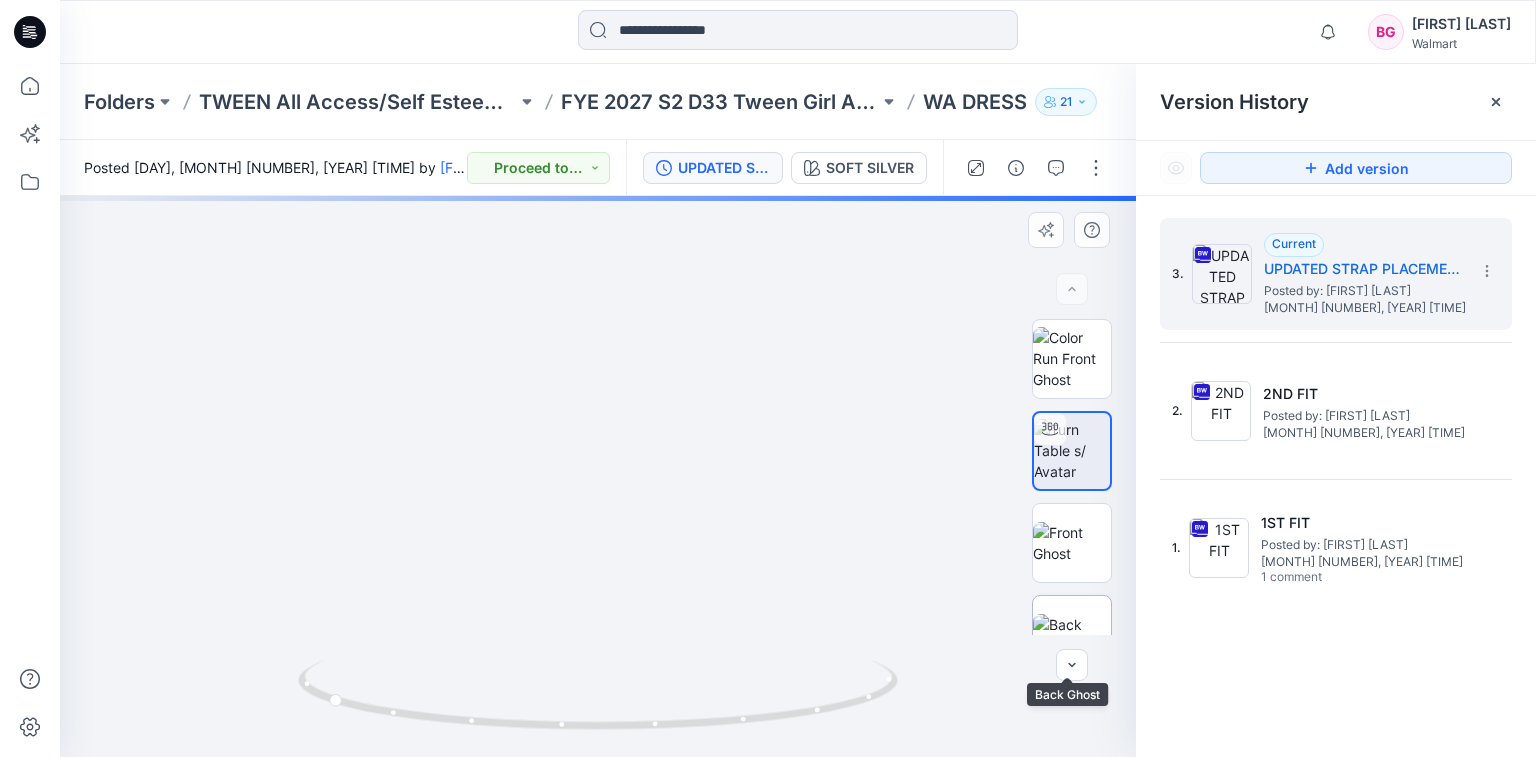 click at bounding box center [1072, 635] 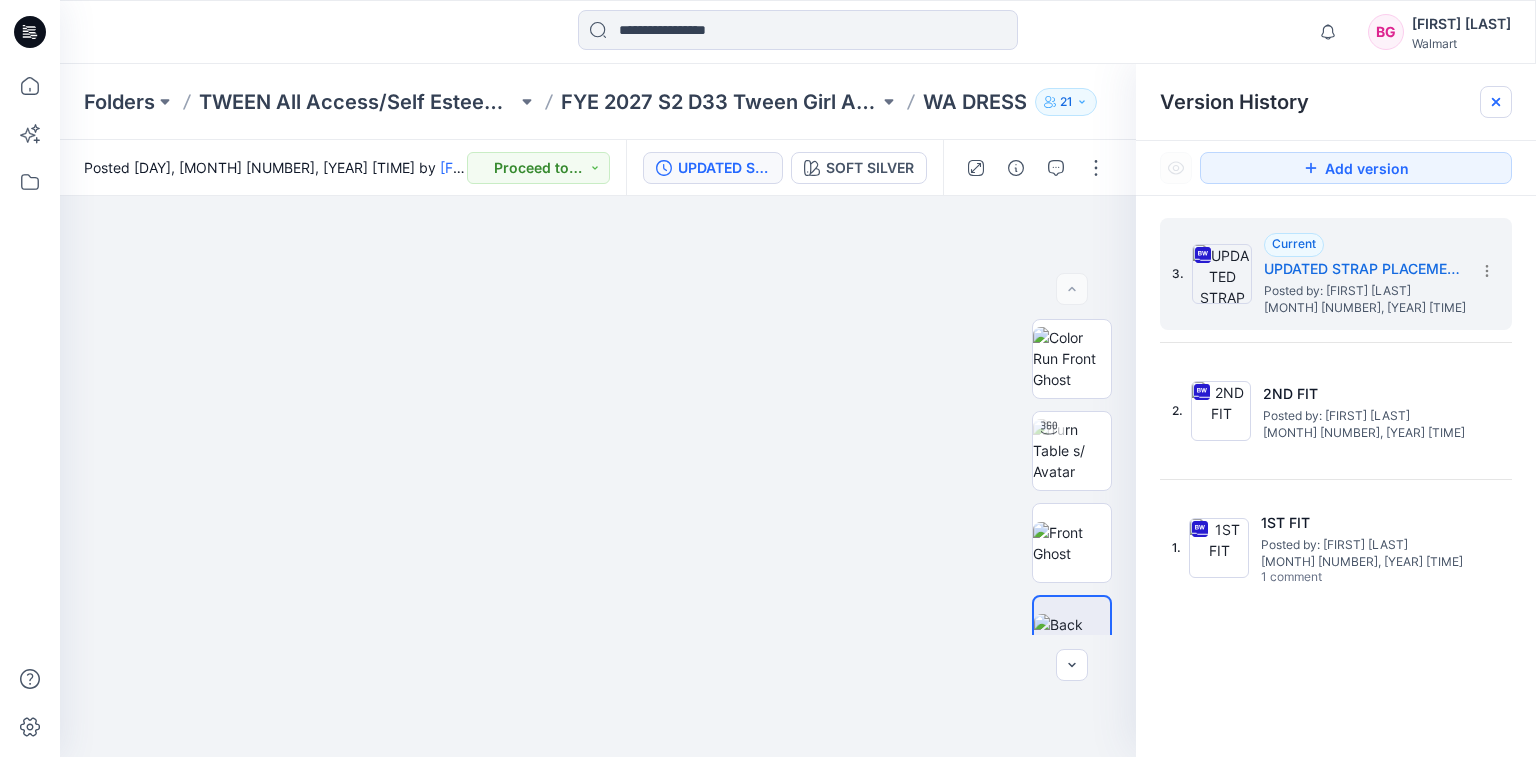 click at bounding box center (1496, 102) 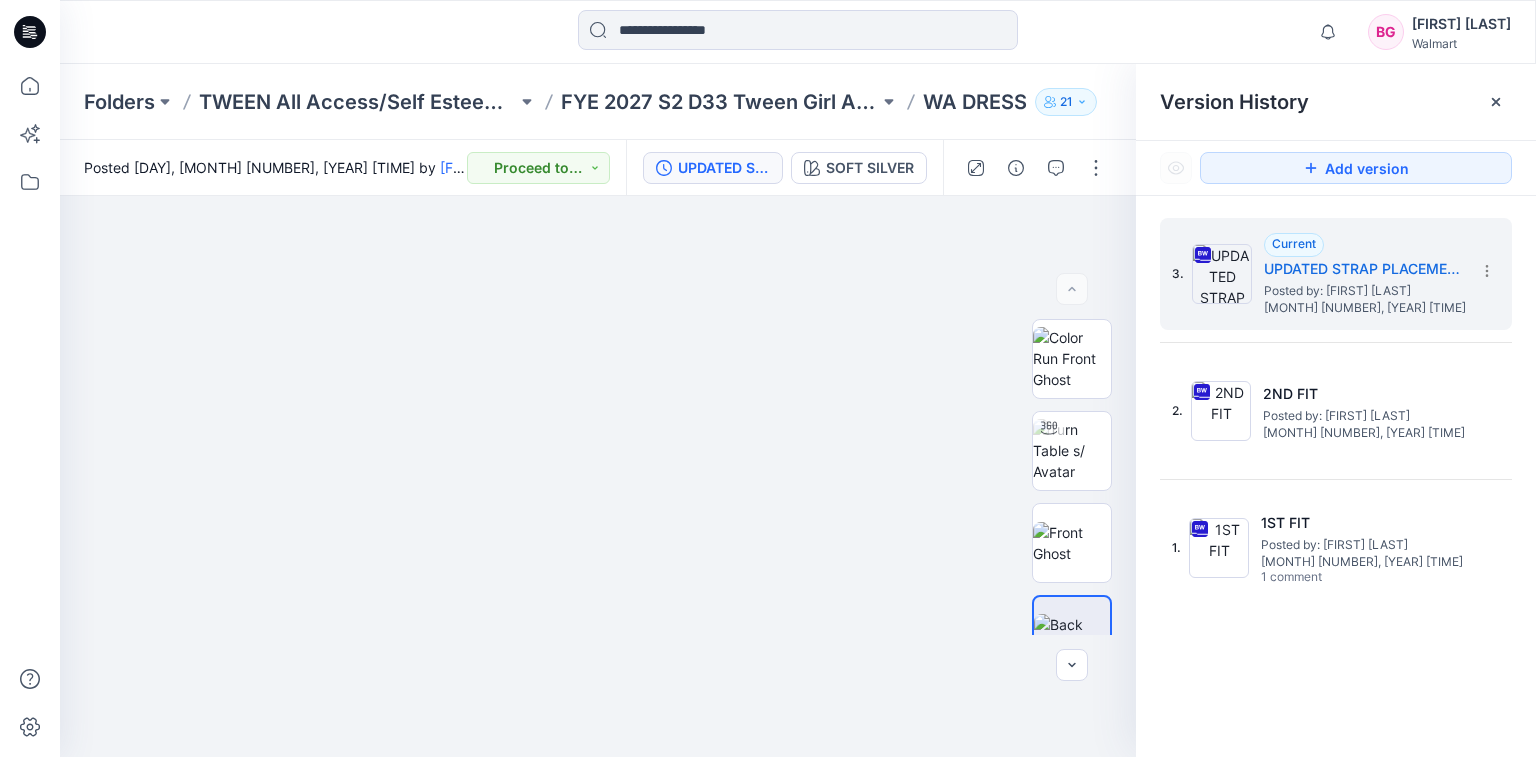 click 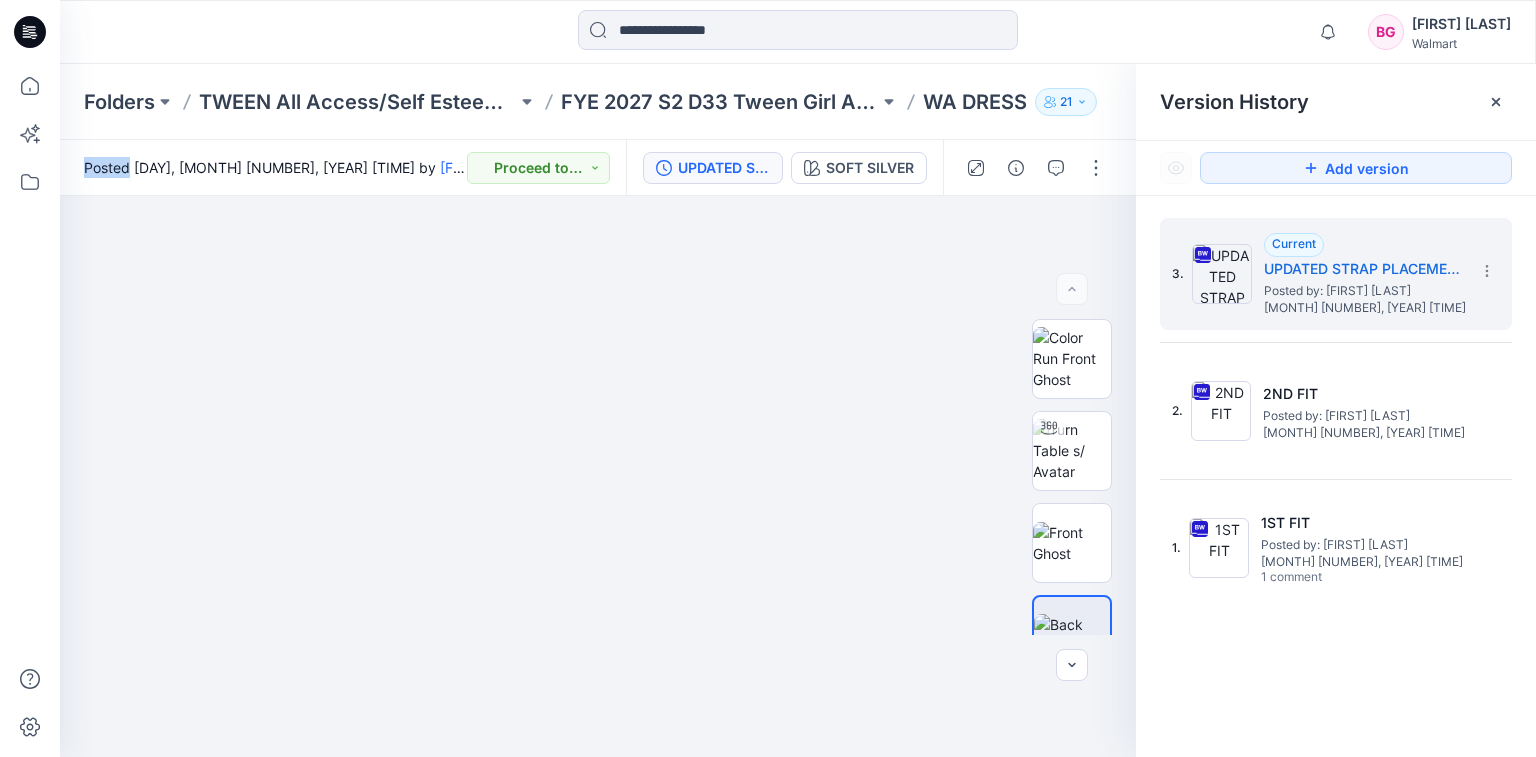 click on "Folders TWEEN All Access/Self Esteem D33 Girls FYE 2027 S2 D33 Tween Girl All Access/Self Esteem WA DRESS 21" at bounding box center [798, 102] 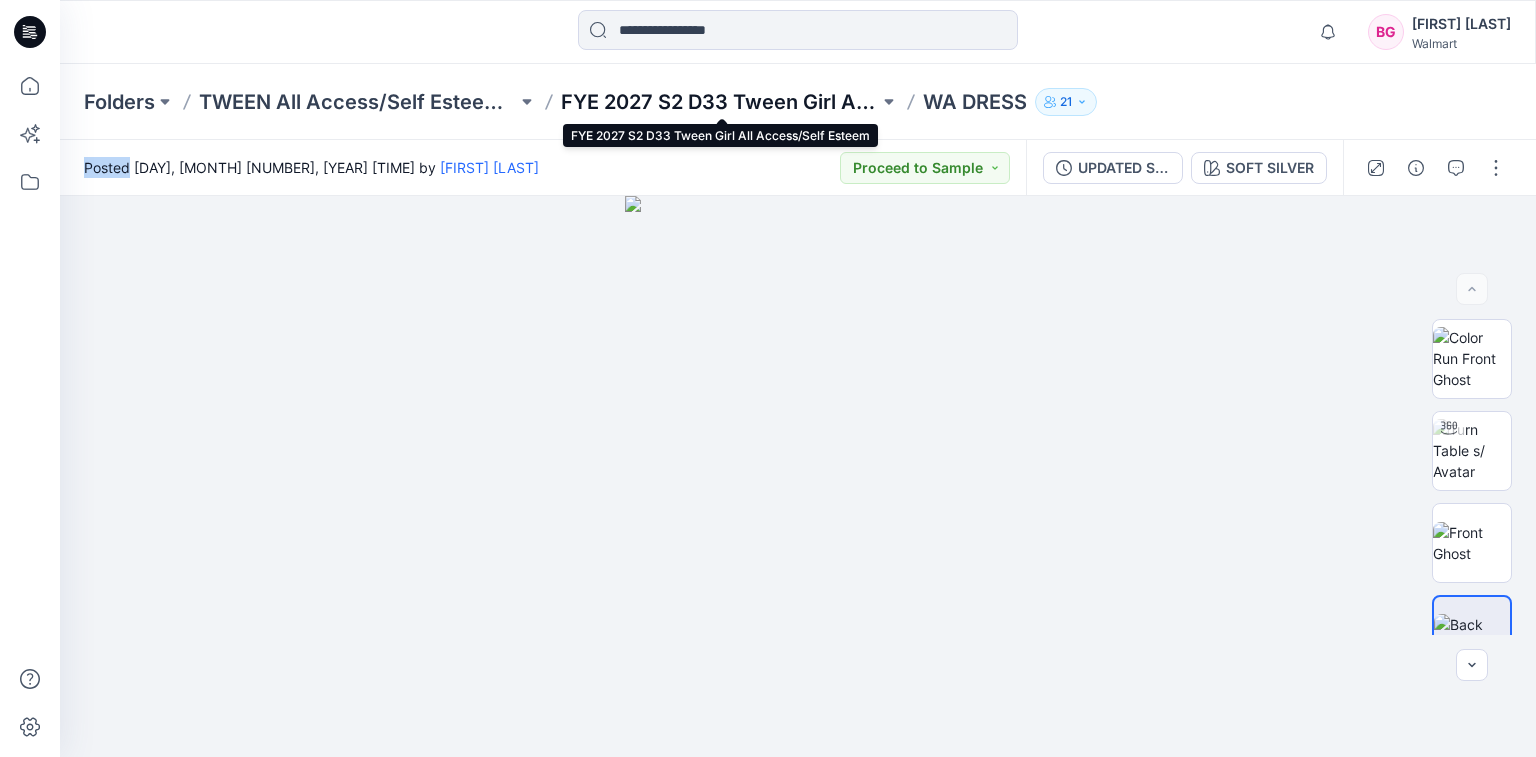 click on "FYE 2027 S2 D33 Tween Girl All Access/Self Esteem" at bounding box center (720, 102) 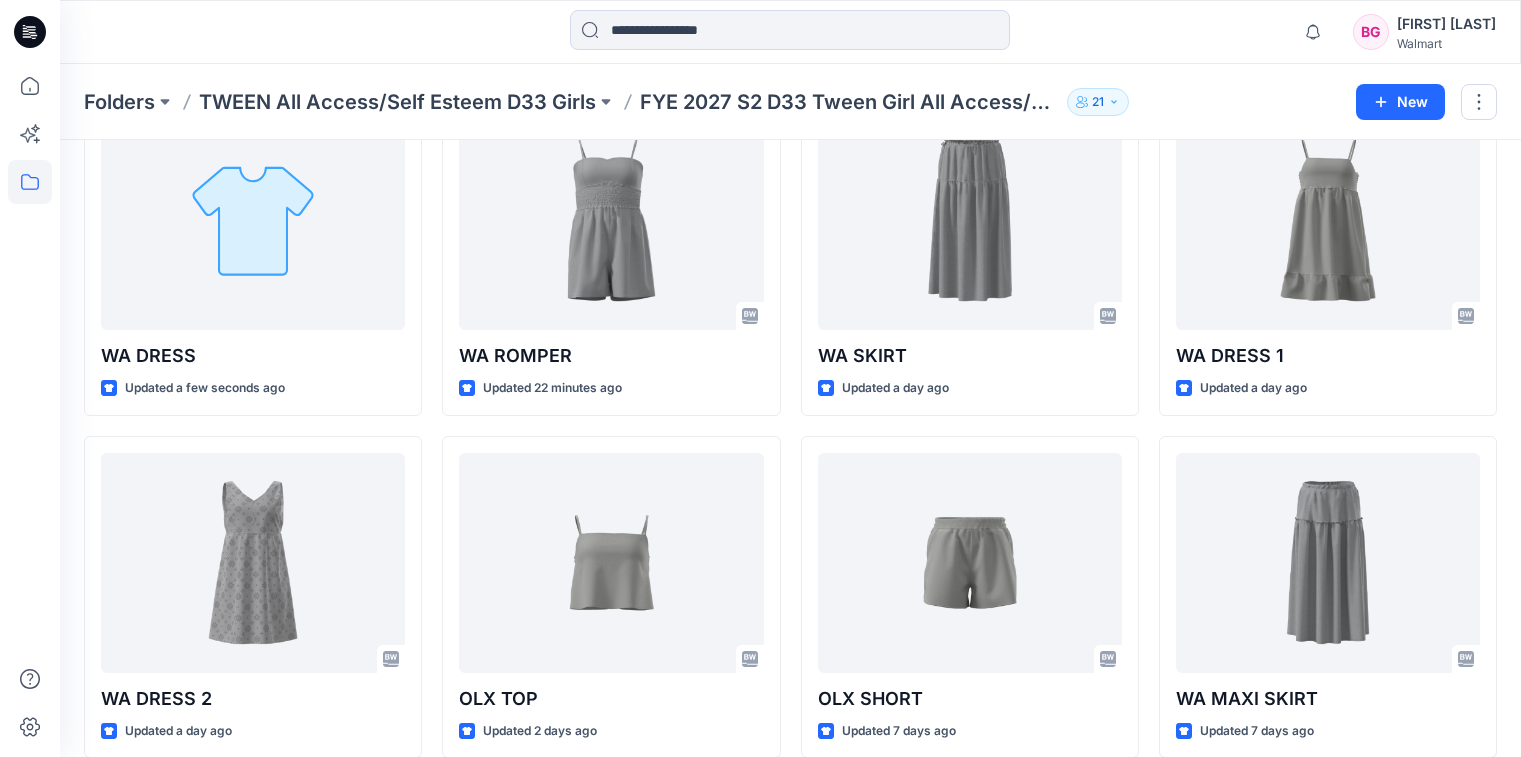 scroll, scrollTop: 156, scrollLeft: 0, axis: vertical 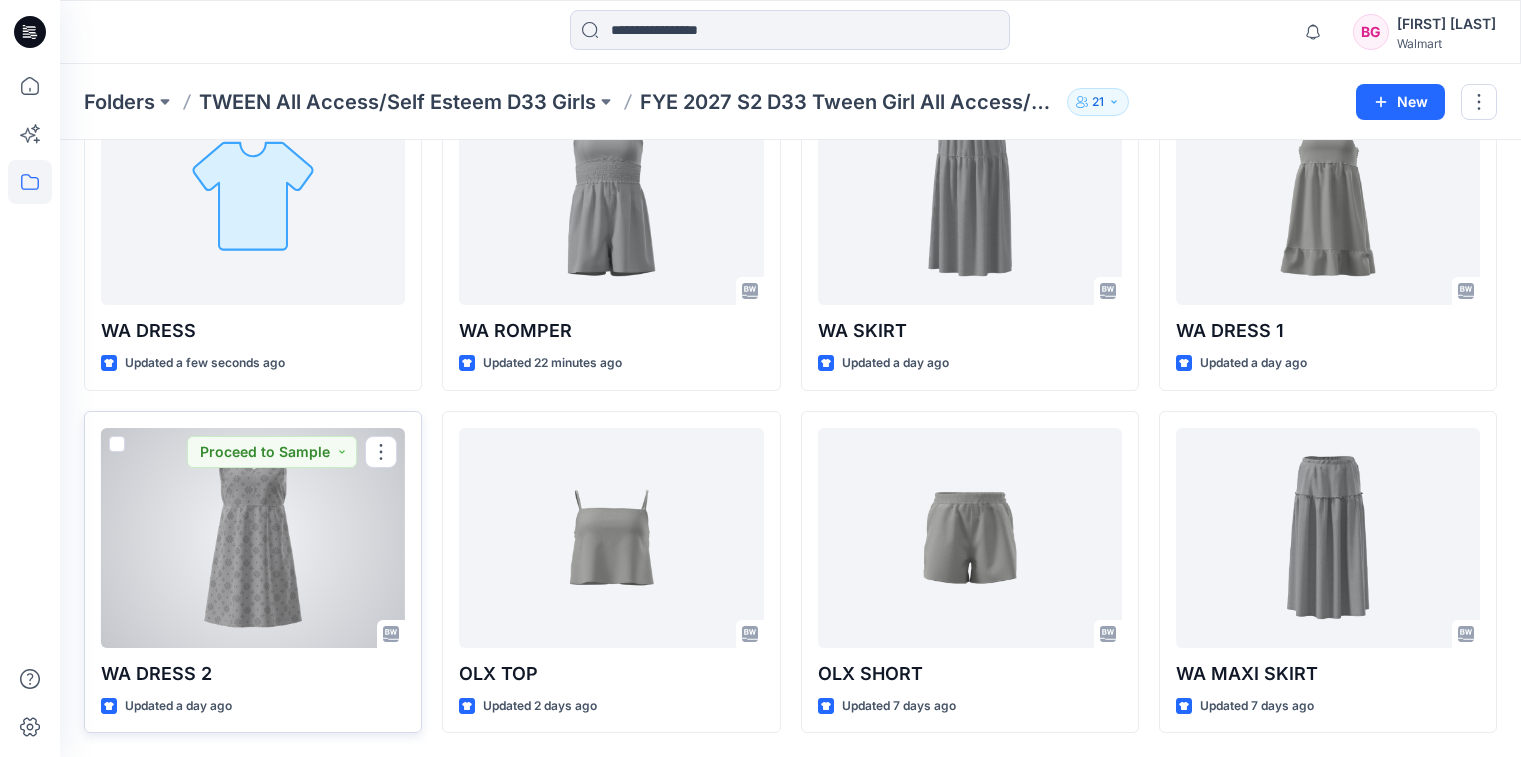 click at bounding box center (253, 538) 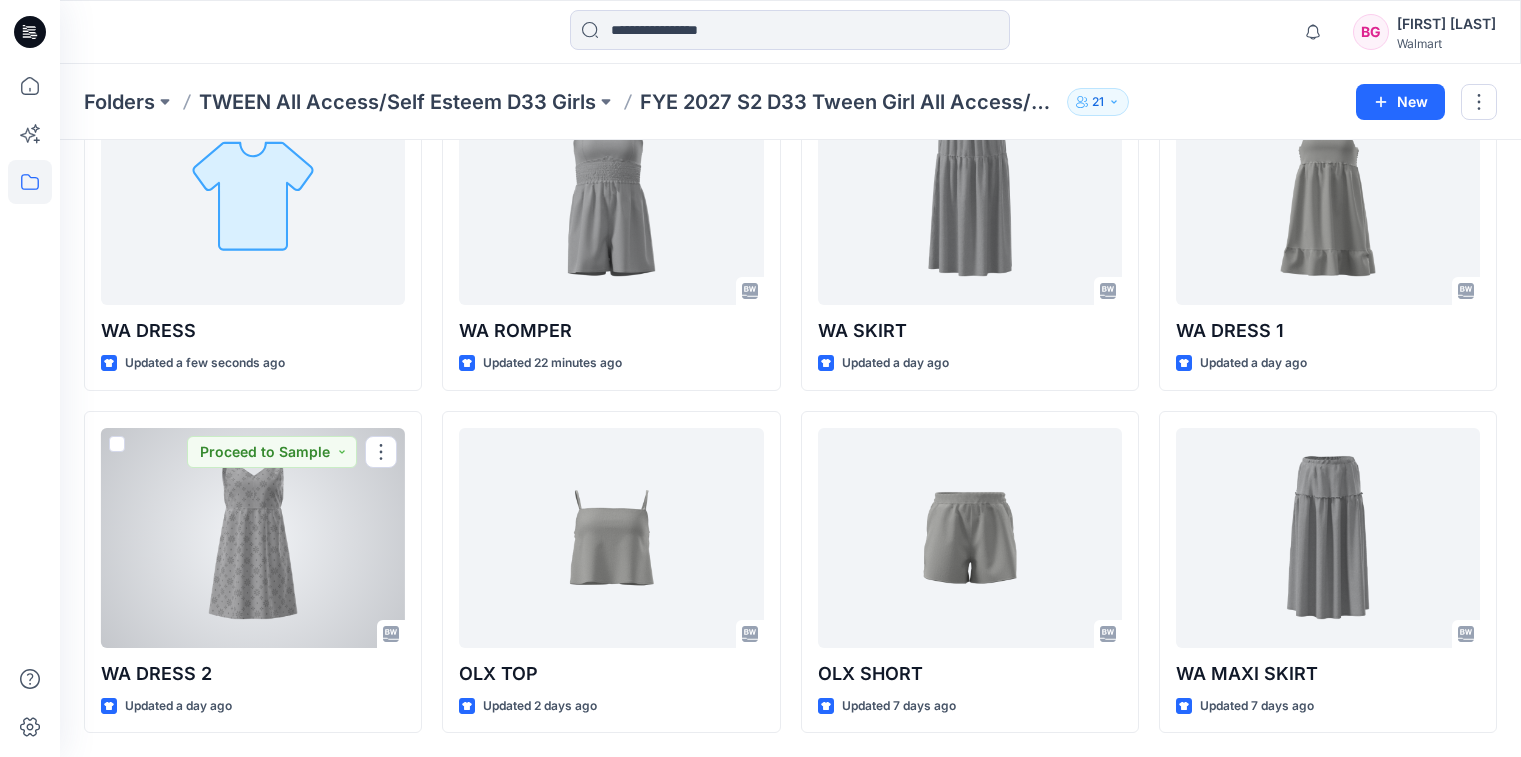 scroll, scrollTop: 0, scrollLeft: 0, axis: both 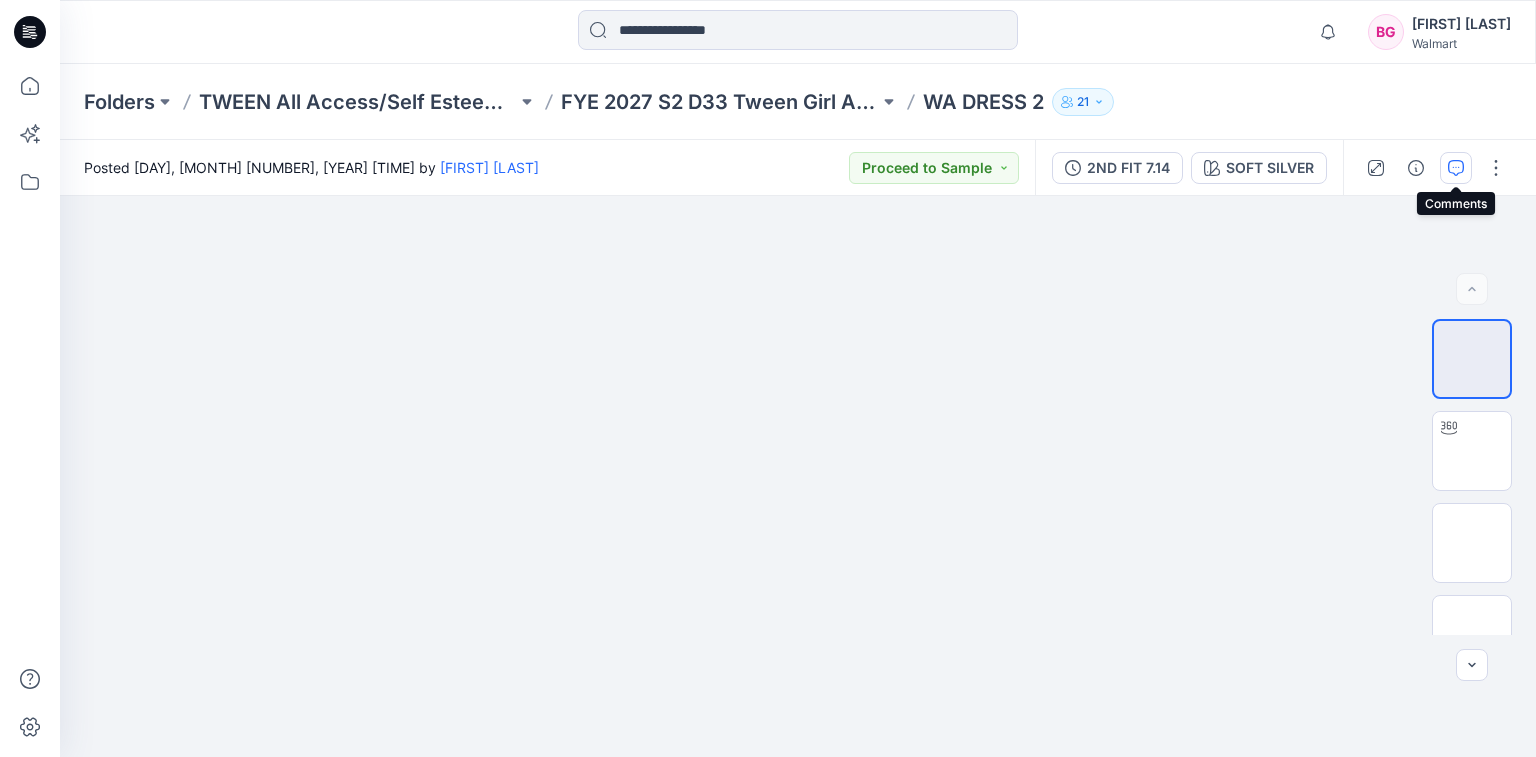 click 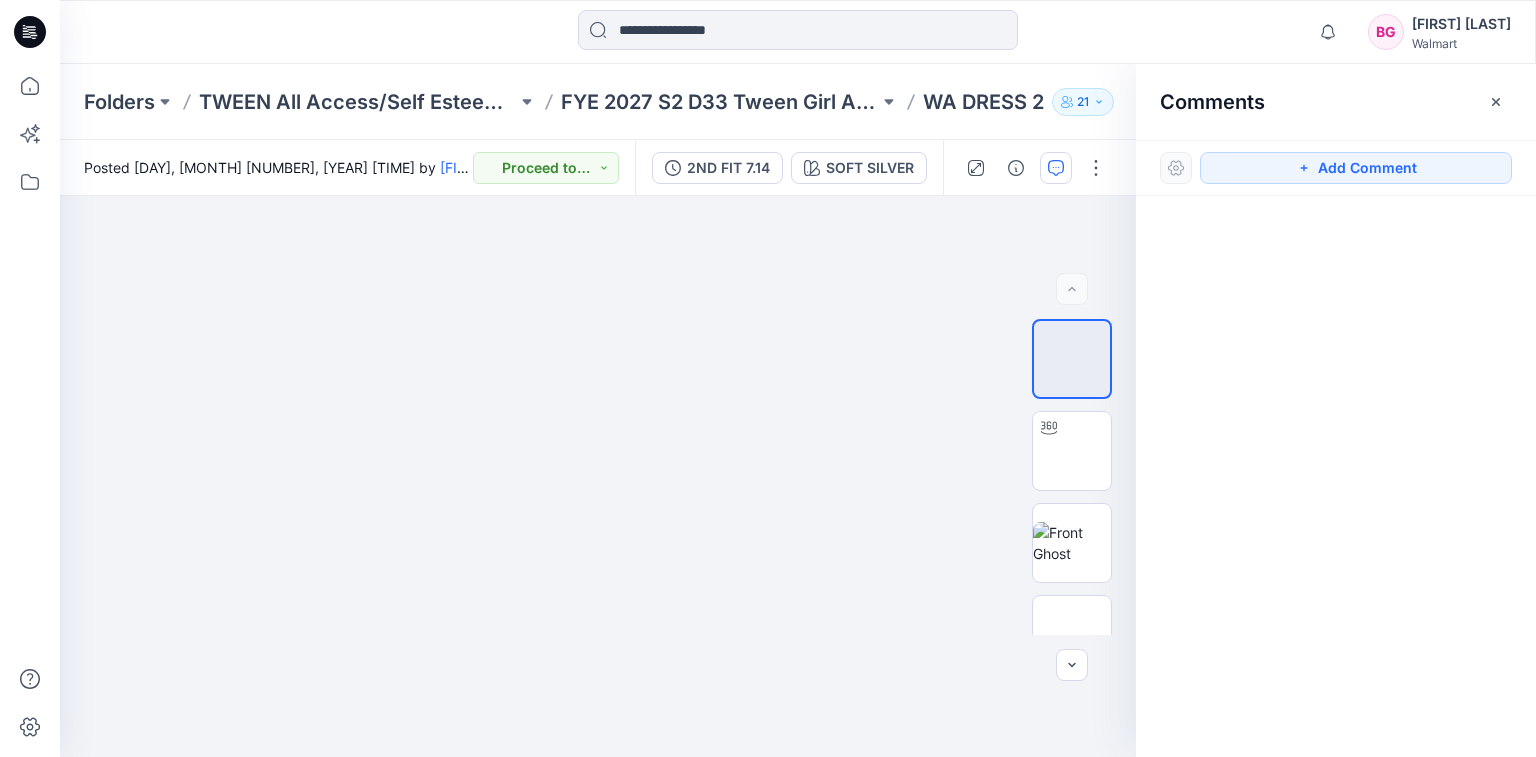 click 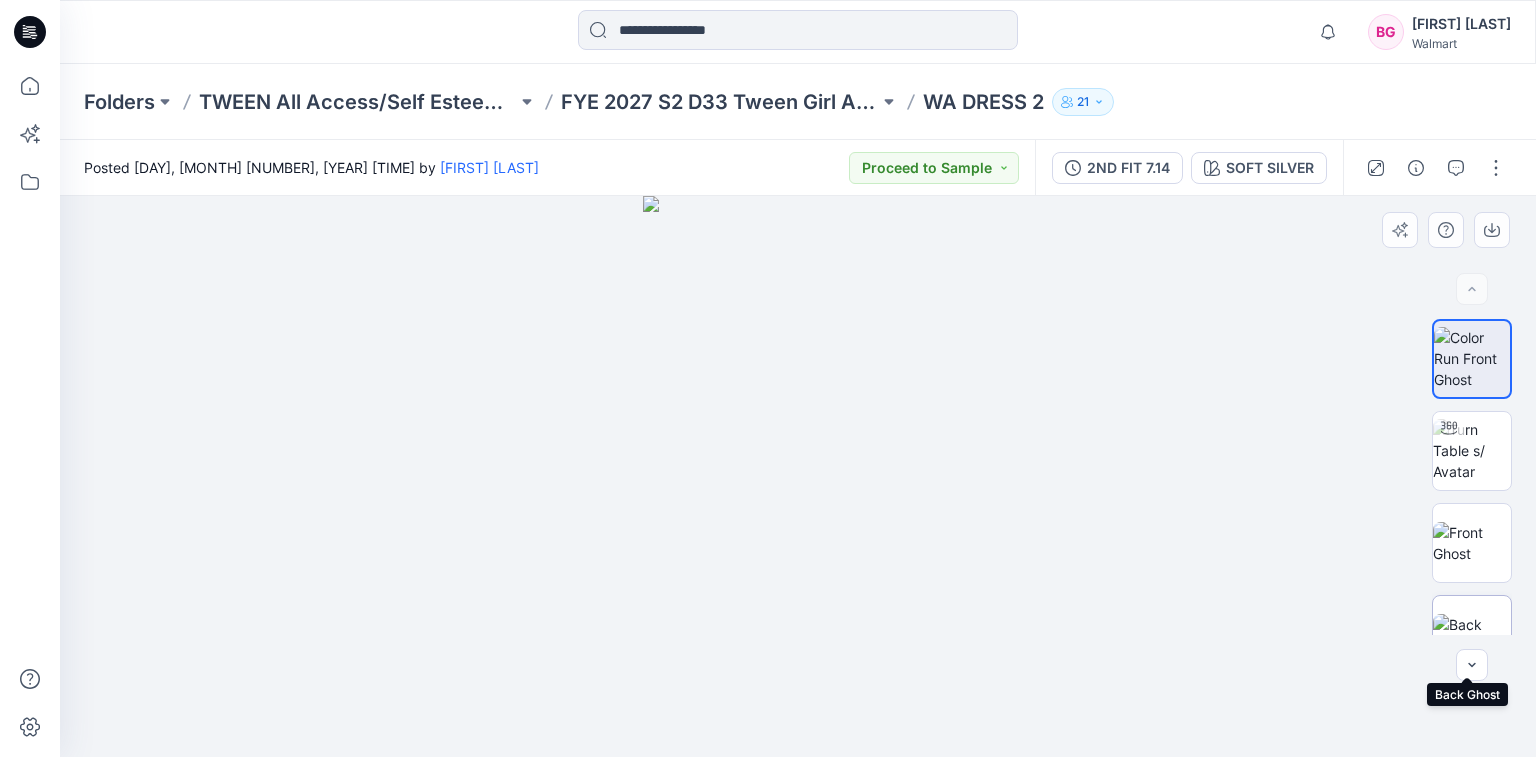 click at bounding box center [1472, 635] 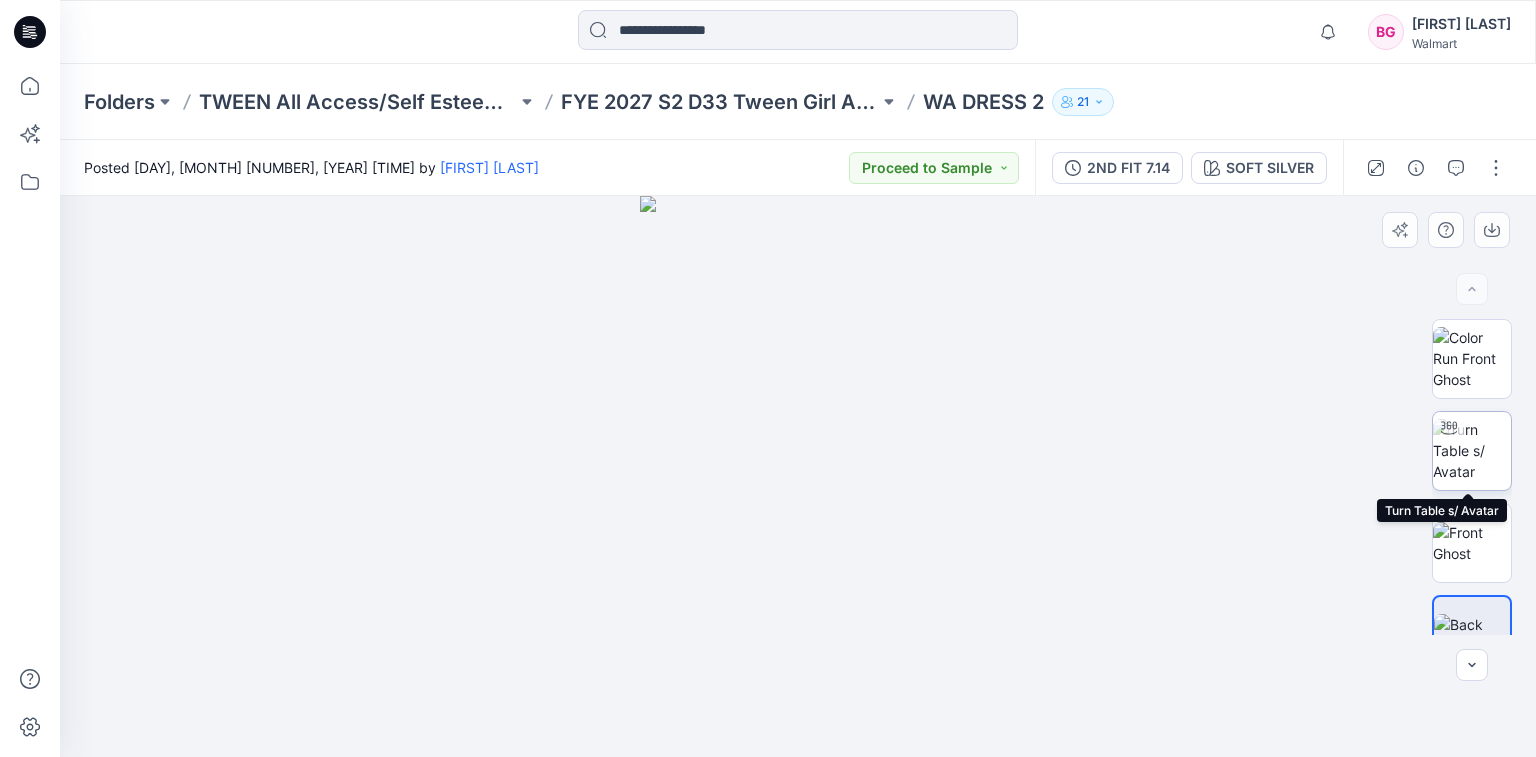 click at bounding box center [1472, 450] 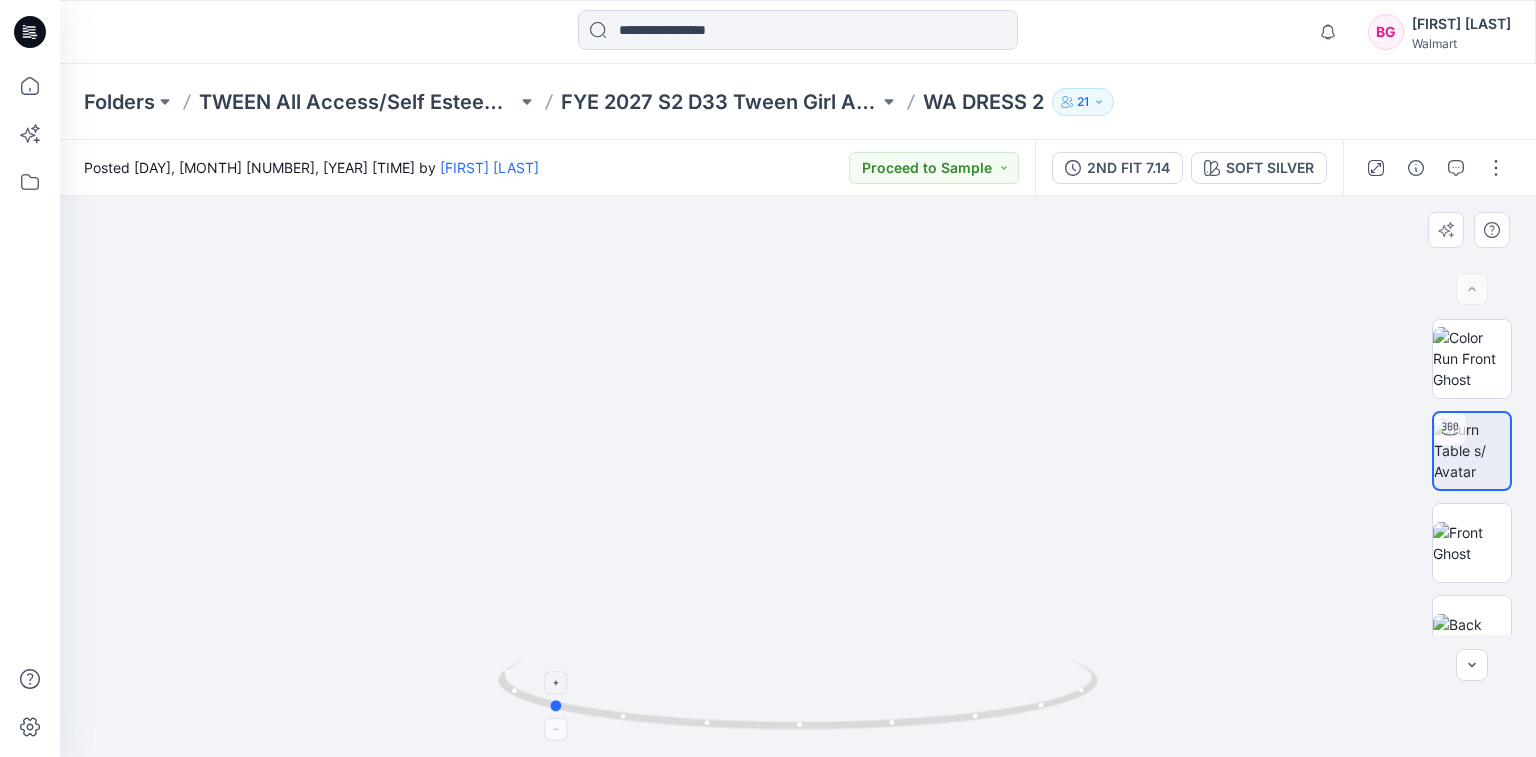 drag, startPoint x: 975, startPoint y: 718, endPoint x: 793, endPoint y: 722, distance: 182.04395 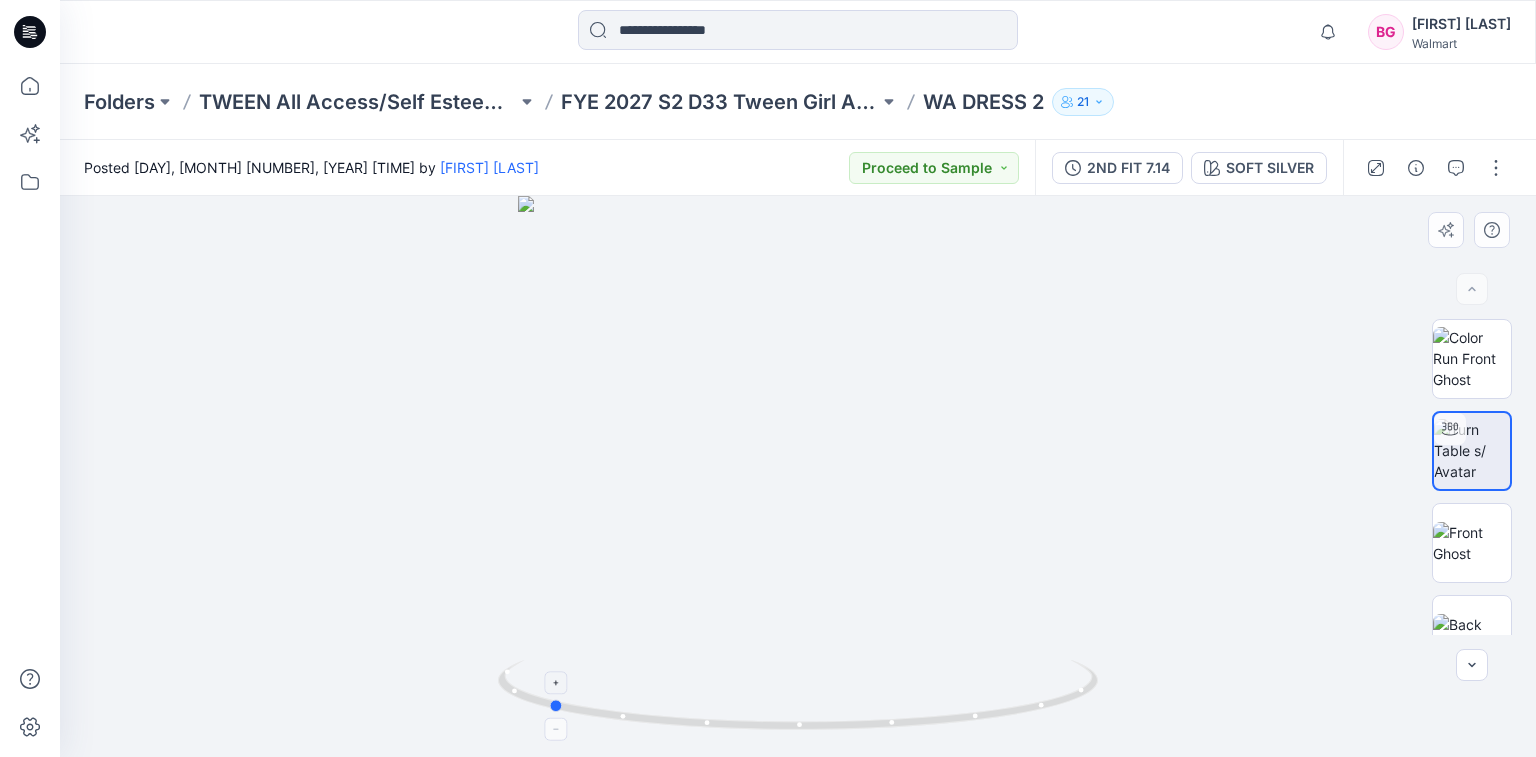 click at bounding box center [798, 476] 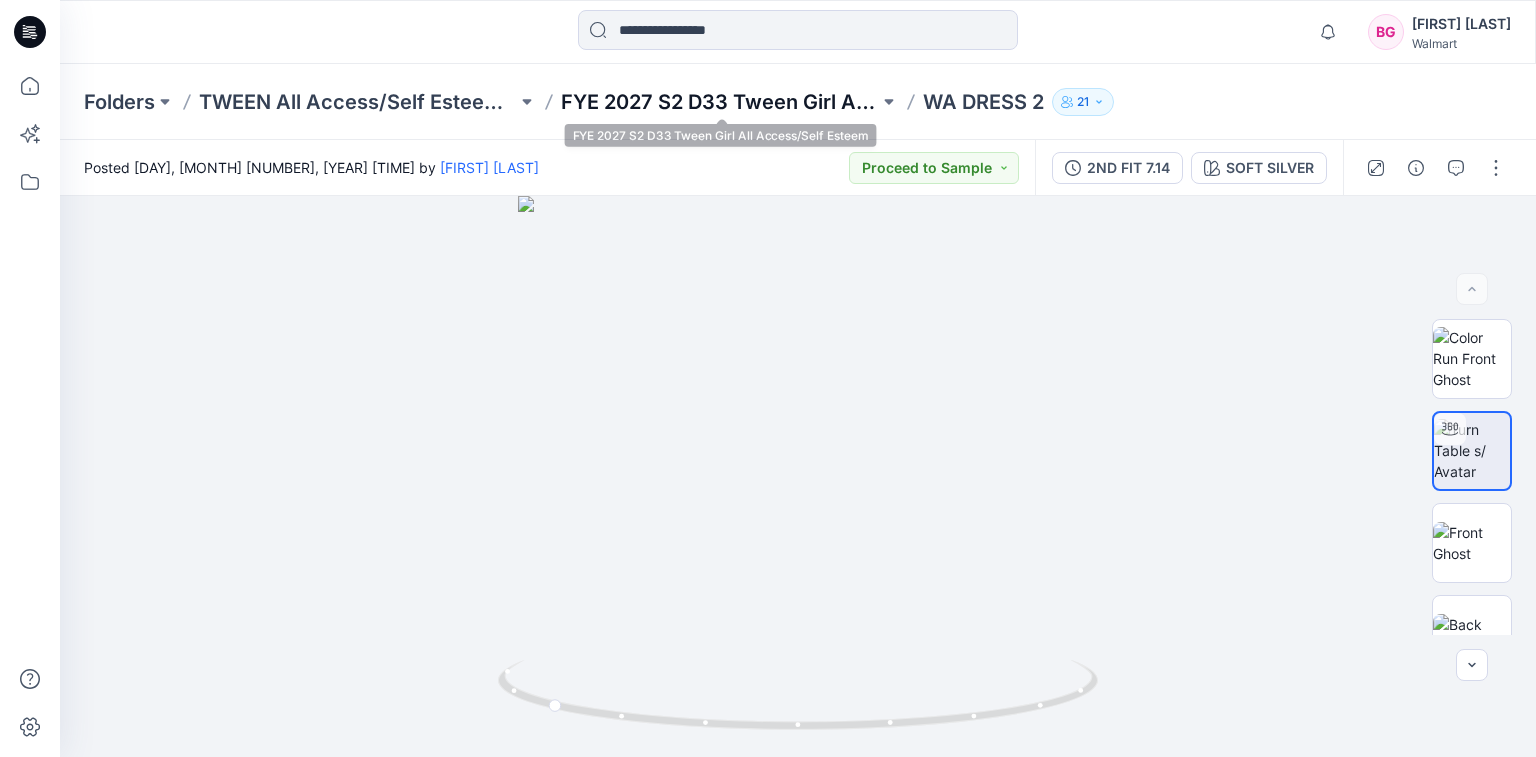 click on "FYE 2027 S2 D33 Tween Girl All Access/Self Esteem" at bounding box center [720, 102] 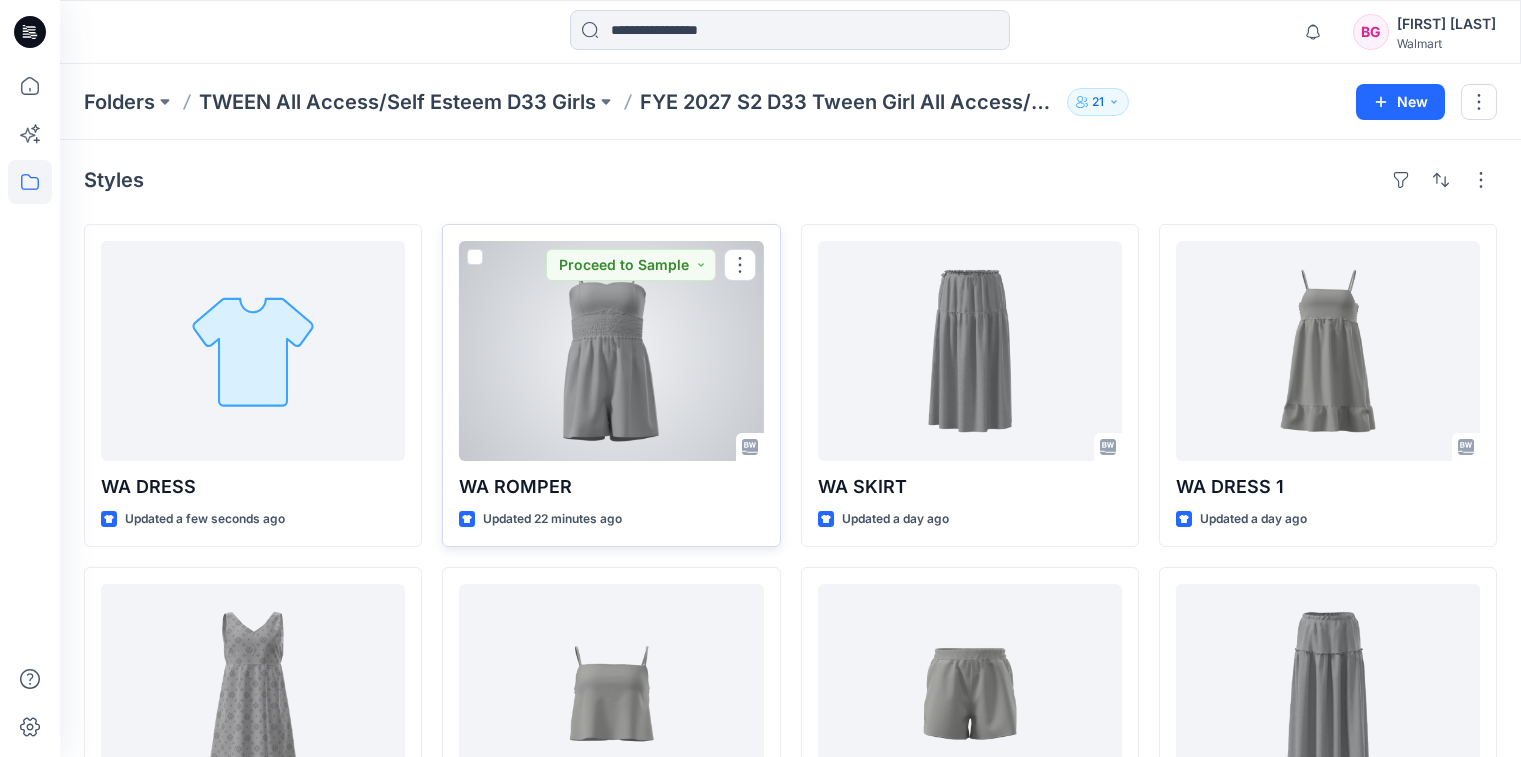 click at bounding box center [611, 351] 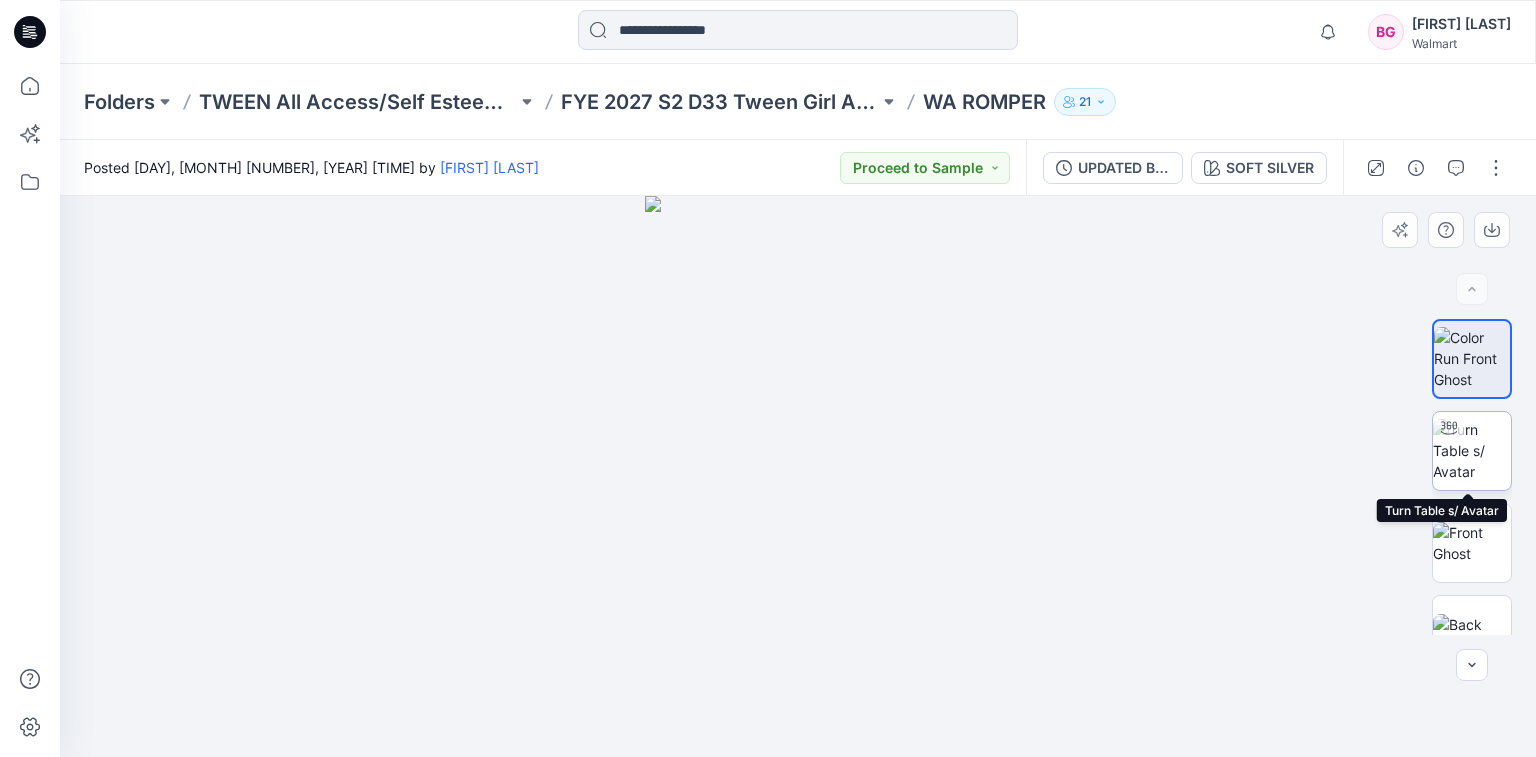 click at bounding box center (1472, 450) 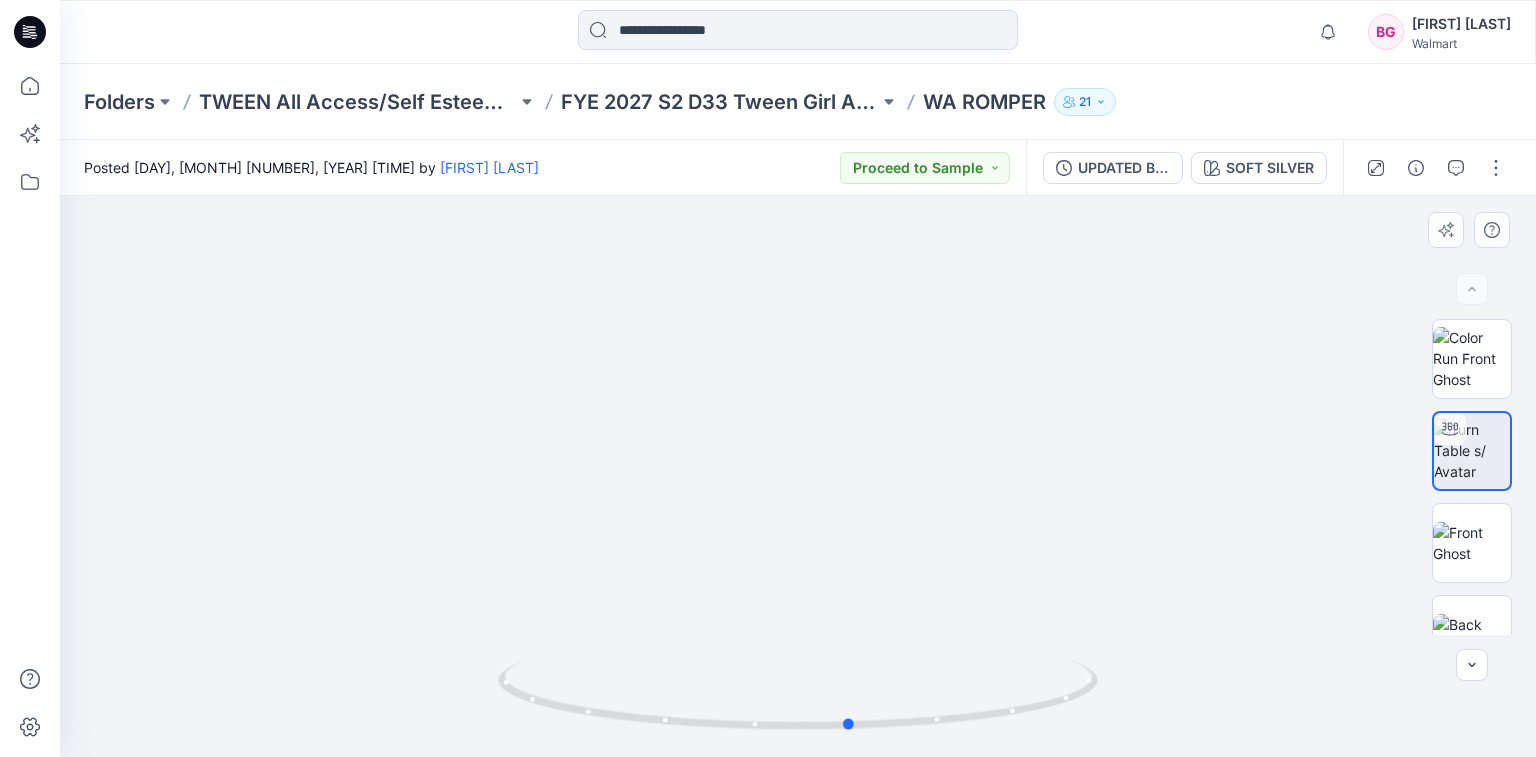 drag, startPoint x: 1033, startPoint y: 708, endPoint x: 488, endPoint y: 669, distance: 546.3936 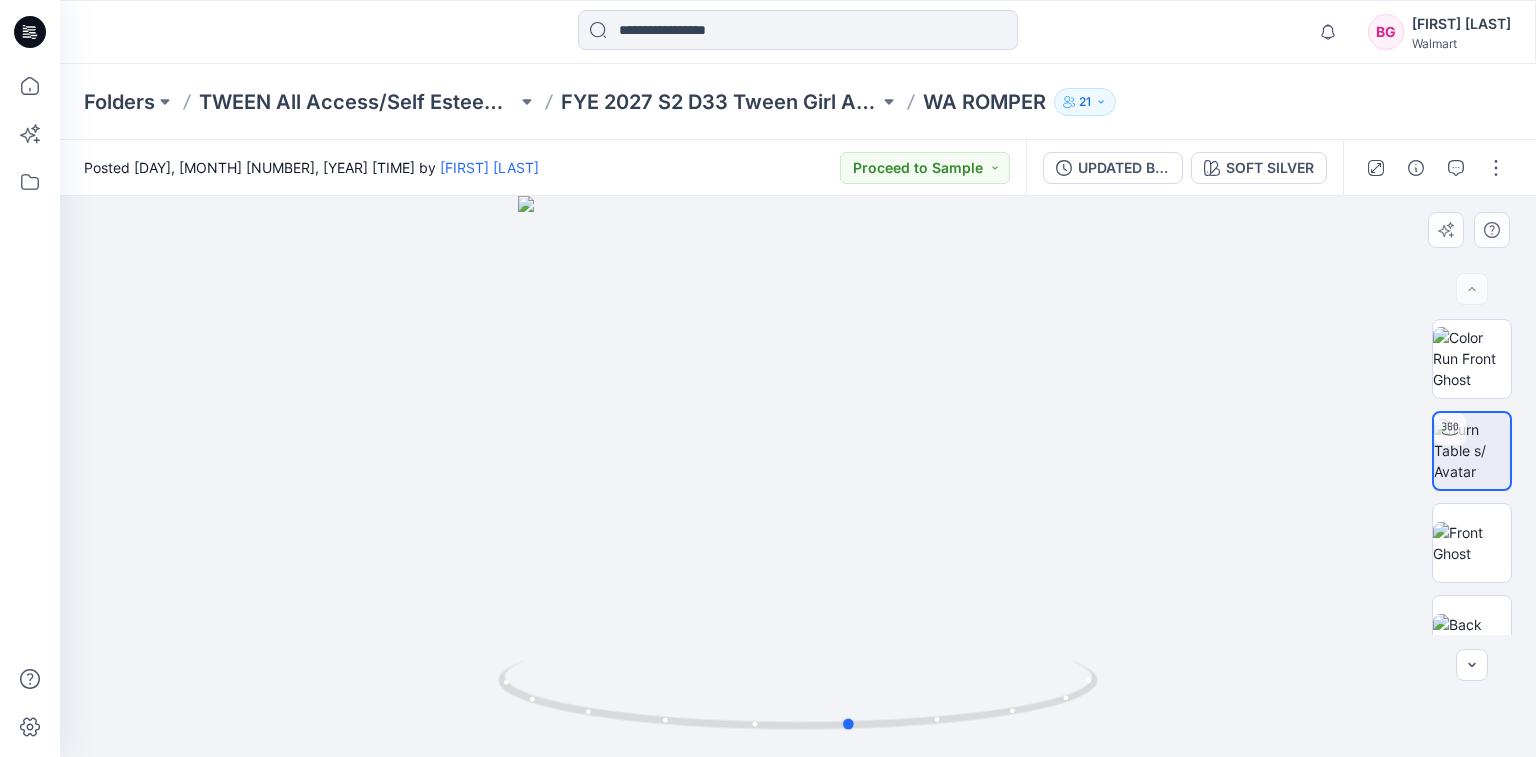 click at bounding box center (798, 476) 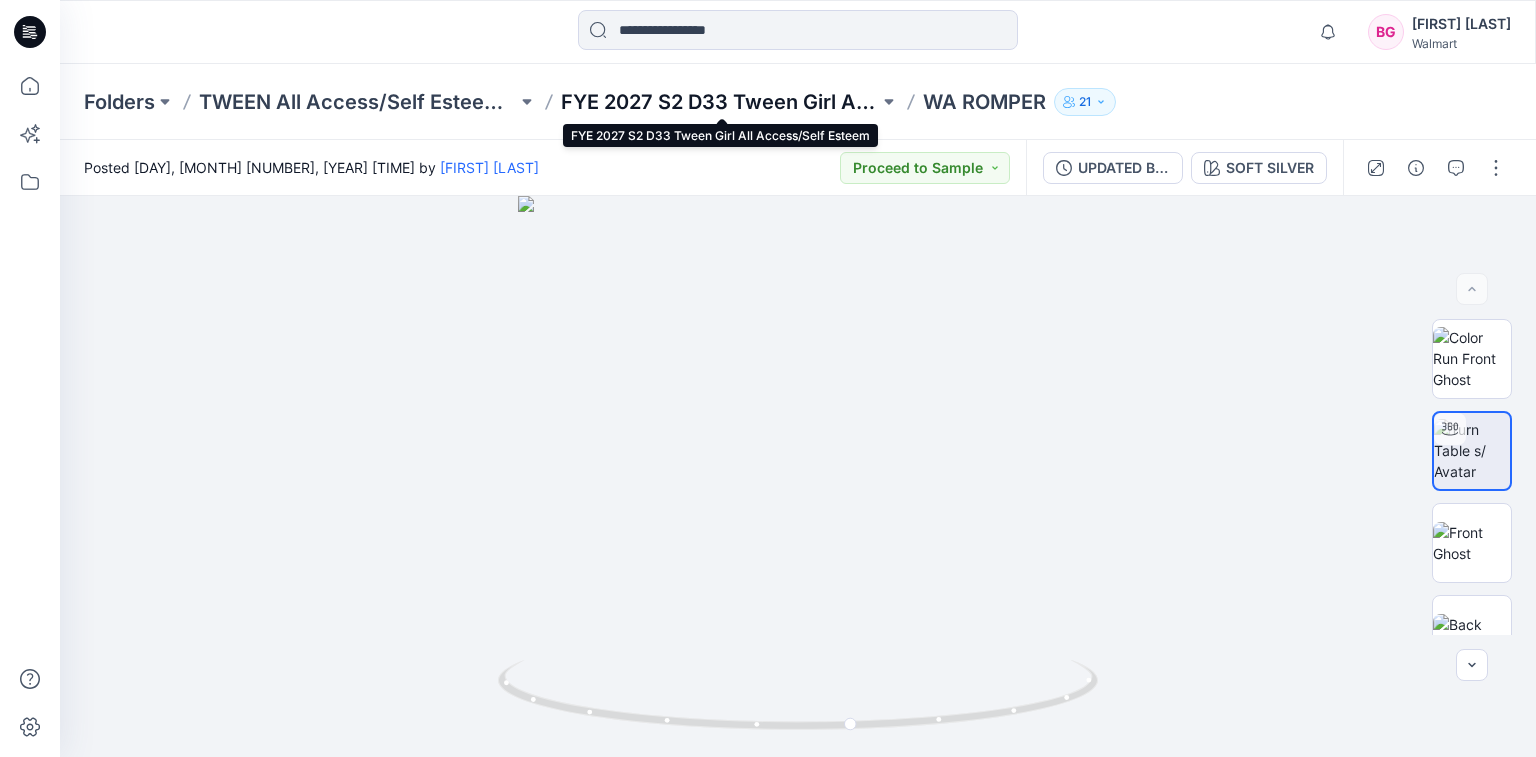 click on "FYE 2027 S2 D33 Tween Girl All Access/Self Esteem" at bounding box center (720, 102) 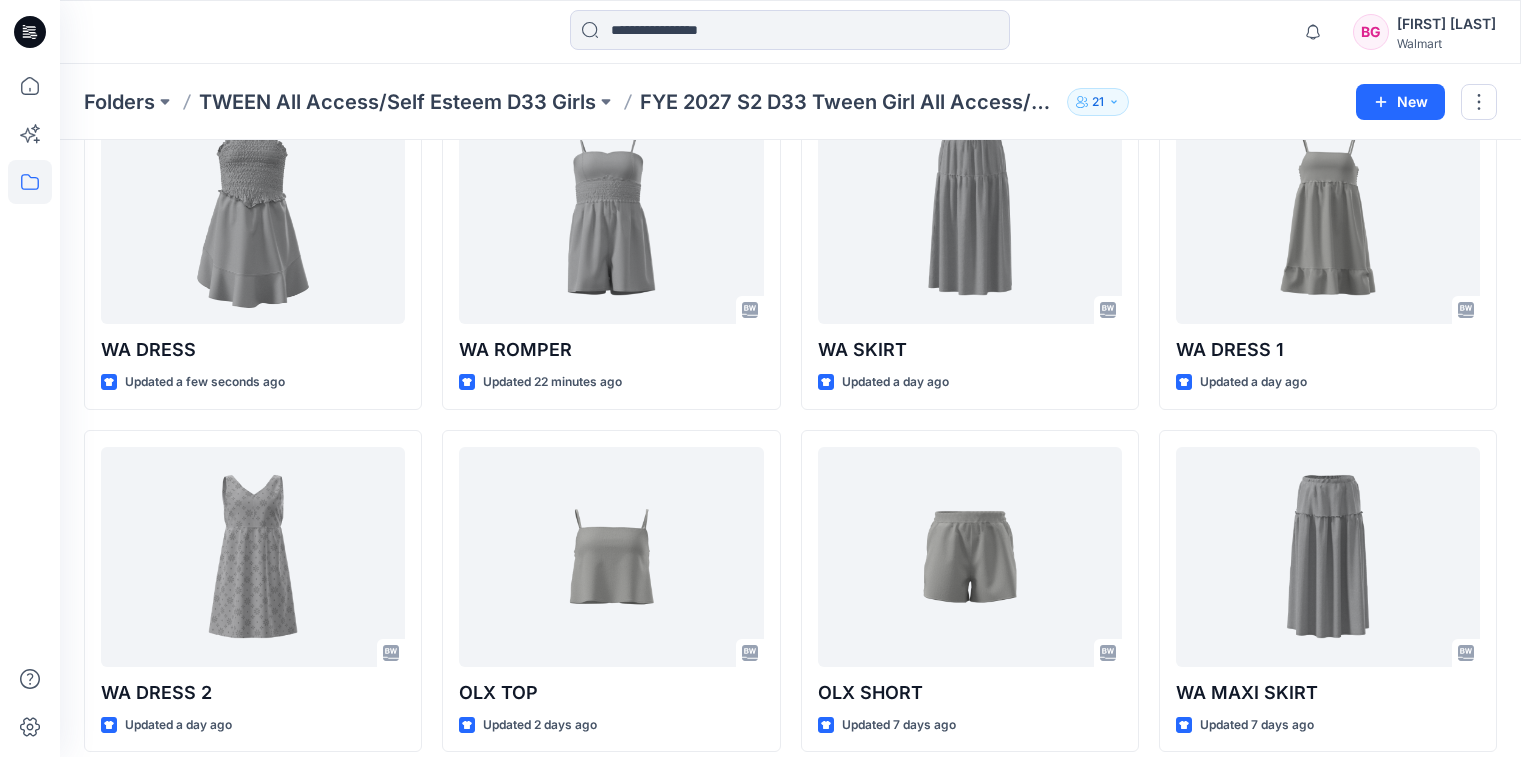 scroll, scrollTop: 156, scrollLeft: 0, axis: vertical 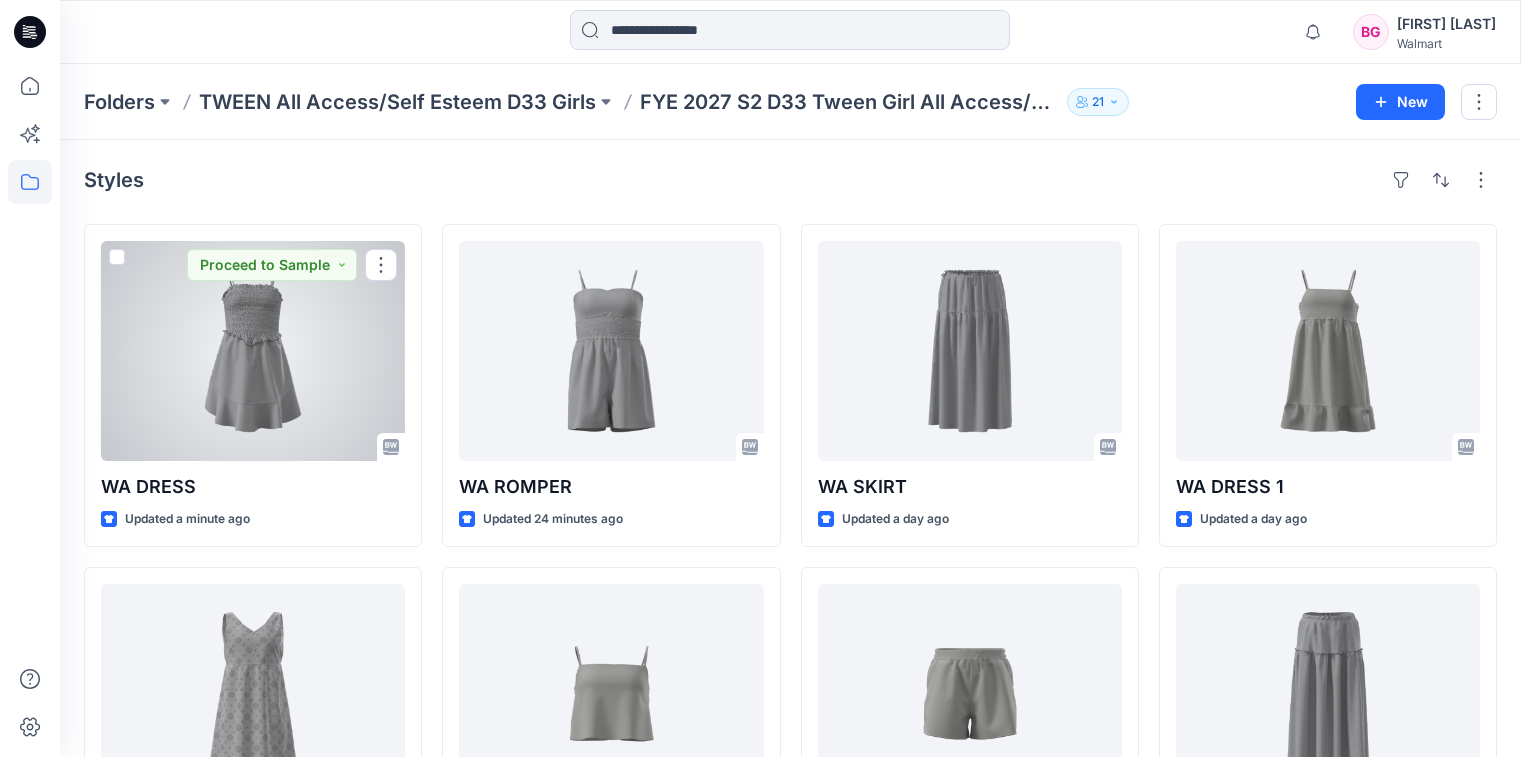 click at bounding box center (253, 351) 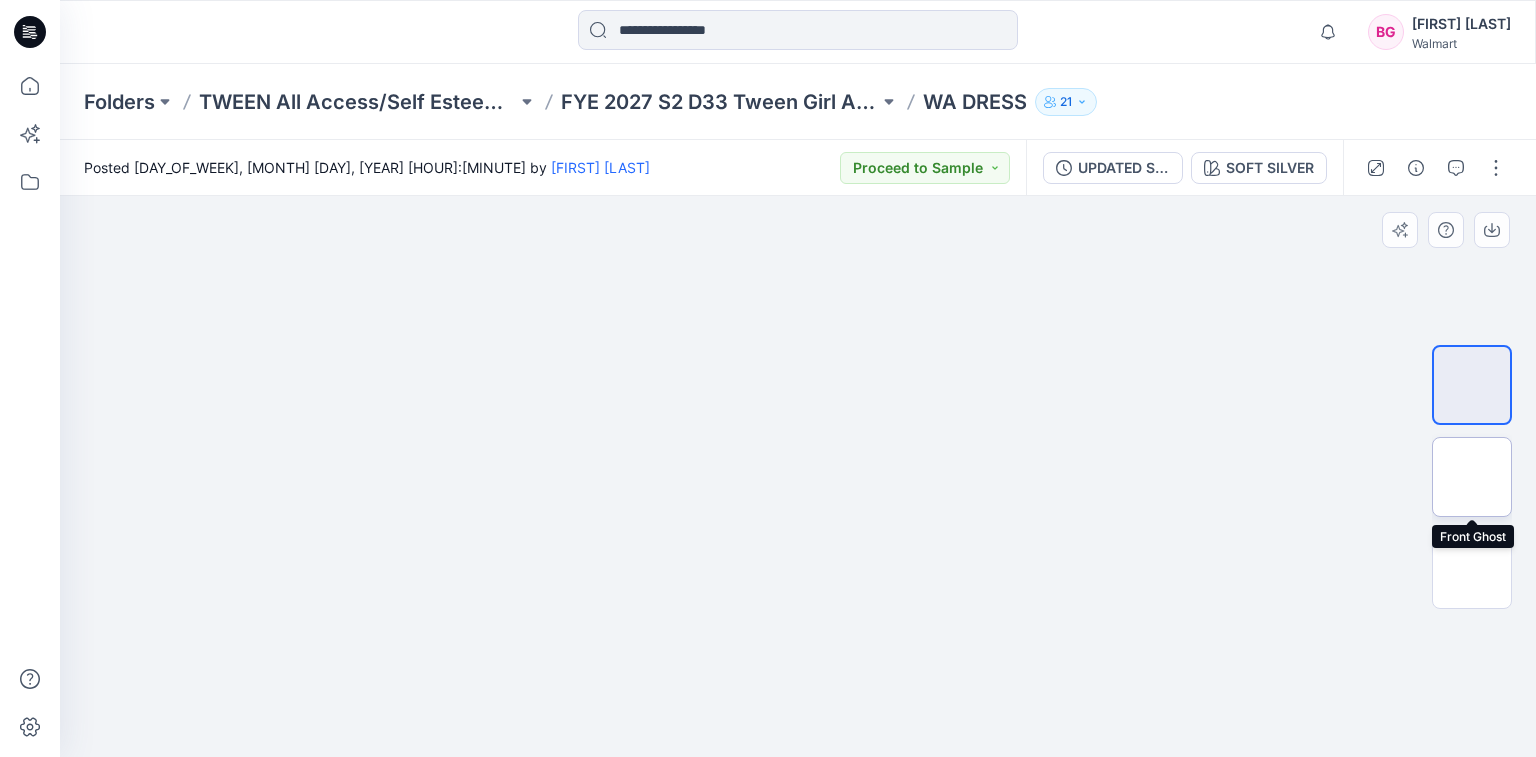click at bounding box center [1472, 477] 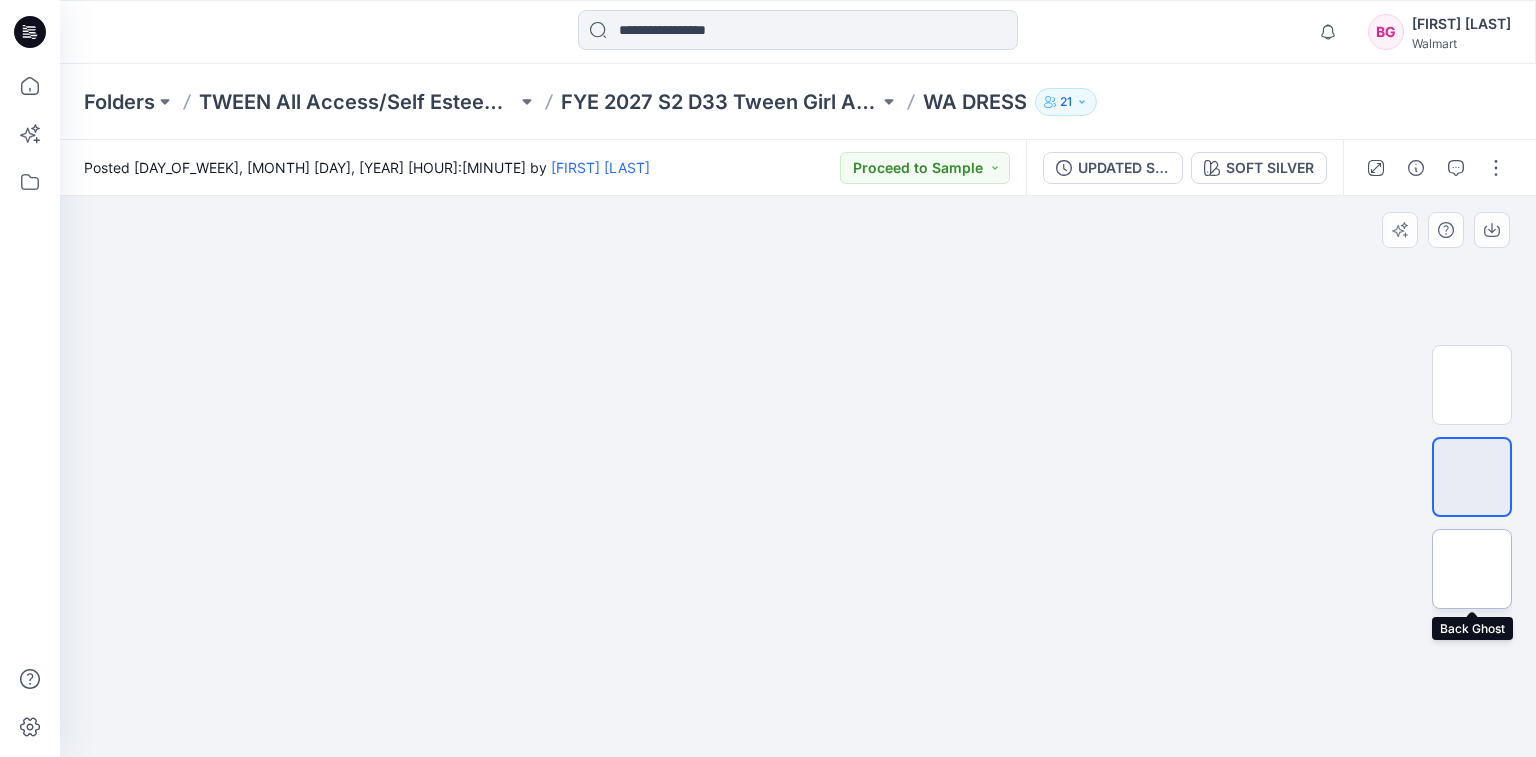 click at bounding box center [1472, 569] 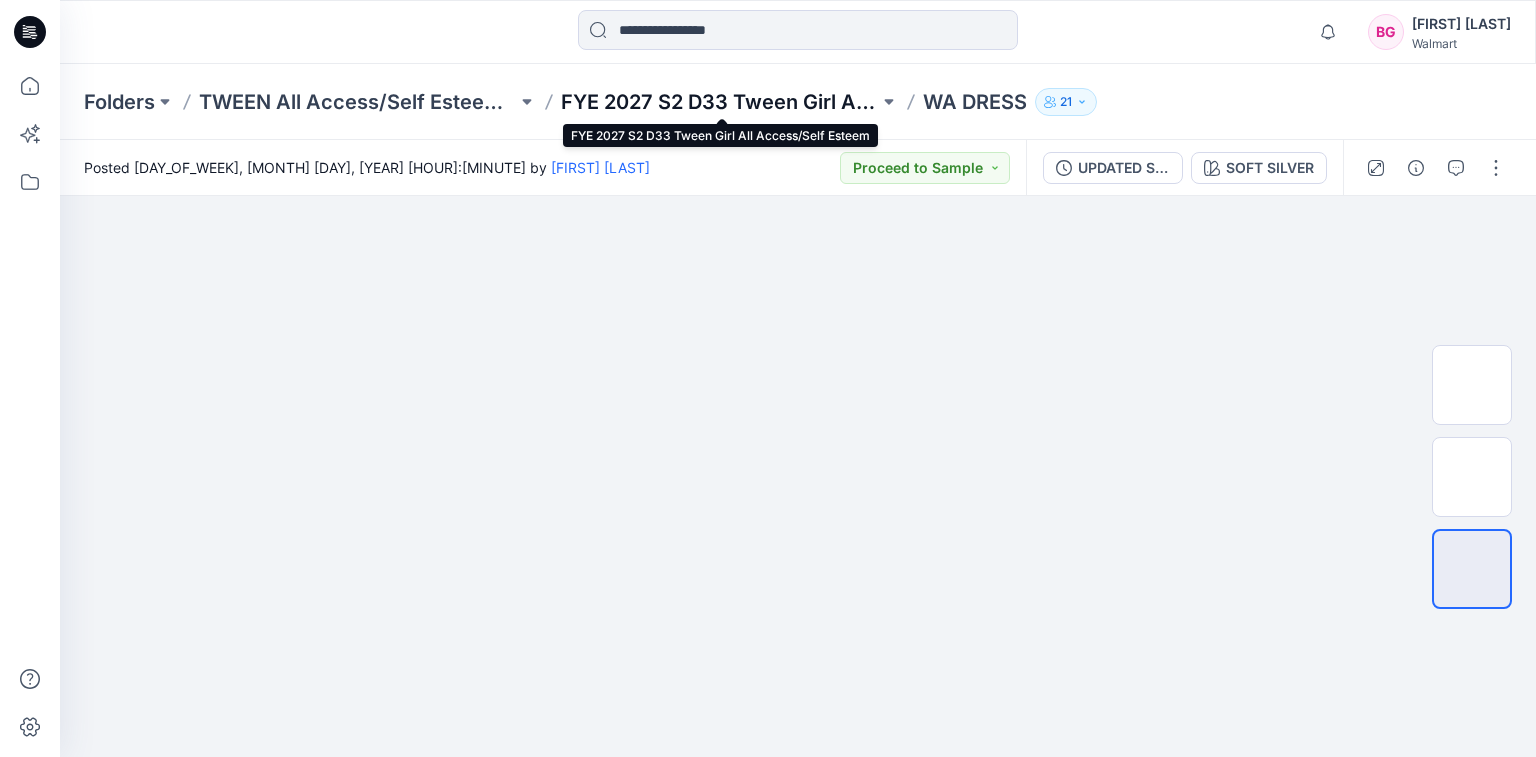 click on "FYE 2027 S2 D33 Tween Girl All Access/Self Esteem" at bounding box center (720, 102) 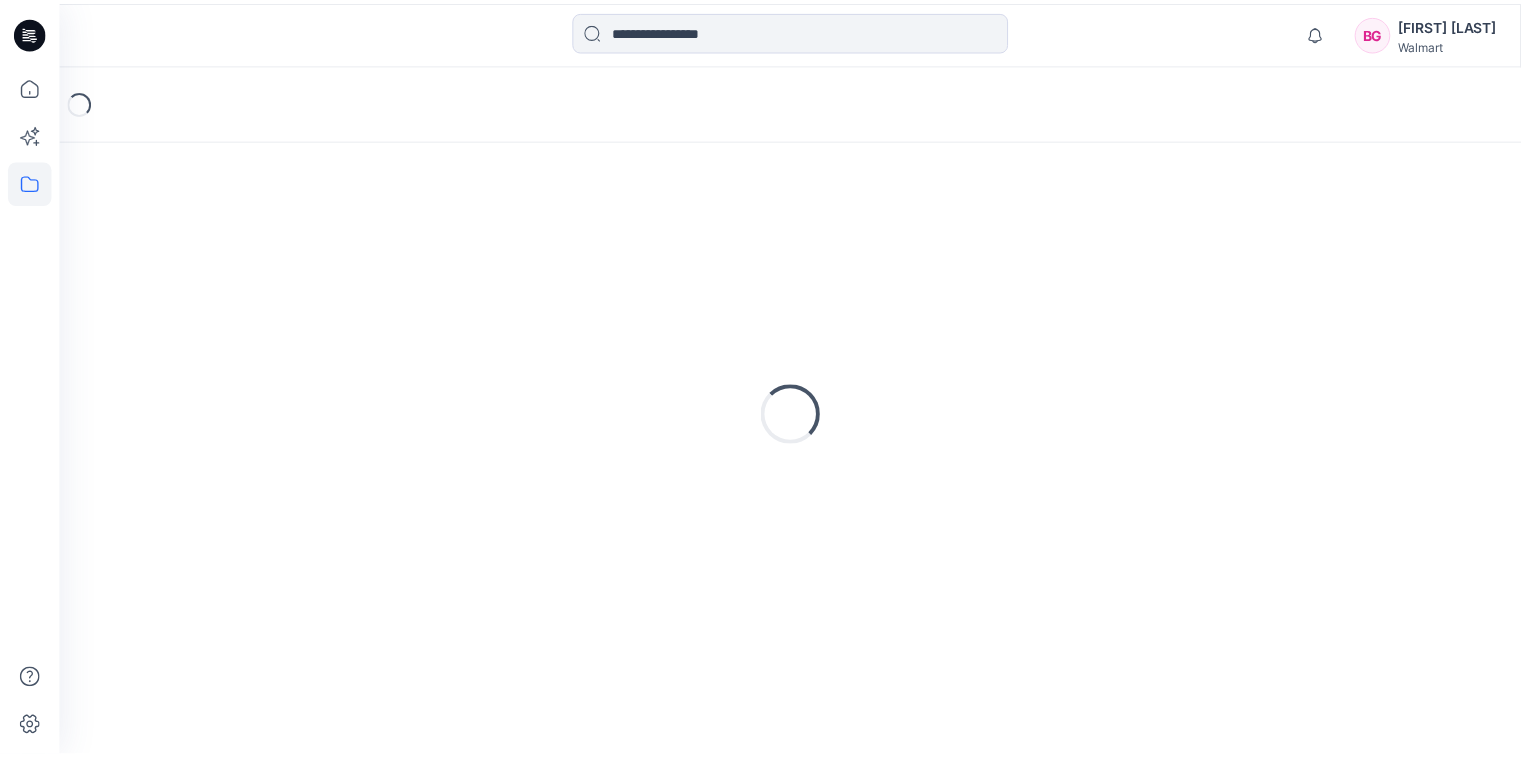 scroll, scrollTop: 0, scrollLeft: 0, axis: both 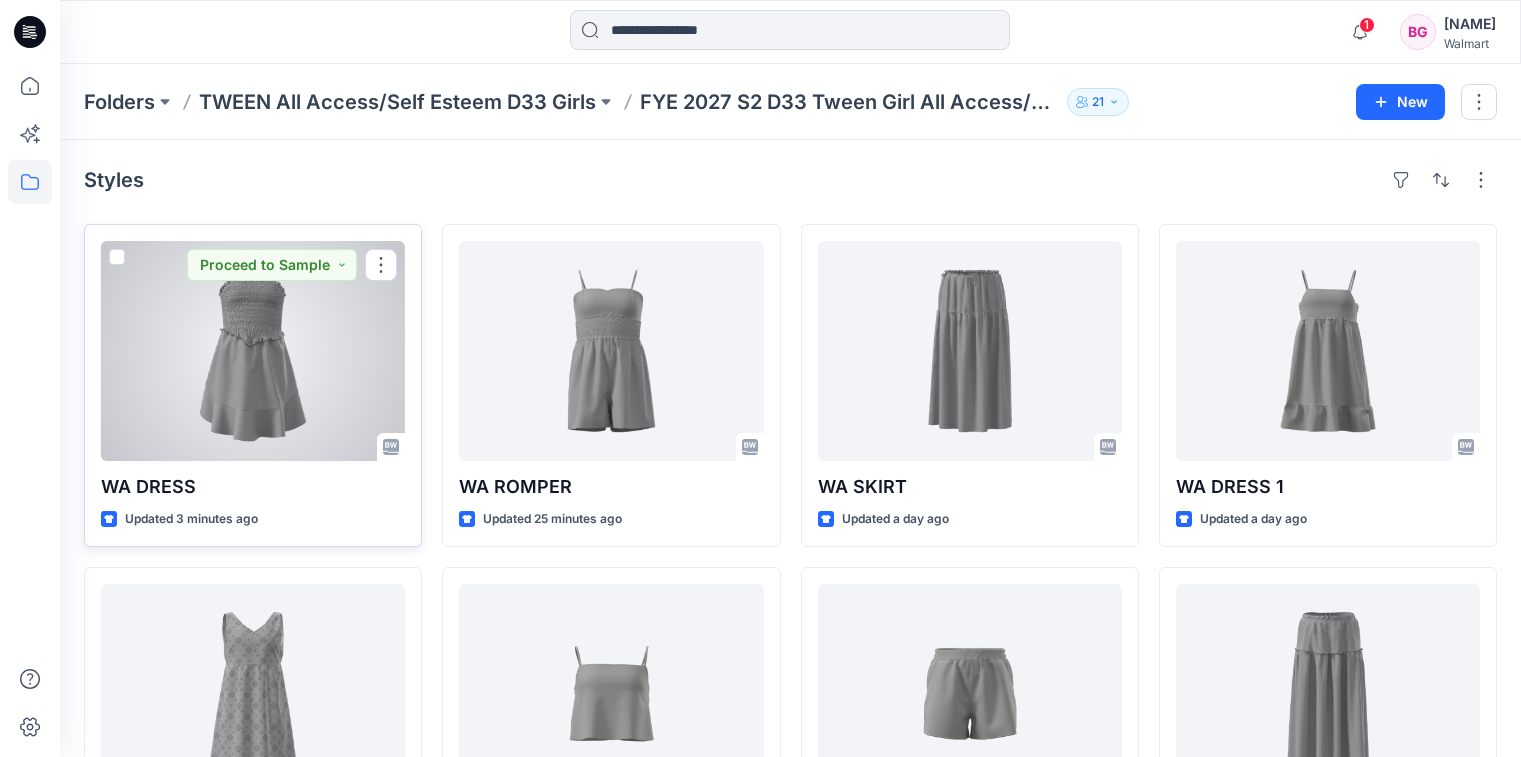 click on "WA DRESS Updated 3 minutes ago Proceed to Sample" at bounding box center [253, 385] 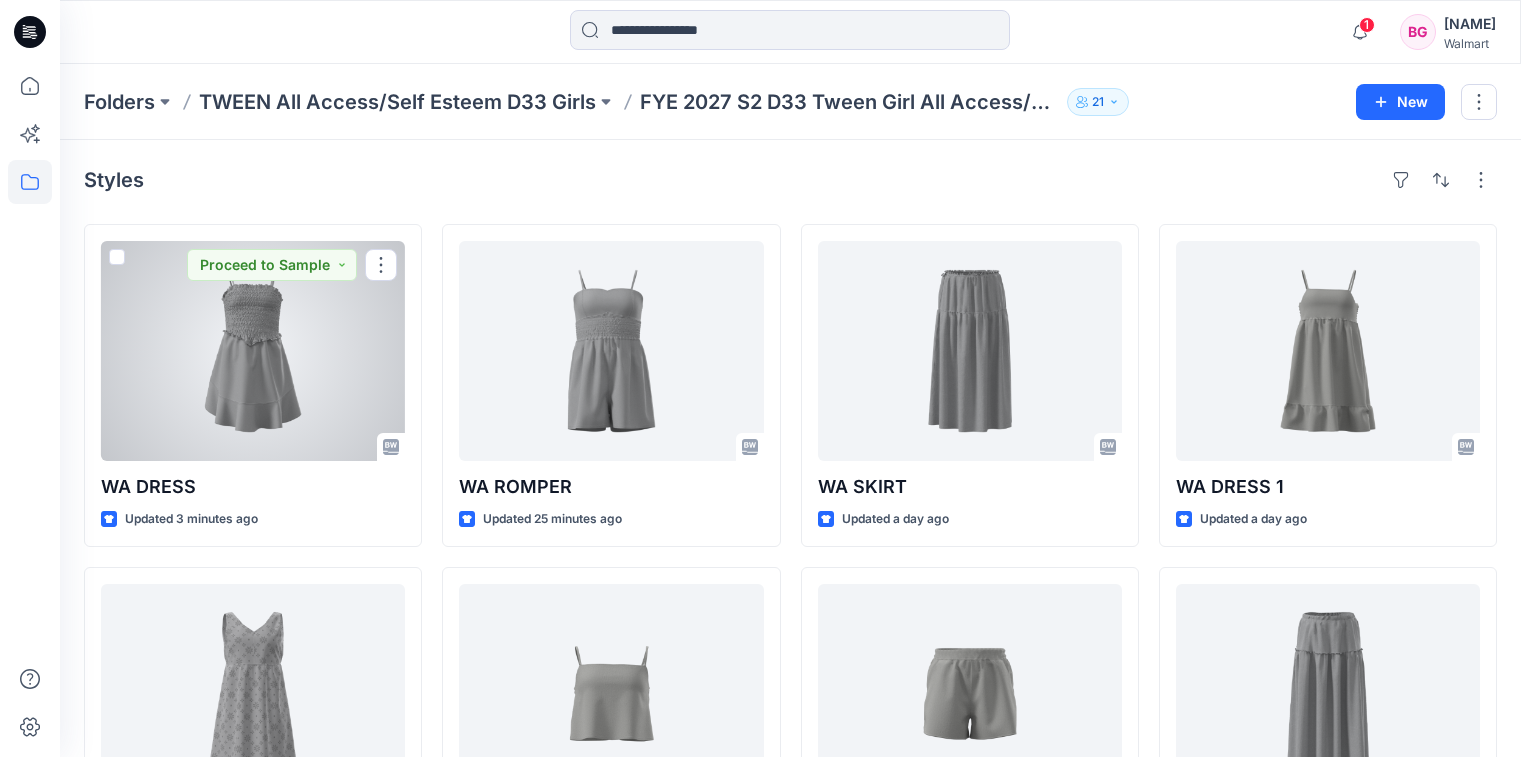 click at bounding box center (253, 351) 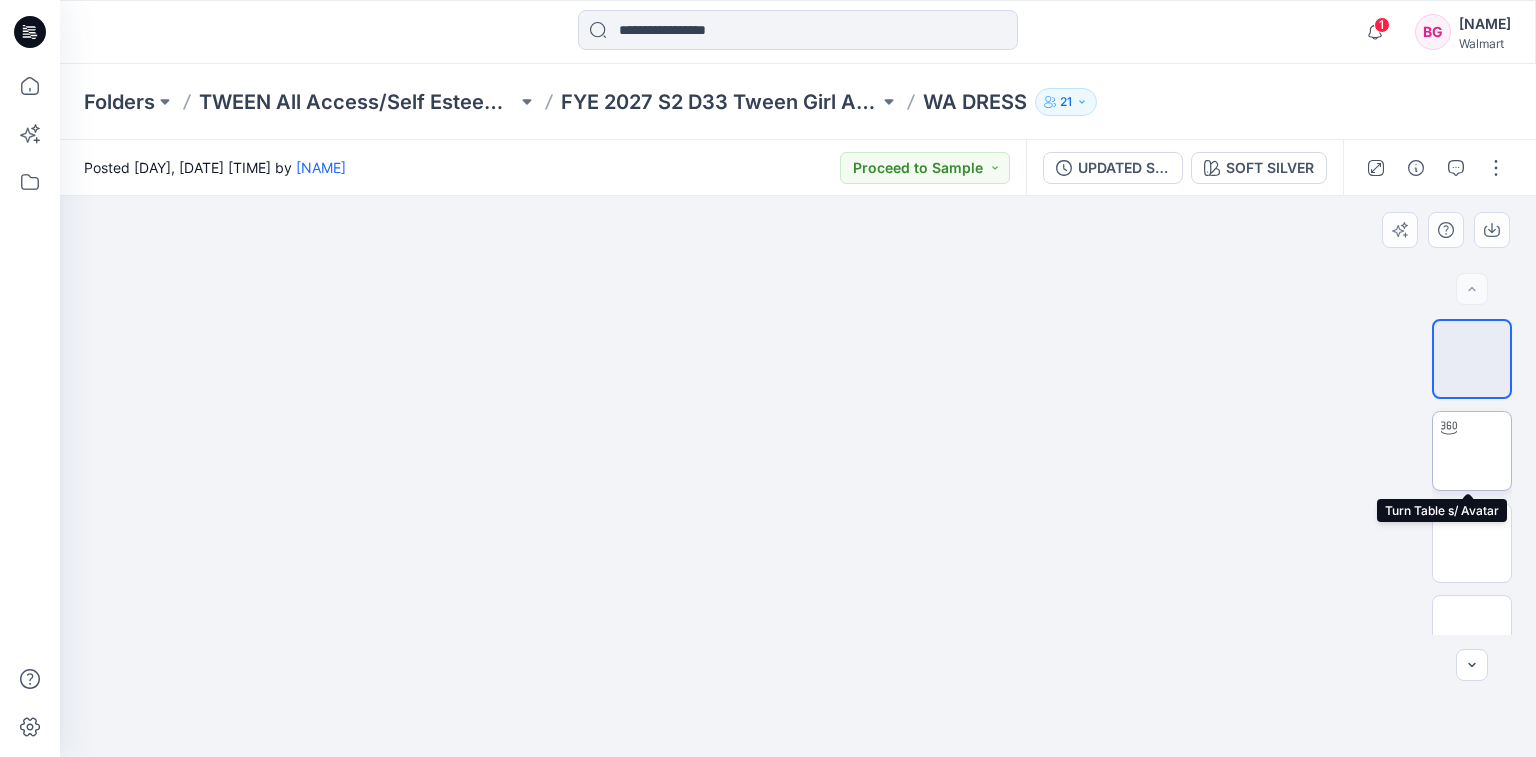 click at bounding box center (1472, 451) 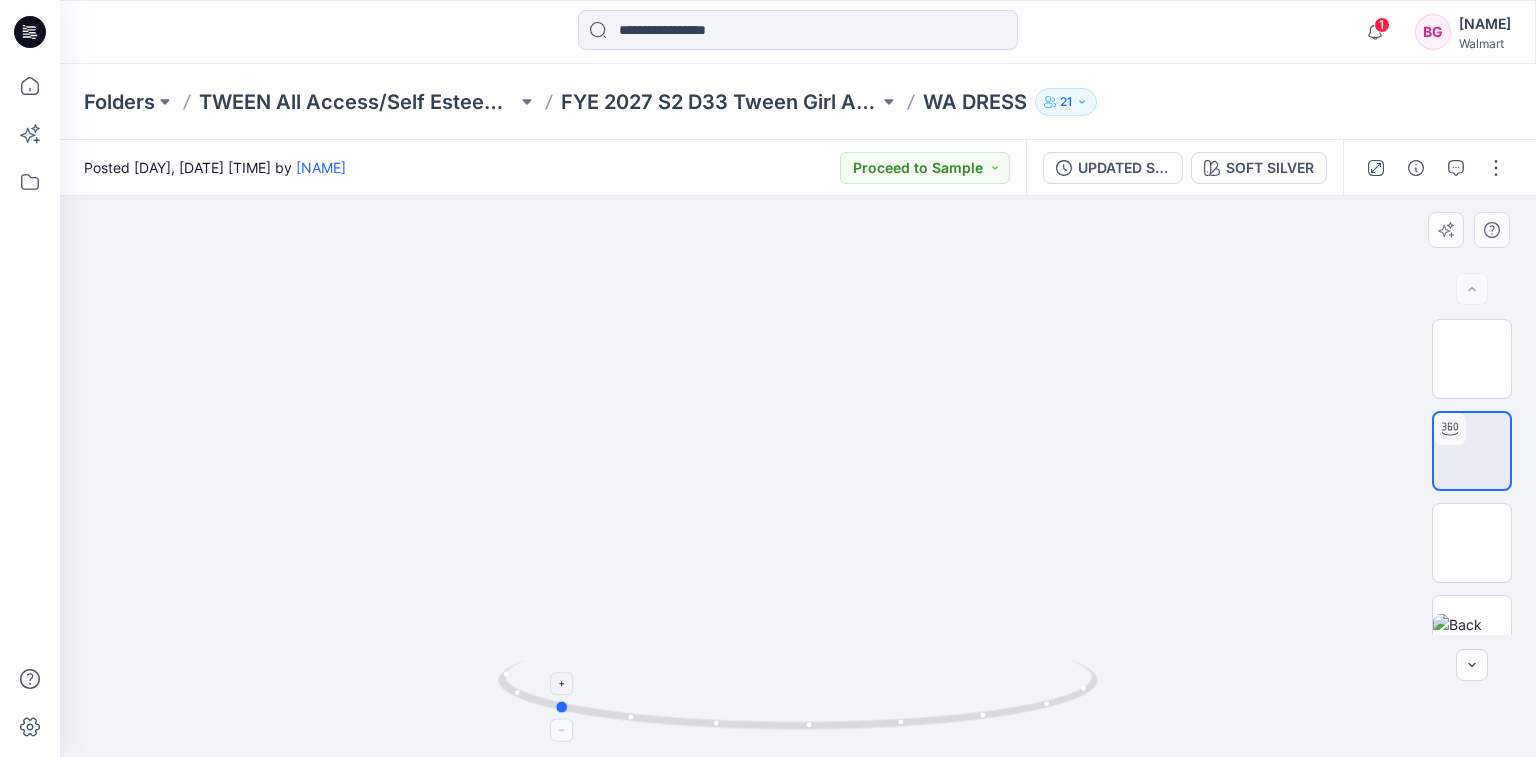 drag, startPoint x: 981, startPoint y: 719, endPoint x: 756, endPoint y: 728, distance: 225.17993 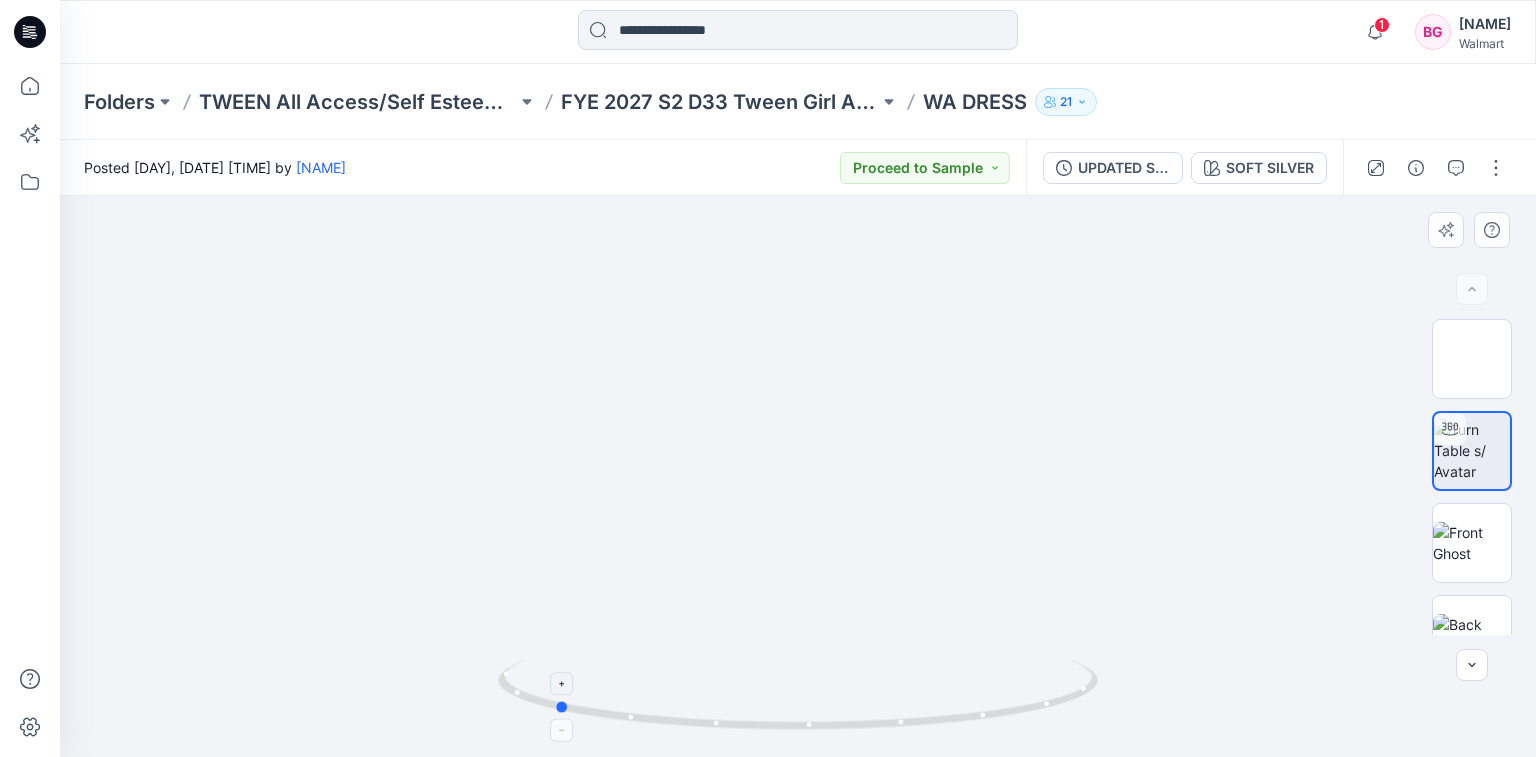 click 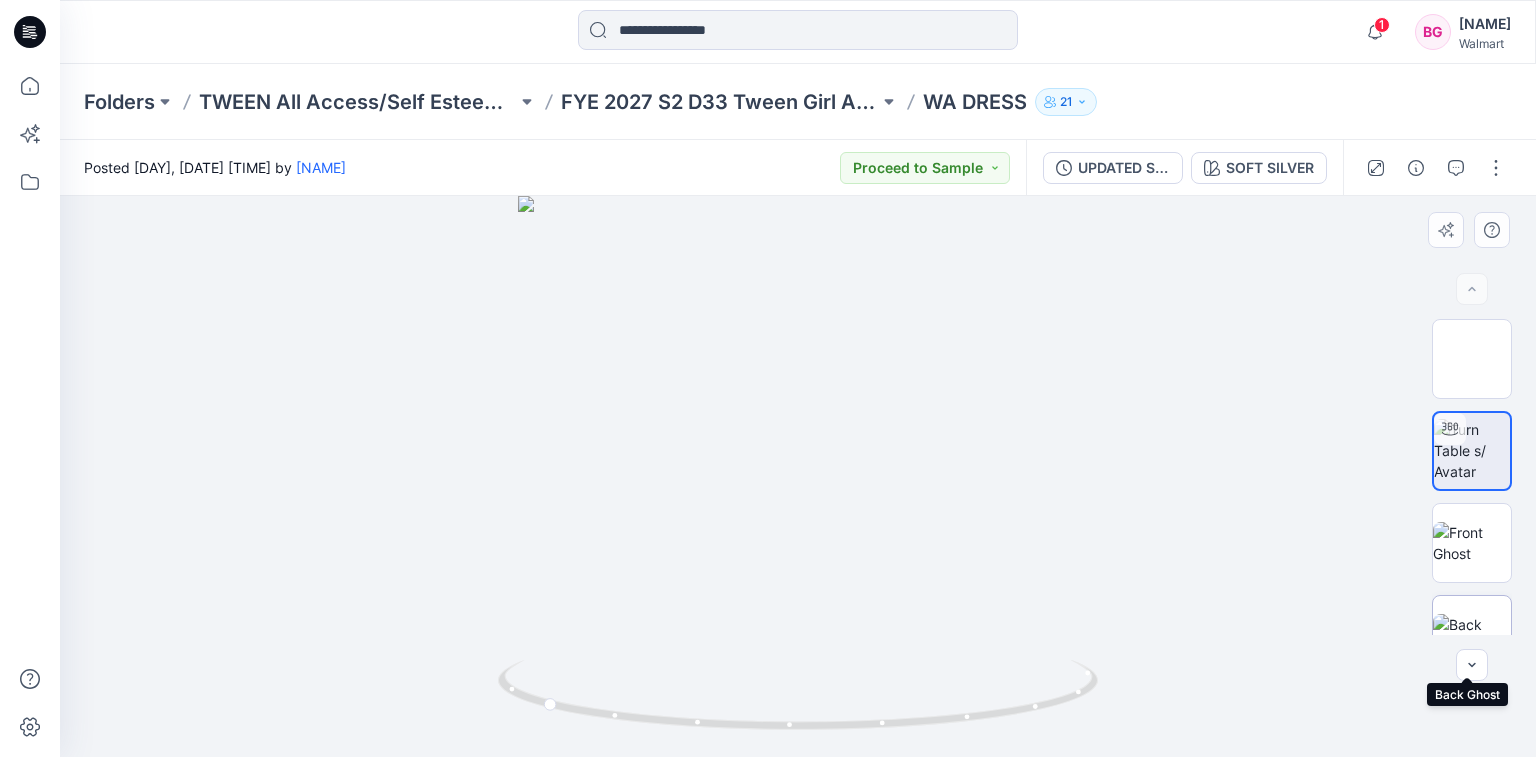 click at bounding box center [1472, 635] 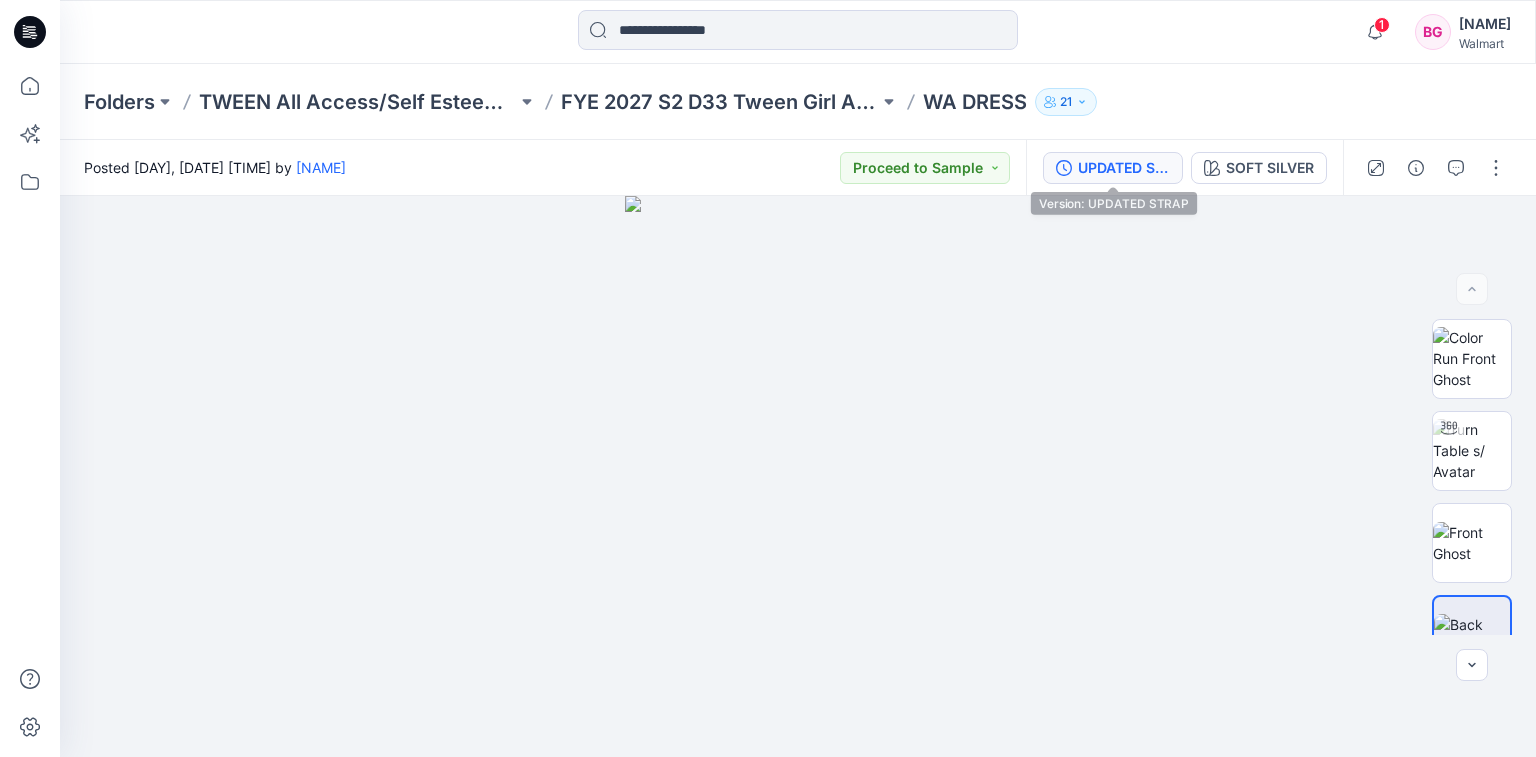 click 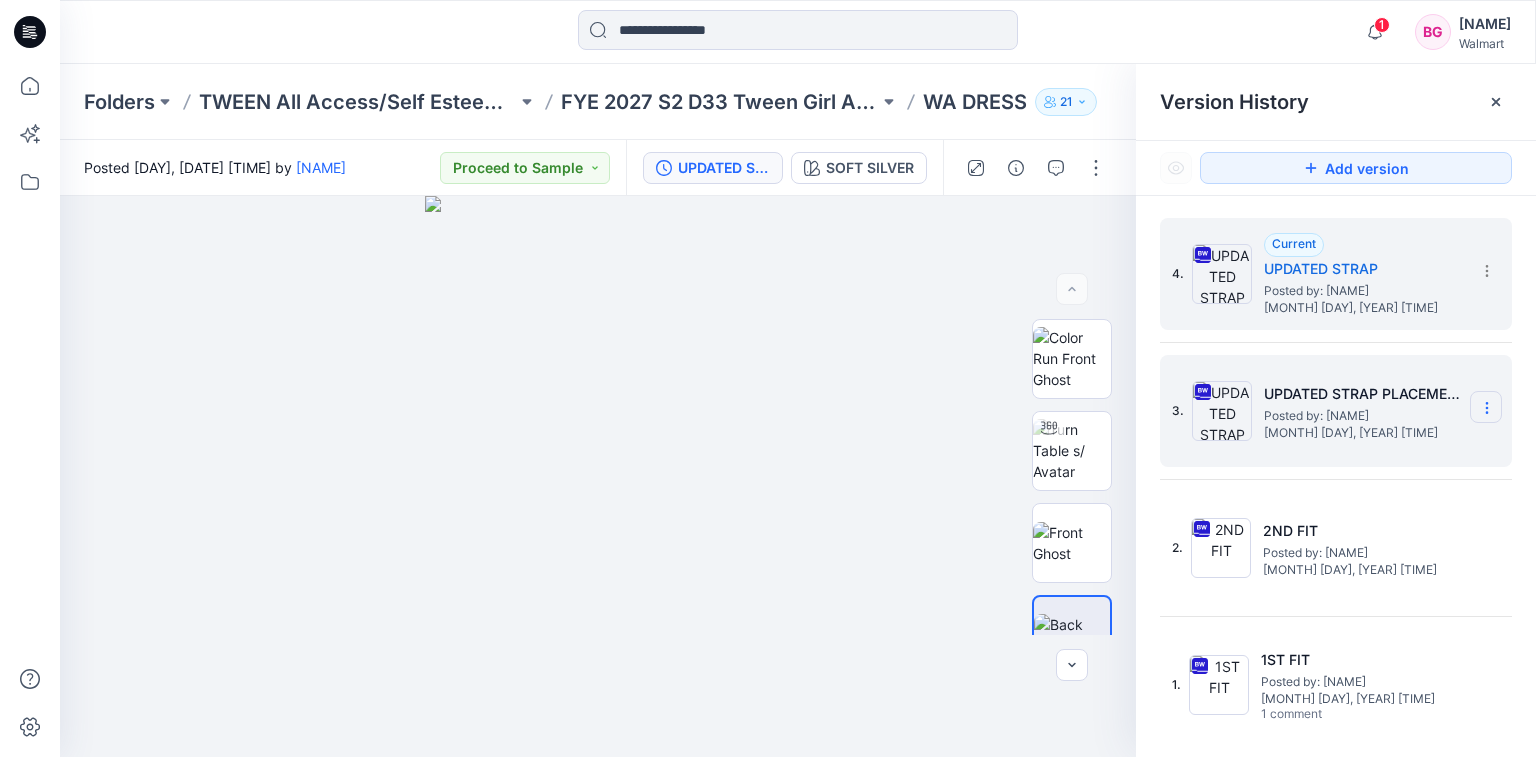 click 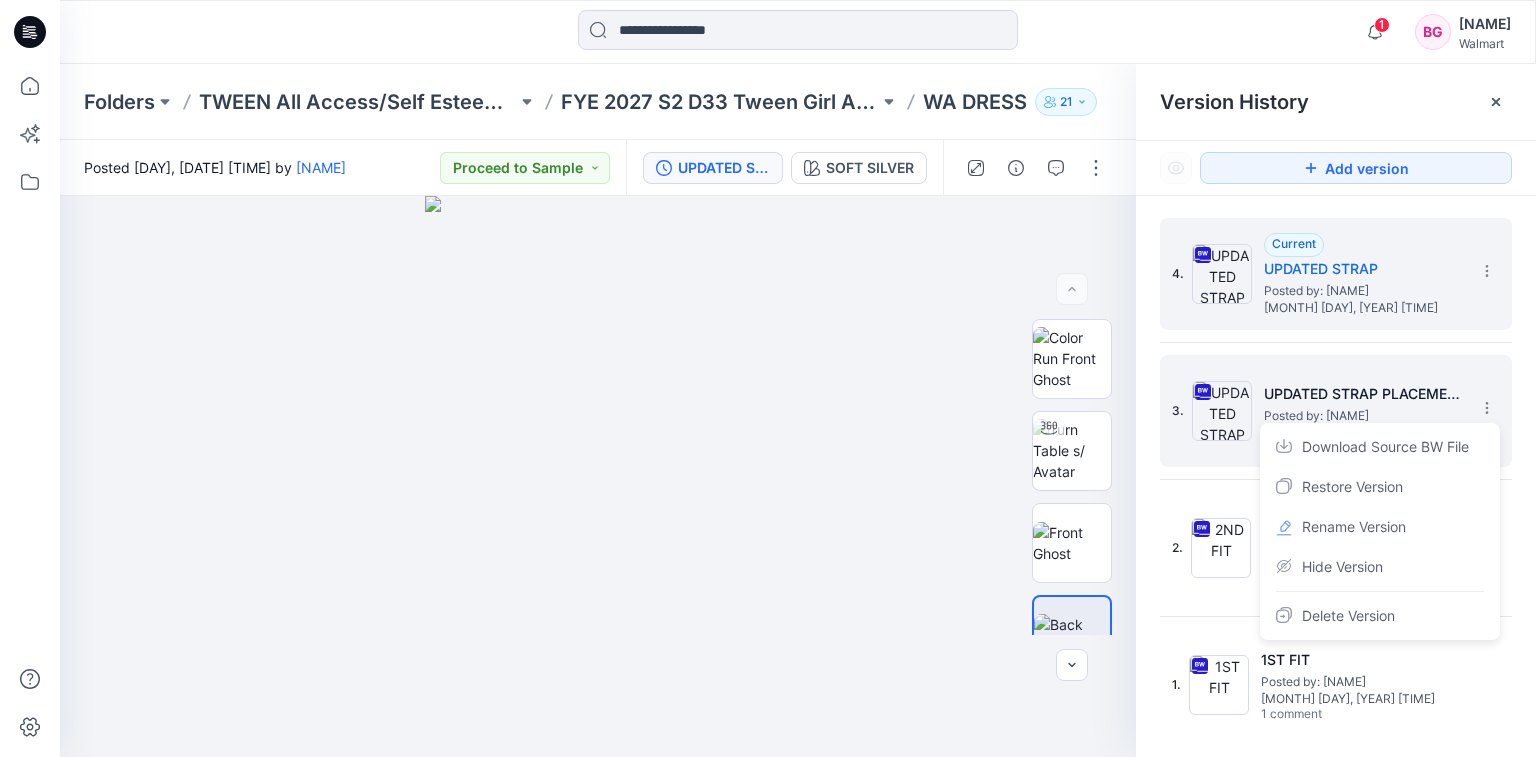 click on "UPDATED STRAP PLACEMENT" at bounding box center [1364, 394] 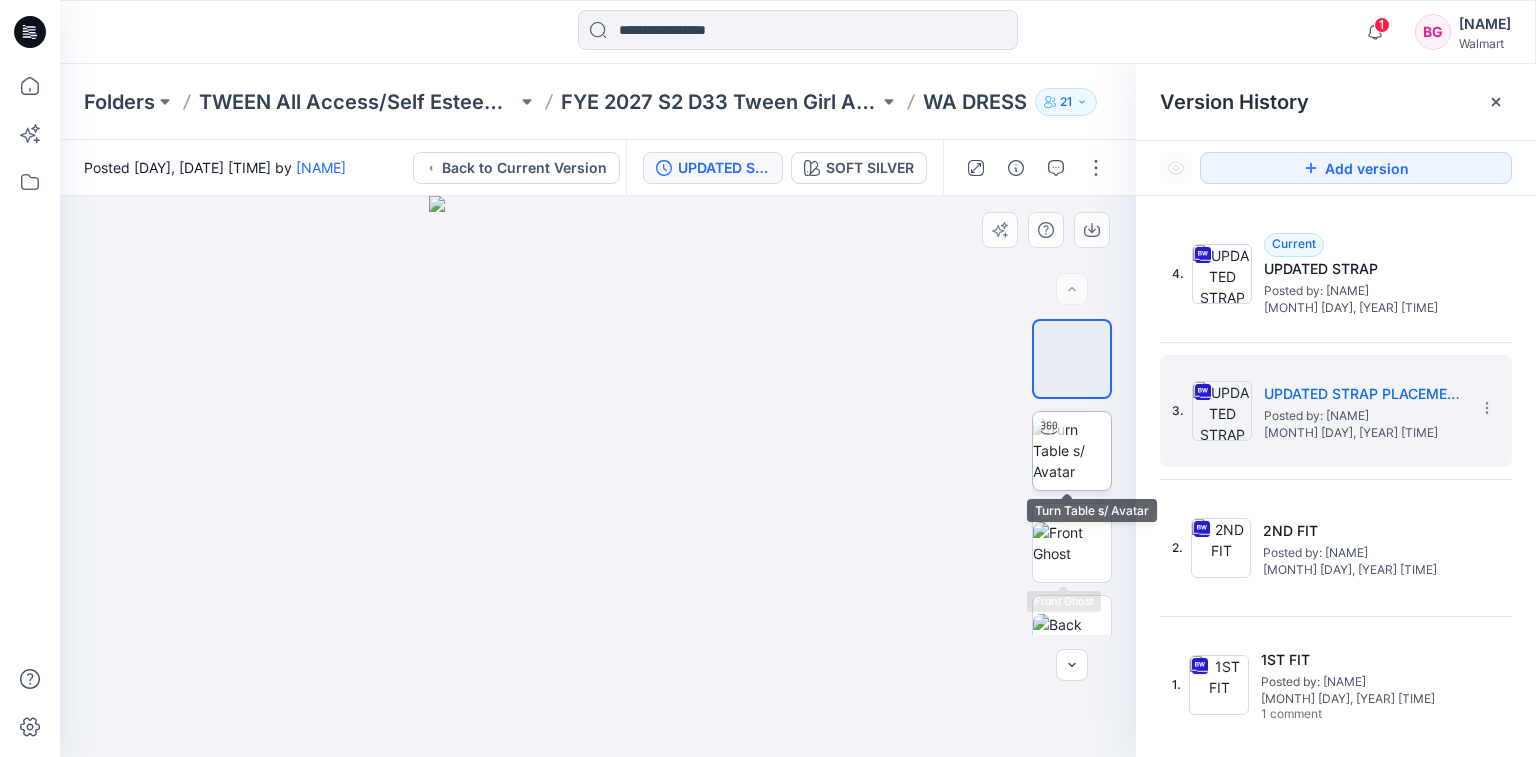 click at bounding box center [1072, 450] 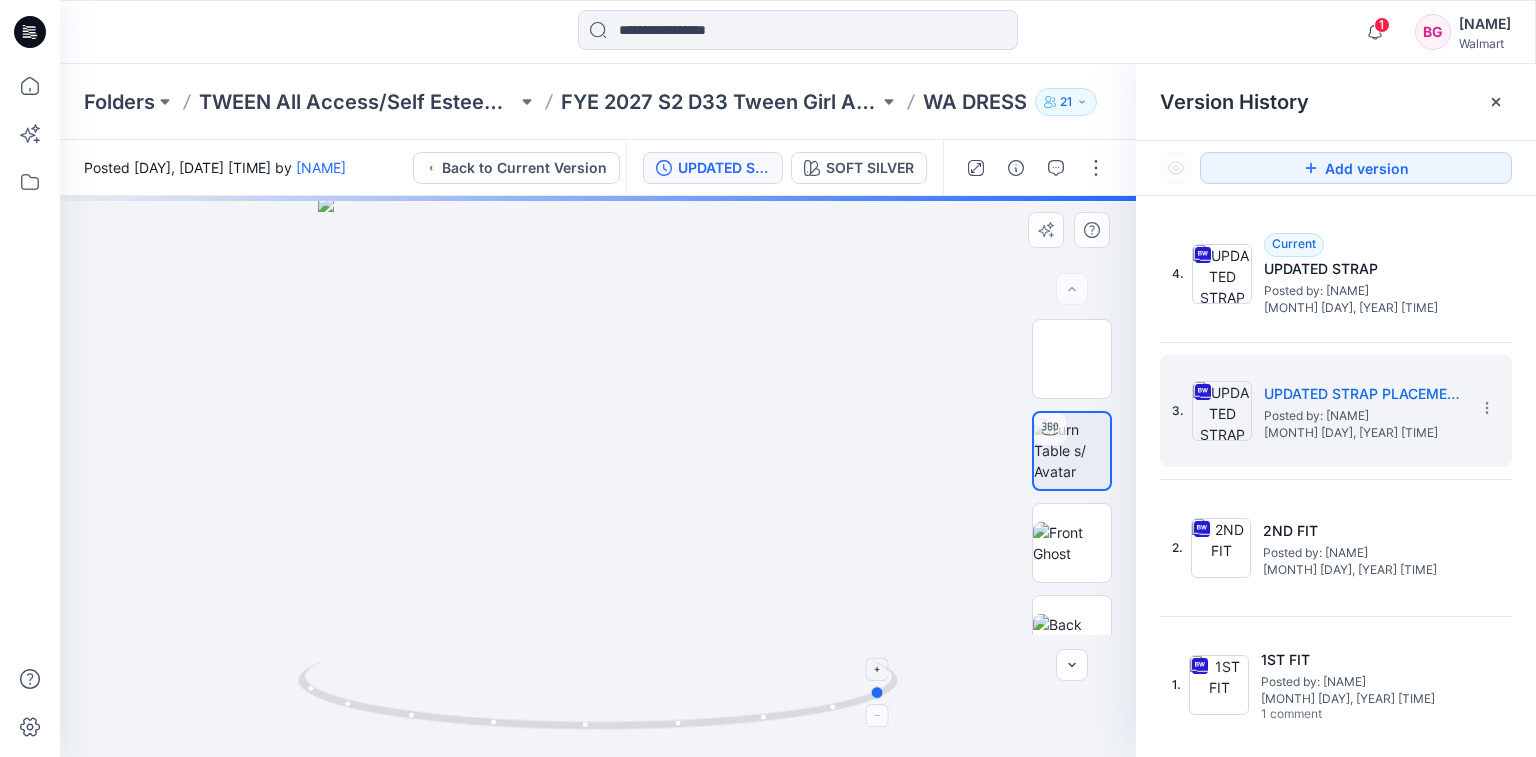 drag, startPoint x: 849, startPoint y: 708, endPoint x: 614, endPoint y: 717, distance: 235.17227 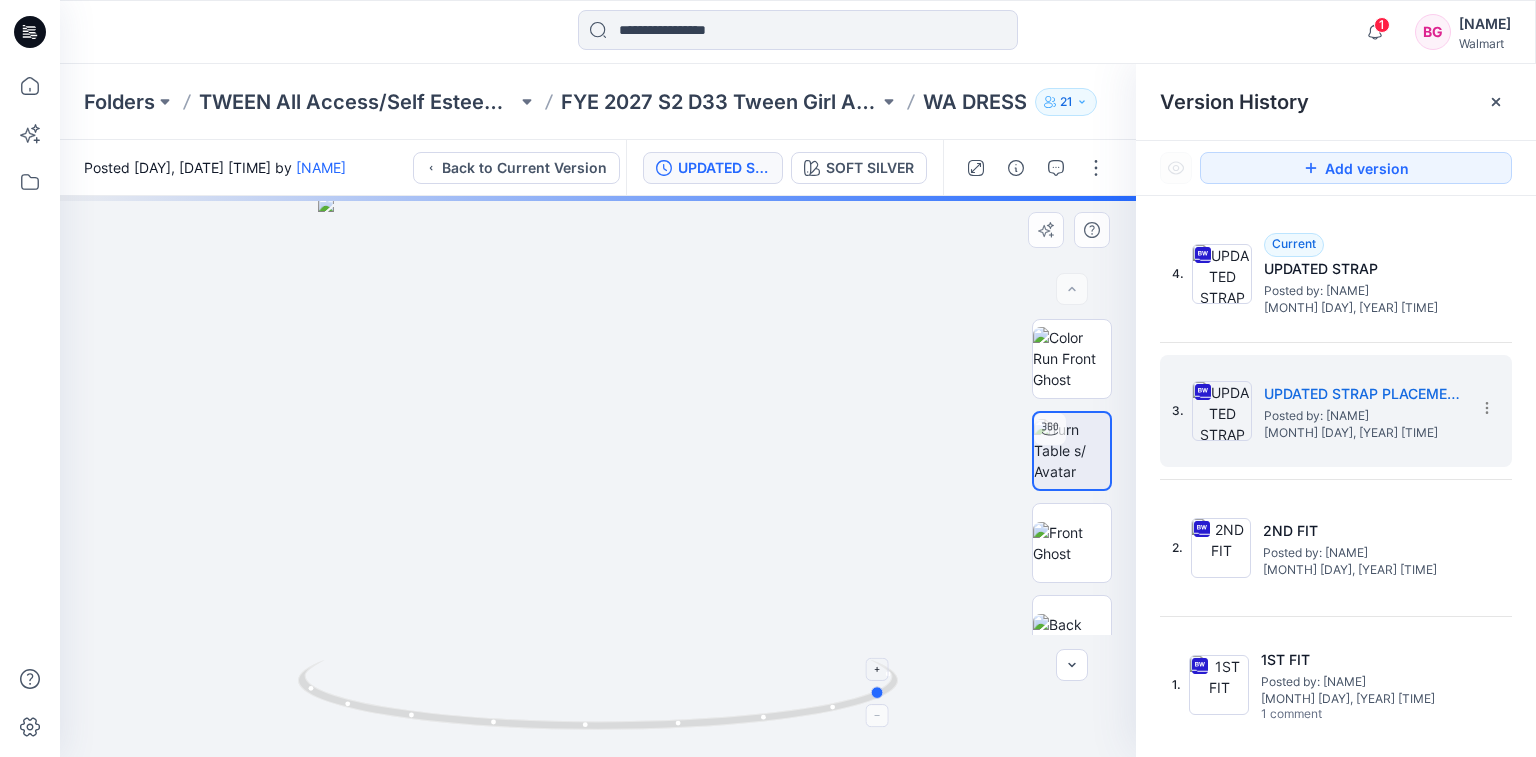 click on "1 Notifications Your style  WA DRESS  has been updated  with  UPDATED STRAP  version Just now Your style  WA DRESS  has been updated  with  UPDATED STRAP PLACEMENT  version 6 minutes ago Your style  WA ROMPER  has been updated  with  UPDATED BUST POINT  version 22 minutes ago Your style  WA DRESS  has been updated  with  2ND FIT  version 22 hours ago Your style  WA SKIRT  has been updated  with  2ND FIT  version 24 hours ago KC Karen Coleman  commented on  2ND FIT View Style 27 hours ago Your style  OLX TOP  has been updated  with  2ND FIT  version 44 hours ago Your style  WA ROMPER  has been updated  with  2ND FIT  version 44 hours ago Your style  WA DRESS 2  has been updated  with  2ND FIT 7.14  version Monday, July 14, 2025 17:49 Mark all as read View all notifications BG Brianna Glick Walmart Folders TWEEN All Access/Self Esteem D33 Girls FYE 2027 S2 D33 Tween Girl All Access/Self Esteem WA DRESS 21 Posted Wednesday, July 16, 2025 18:28 by   Brianna Glick   Back to Current Version UPDATED STRAP PLACEMENT" at bounding box center [768, 378] 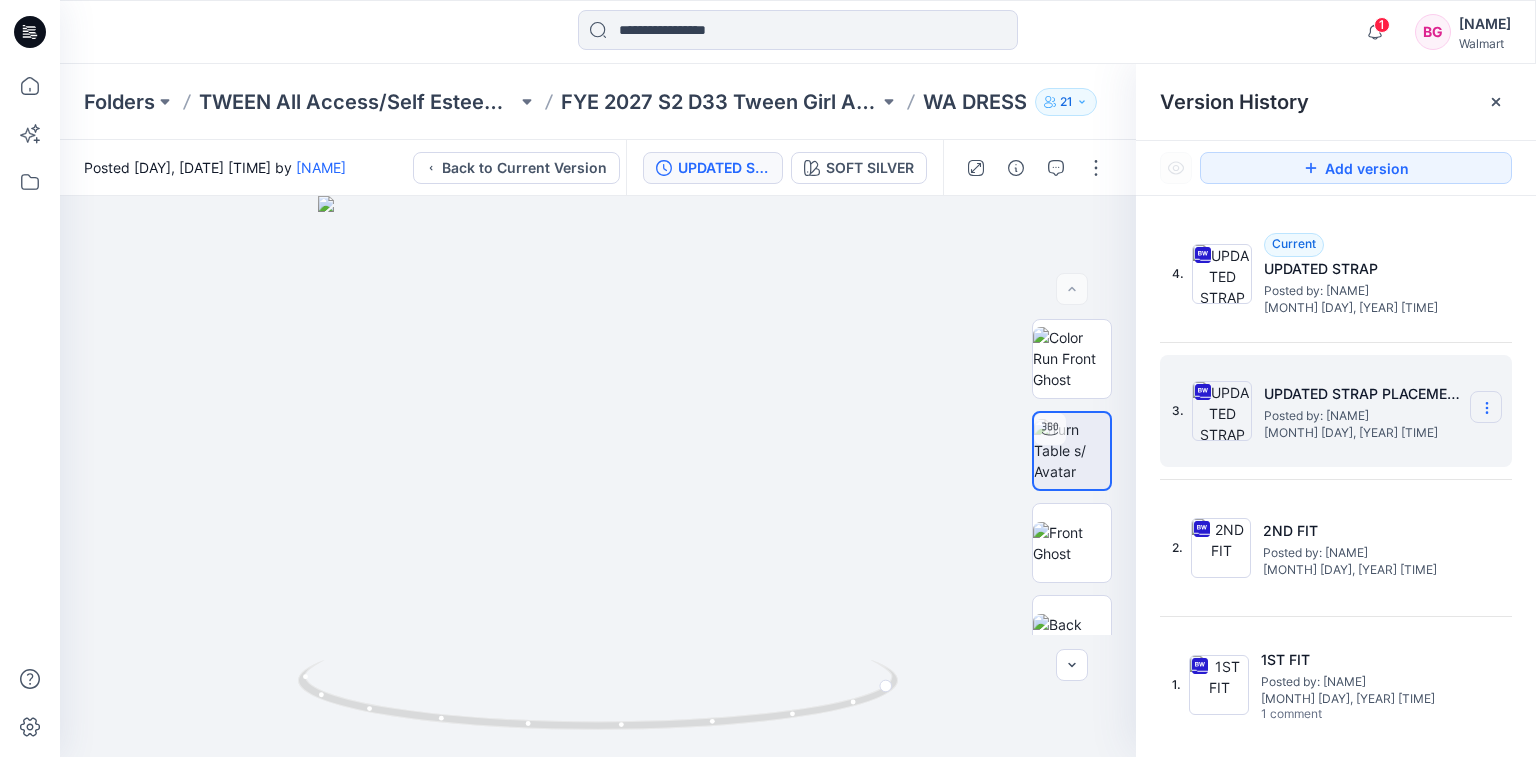 click 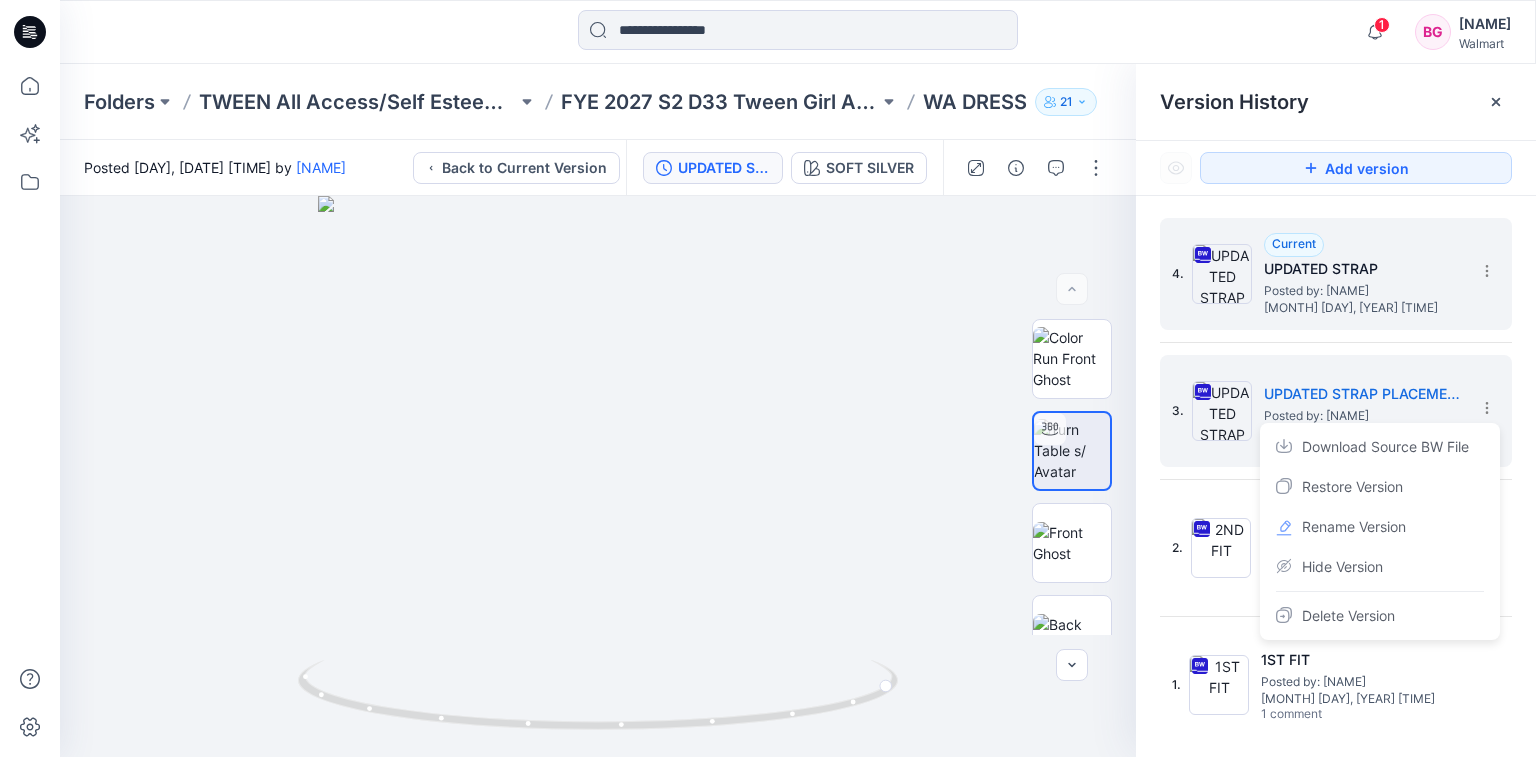 click on "July 16, 2025 11:34" at bounding box center (1364, 308) 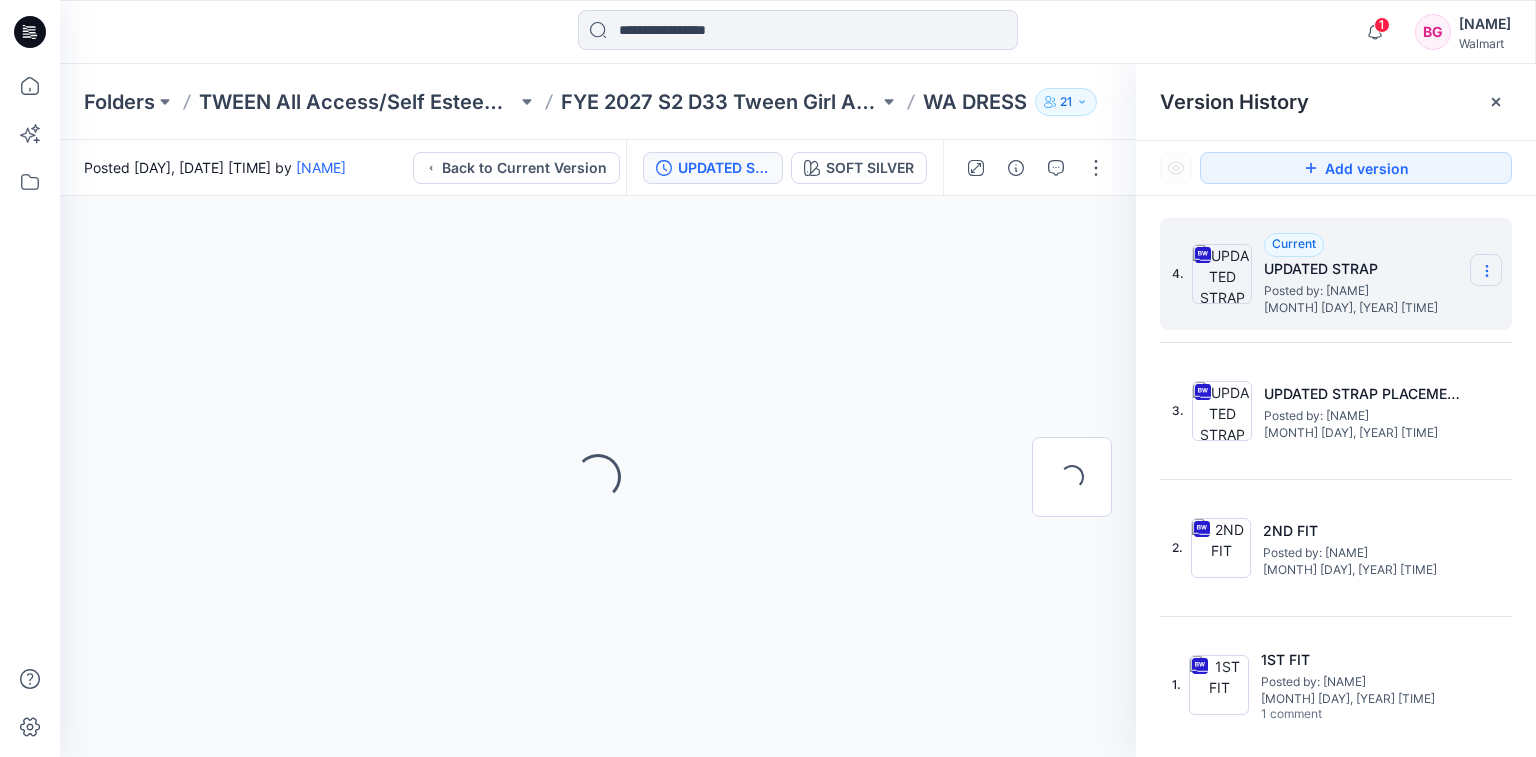 click 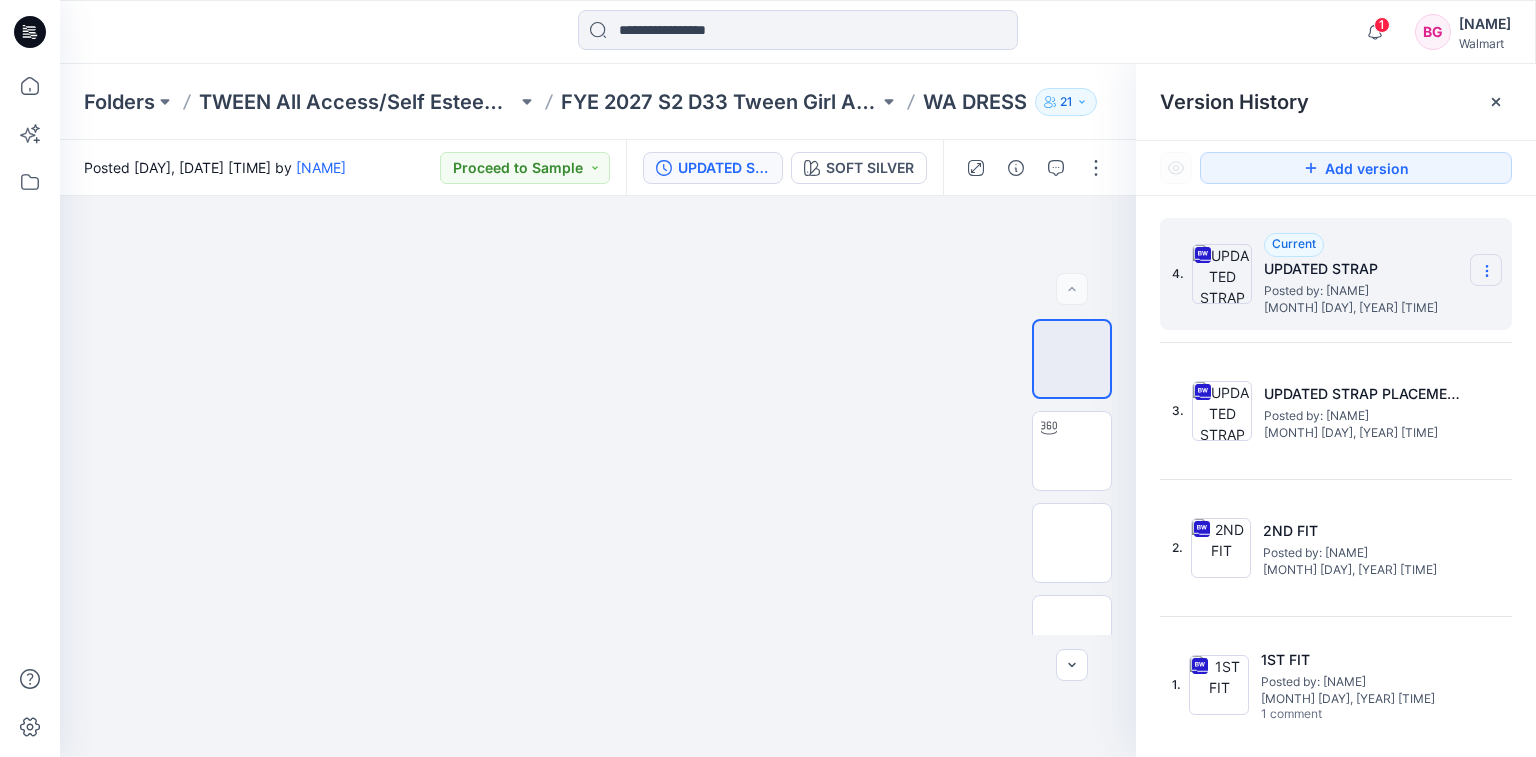 click 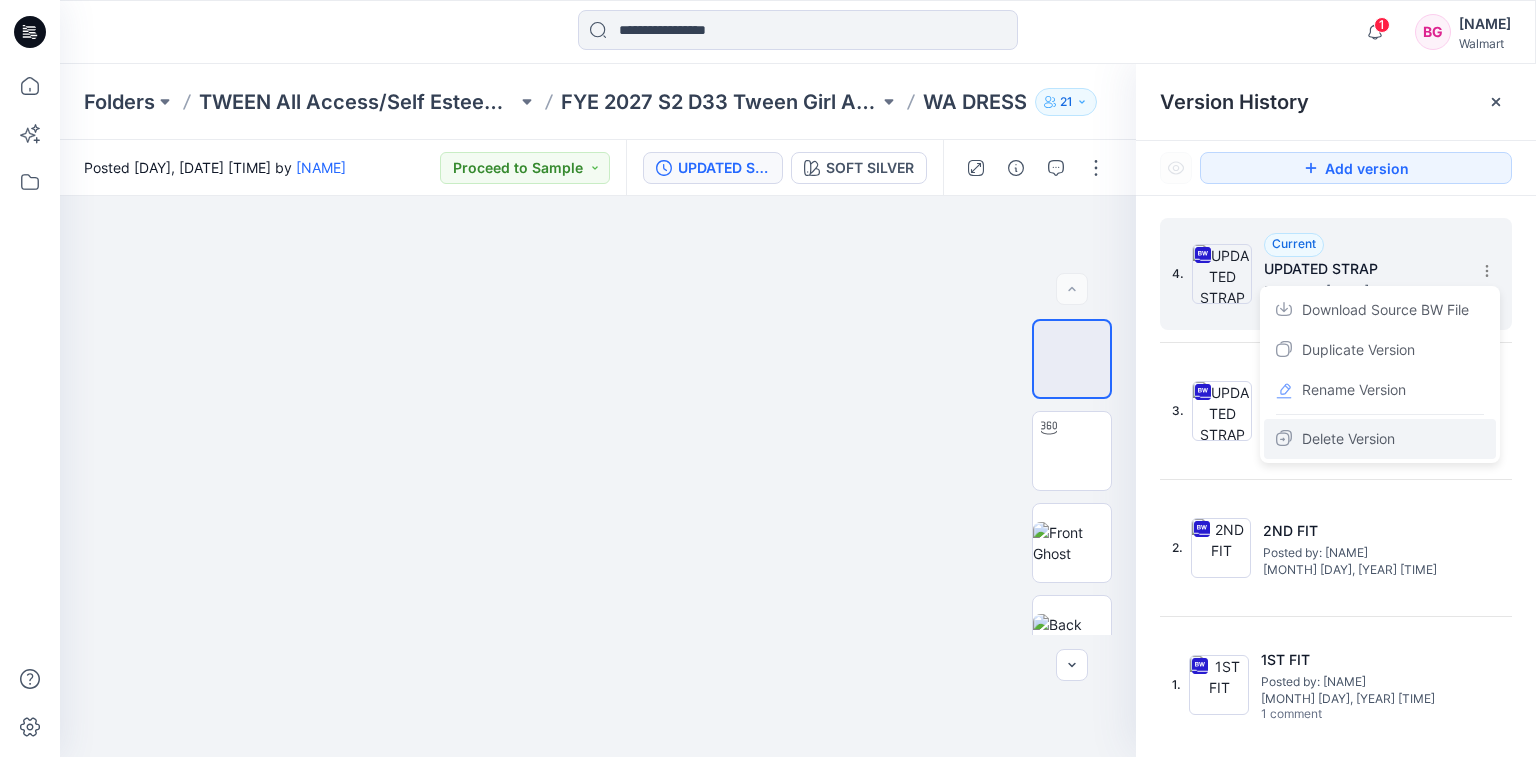 click on "Delete Version" at bounding box center (1348, 439) 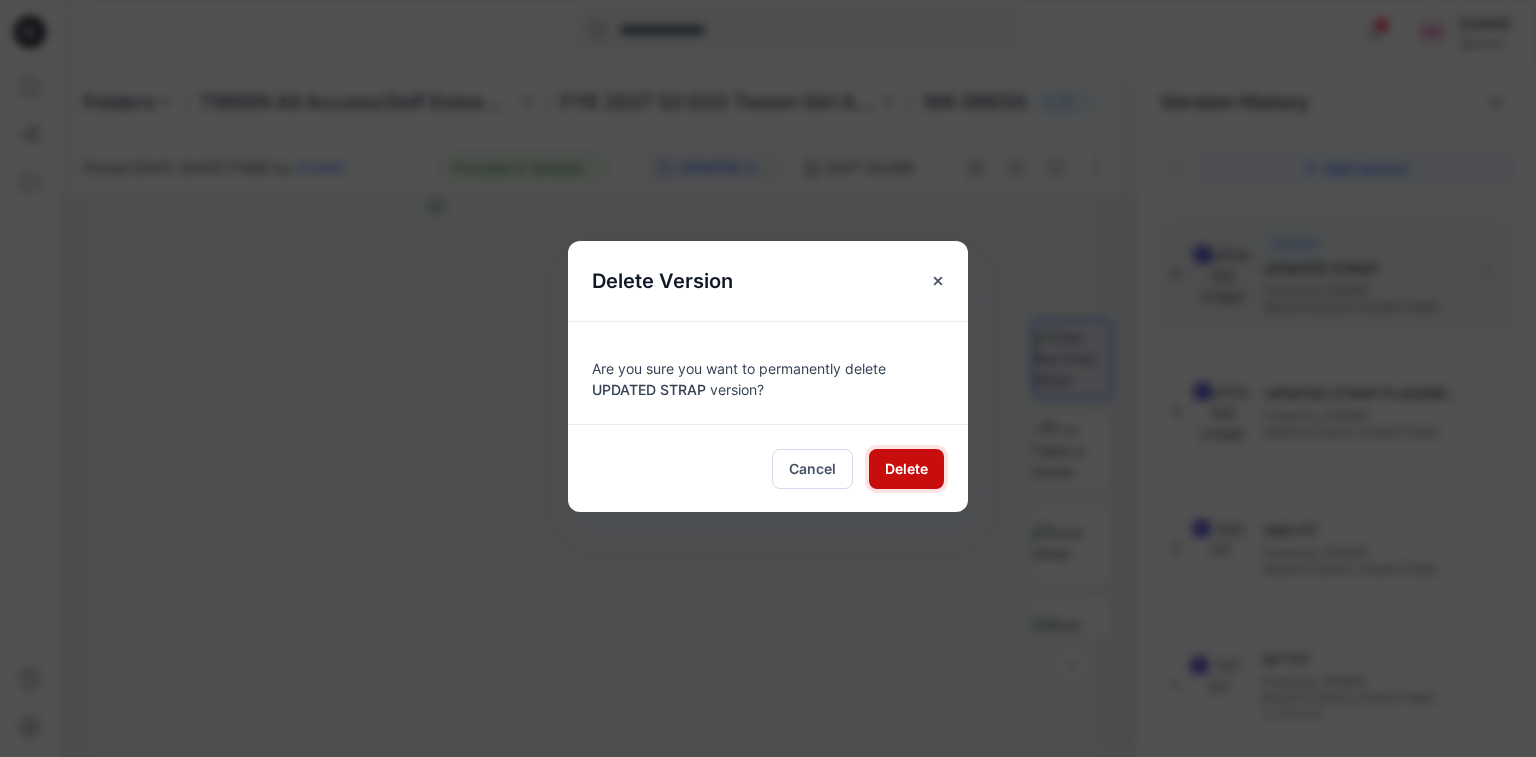 click on "Delete" at bounding box center (906, 468) 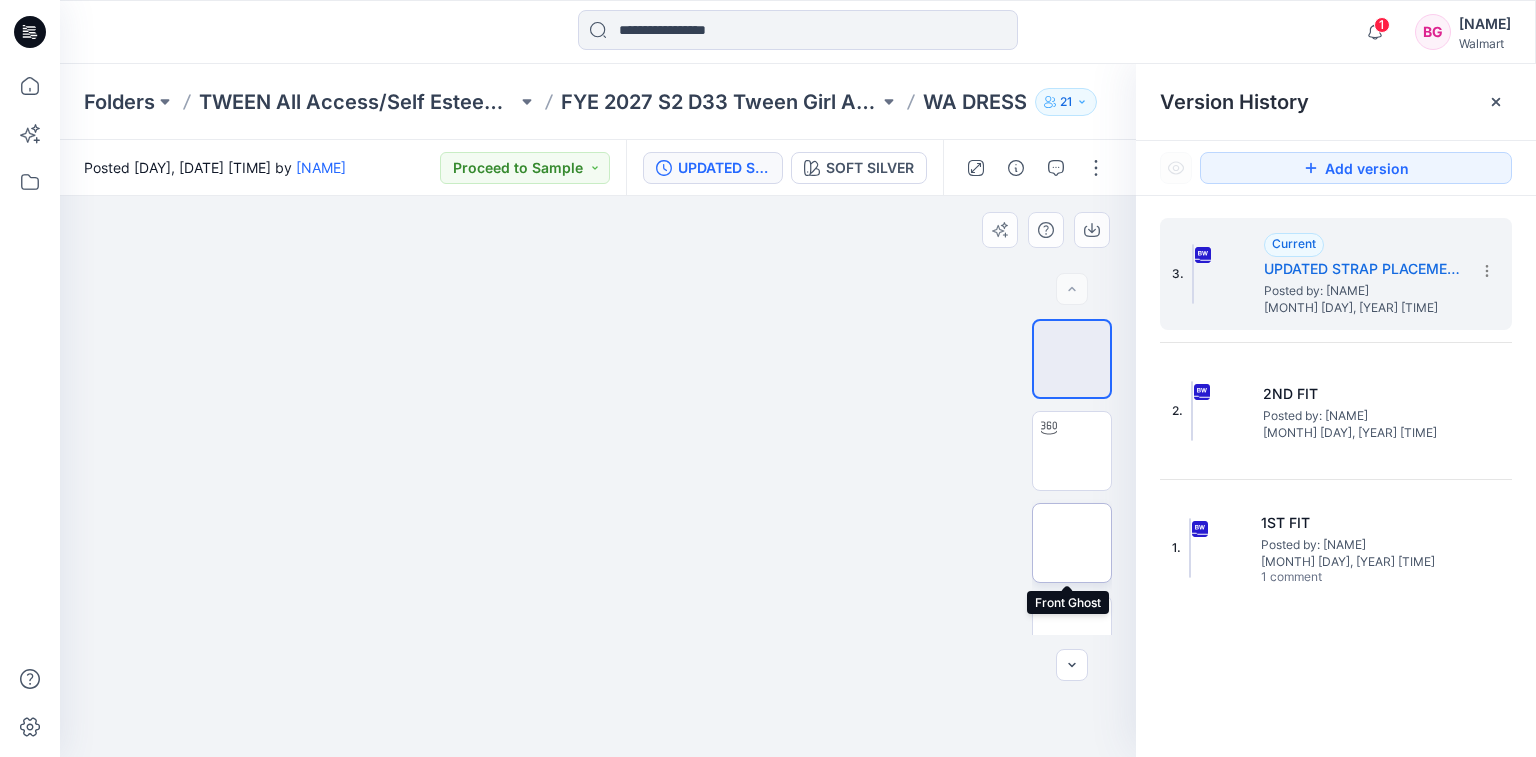 click at bounding box center (1072, 543) 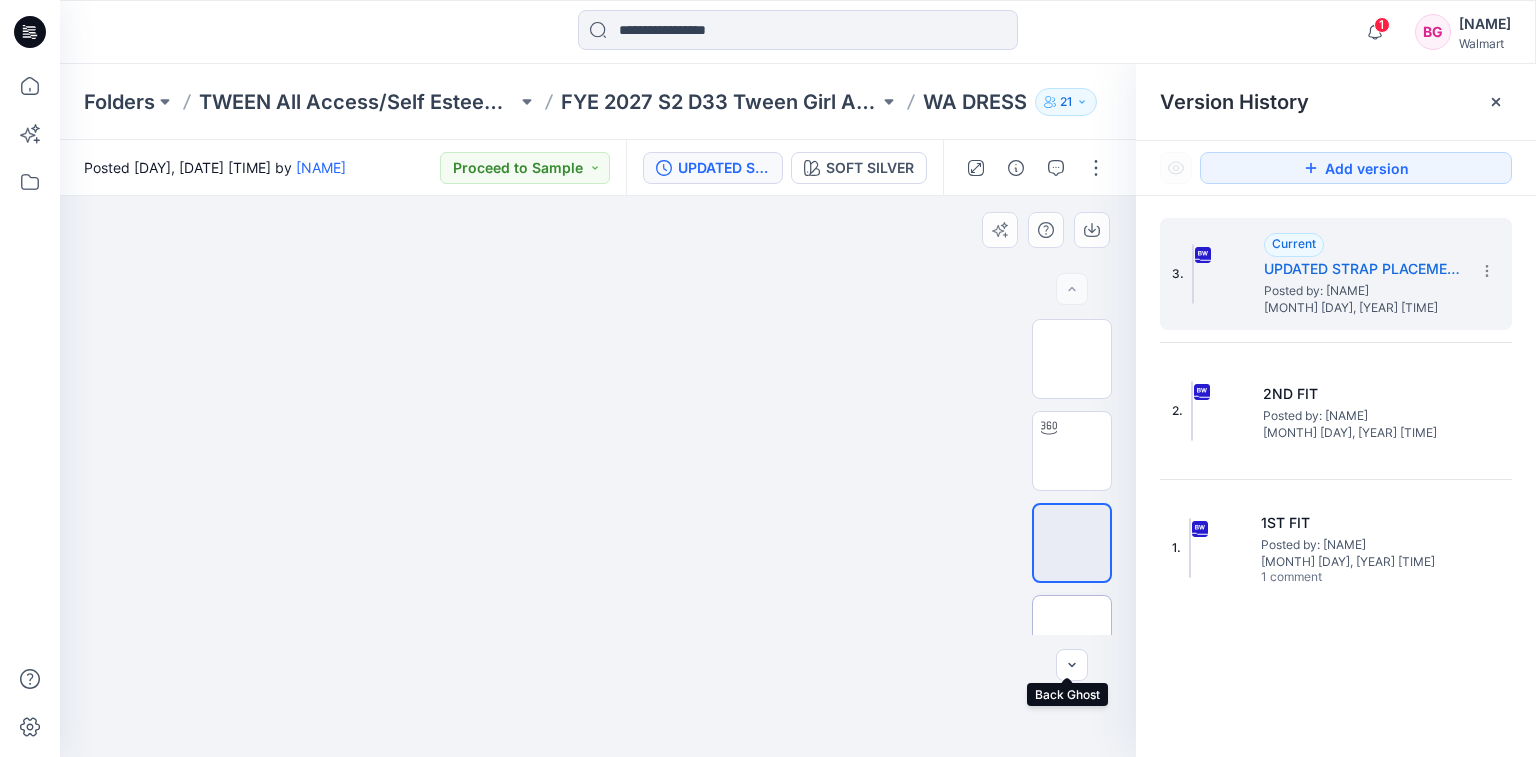 click at bounding box center [1072, 635] 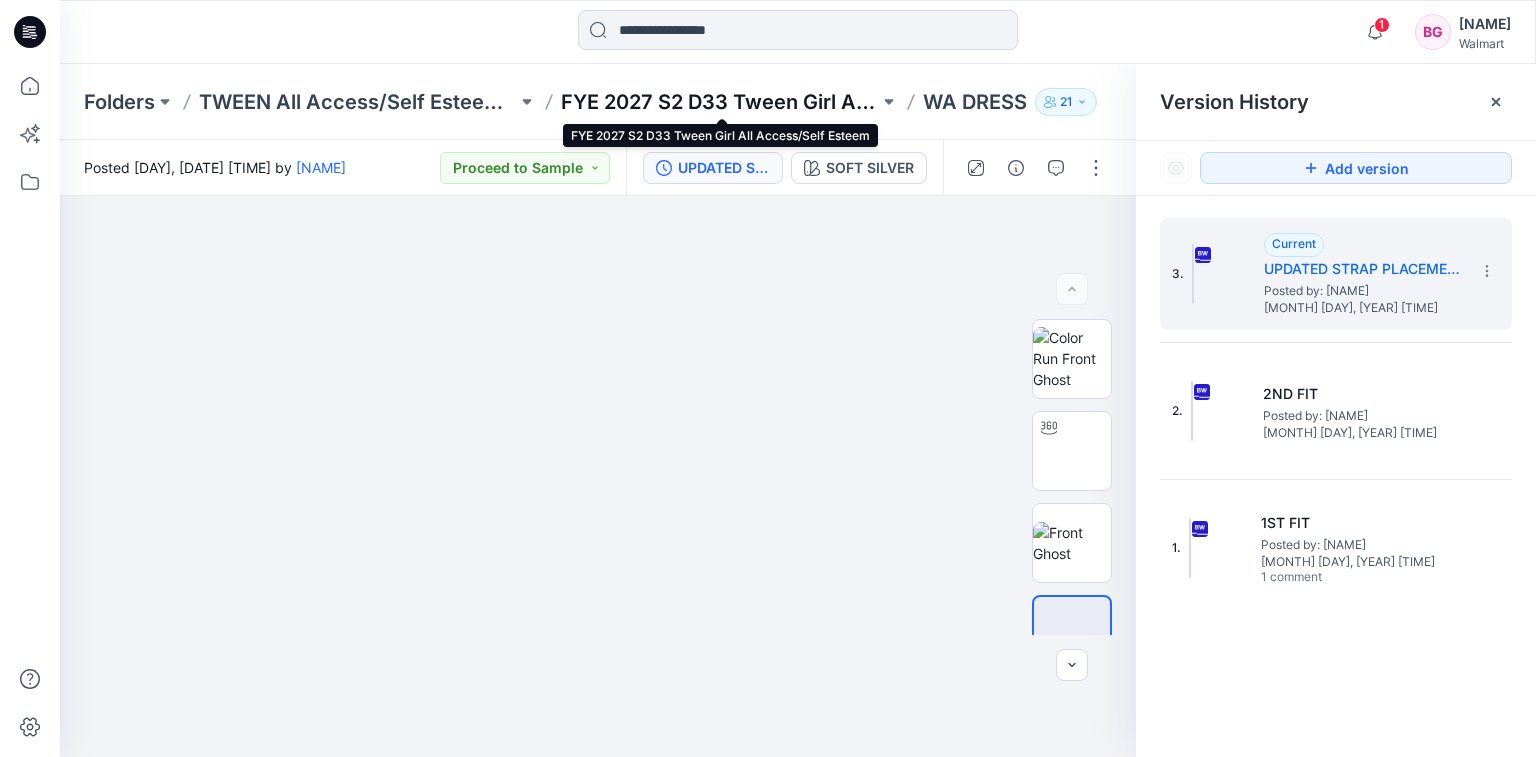 click on "FYE 2027 S2 D33 Tween Girl All Access/Self Esteem" at bounding box center [720, 102] 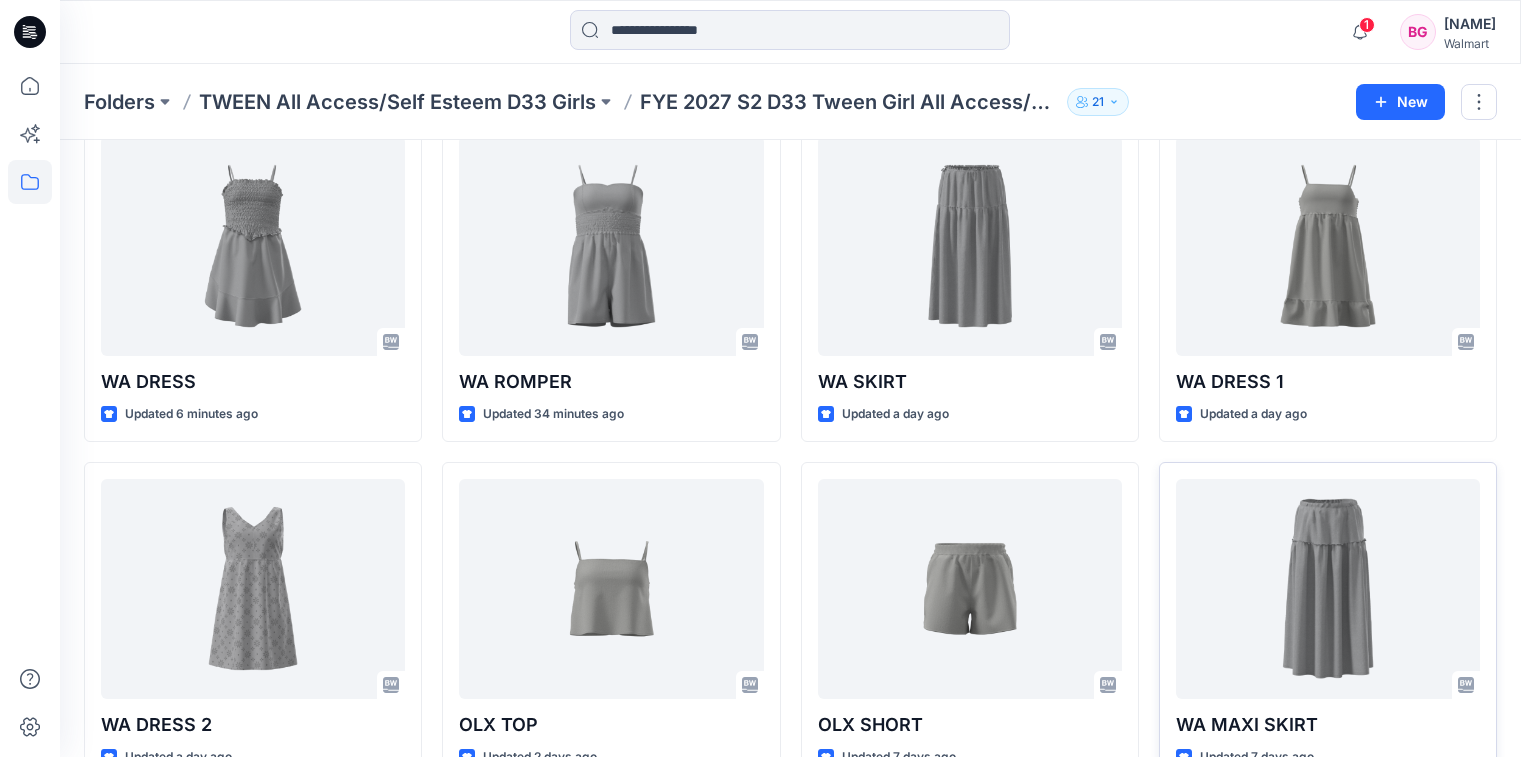 scroll, scrollTop: 156, scrollLeft: 0, axis: vertical 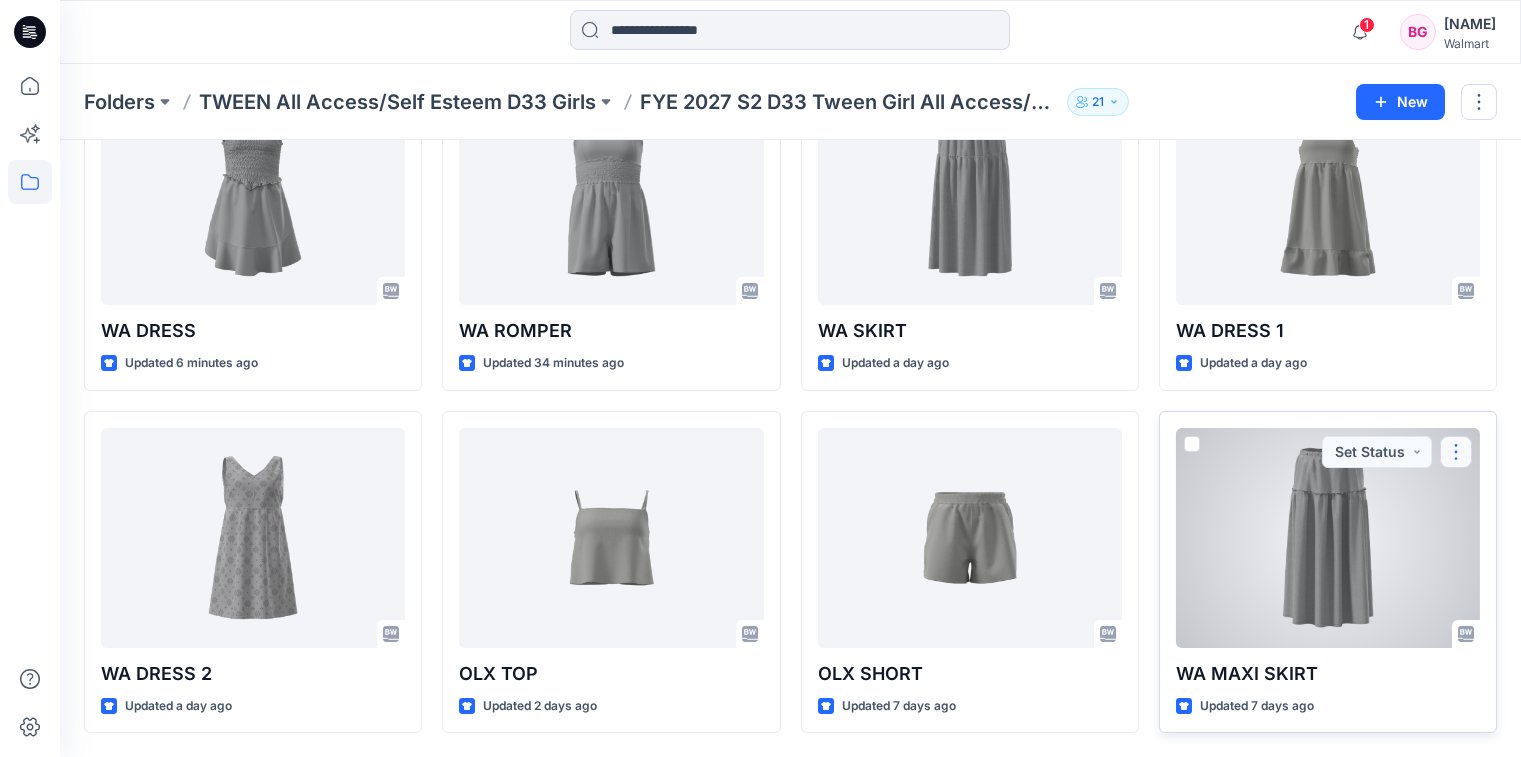 click at bounding box center (1456, 452) 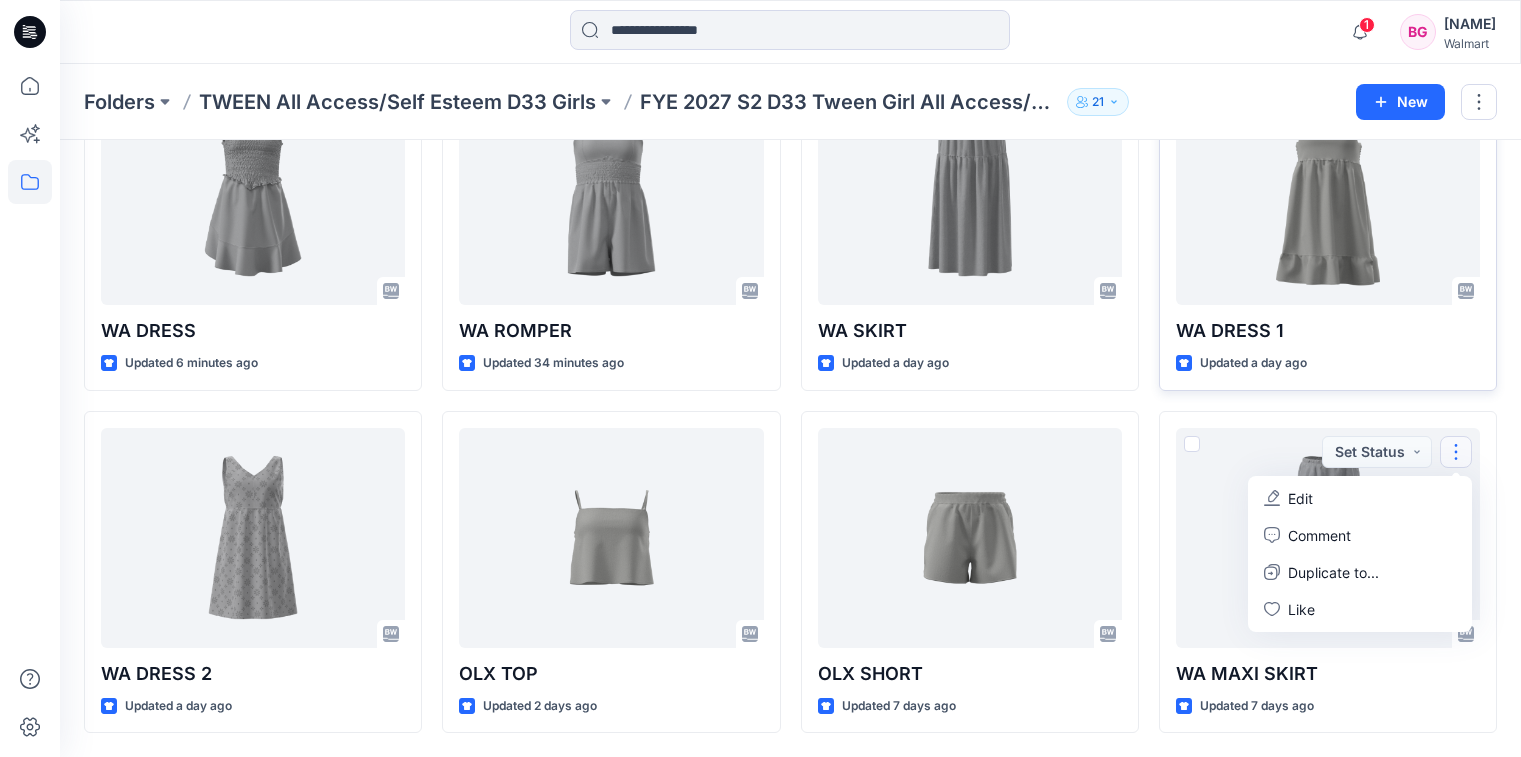drag, startPoint x: 1208, startPoint y: 98, endPoint x: 1282, endPoint y: 143, distance: 86.608315 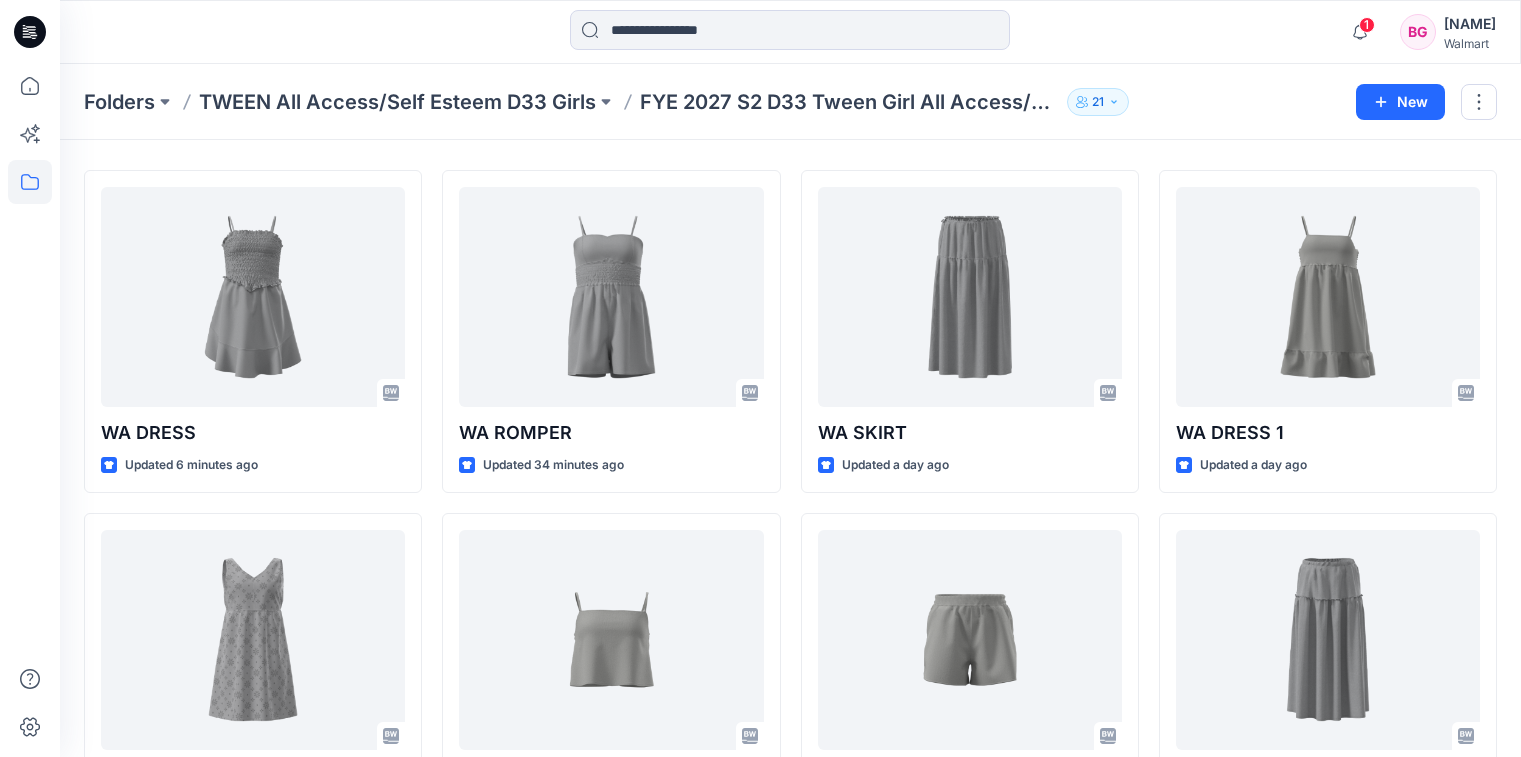 scroll, scrollTop: 48, scrollLeft: 0, axis: vertical 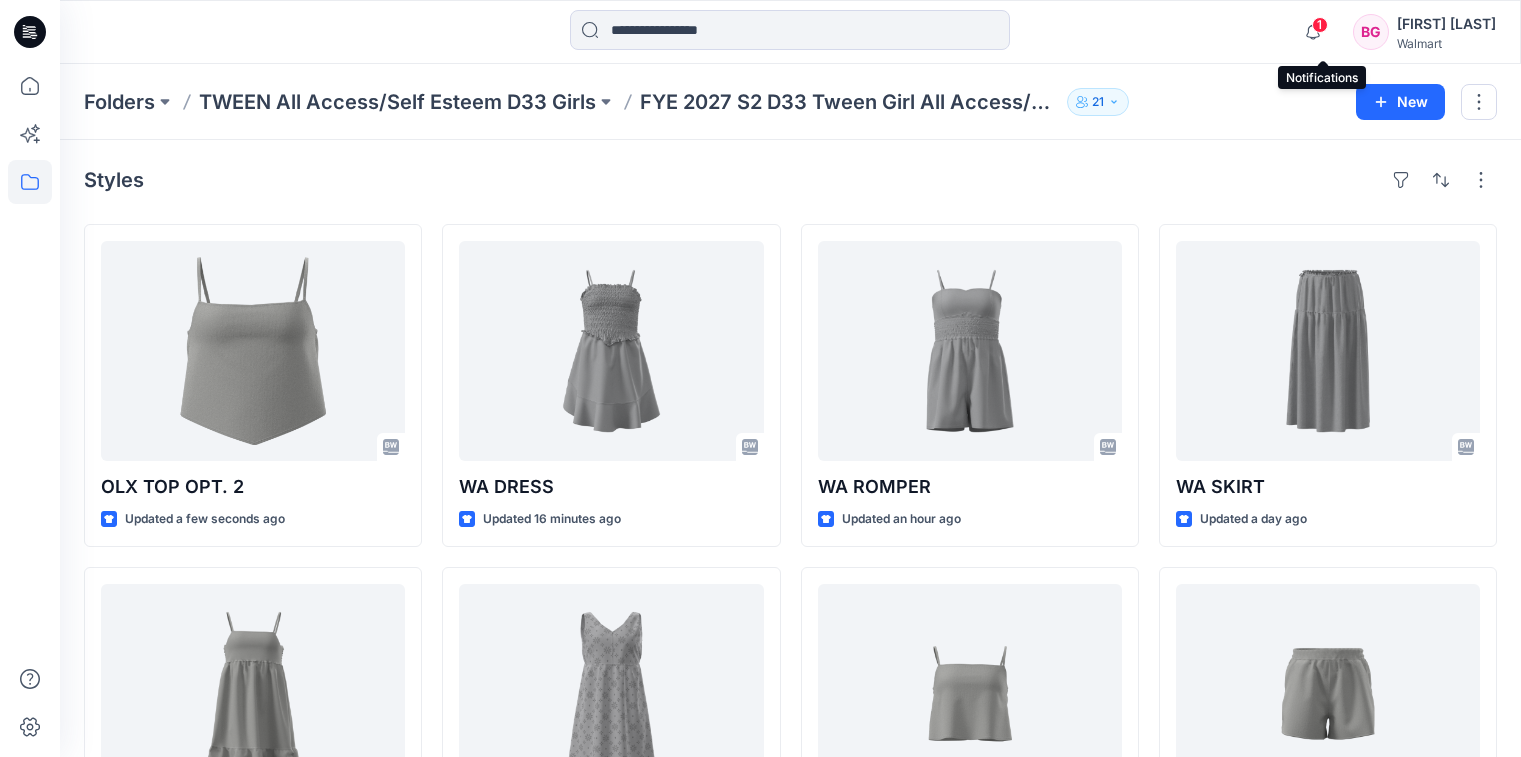 click on "1 Notifications Your style  WA DRESS  has been updated  with  UPDATED STRAP PLACEMENT  version 26 minutes ago Your style  WA ROMPER  has been updated  with  UPDATED BUST POINT  version 42 minutes ago Your style  WA DRESS  has been updated  with  2ND FIT  version 22 hours ago Your style  WA SKIRT  has been updated  with  2ND FIT  version 24 hours ago KC [LAST] [LAST]  commented on  2ND FIT View Style 27 hours ago Your style  OLX TOP  has been updated  with  2ND FIT  version 44 hours ago Your style  WA ROMPER  has been updated  with  2ND FIT  version 45 hours ago Your style  WA DRESS 2  has been updated  with  2ND FIT 7.14  version [DAY], [MONTH] [DAY], [YEAR] [TIME] Mark all as read View all notifications BG [FIRST] [LAST] Walmart" at bounding box center [790, 32] 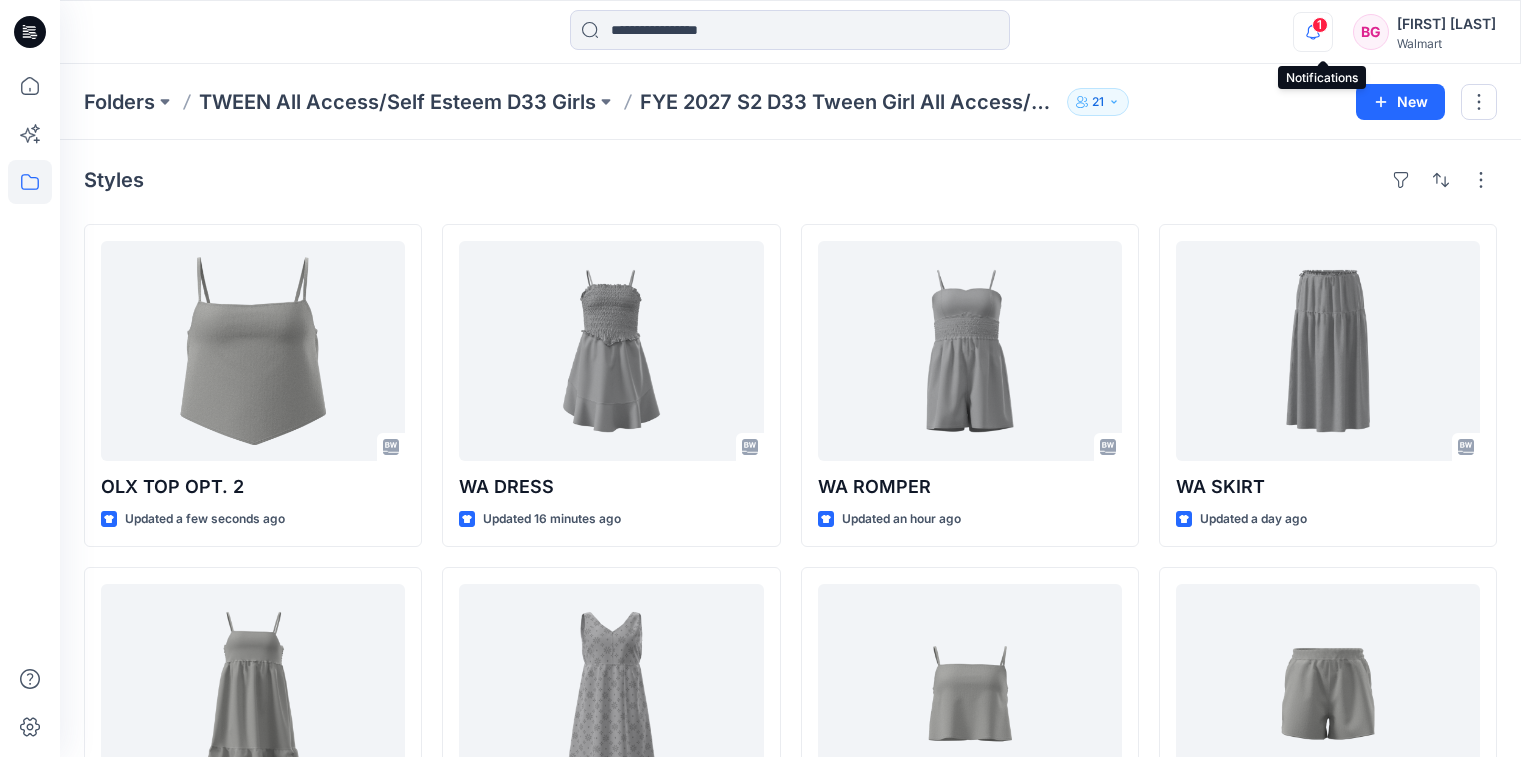 drag, startPoint x: 1321, startPoint y: 35, endPoint x: 1339, endPoint y: 32, distance: 18.248287 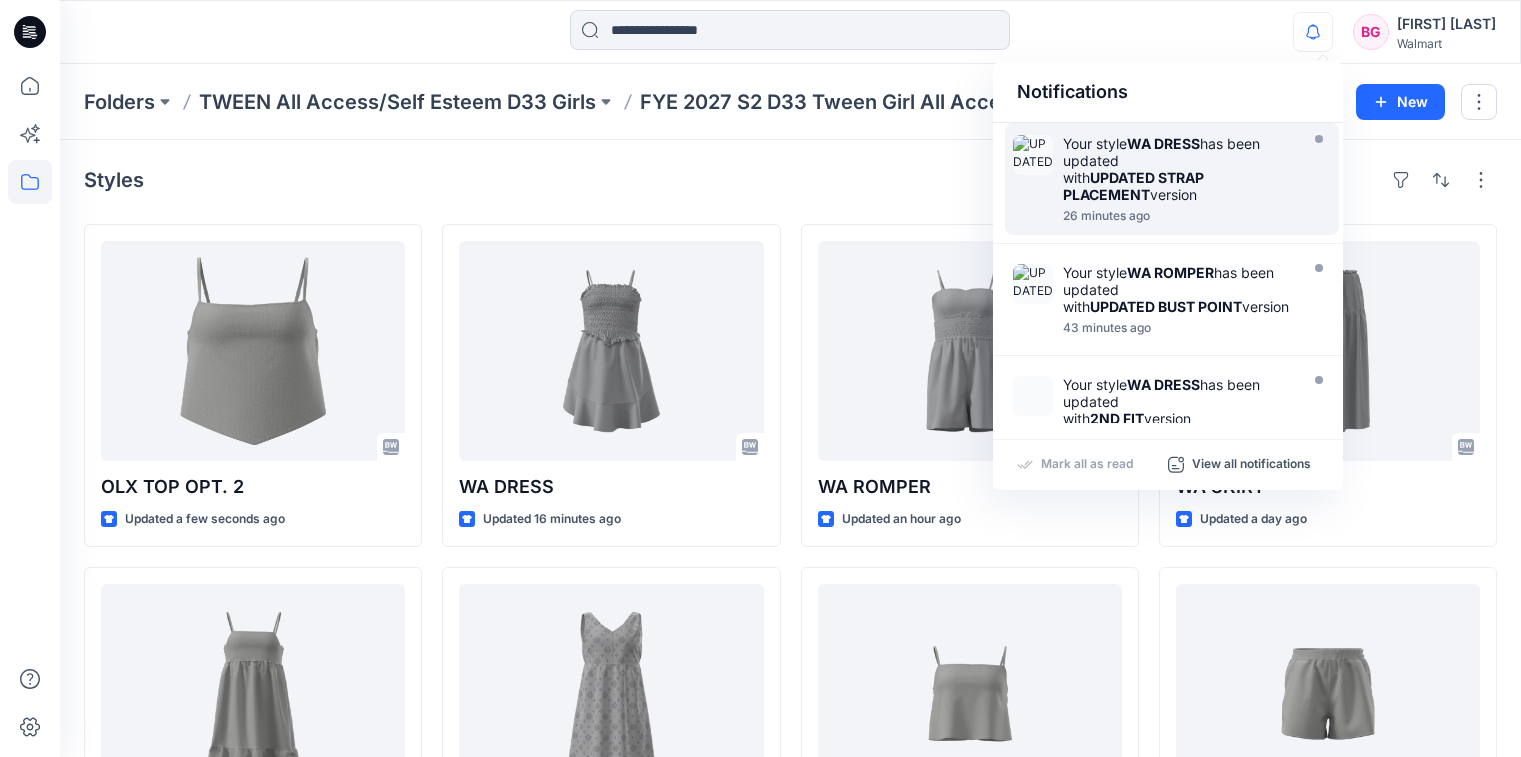 click on "Your style  WA DRESS  has been updated  with  UPDATED STRAP PLACEMENT  version" at bounding box center [1178, 169] 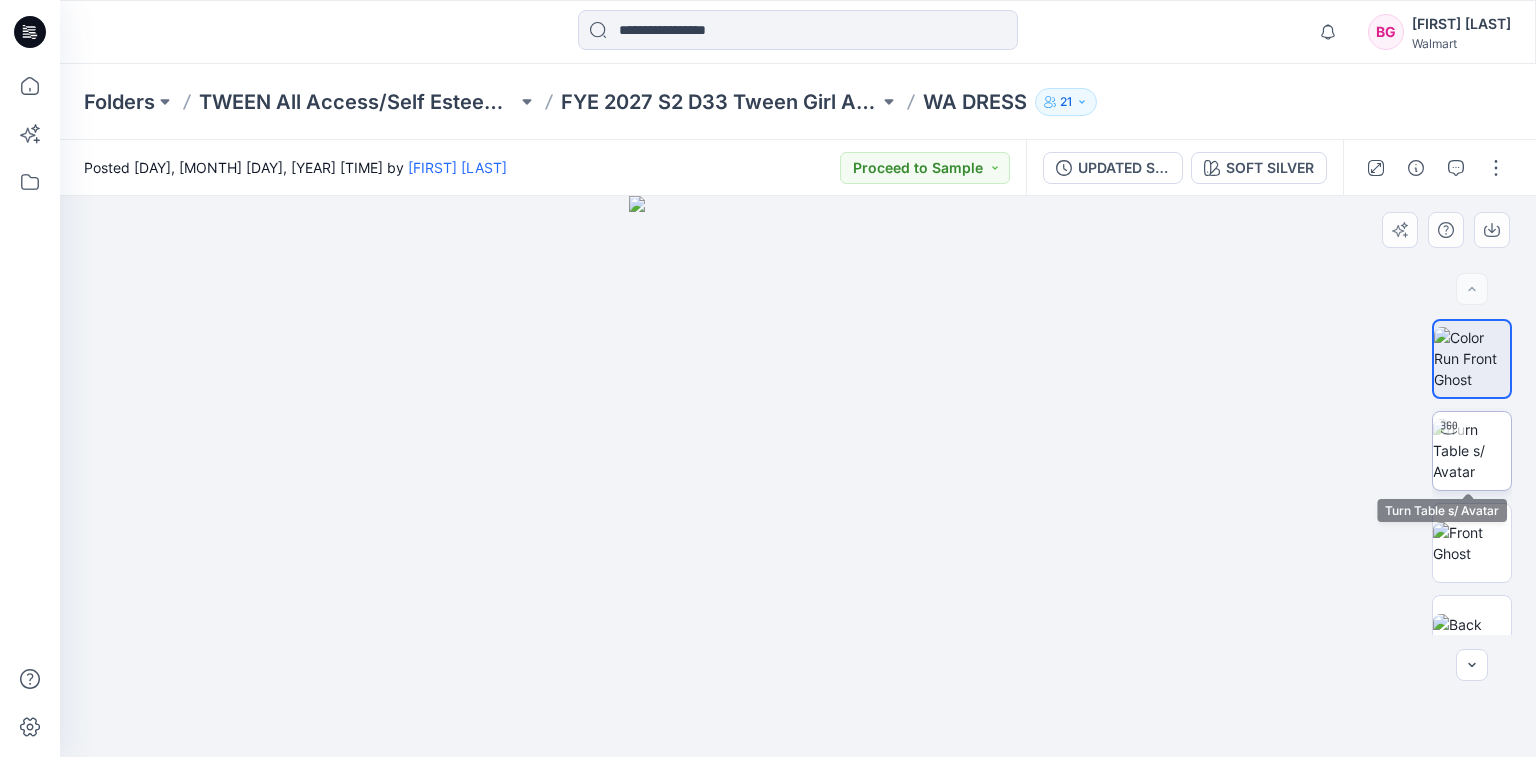 click at bounding box center (1472, 450) 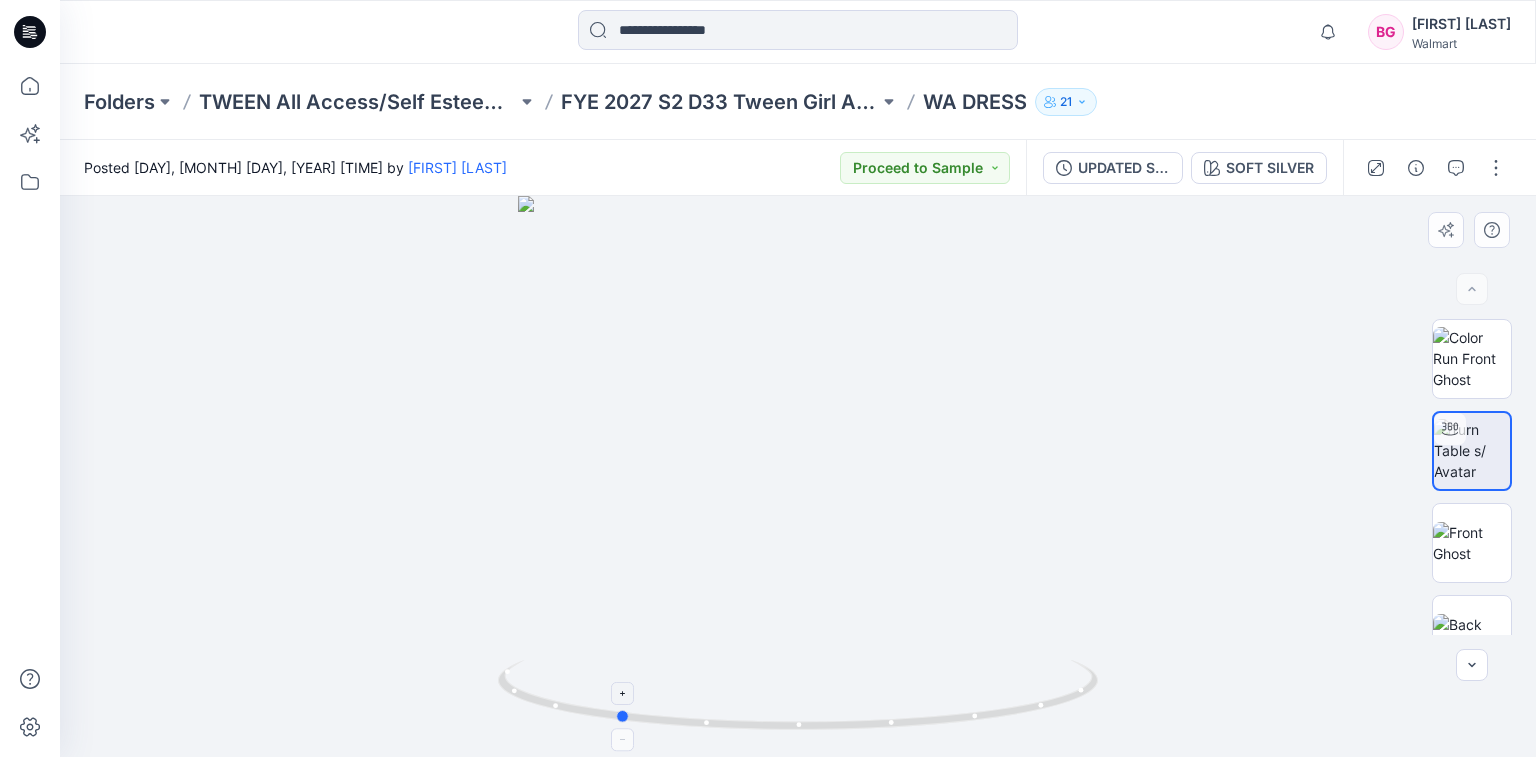drag, startPoint x: 1028, startPoint y: 709, endPoint x: 874, endPoint y: 692, distance: 154.93547 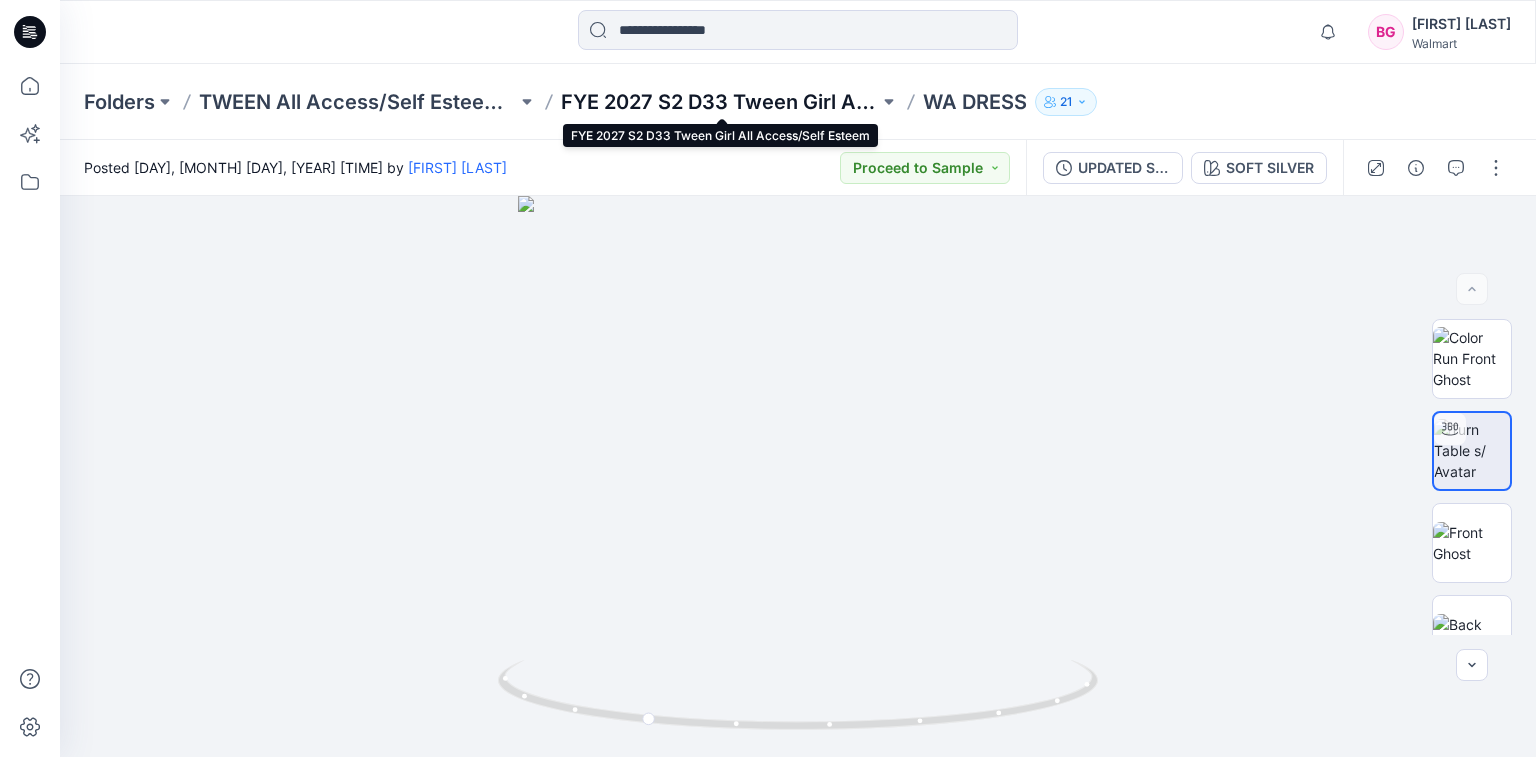 click on "FYE 2027 S2 D33 Tween Girl All Access/Self Esteem" at bounding box center (720, 102) 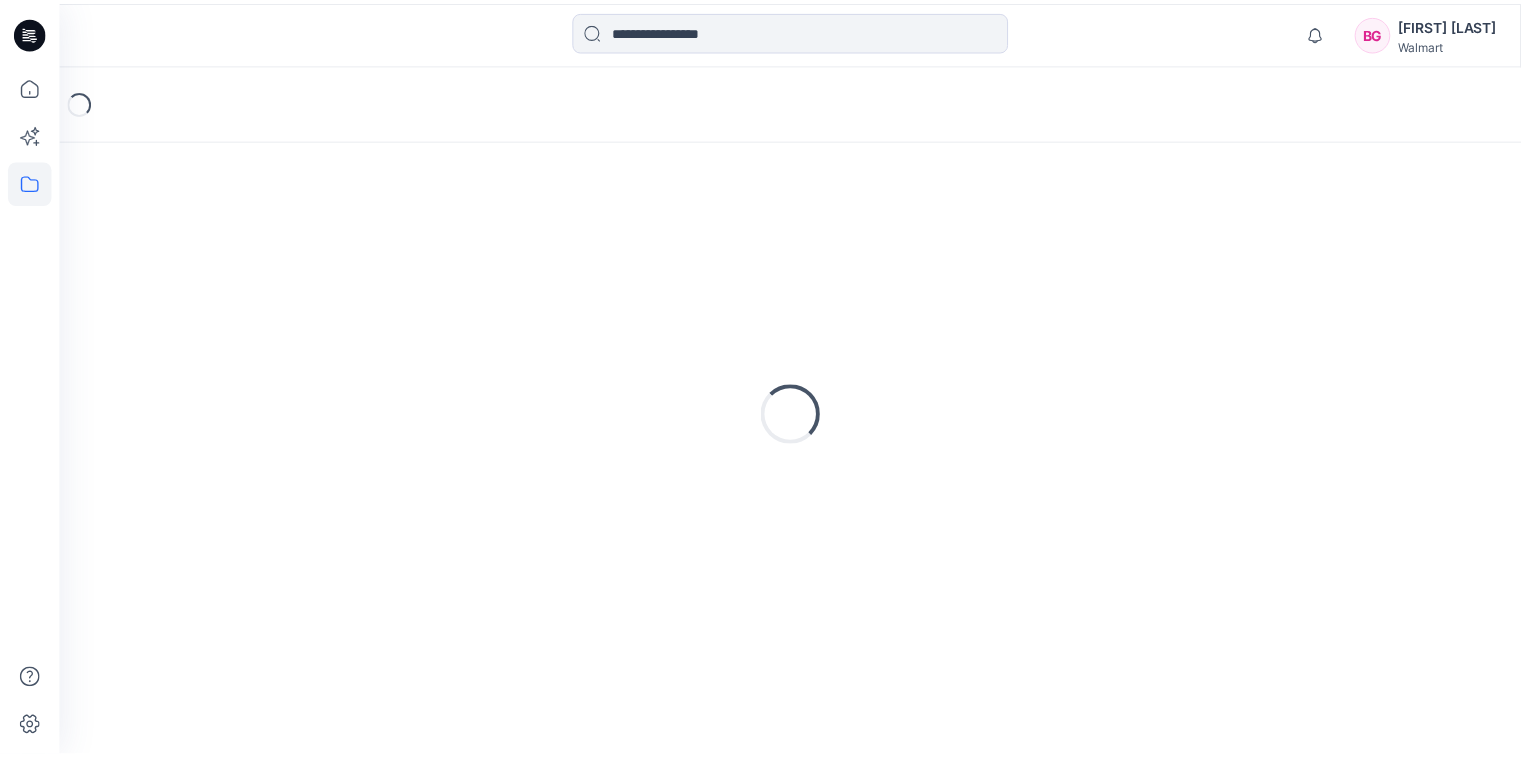 scroll, scrollTop: 0, scrollLeft: 0, axis: both 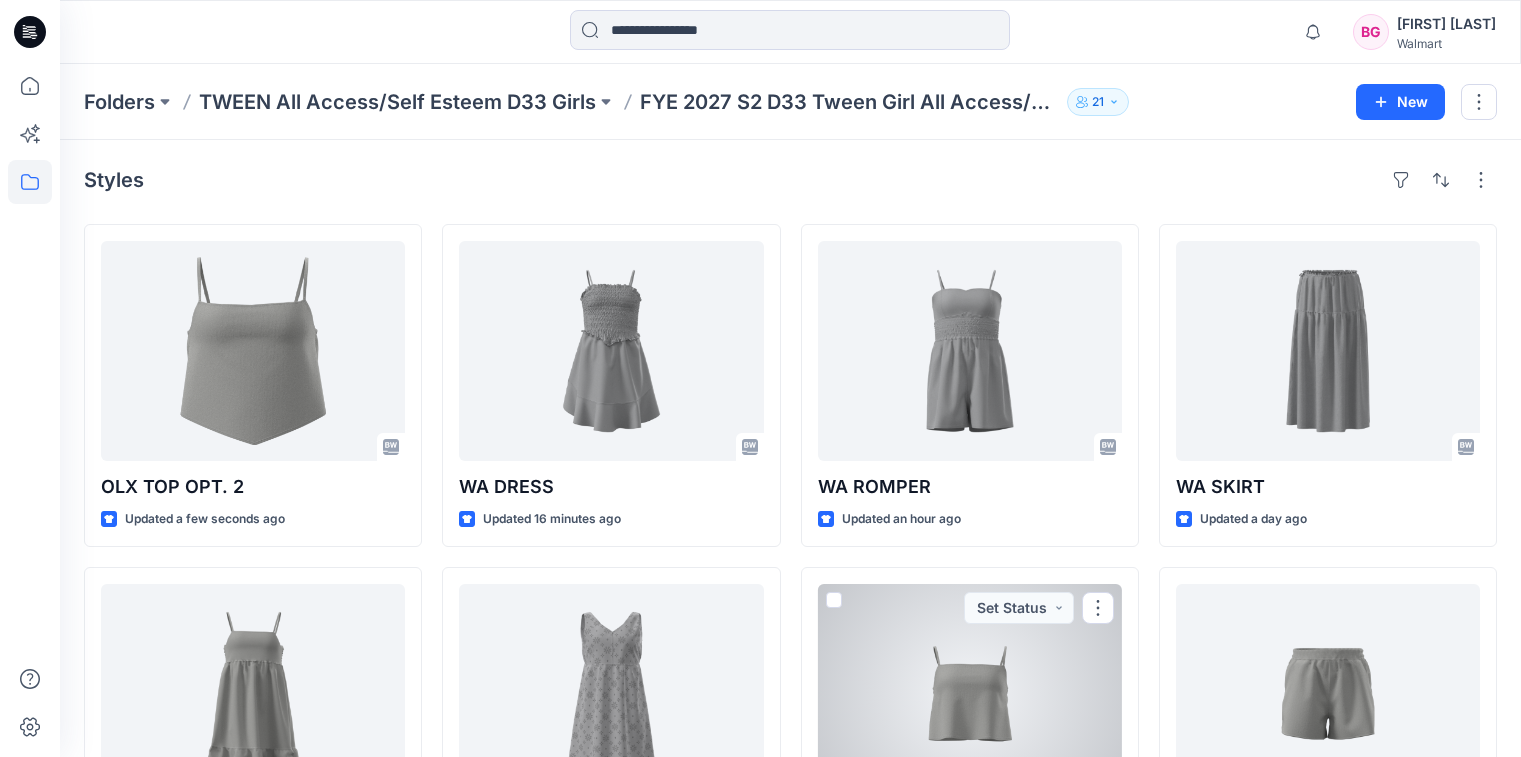 click at bounding box center [970, 694] 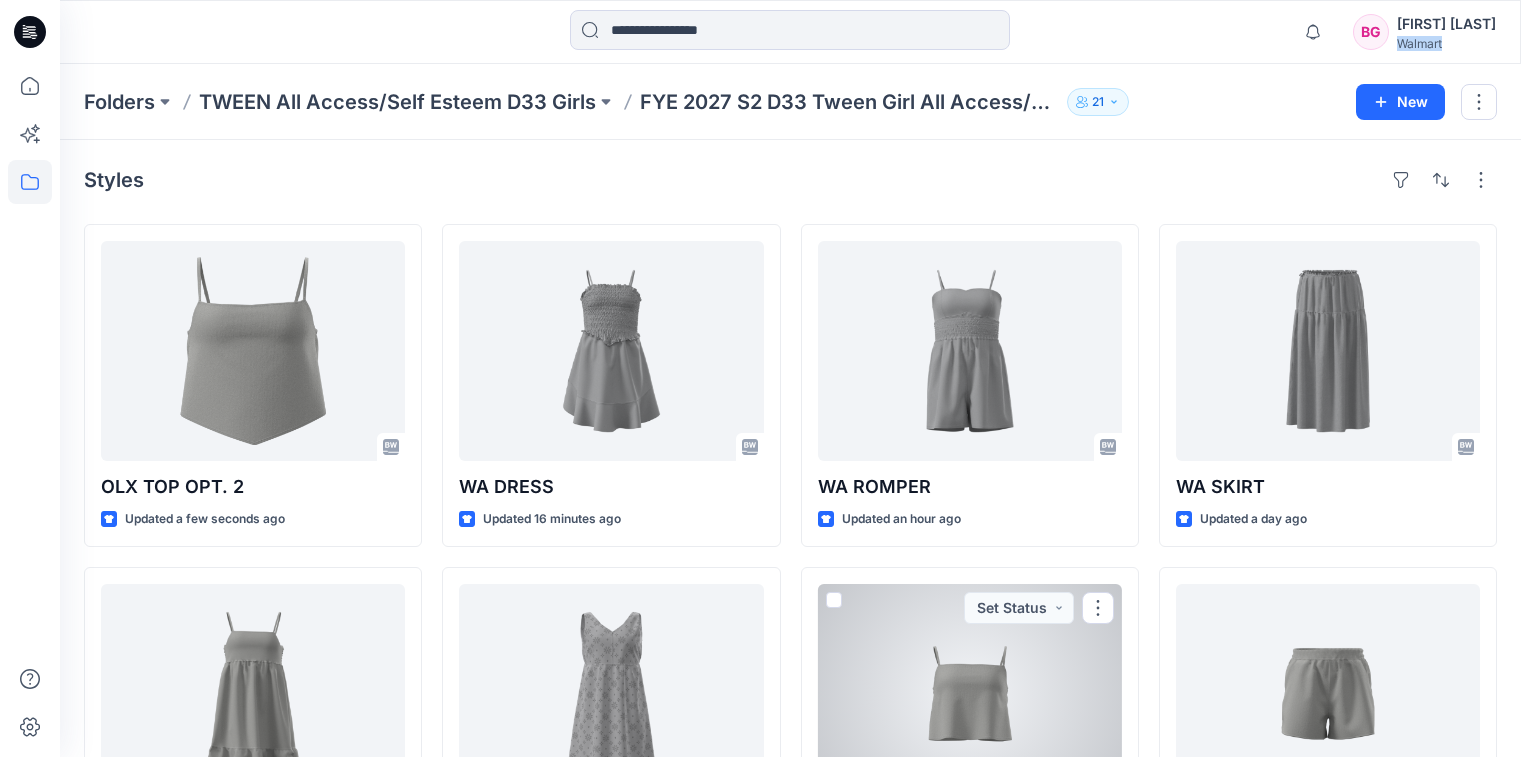 click on "Folders TWEEN All Access/Self Esteem D33 Girls FYE 2027 S2 D33 Tween Girl All Access/Self Esteem 21 New Styles OLX TOP OPT. 2 Updated a few seconds ago WA DRESS 1 Updated a day ago WA MAXI SKIRT Updated 7 days ago WA DRESS Updated 16 minutes ago WA DRESS 2 Updated a day ago WA ROMPER Updated an hour ago OLX TOP Updated 2 days ago Set Status WA SKIRT Updated a day ago OLX SHORT Updated 7 days ago" at bounding box center [790, 660] 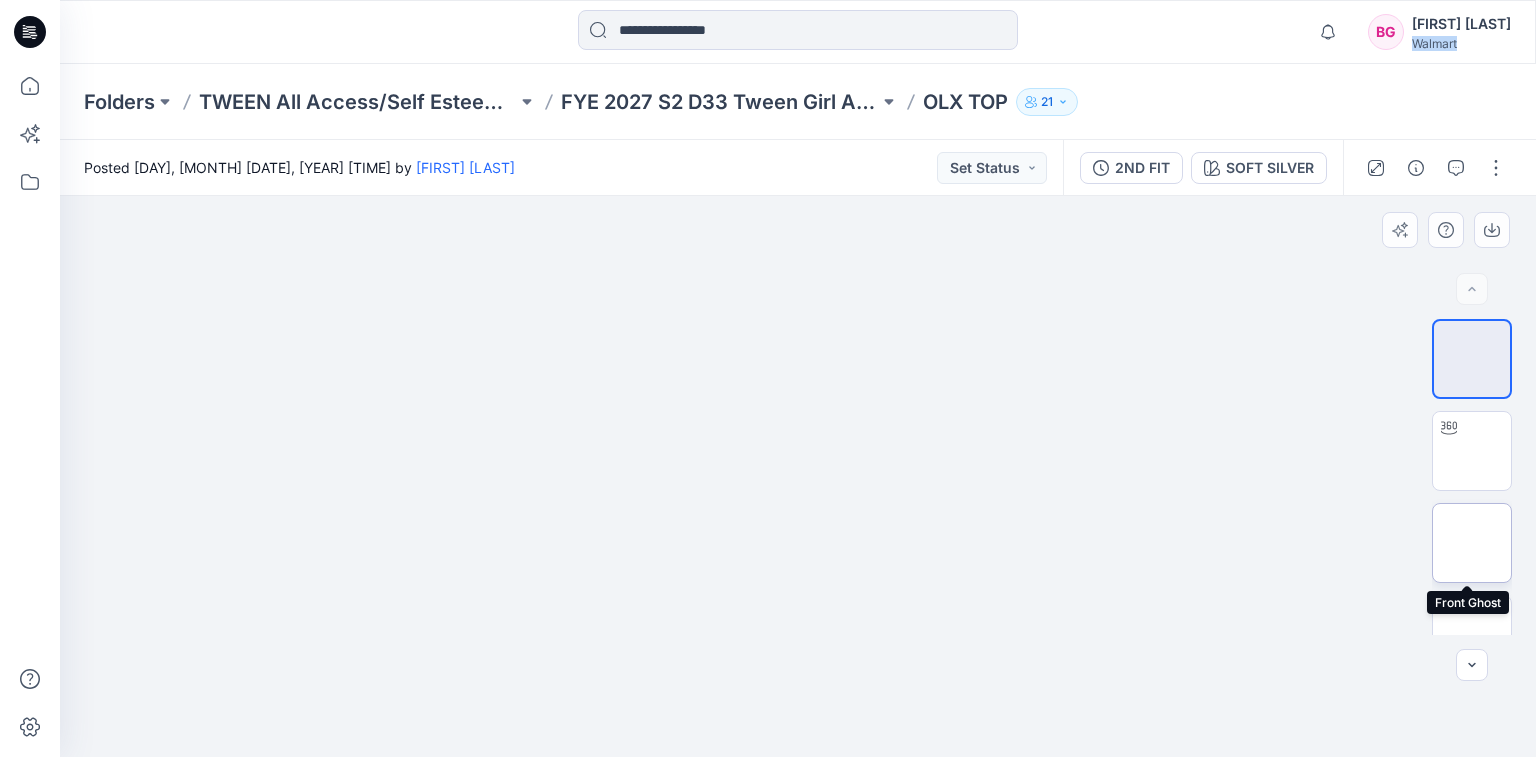drag, startPoint x: 1462, startPoint y: 530, endPoint x: 1477, endPoint y: 538, distance: 17 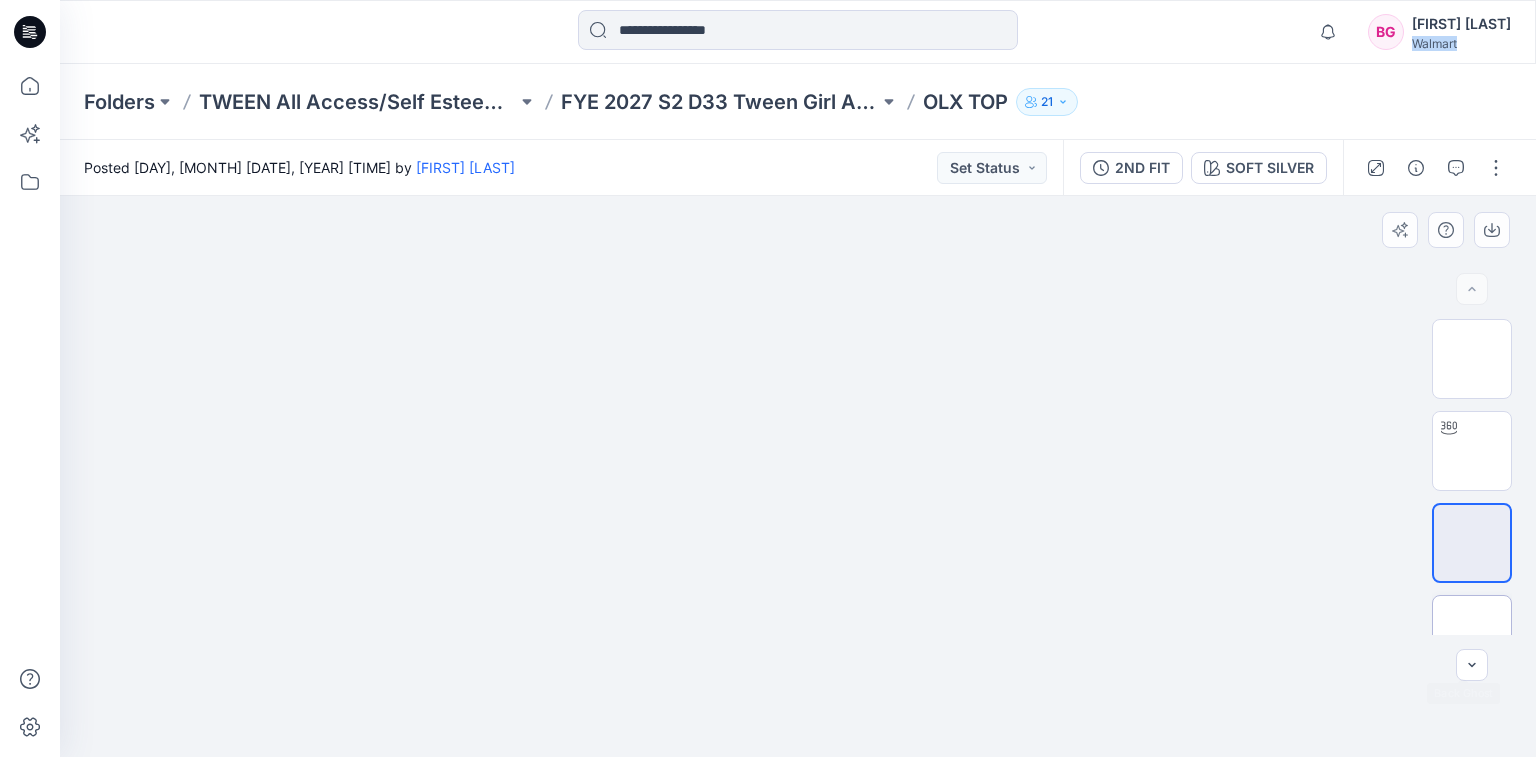 click at bounding box center (1472, 635) 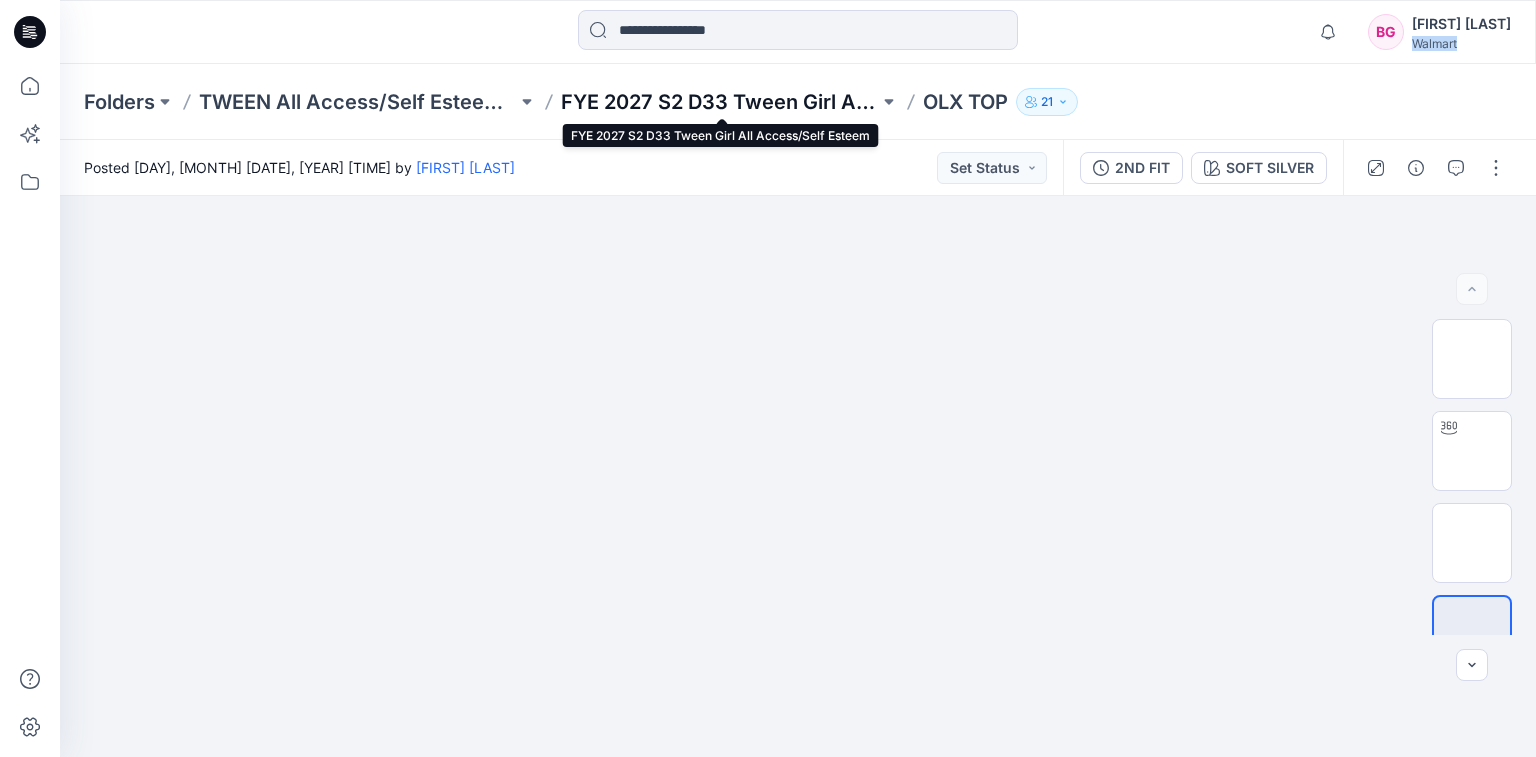 click on "FYE 2027 S2 D33 Tween Girl All Access/Self Esteem" at bounding box center (720, 102) 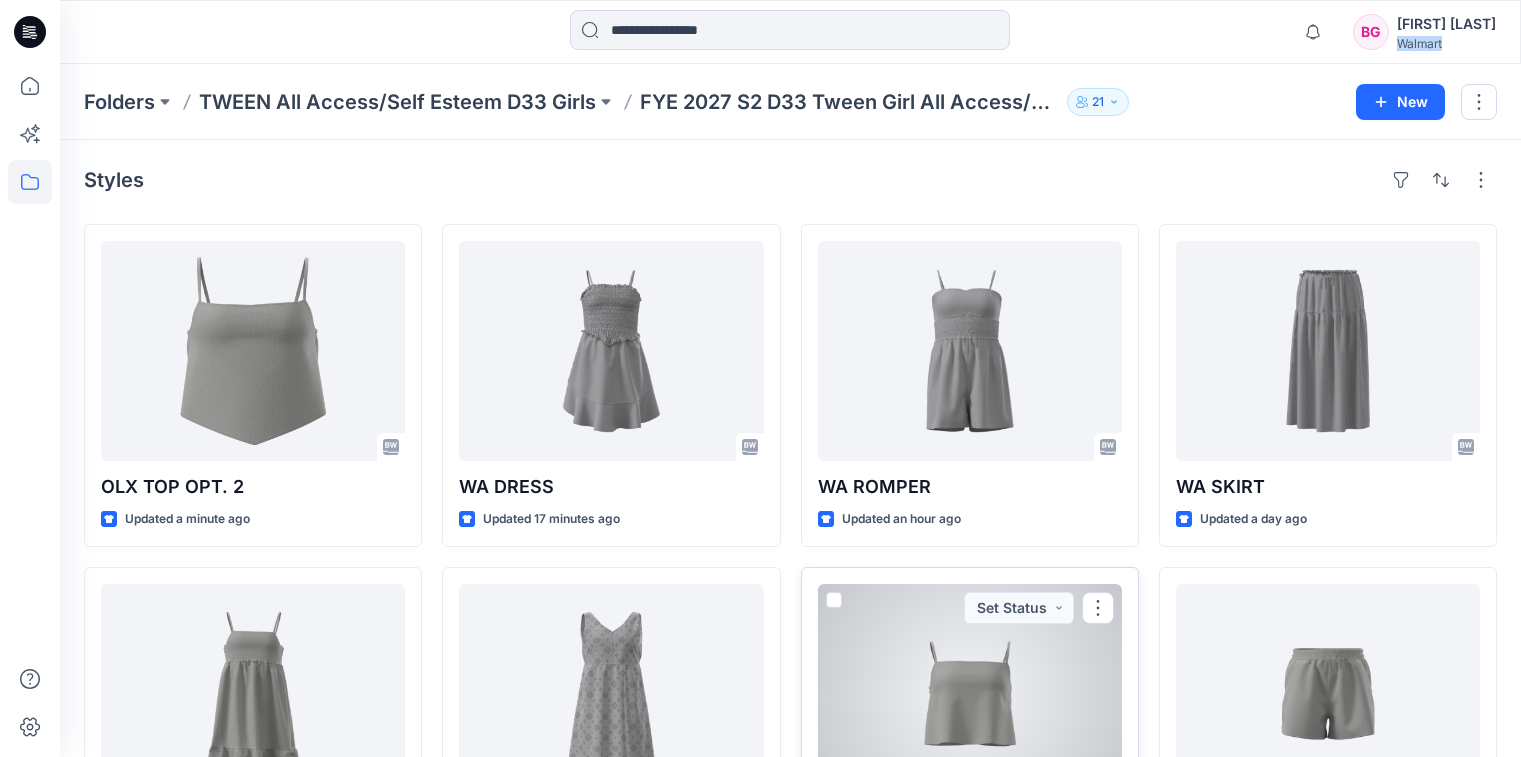 click at bounding box center (970, 694) 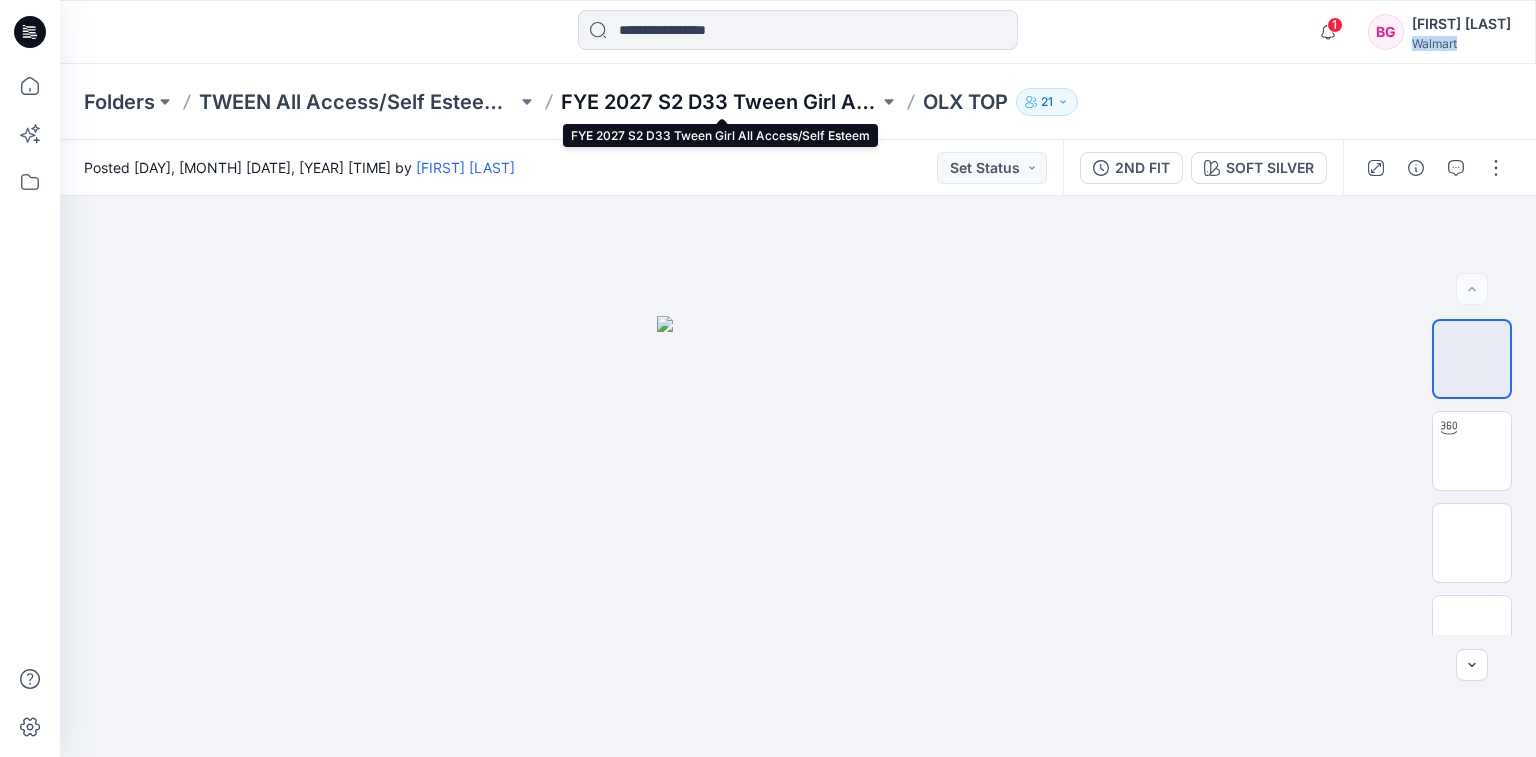 click on "FYE 2027 S2 D33 Tween Girl All Access/Self Esteem" at bounding box center [720, 102] 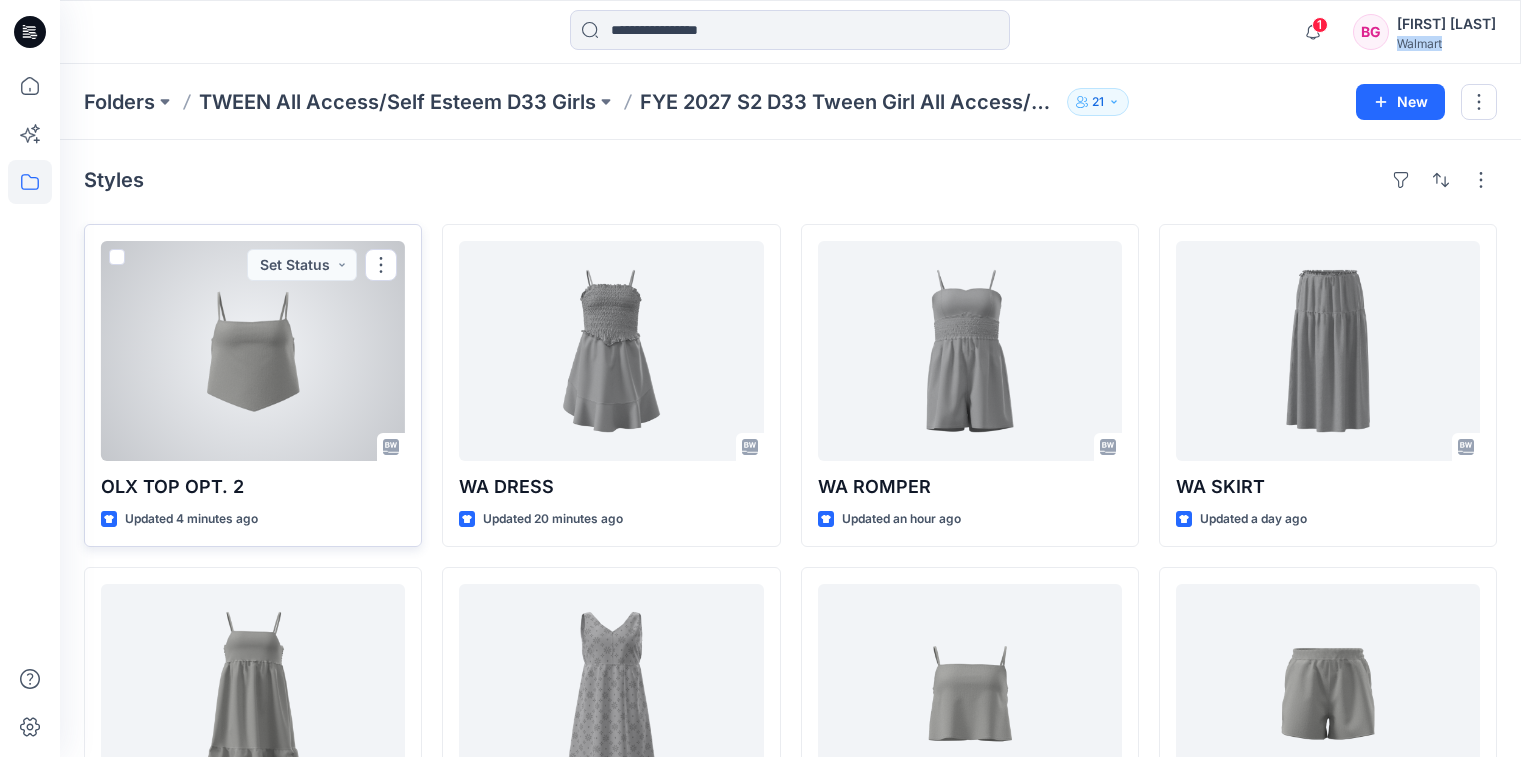 click at bounding box center (253, 351) 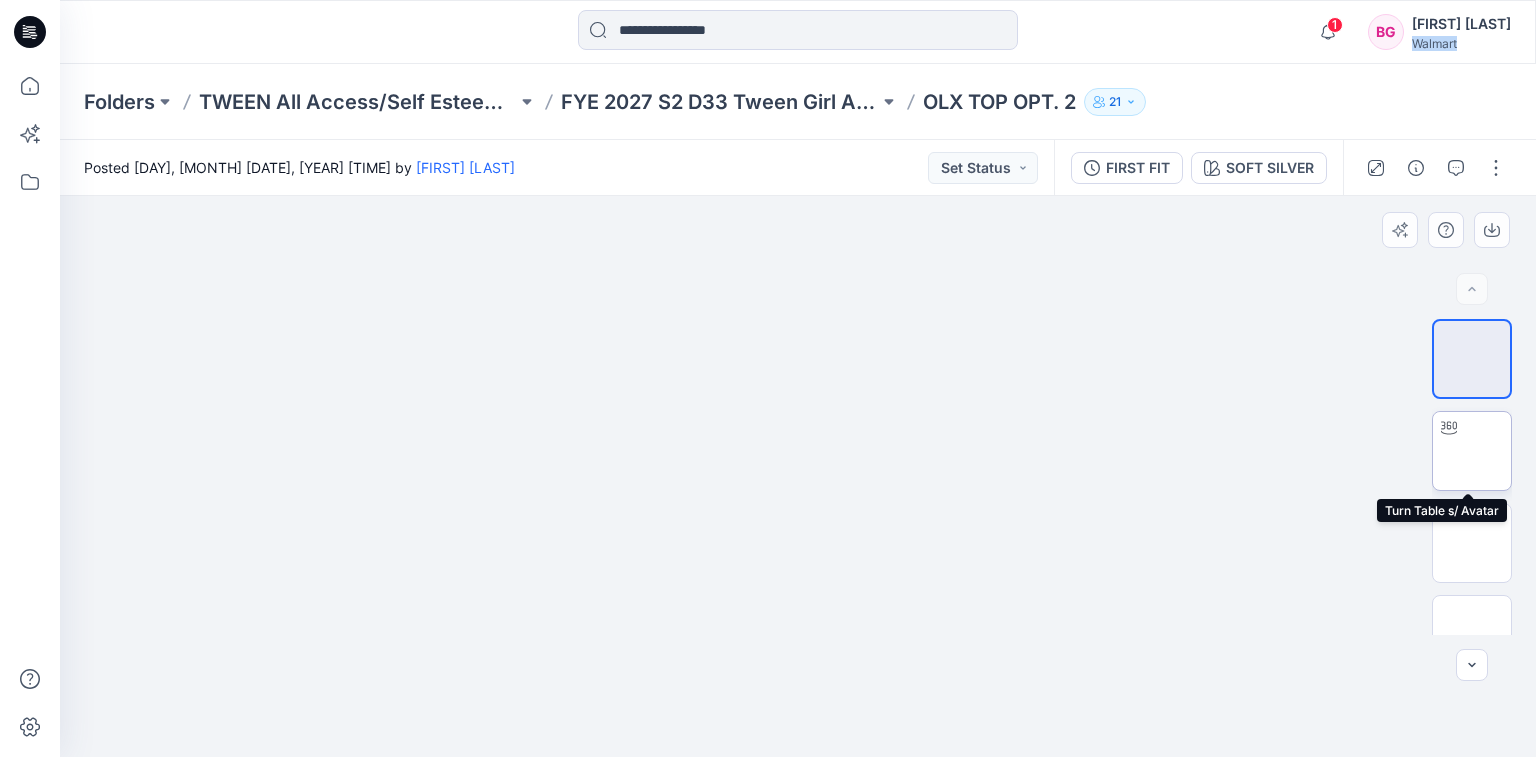 click at bounding box center [1472, 451] 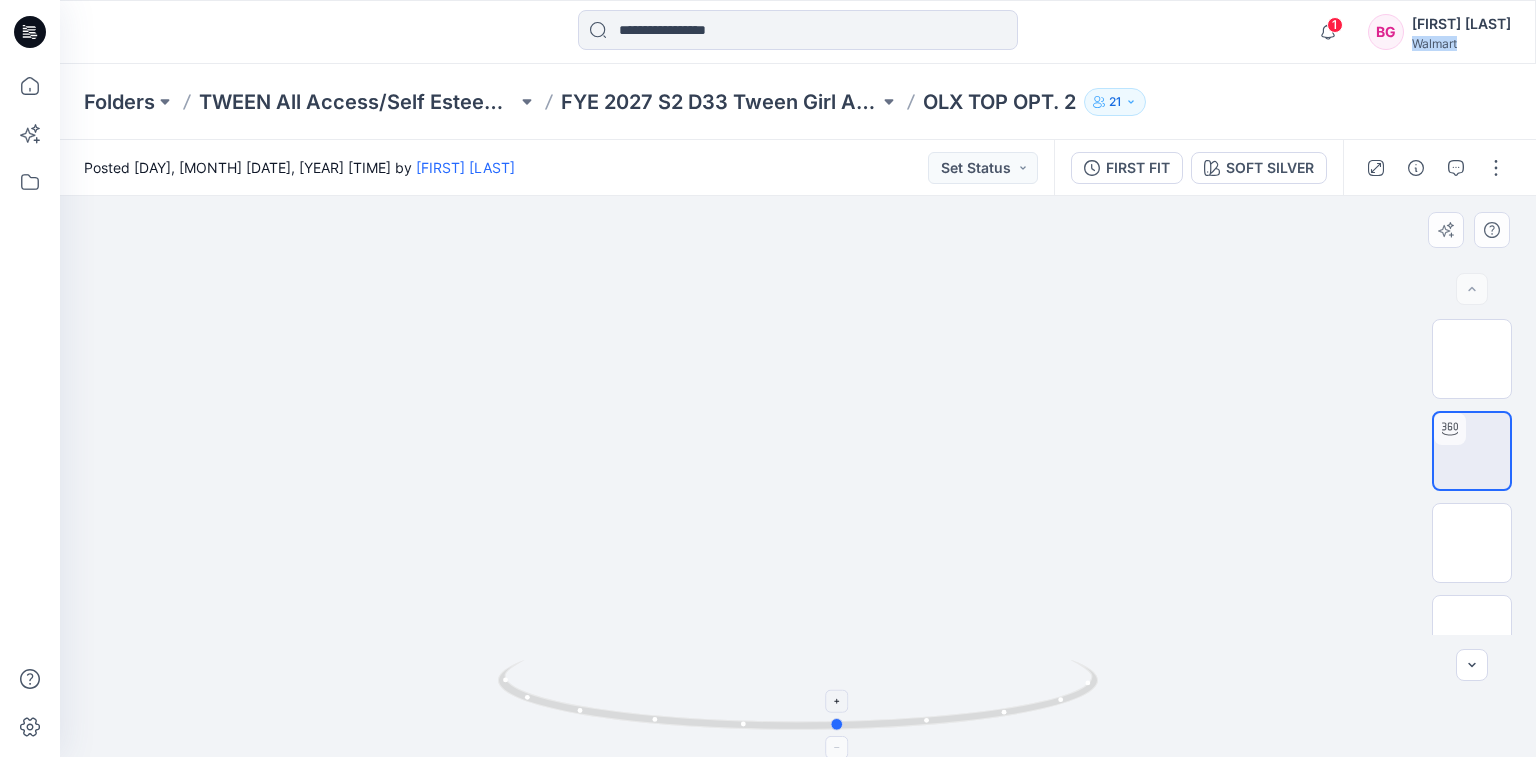drag, startPoint x: 1001, startPoint y: 711, endPoint x: 1065, endPoint y: 683, distance: 69.856995 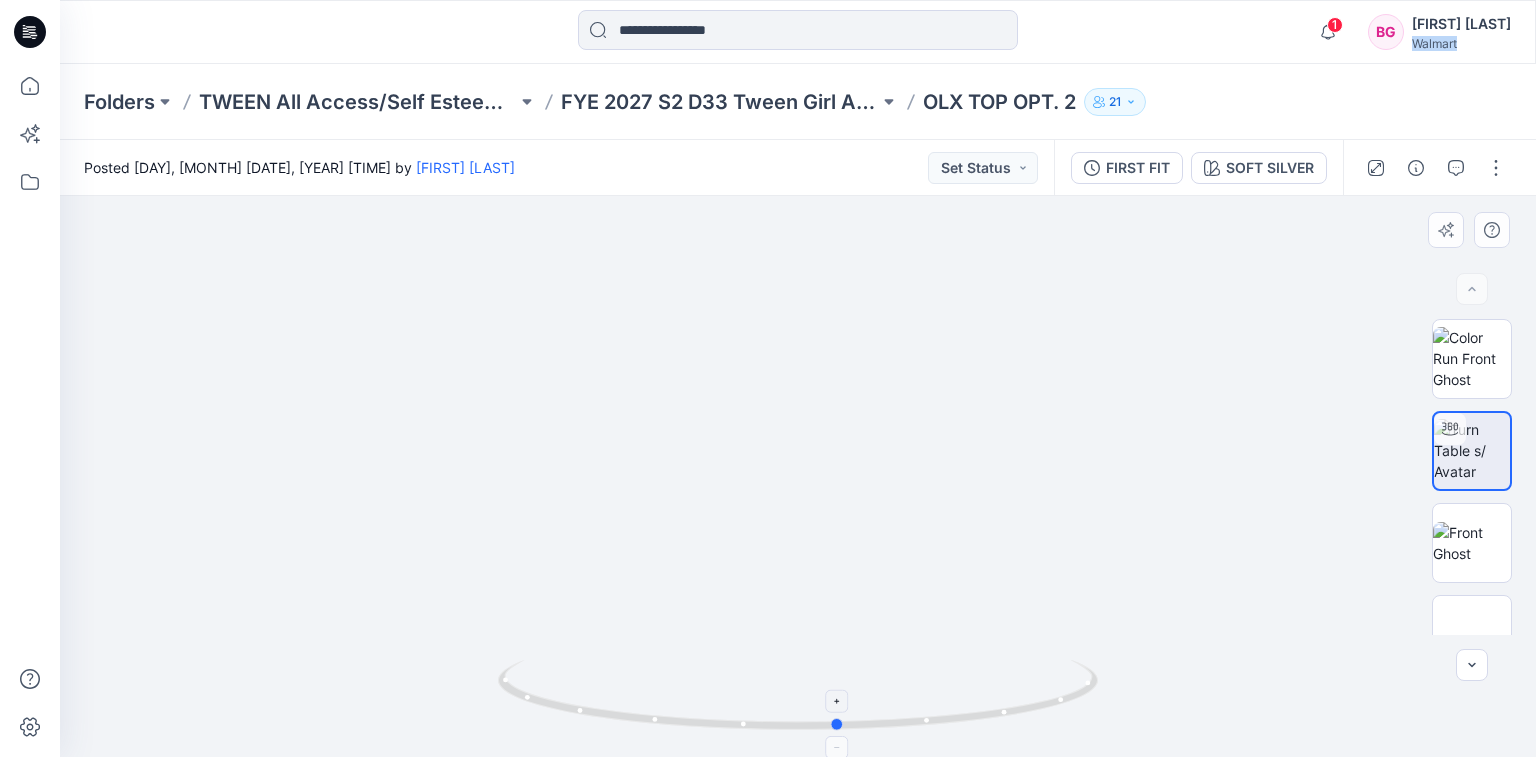 click 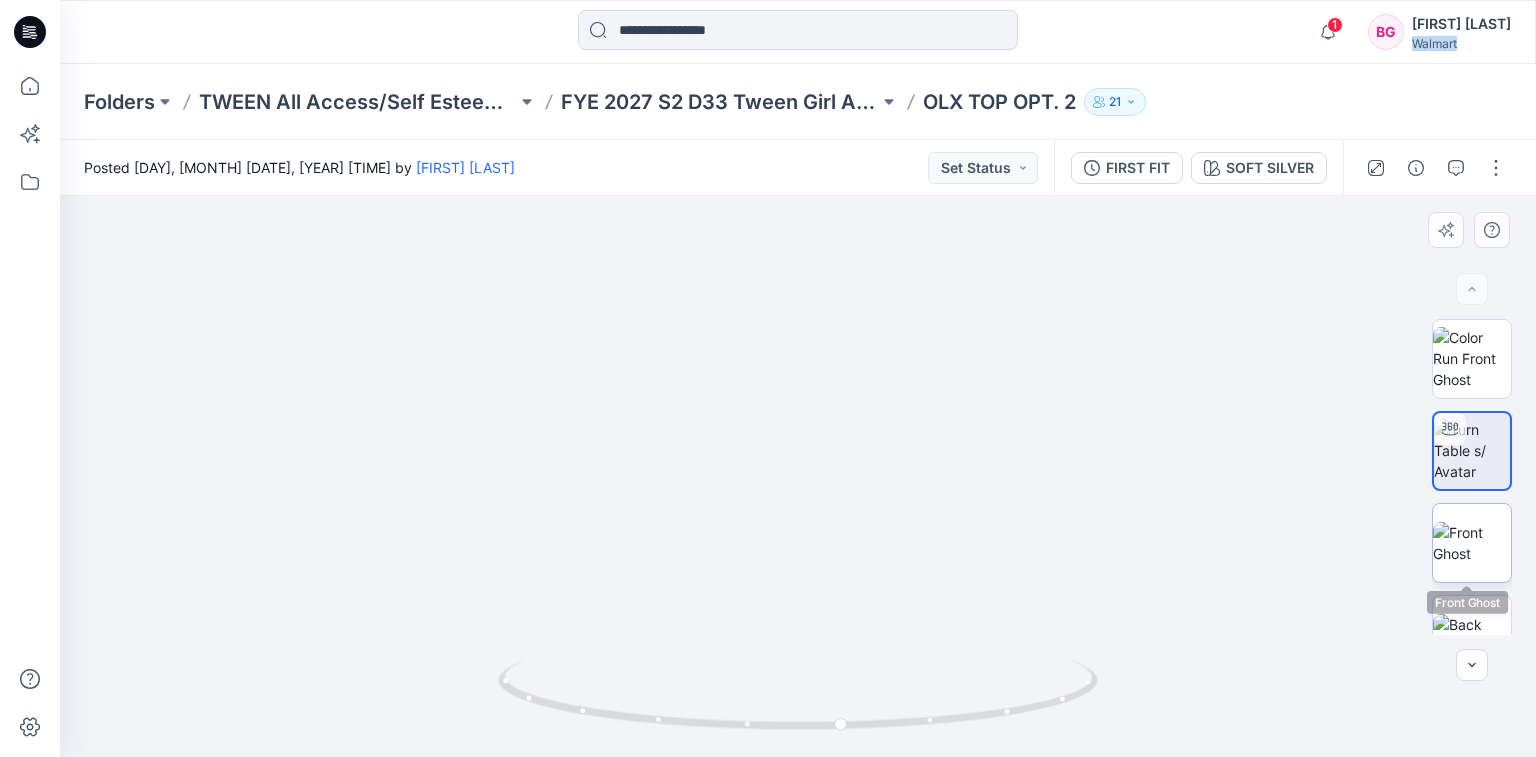 click at bounding box center (1472, 543) 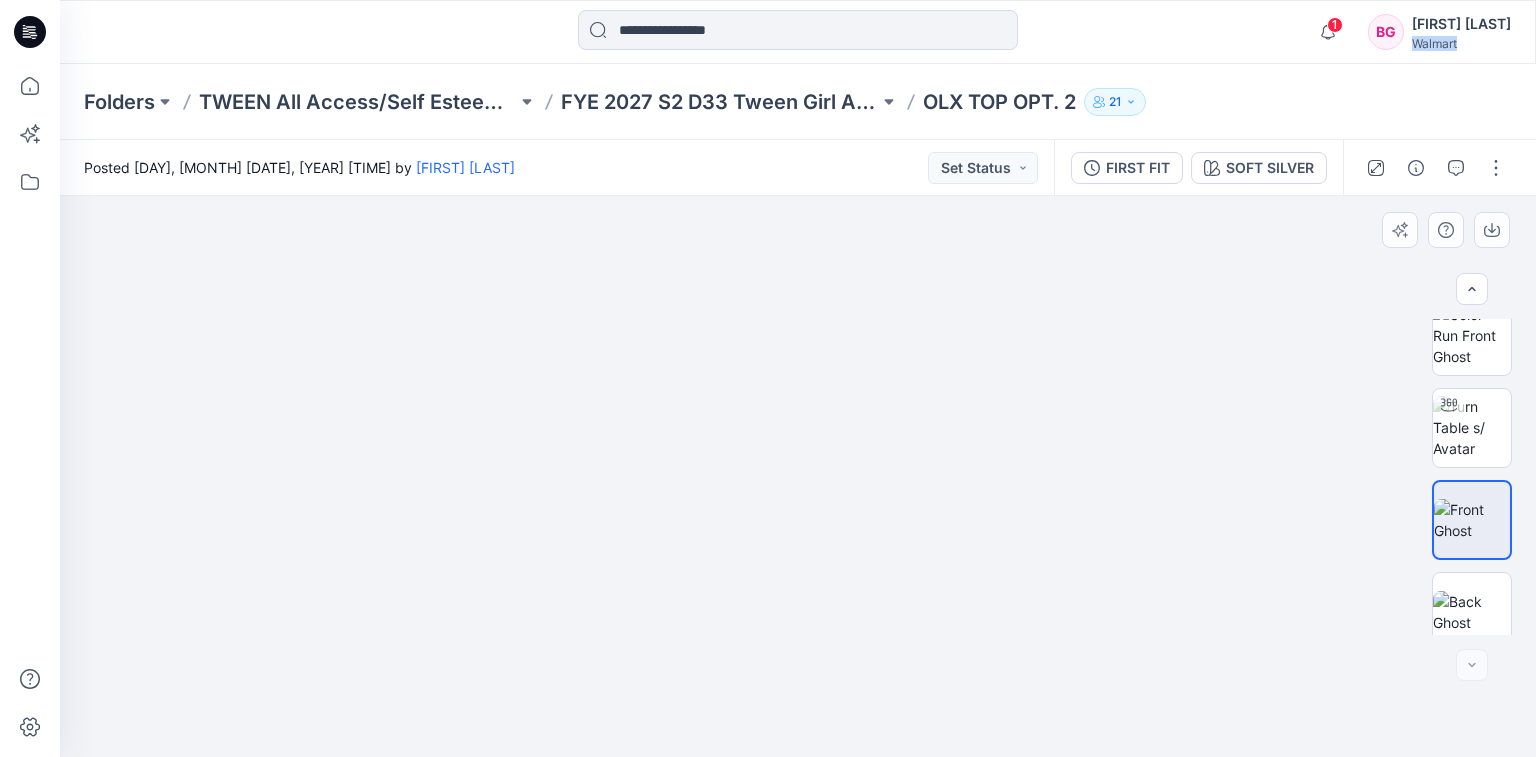 scroll, scrollTop: 40, scrollLeft: 0, axis: vertical 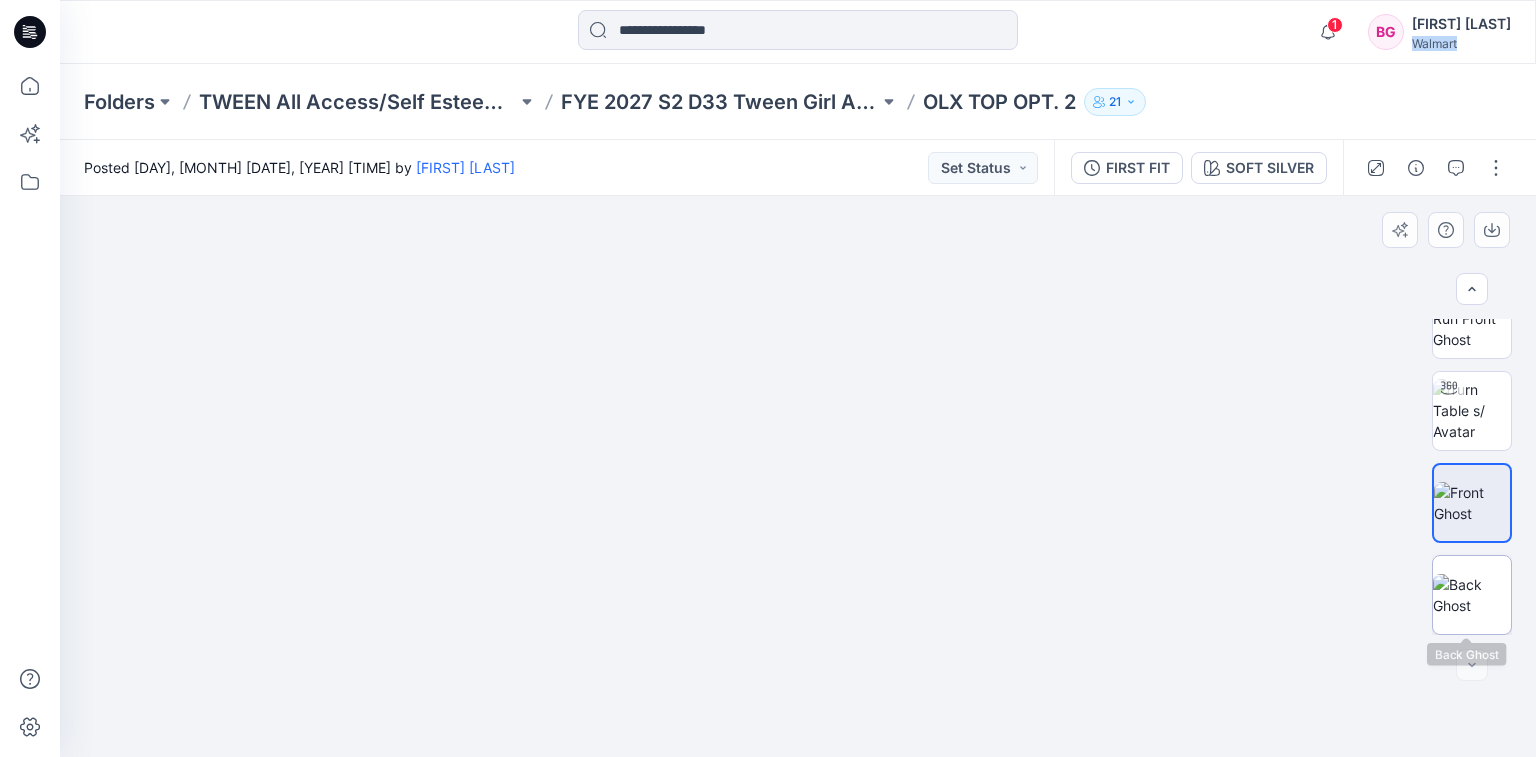 click at bounding box center (1472, 595) 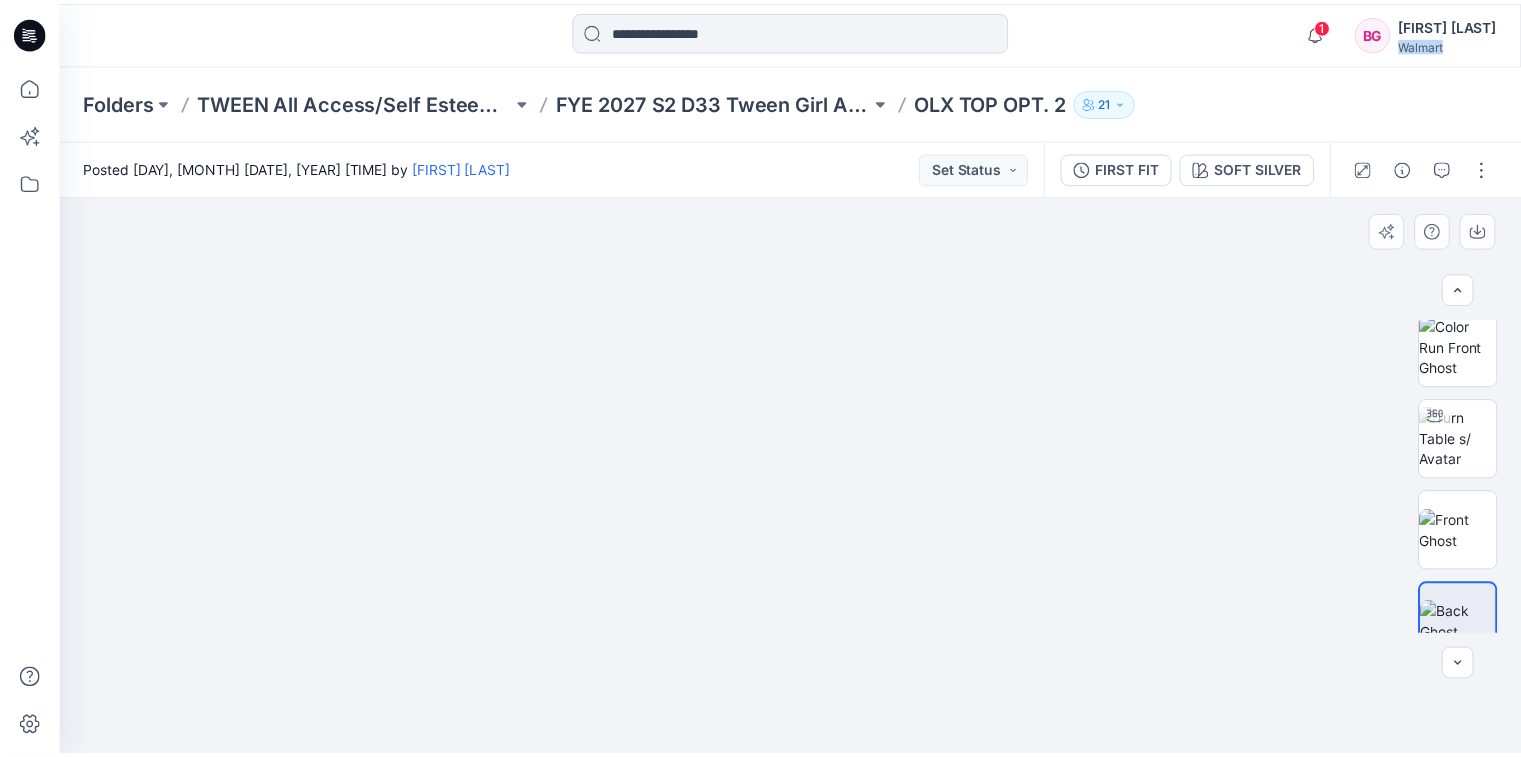 scroll, scrollTop: 0, scrollLeft: 0, axis: both 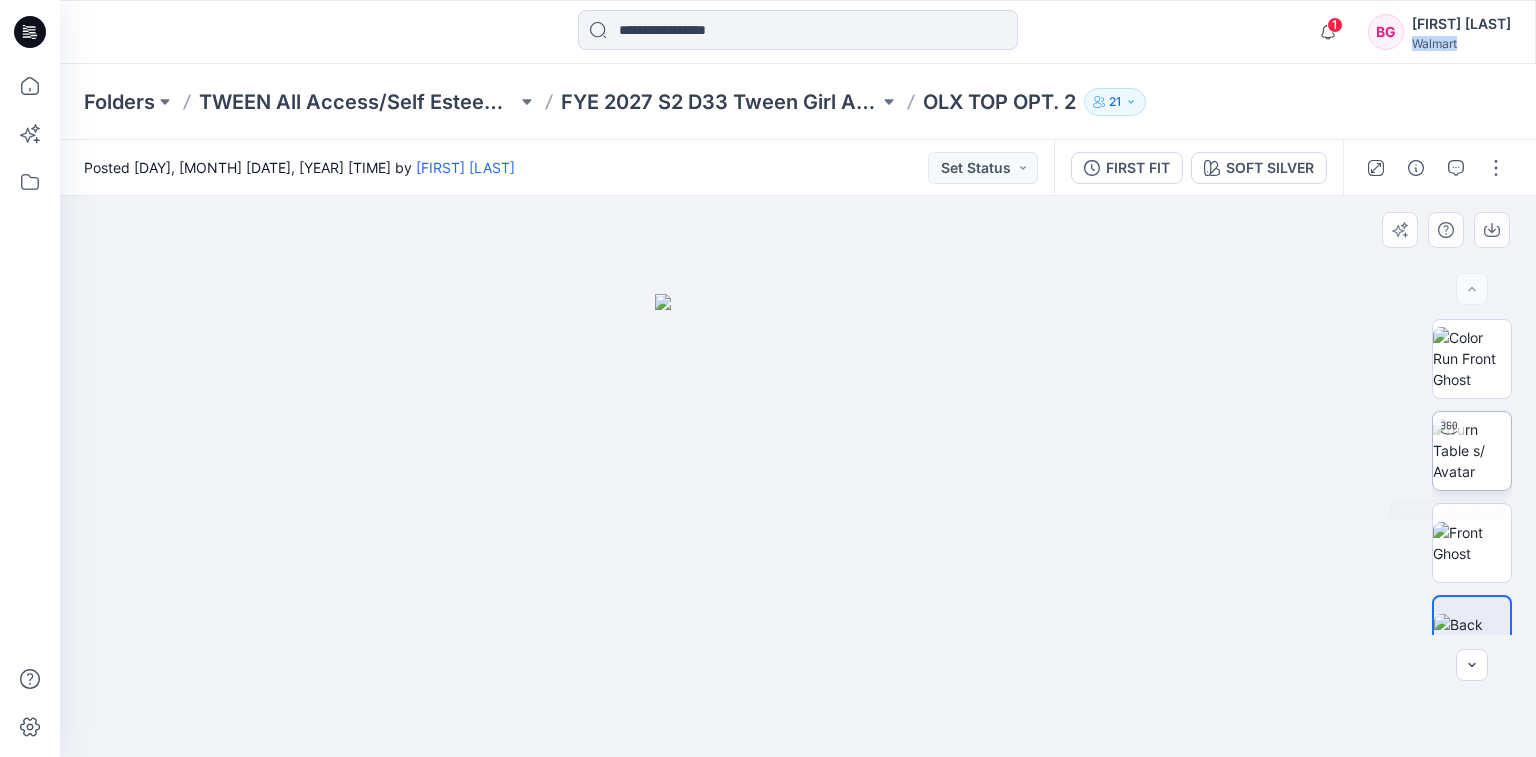 click at bounding box center (1472, 450) 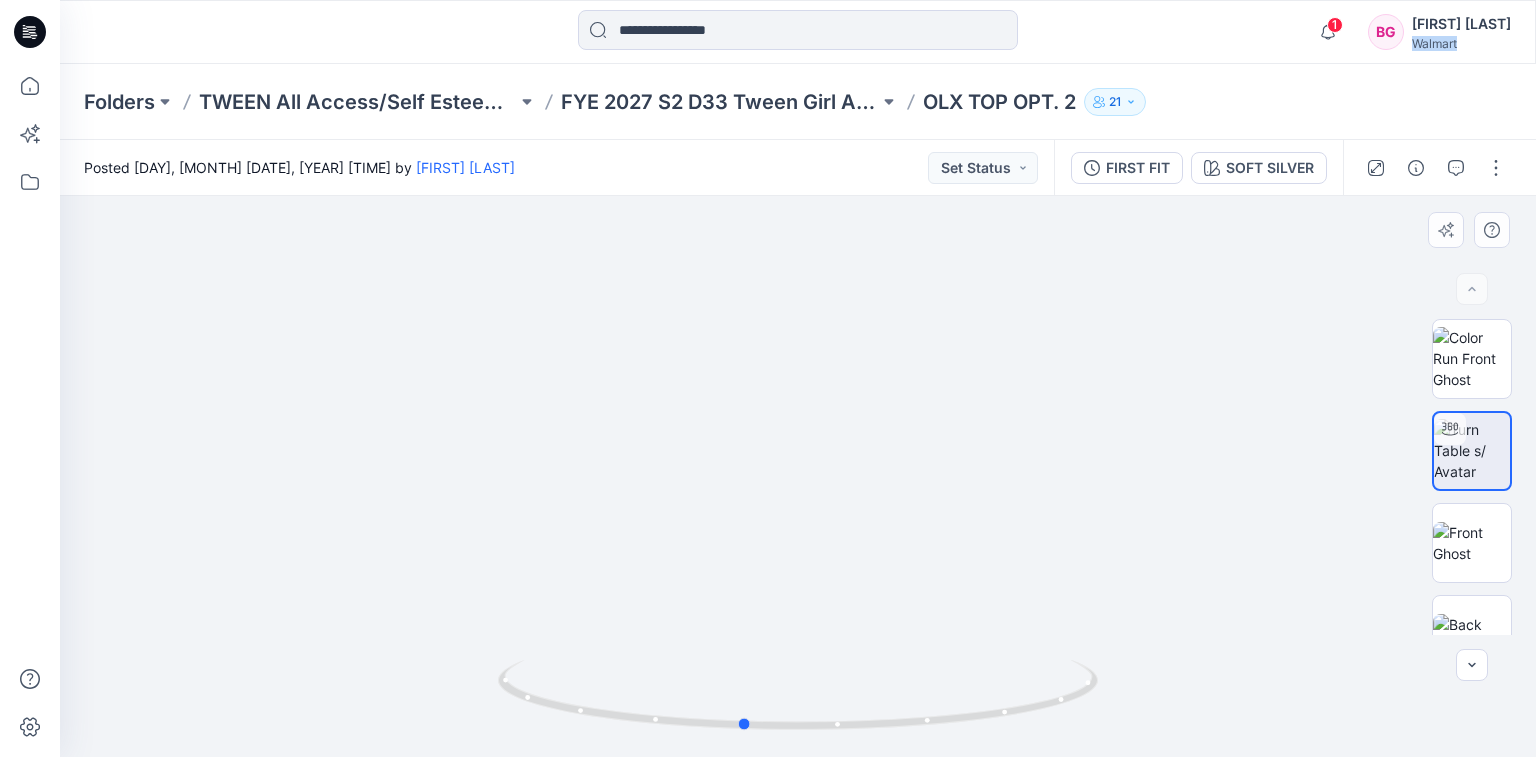 drag, startPoint x: 945, startPoint y: 527, endPoint x: 1133, endPoint y: 604, distance: 203.15758 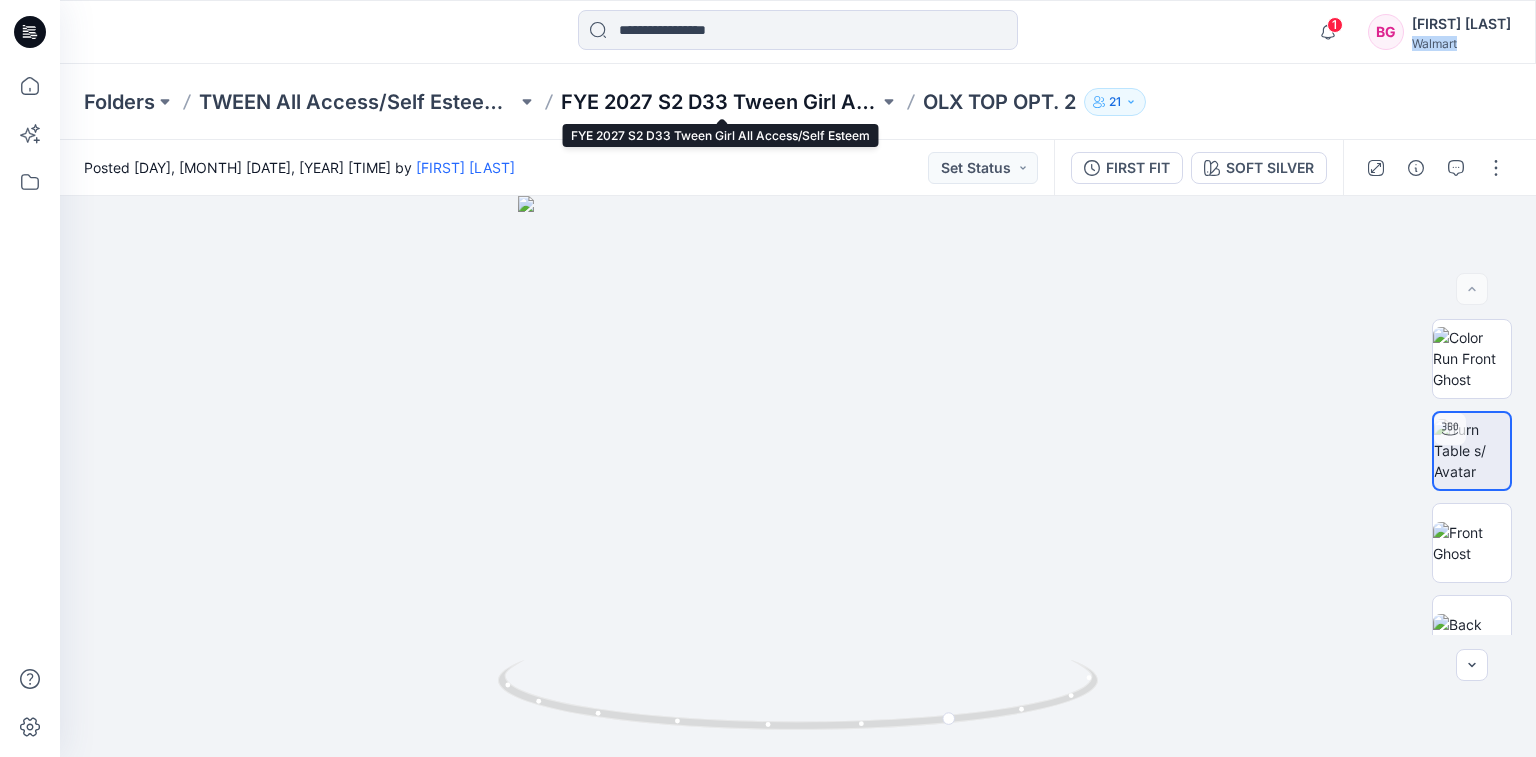 click on "FYE 2027 S2 D33 Tween Girl All Access/Self Esteem" at bounding box center (720, 102) 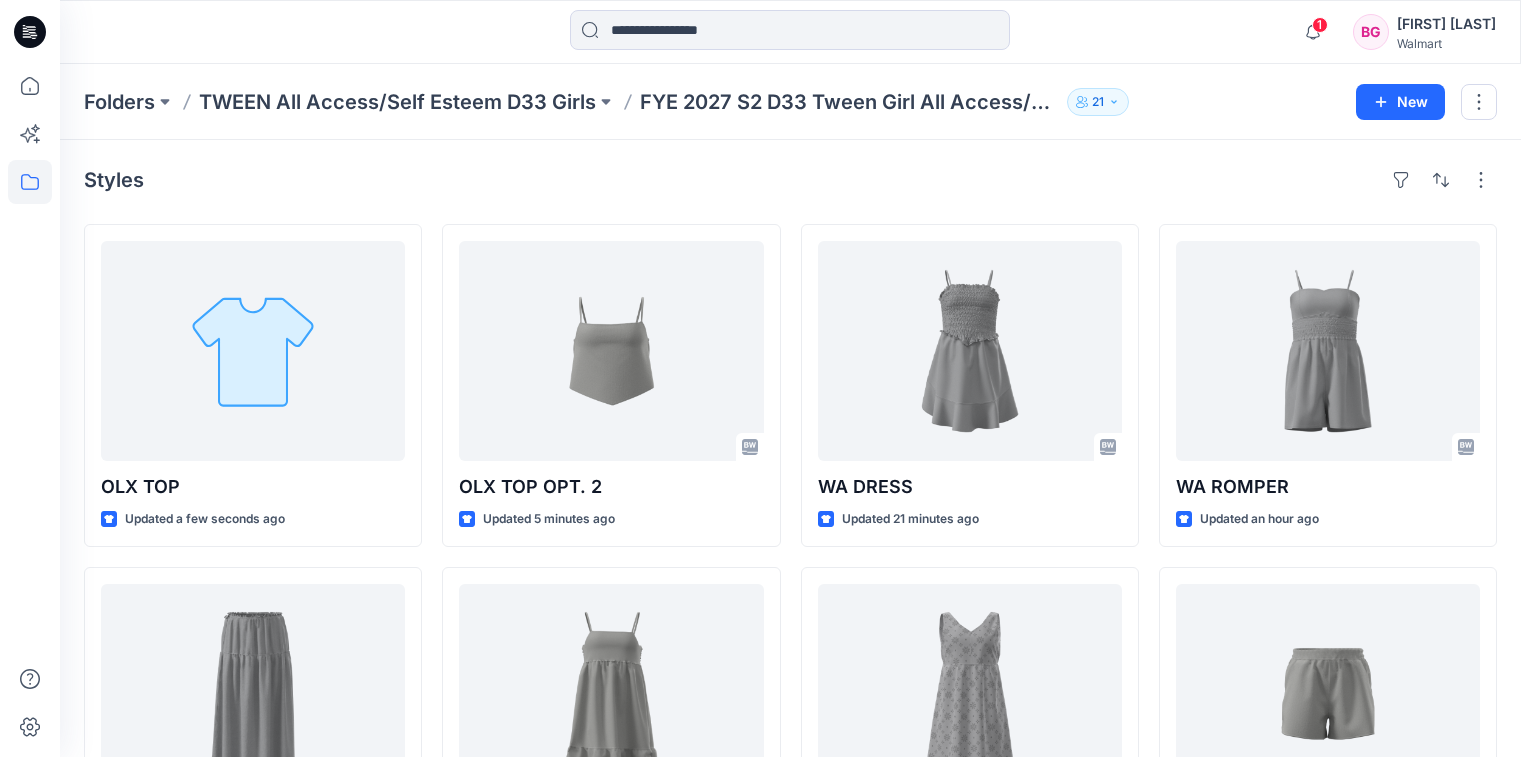 click on "Styles OLX TOP Updated a few seconds ago WA SKIRT Updated a day ago WA MAXI SKIRT Updated 7 days ago OLX TOP OPT. 2 Updated 5 minutes ago WA DRESS 1 Updated a day ago WA DRESS Updated 21 minutes ago WA DRESS 2 Updated a day ago WA ROMPER Updated an hour ago OLX SHORT Updated 7 days ago" at bounding box center [790, 698] 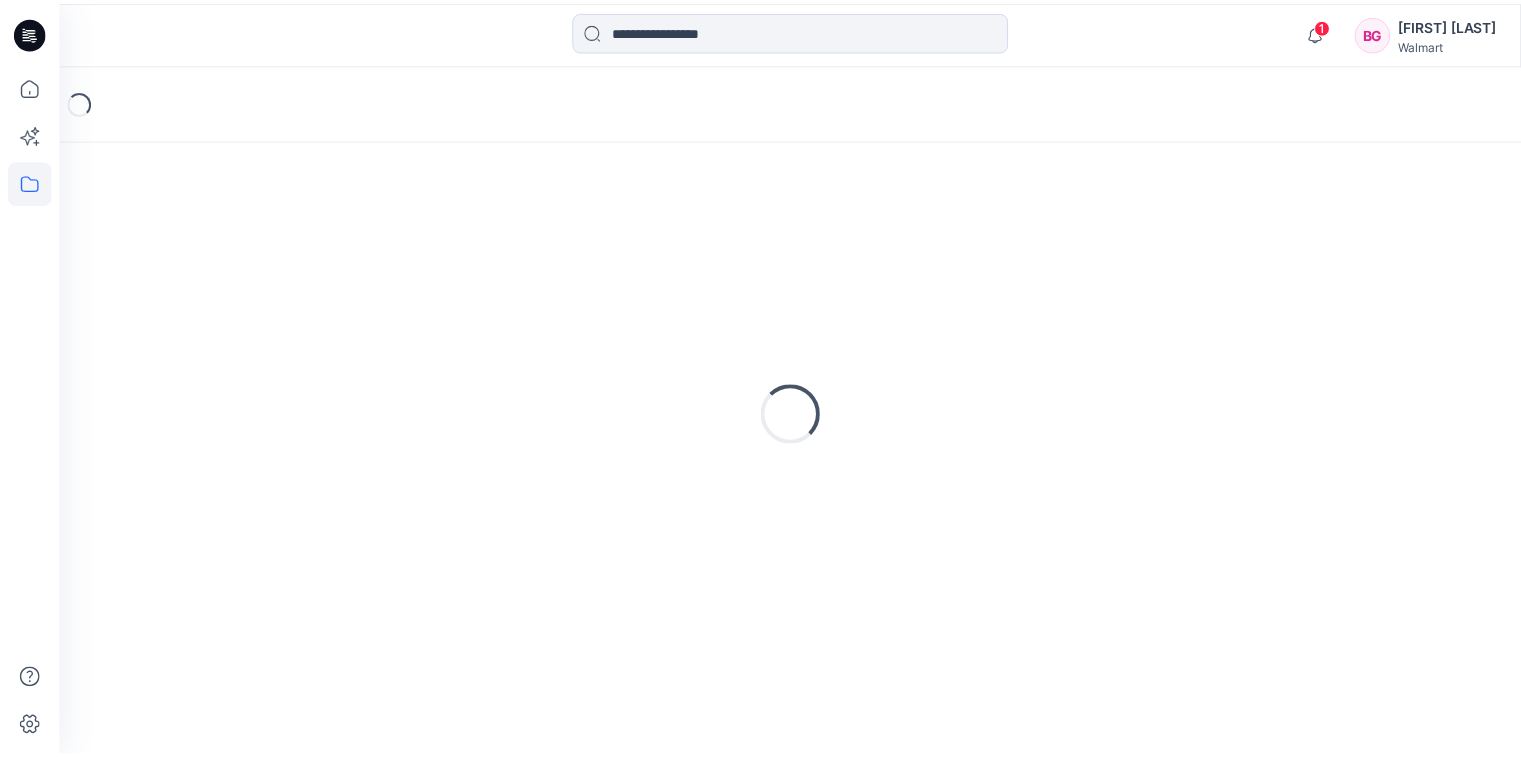 scroll, scrollTop: 0, scrollLeft: 0, axis: both 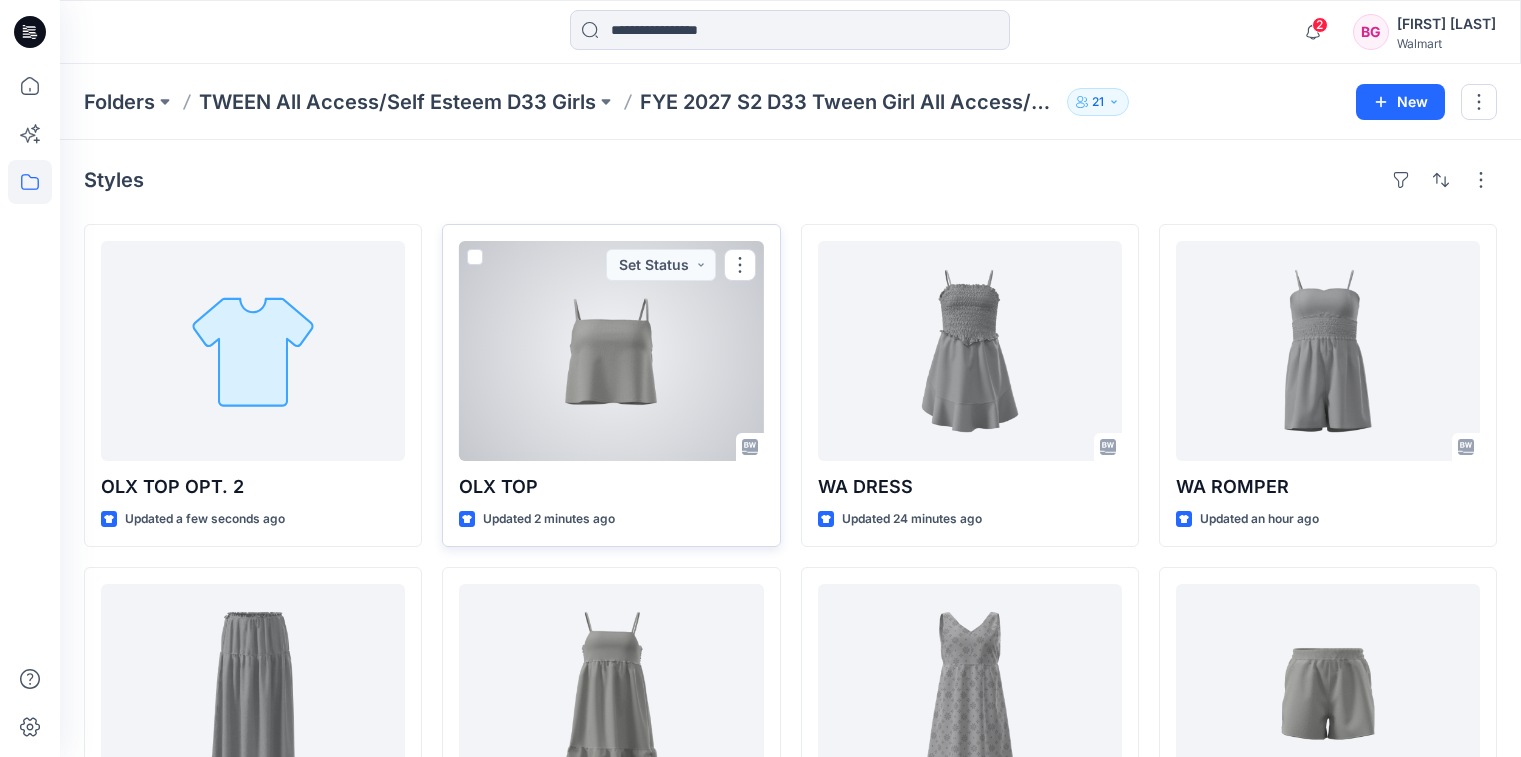 drag, startPoint x: 589, startPoint y: 482, endPoint x: 601, endPoint y: 479, distance: 12.369317 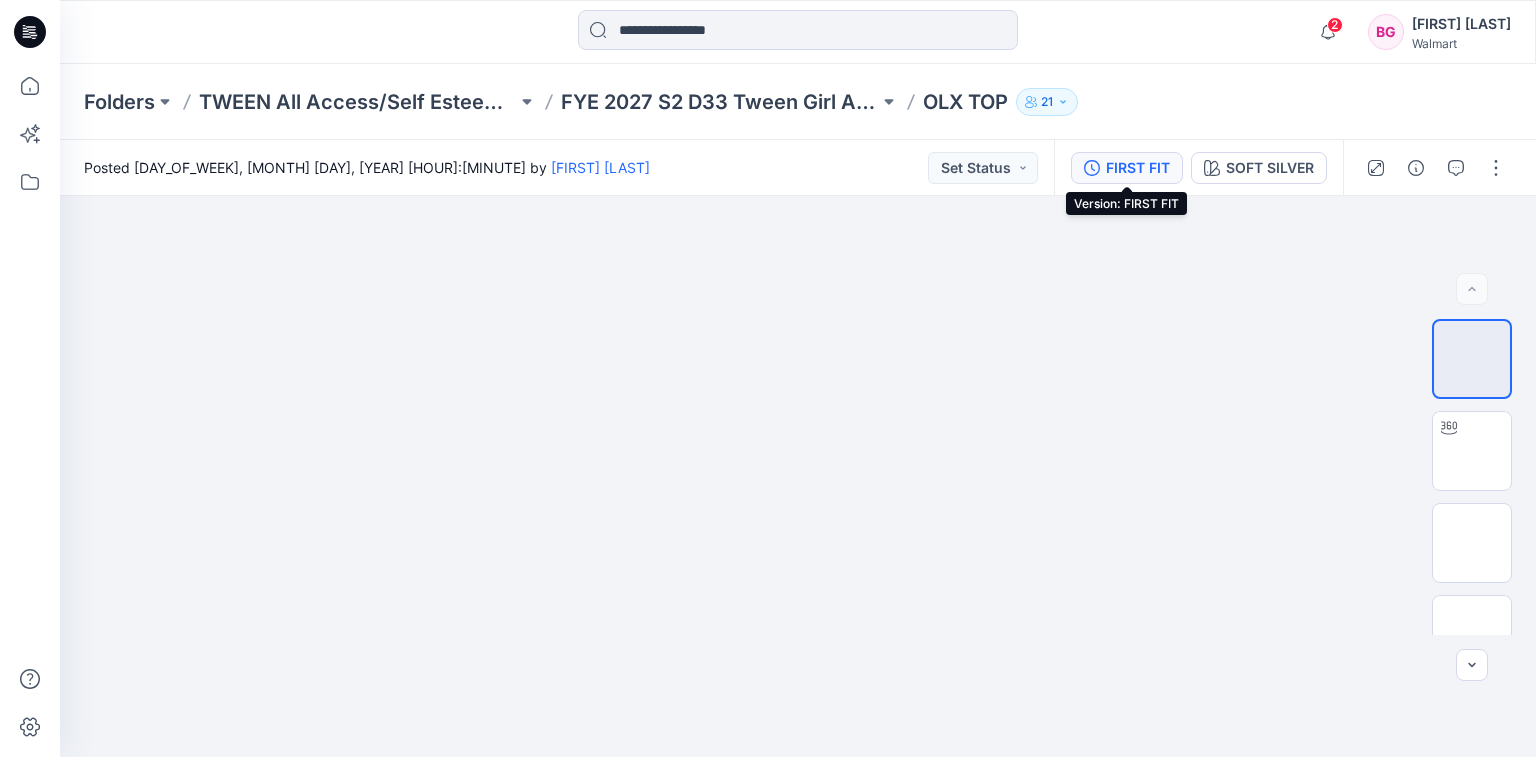 click on "FIRST FIT" at bounding box center (1138, 168) 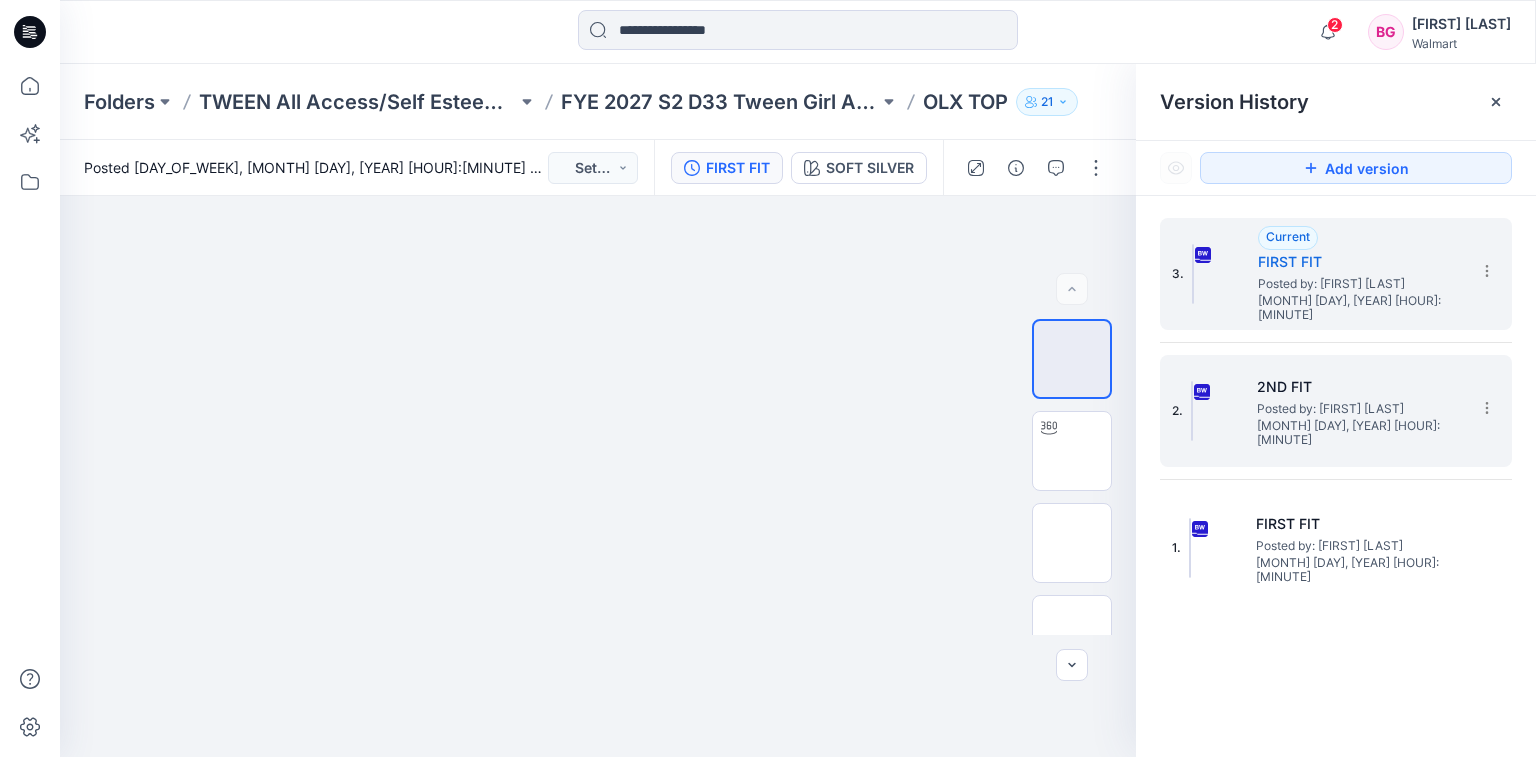 click on "2ND FIT" at bounding box center (1357, 387) 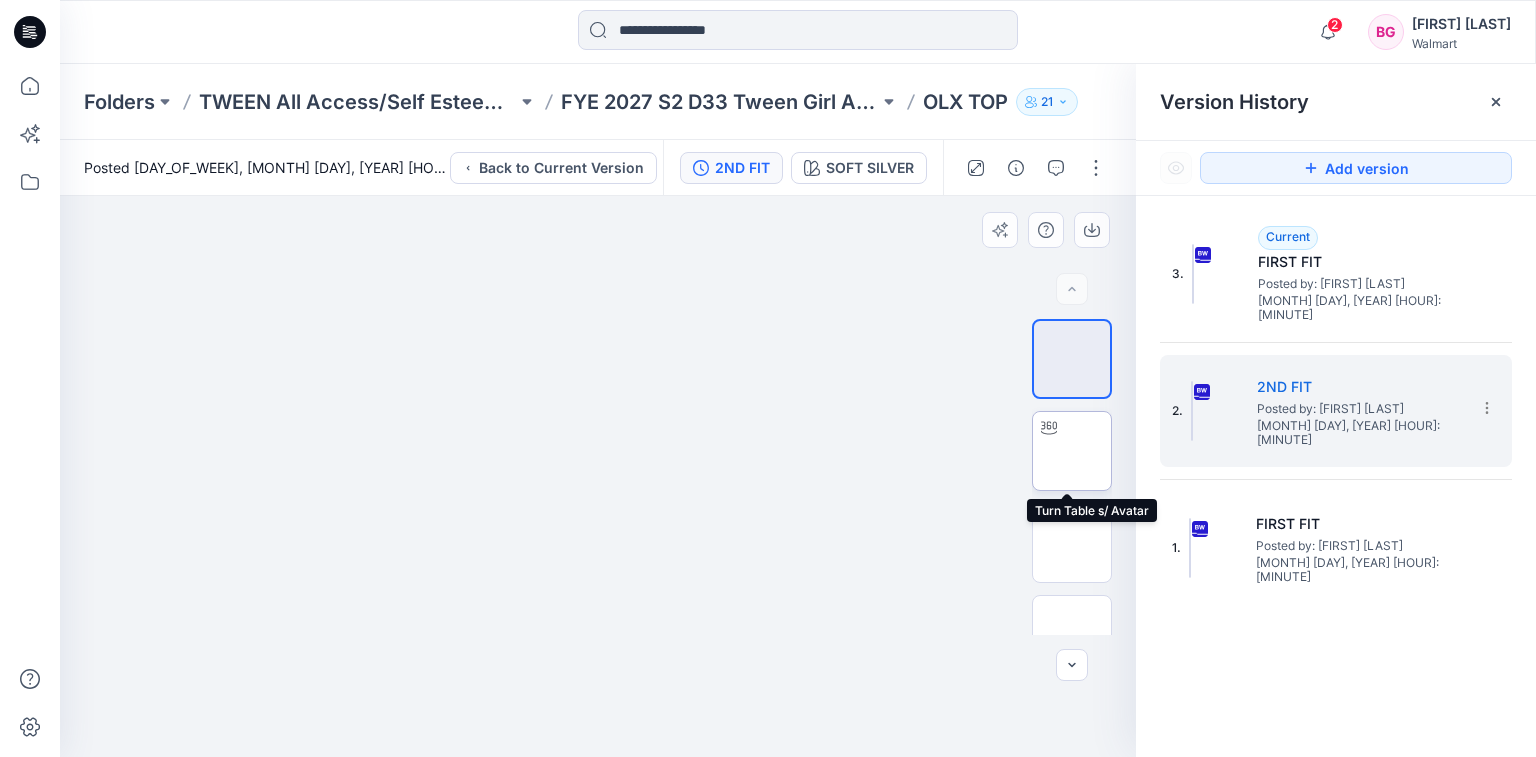 click at bounding box center [1072, 451] 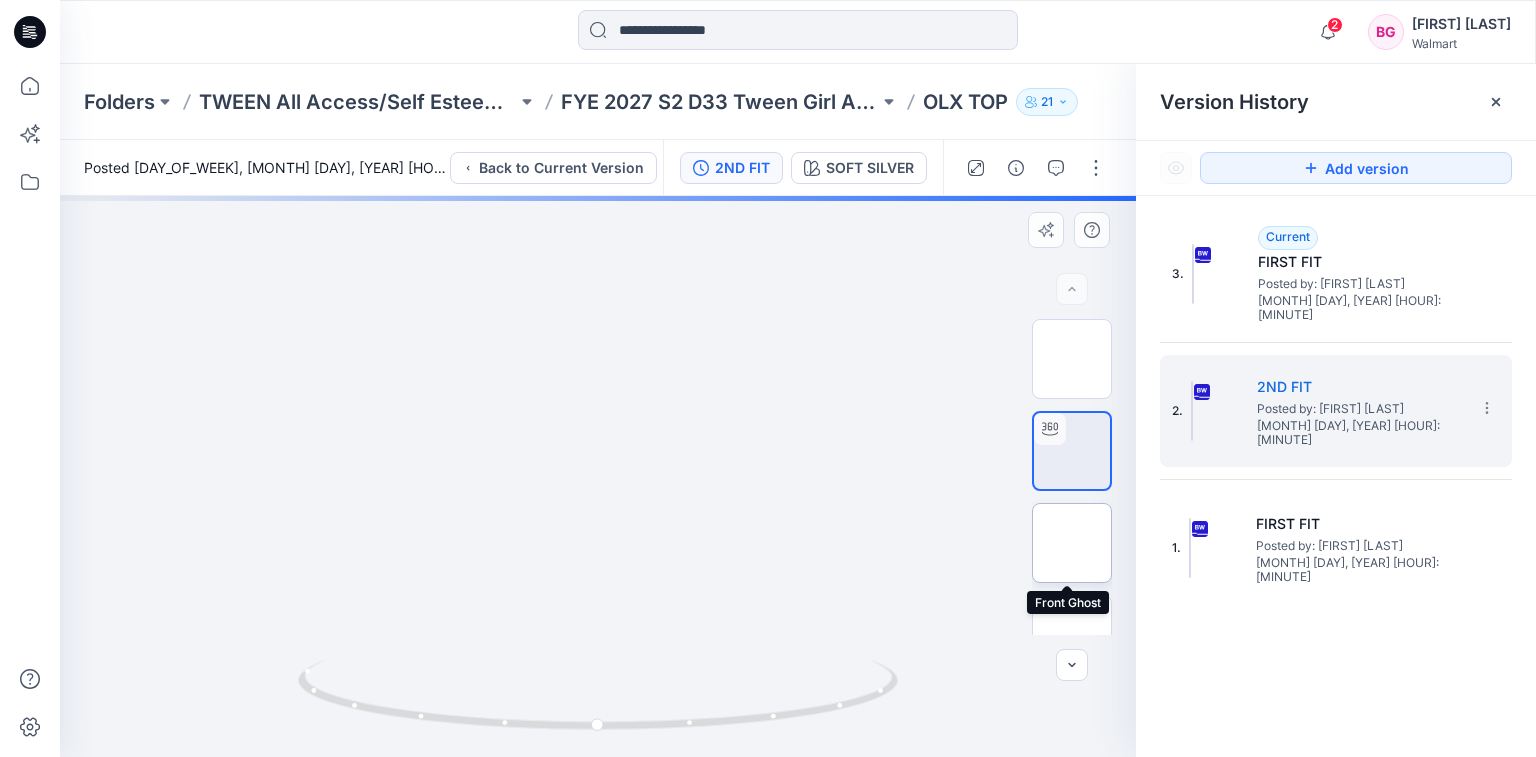 click at bounding box center (1072, 543) 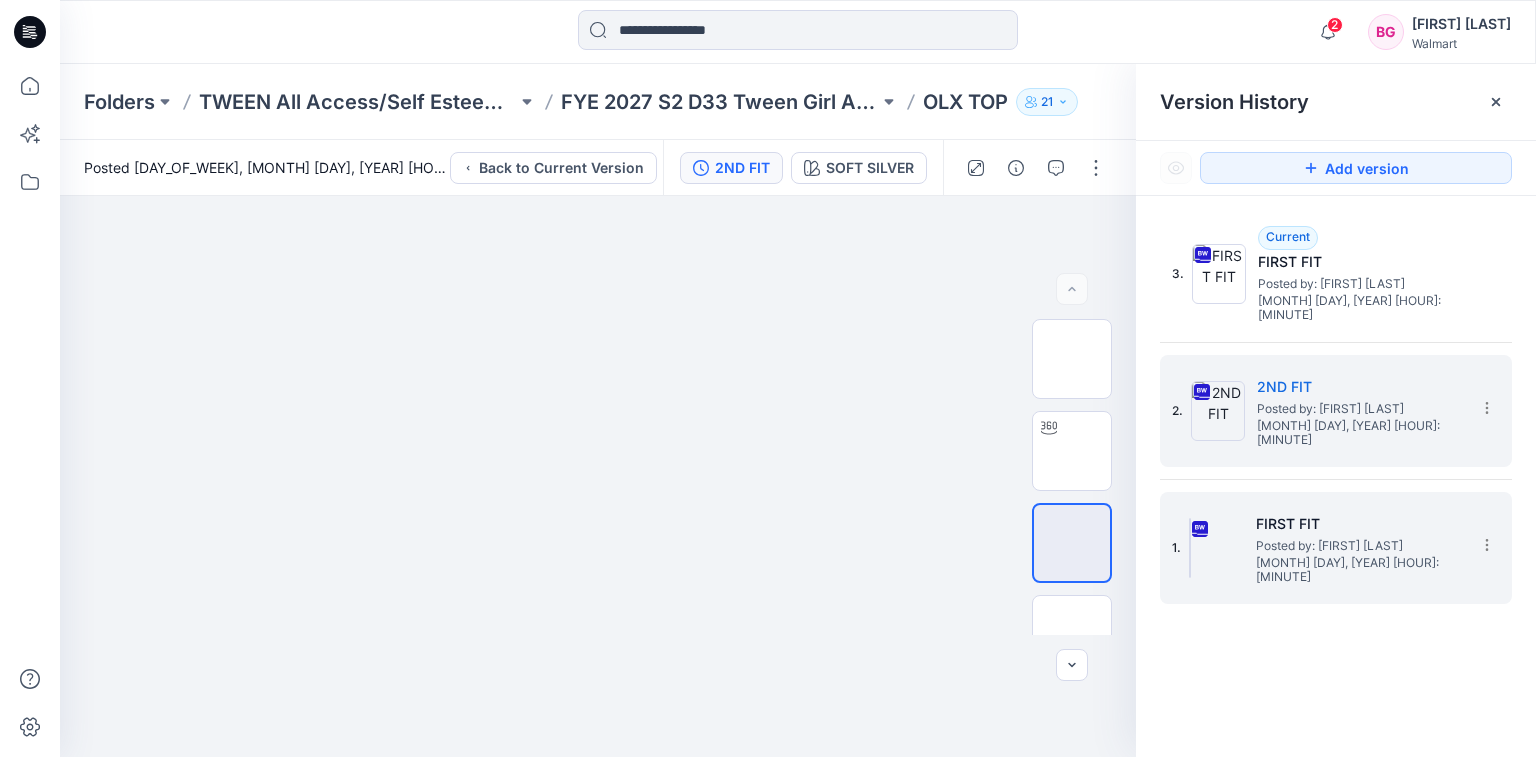 click on "FIRST FIT" at bounding box center (1356, 524) 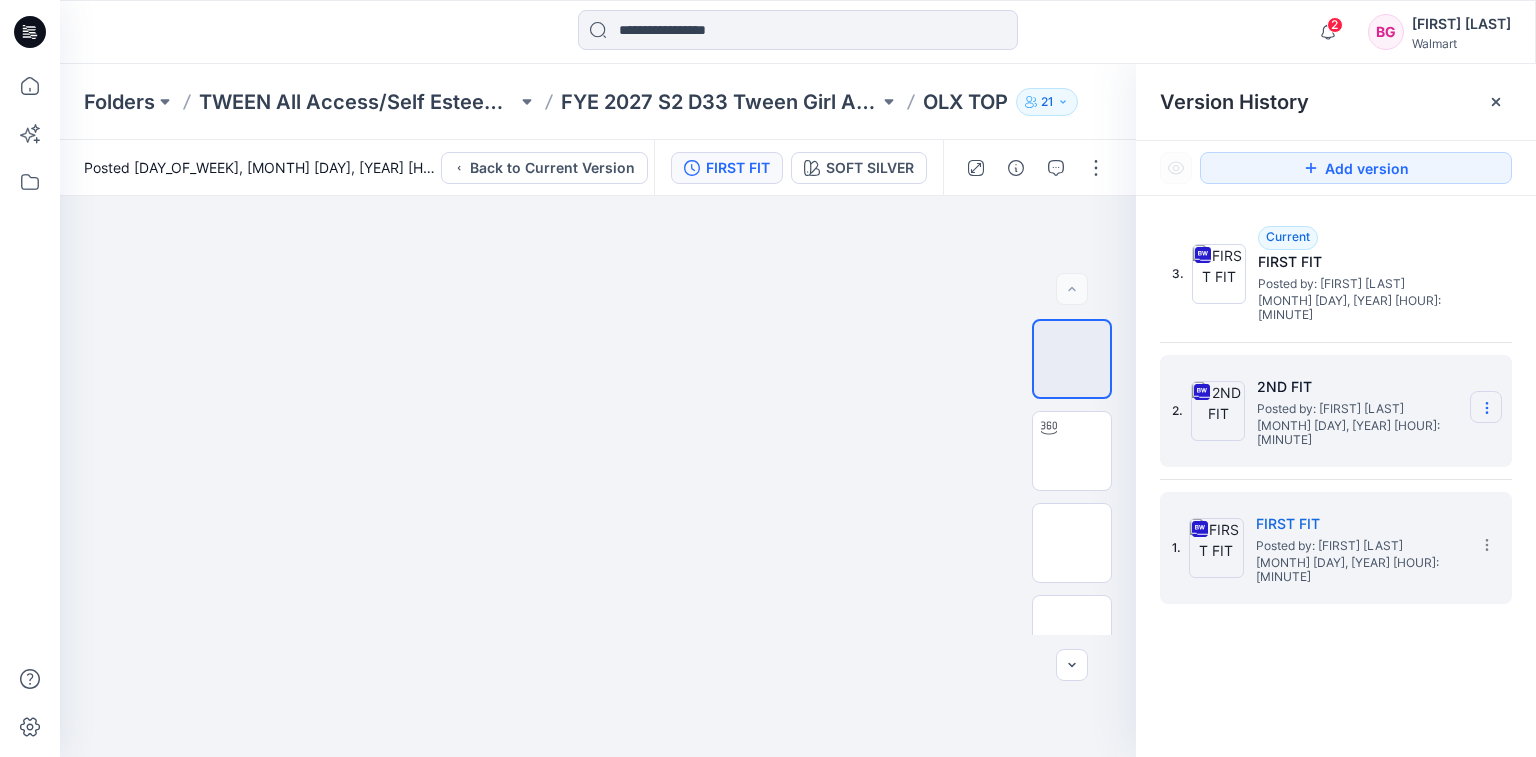 click 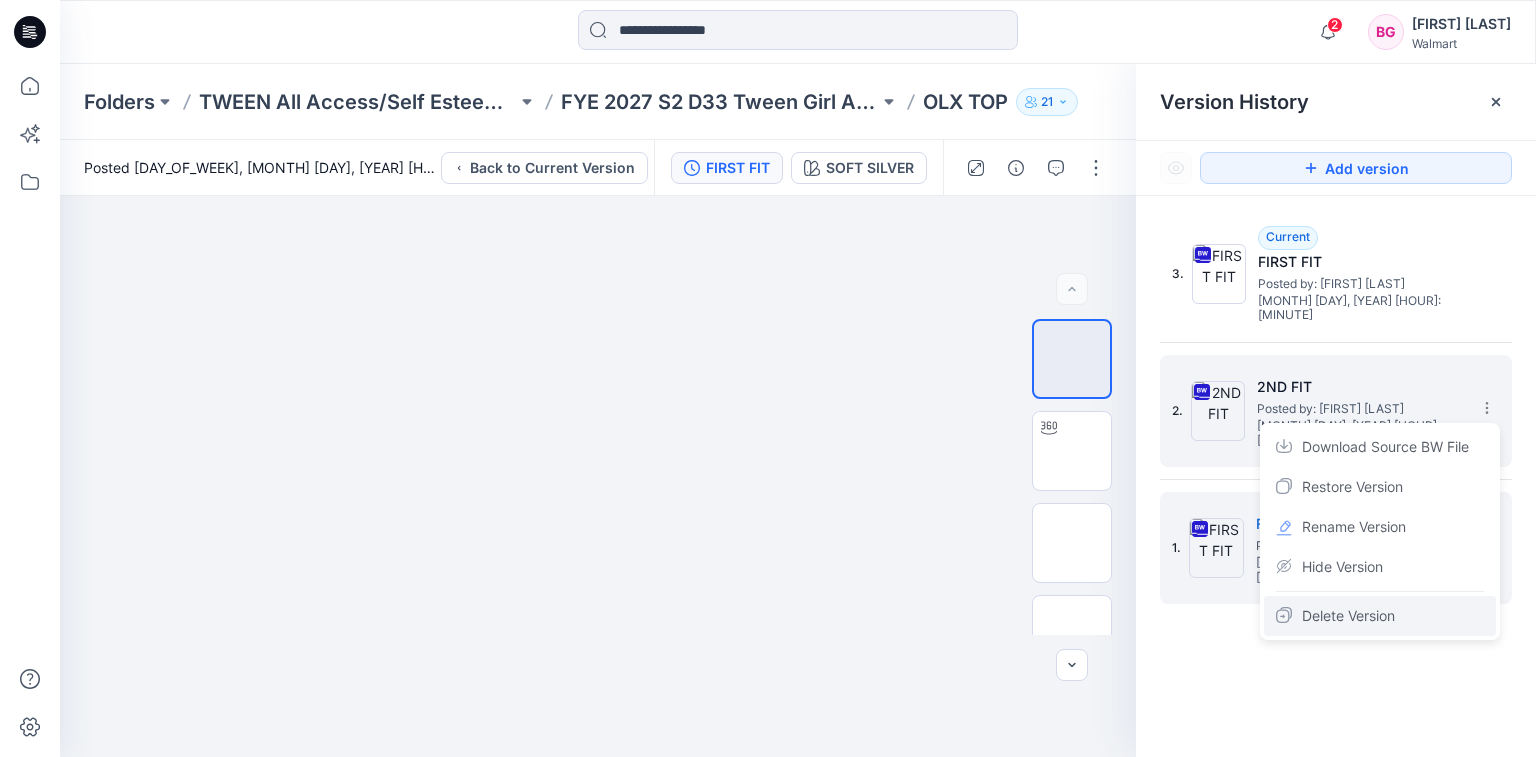 click on "Delete Version" at bounding box center [1348, 616] 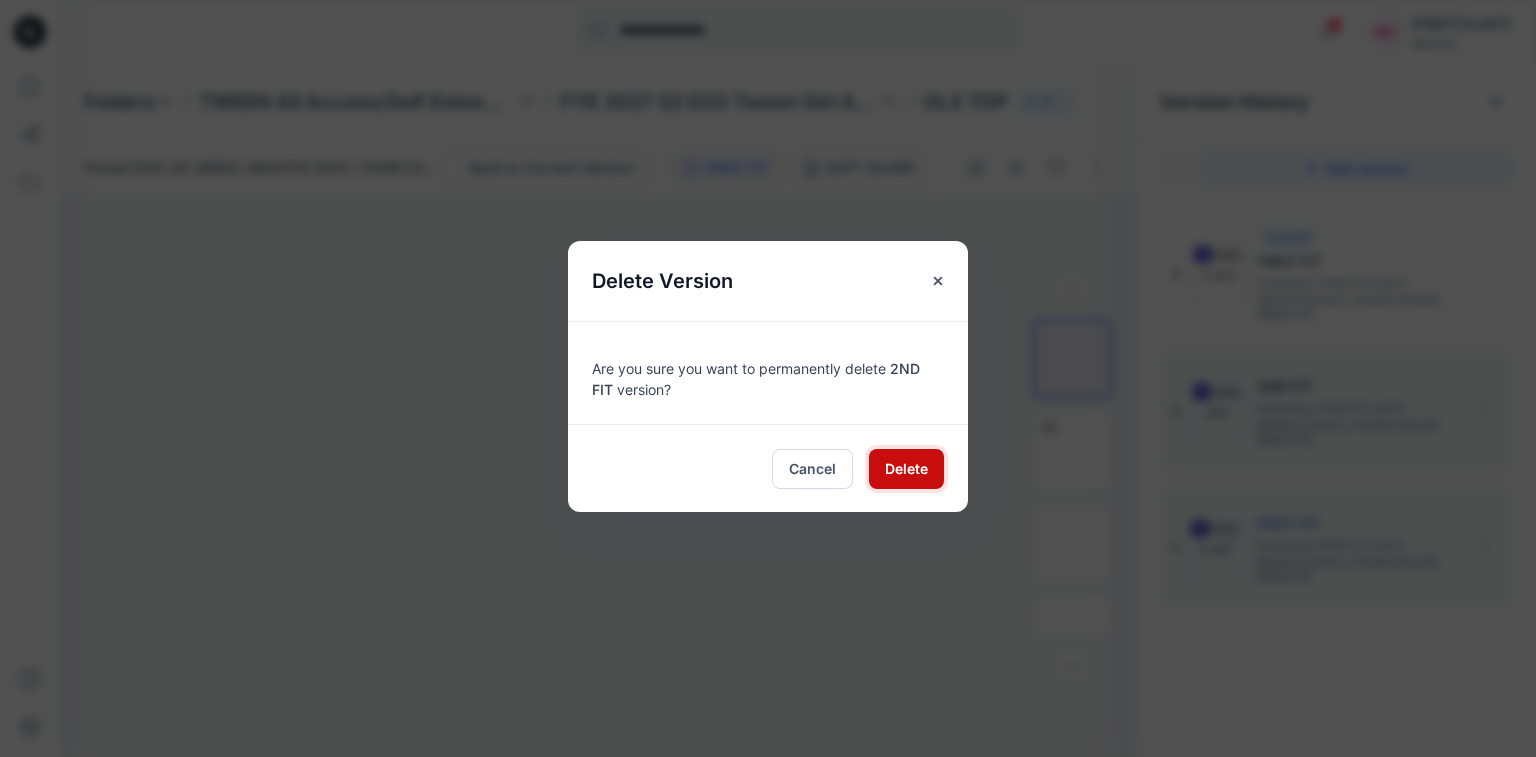 click on "Delete" at bounding box center [906, 469] 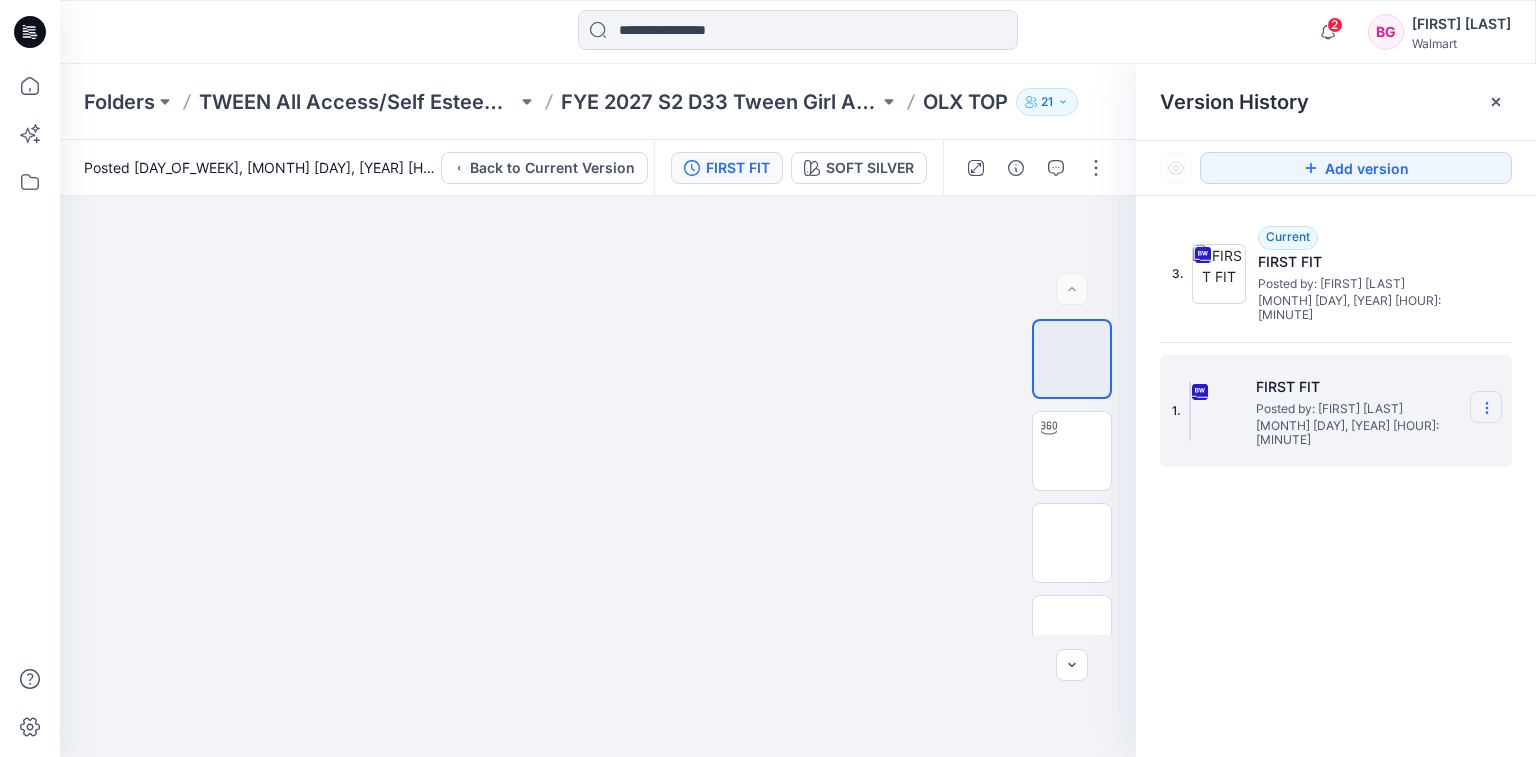 click 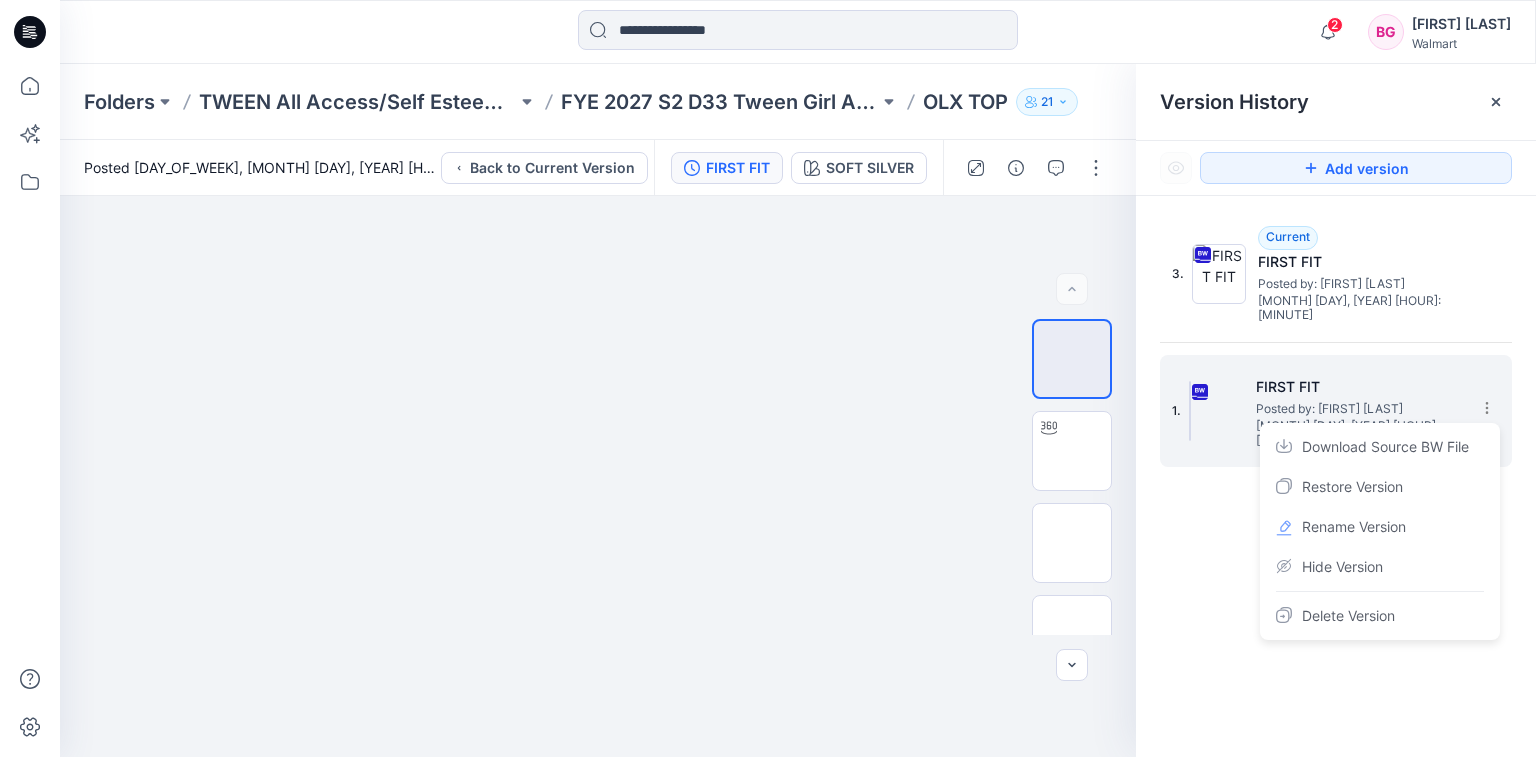 click on "FIRST FIT" at bounding box center [1356, 387] 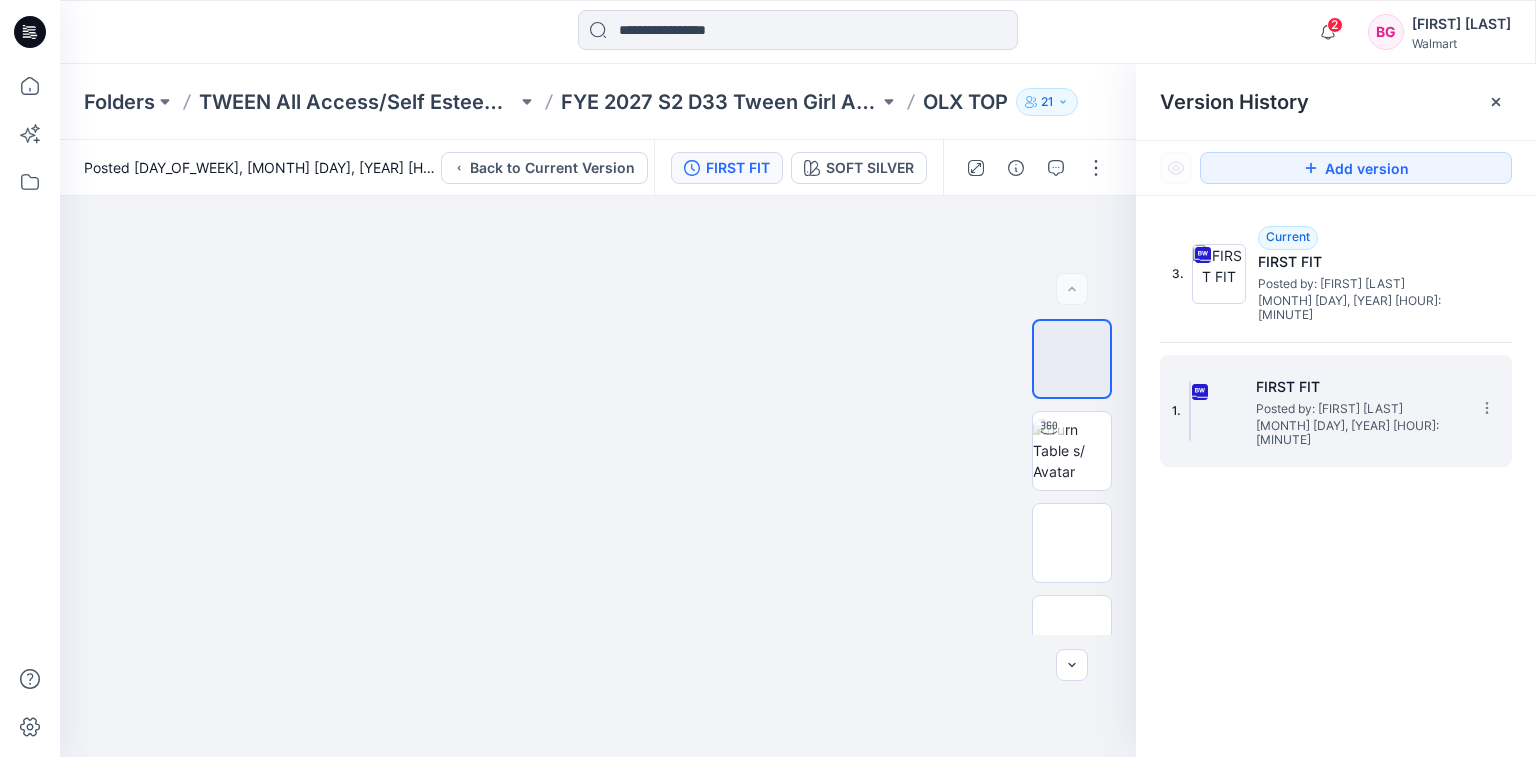 click on "FIRST FIT" at bounding box center (1356, 387) 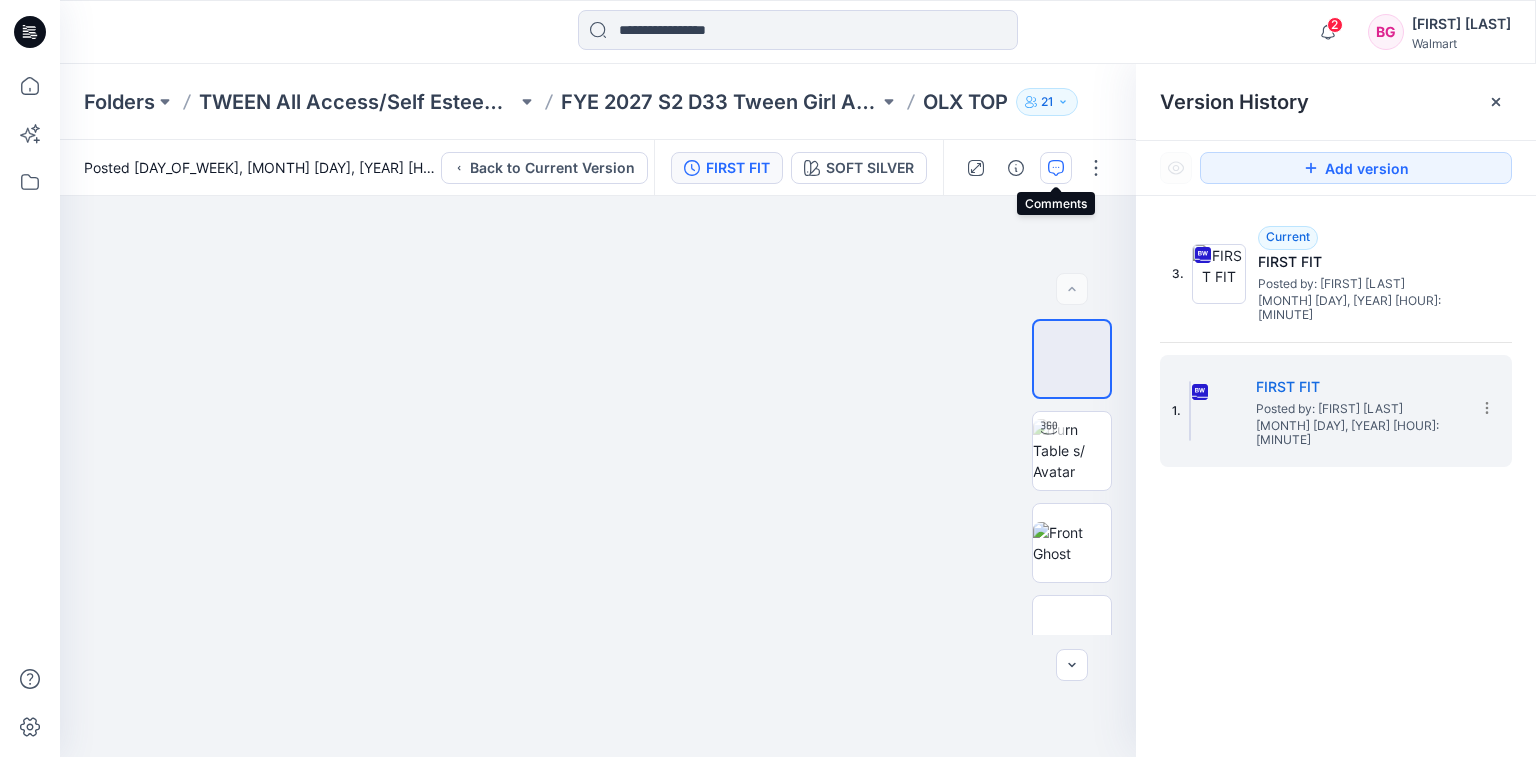 click 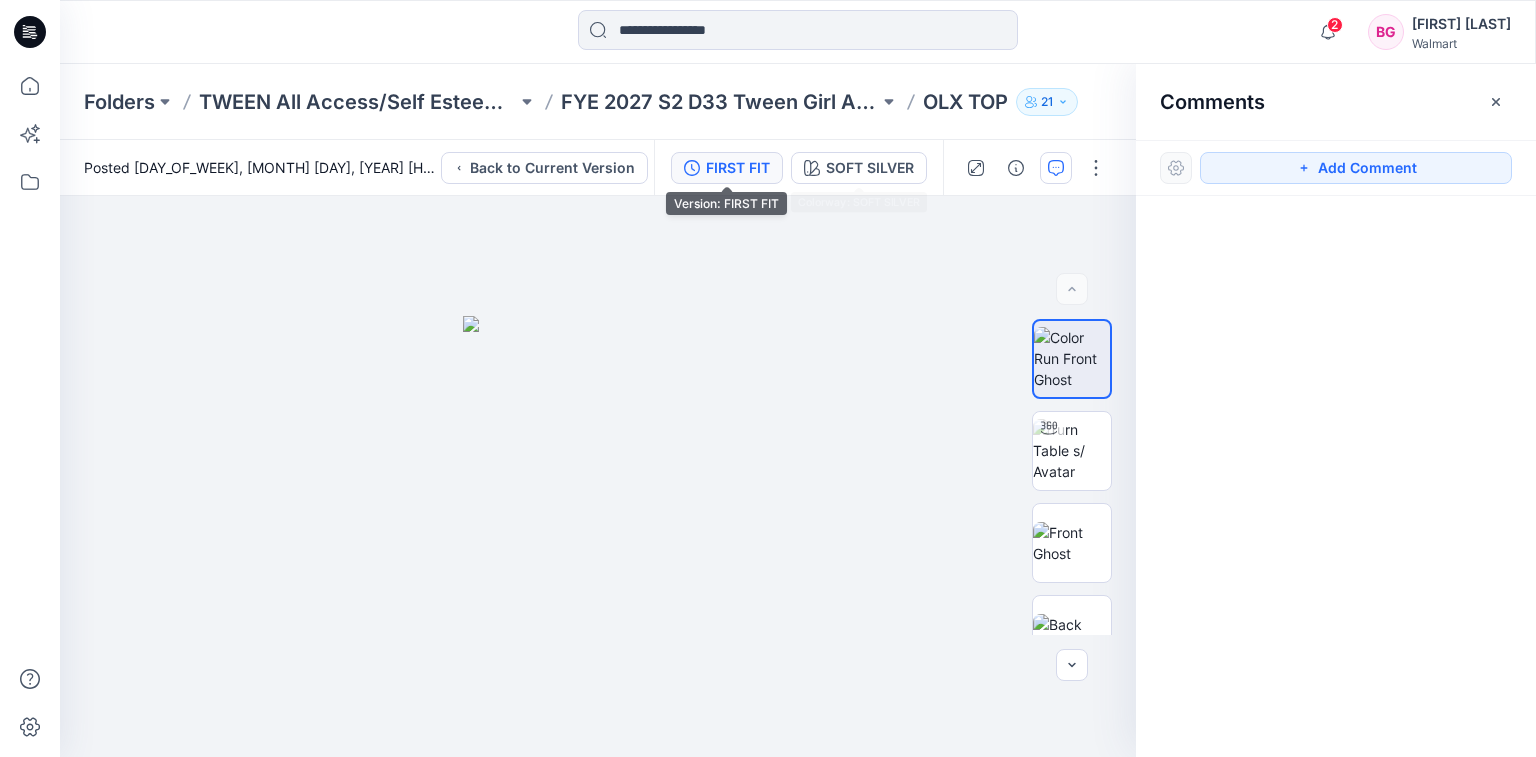 click on "FIRST FIT" at bounding box center [738, 168] 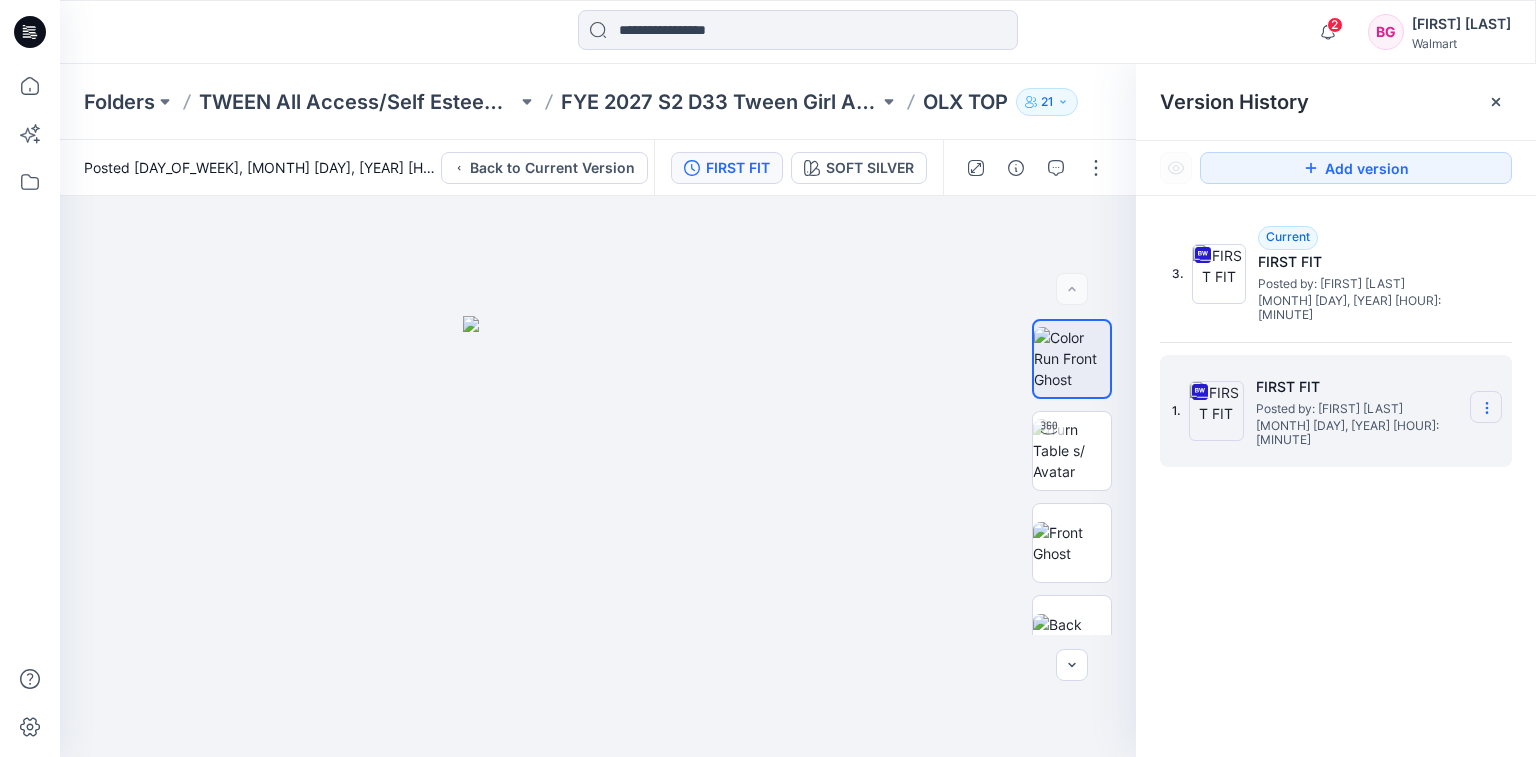 click 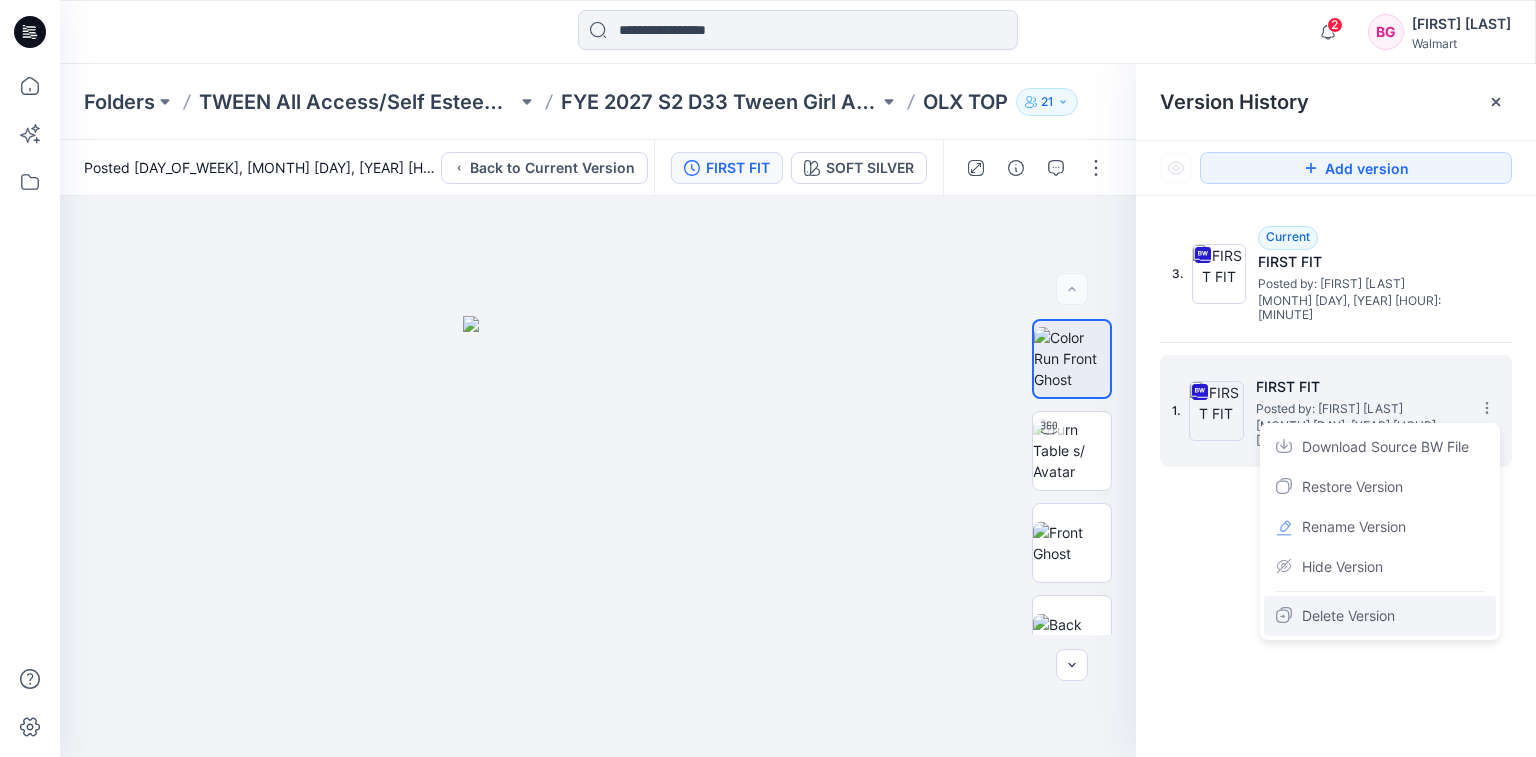 click on "Delete Version" at bounding box center (1348, 616) 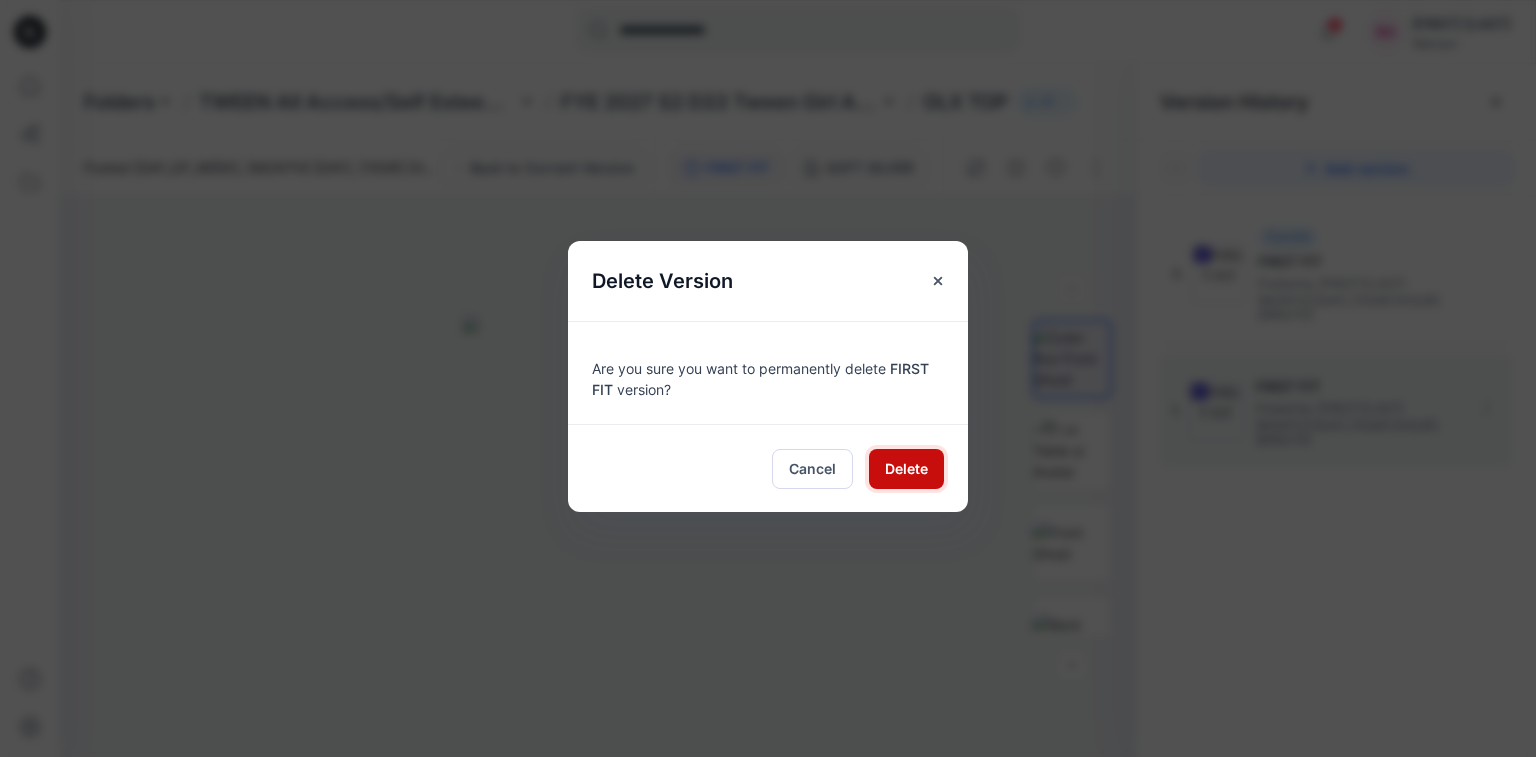 click on "Delete" at bounding box center (906, 468) 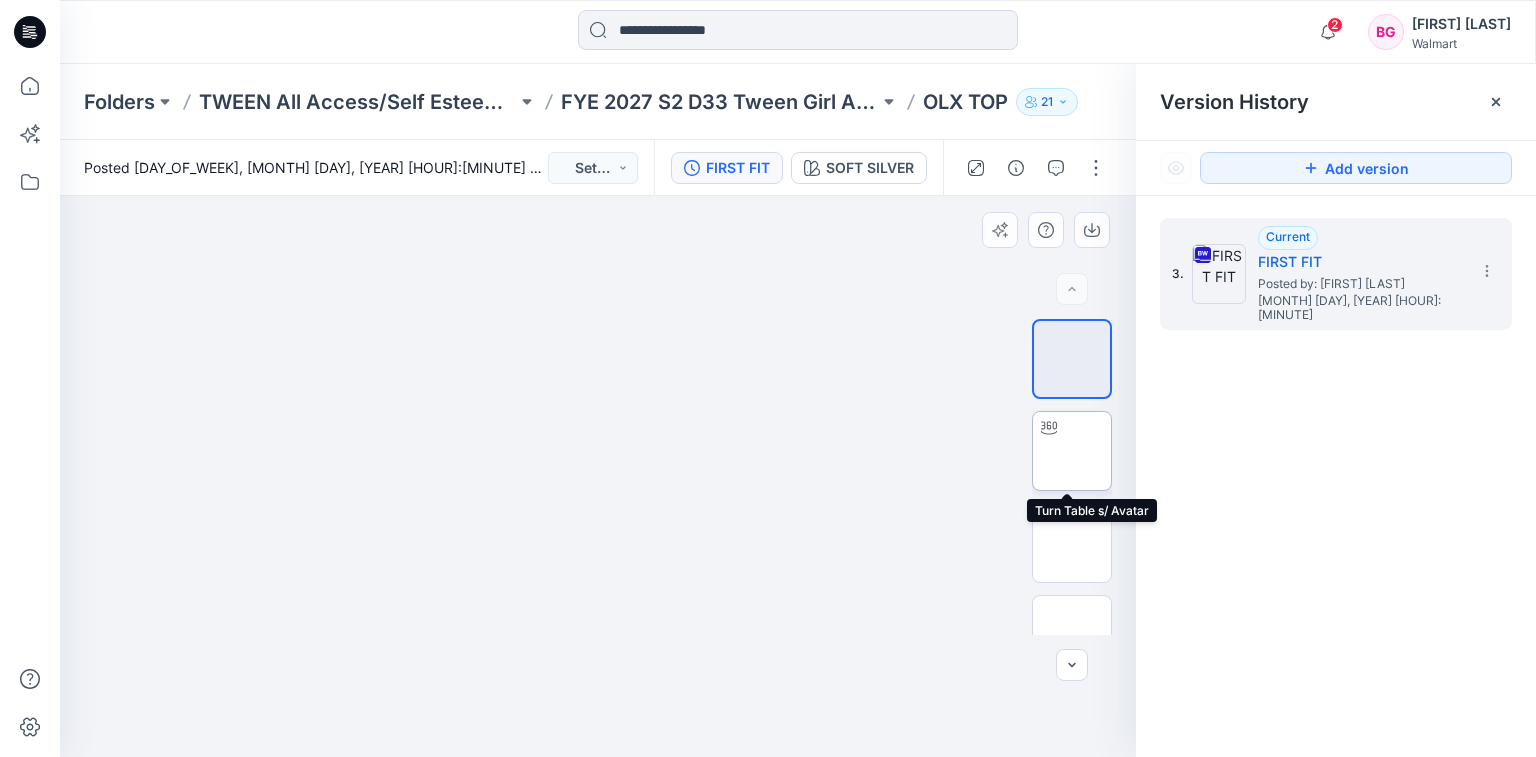 click at bounding box center [1072, 451] 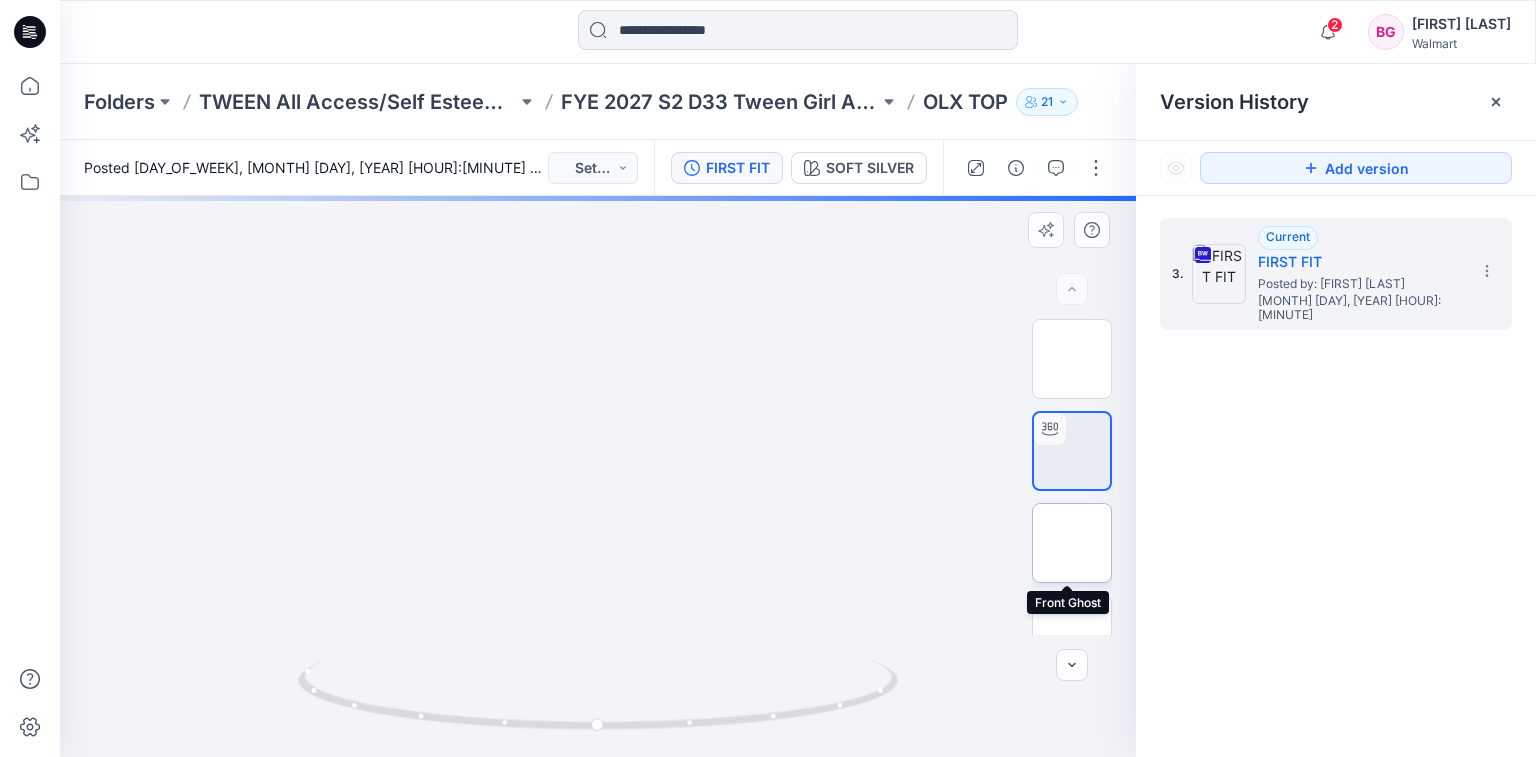 click at bounding box center [1072, 543] 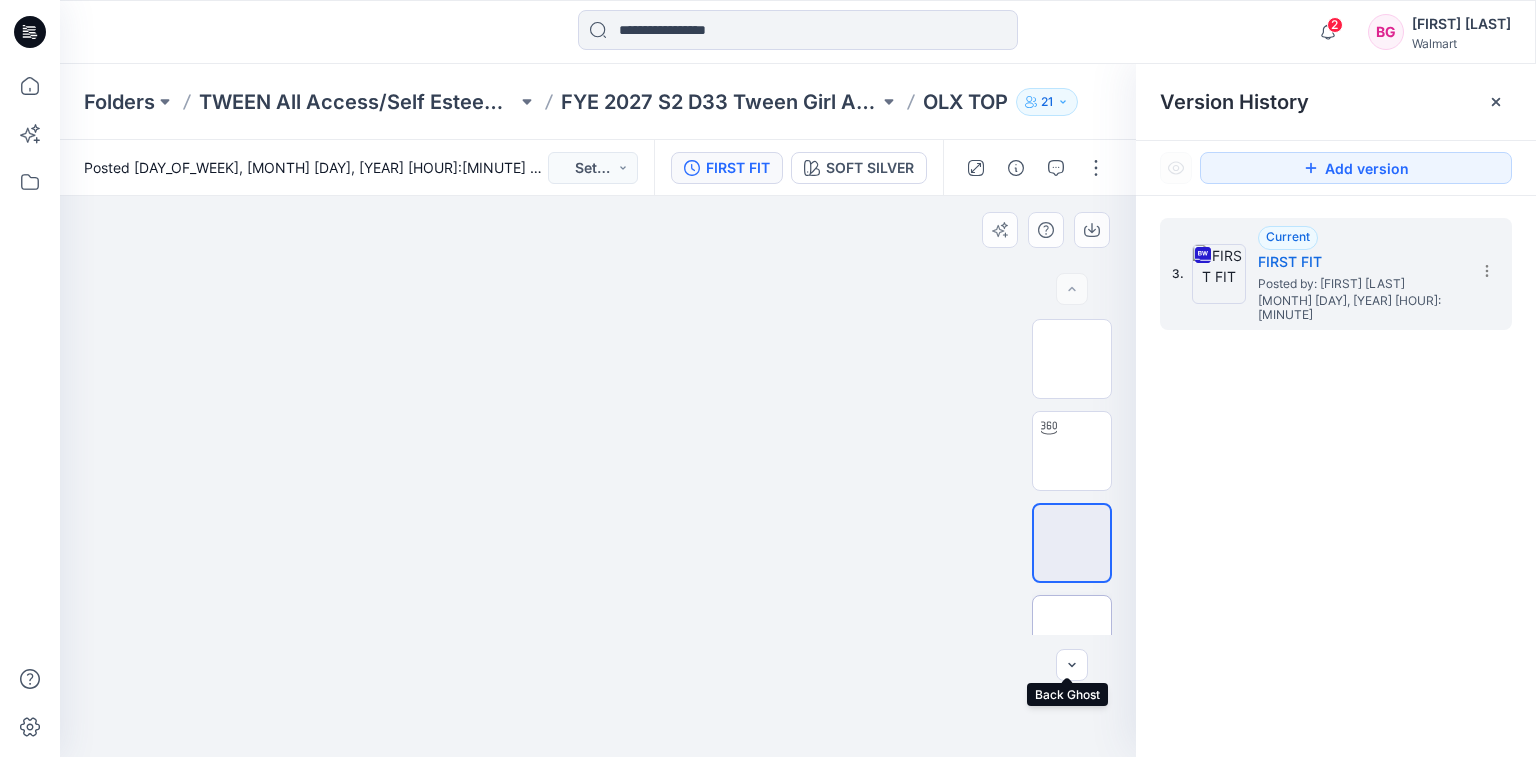 click at bounding box center (1072, 635) 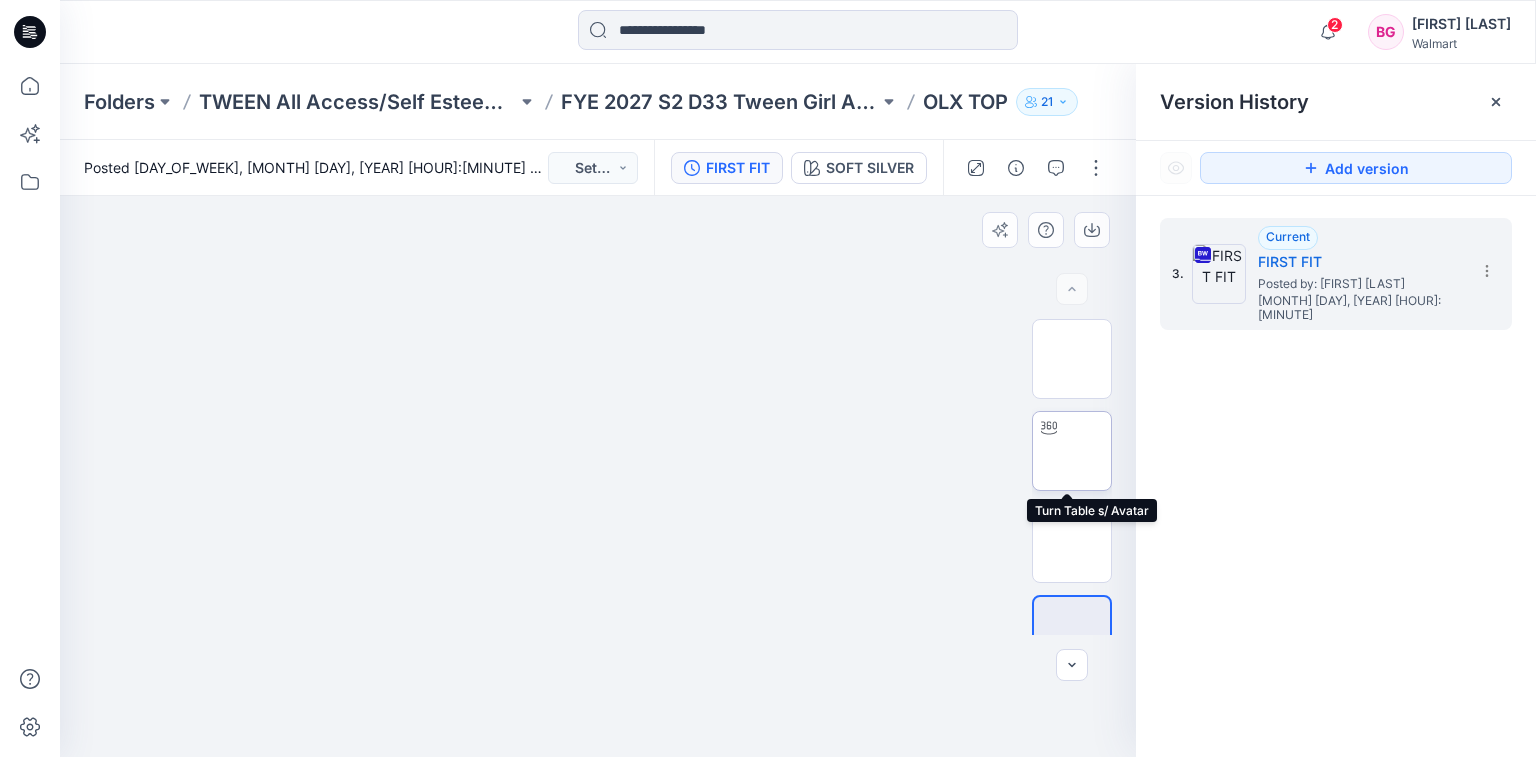 click at bounding box center (1072, 451) 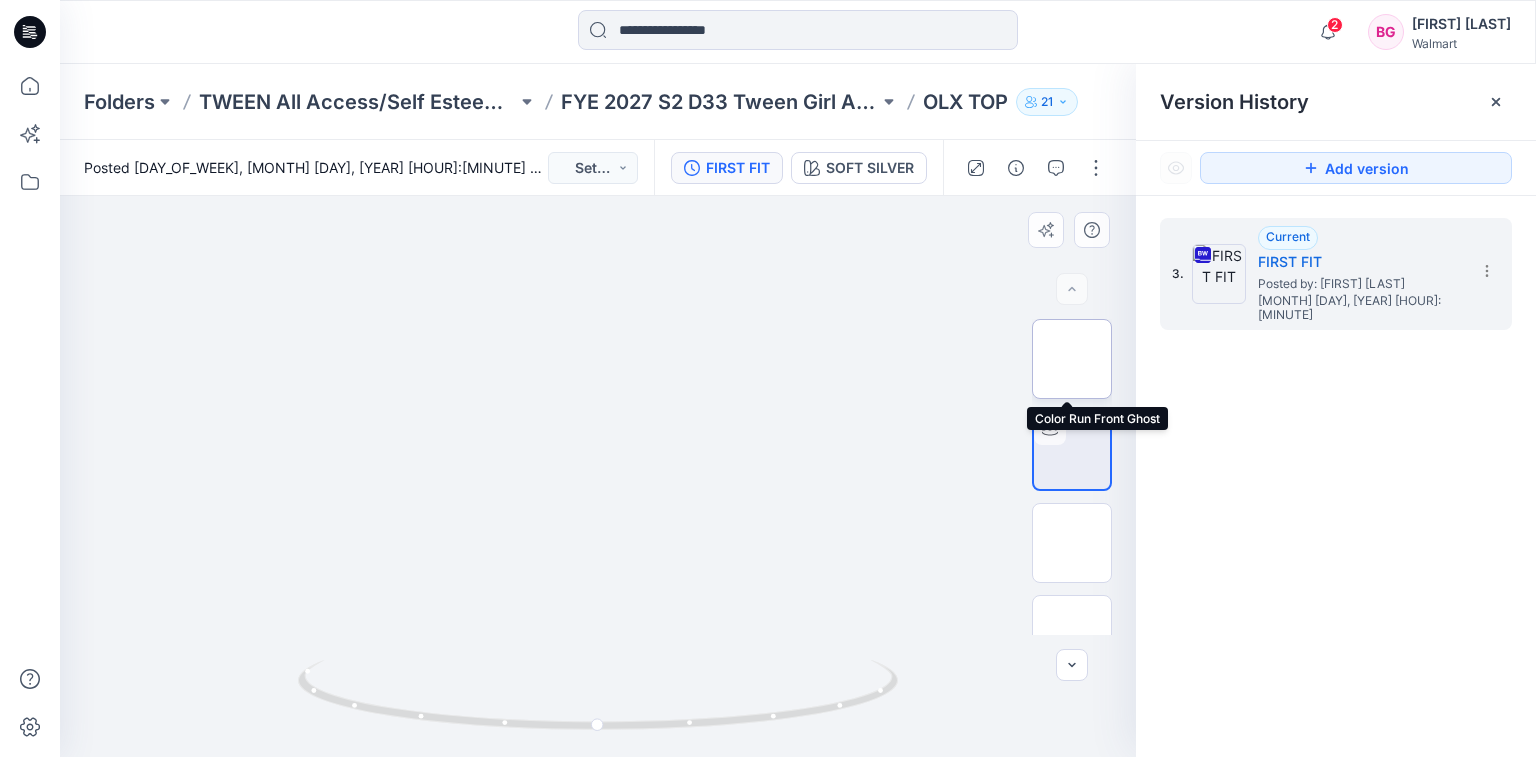 click at bounding box center [1072, 359] 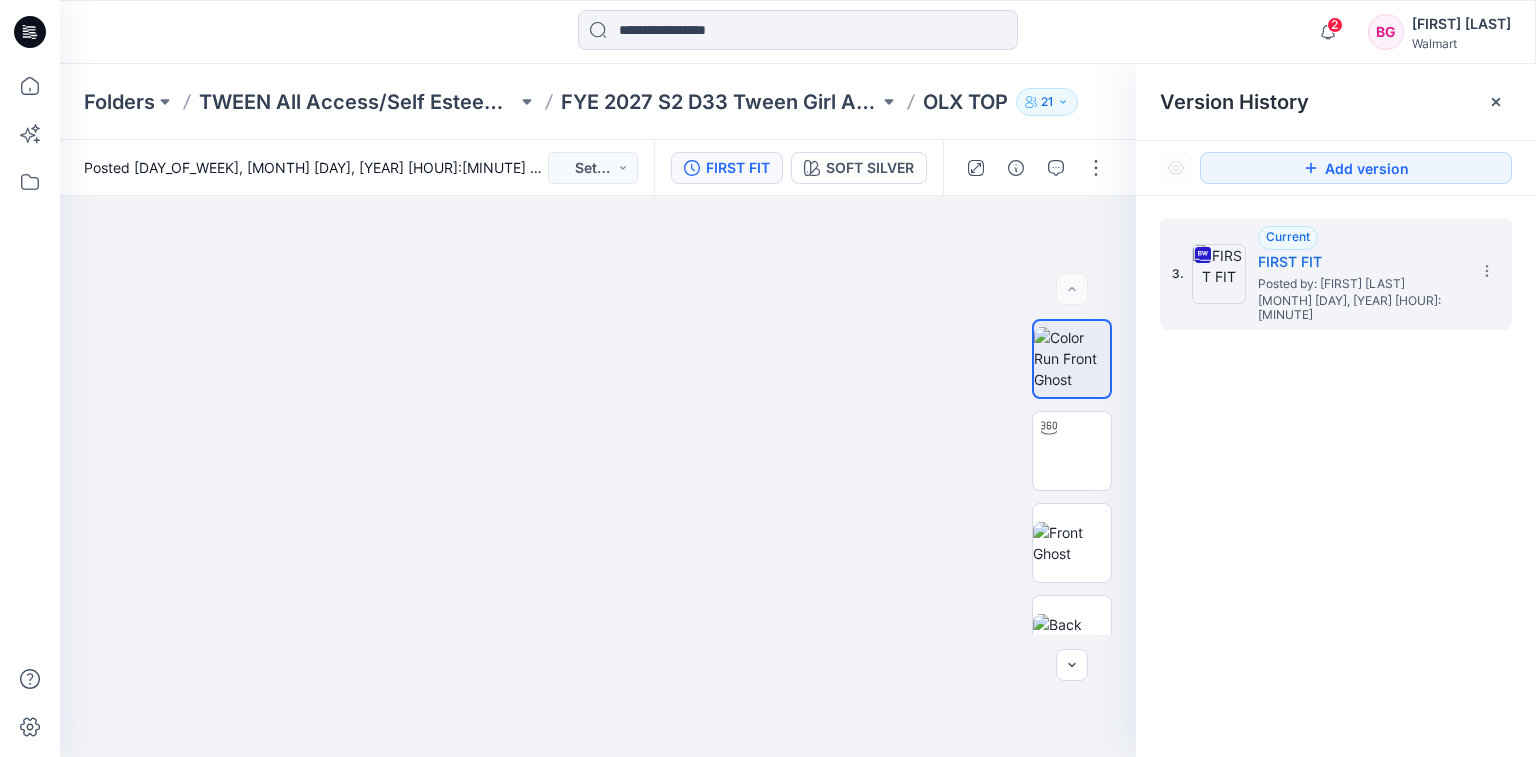 drag, startPoint x: 1495, startPoint y: 106, endPoint x: 1476, endPoint y: 98, distance: 20.615528 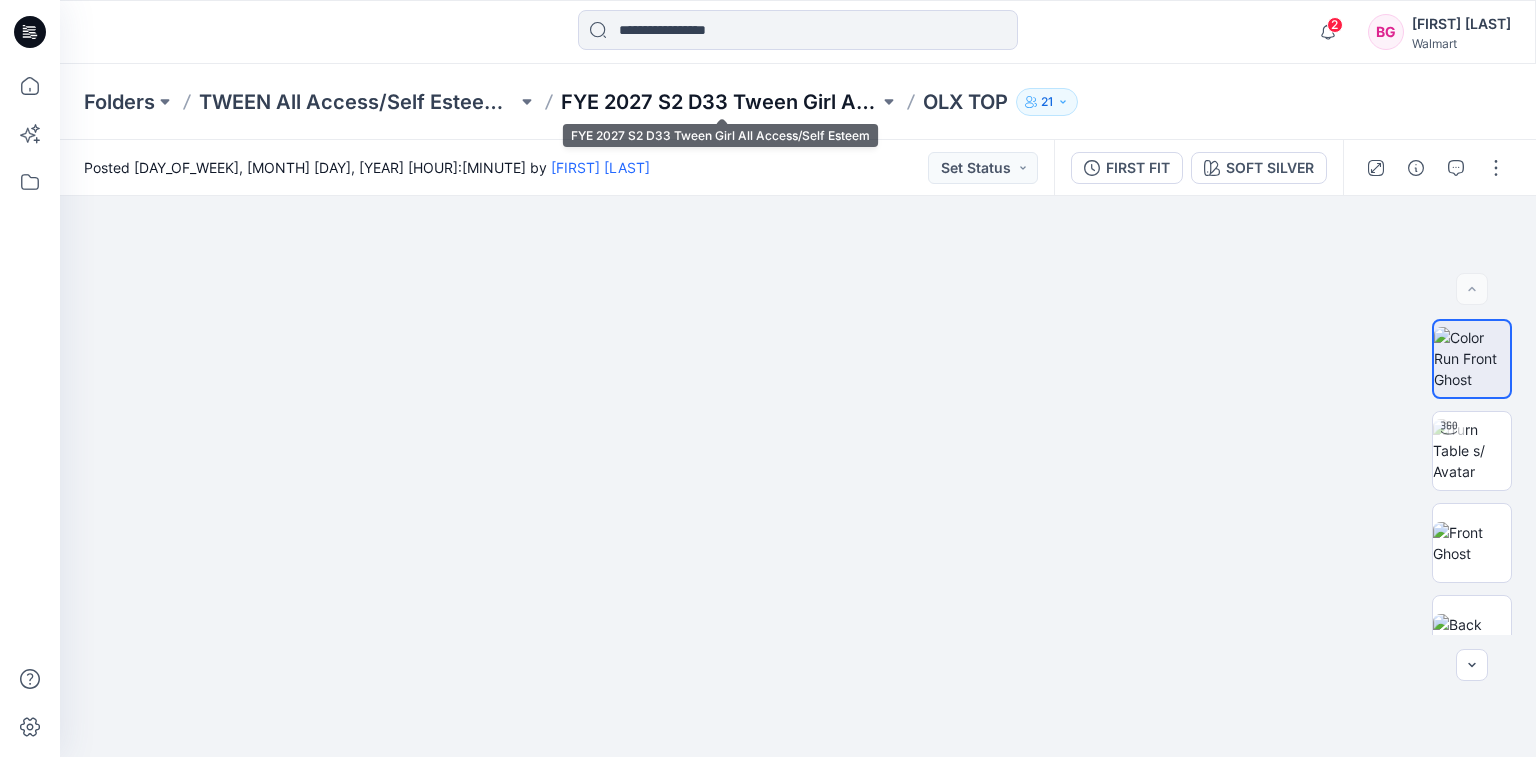 click on "FYE 2027 S2 D33 Tween Girl All Access/Self Esteem" at bounding box center (720, 102) 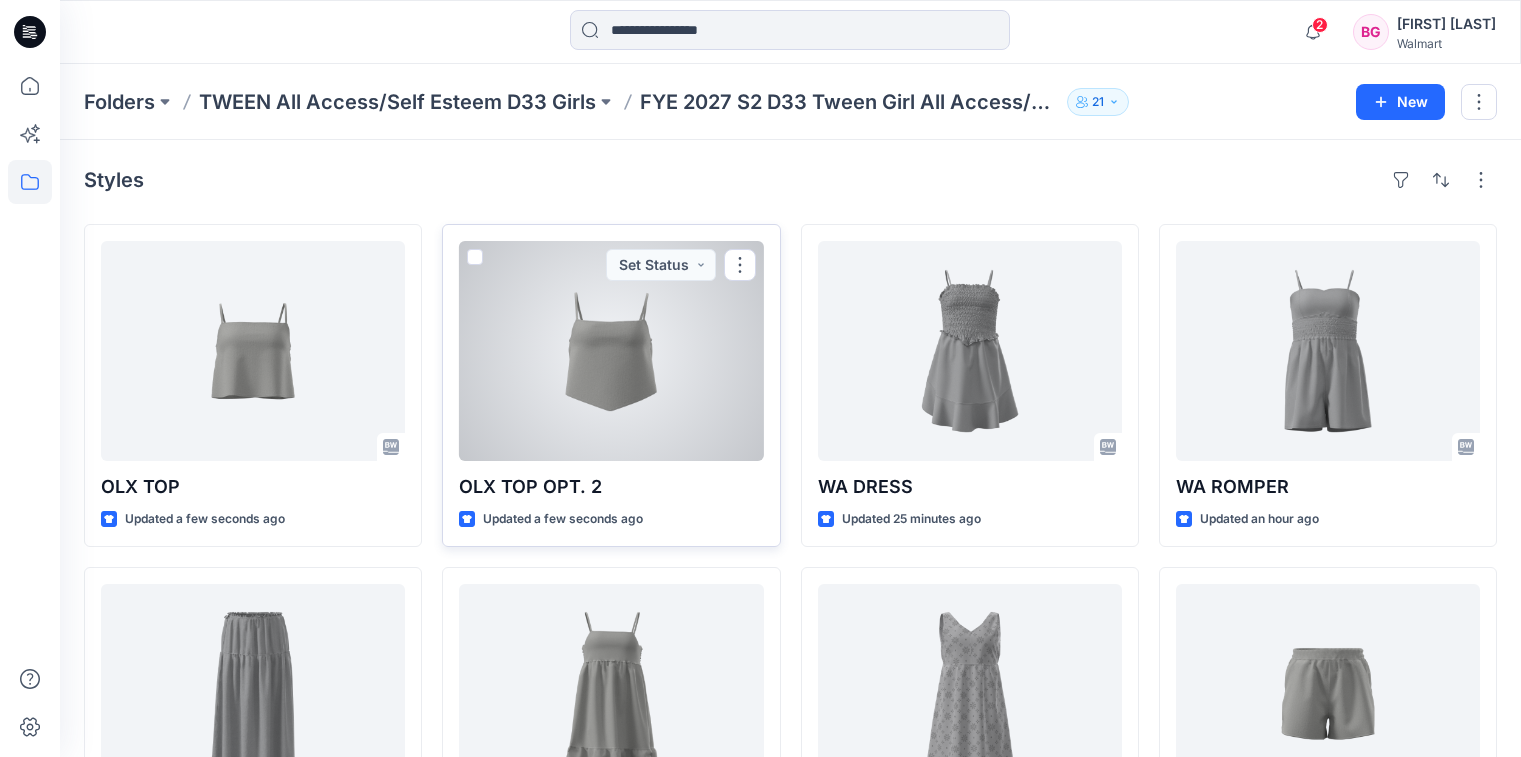 click at bounding box center [611, 351] 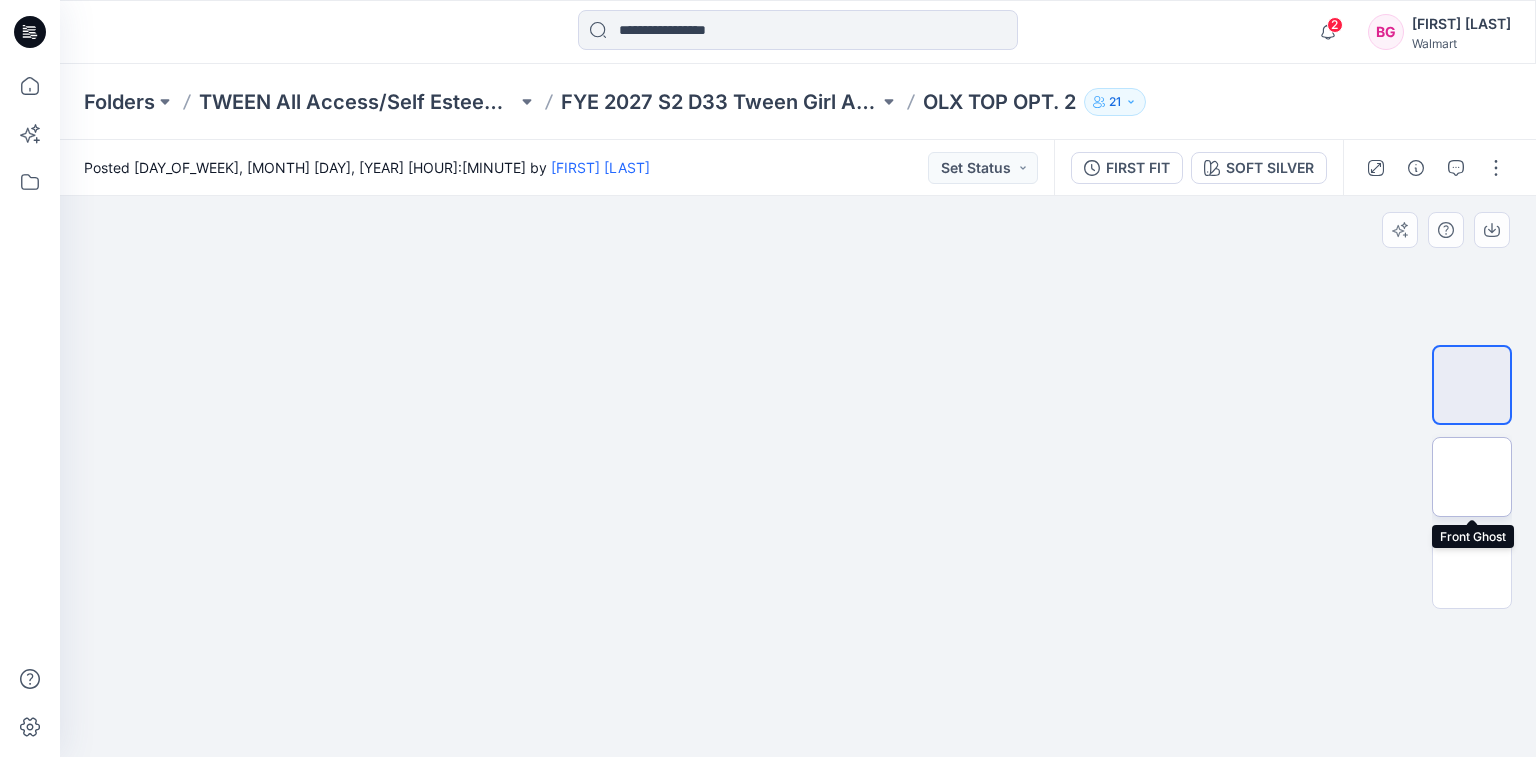 drag, startPoint x: 1456, startPoint y: 476, endPoint x: 1464, endPoint y: 485, distance: 12.0415945 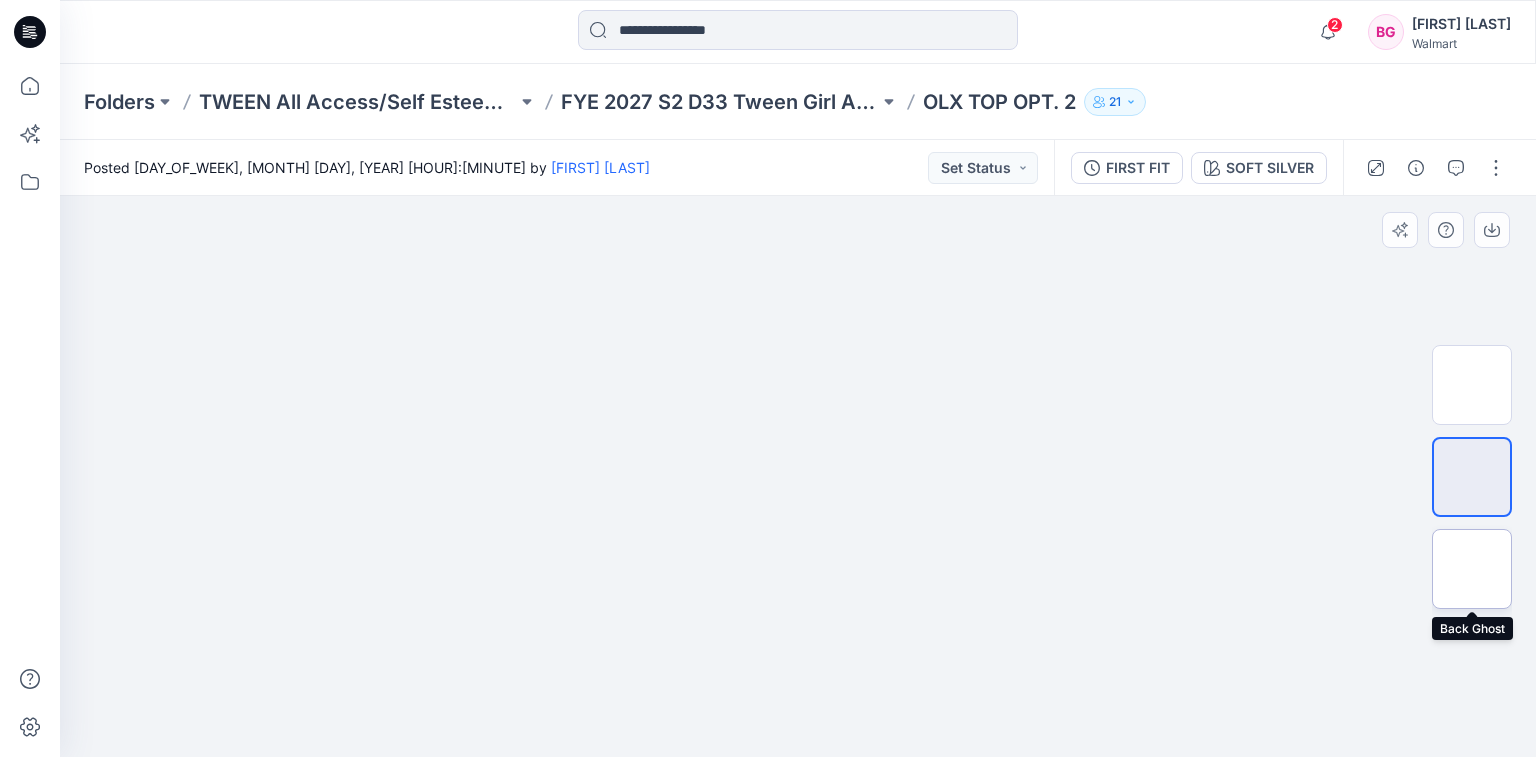 click at bounding box center [1472, 569] 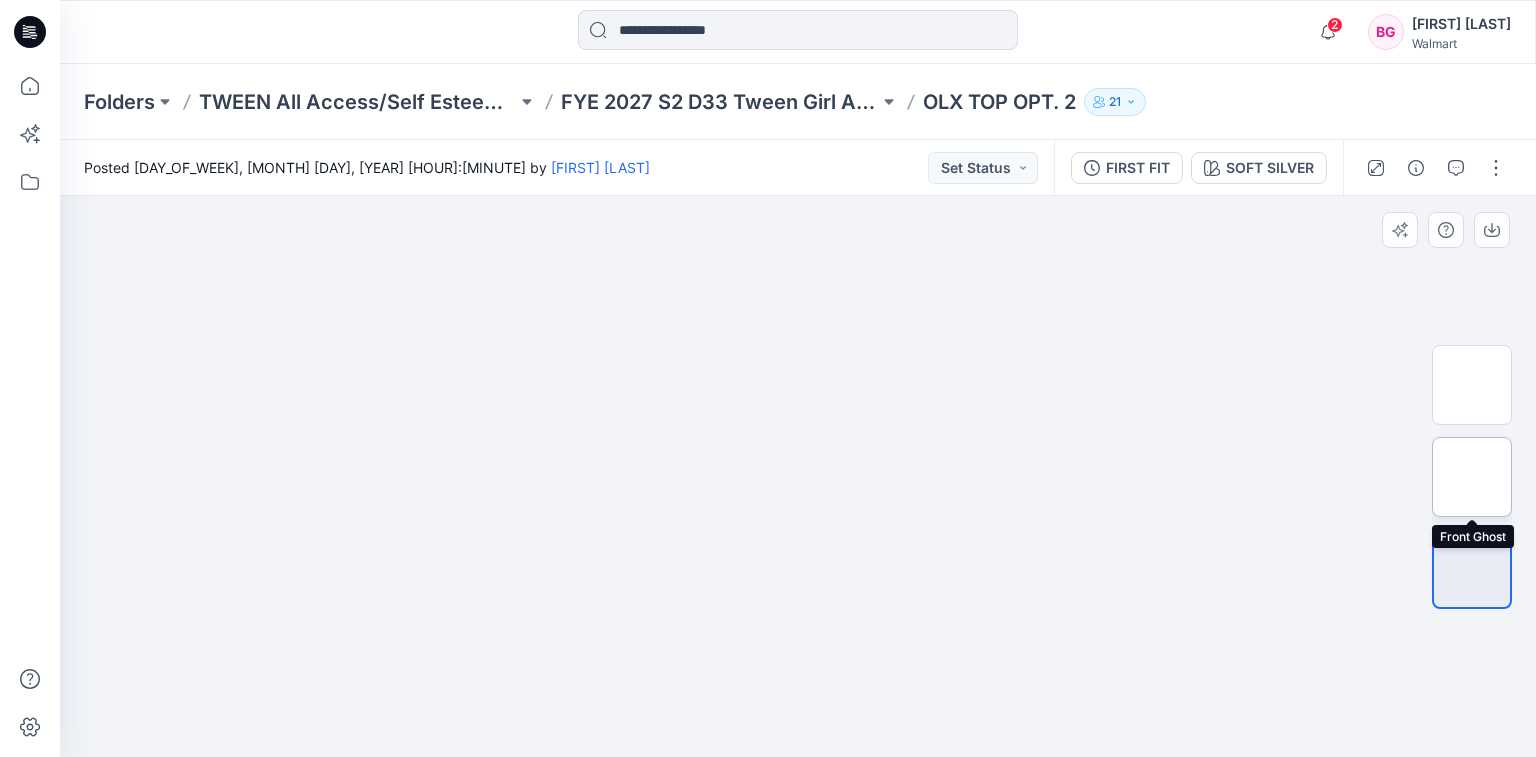 click at bounding box center (1472, 477) 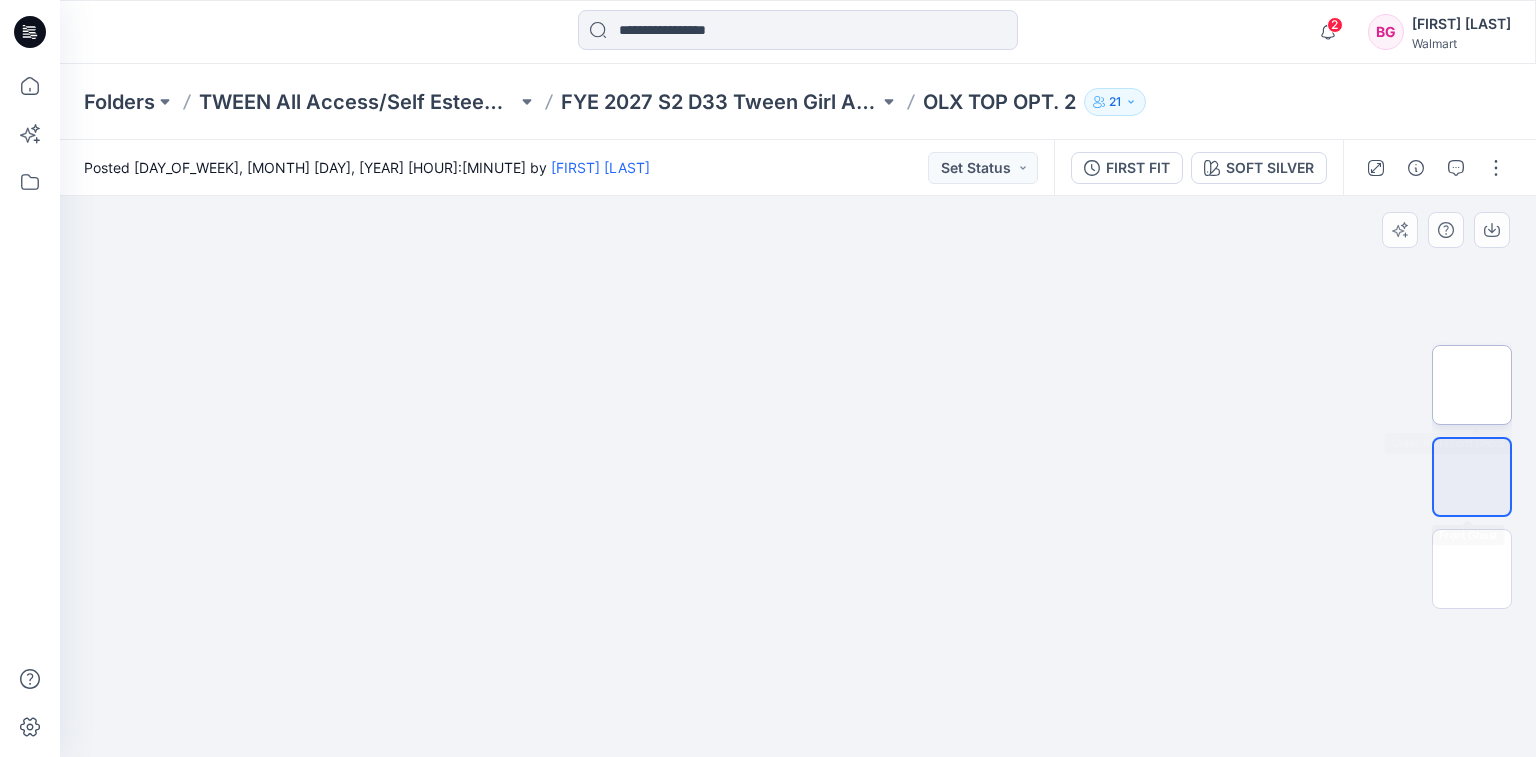 click at bounding box center [1472, 385] 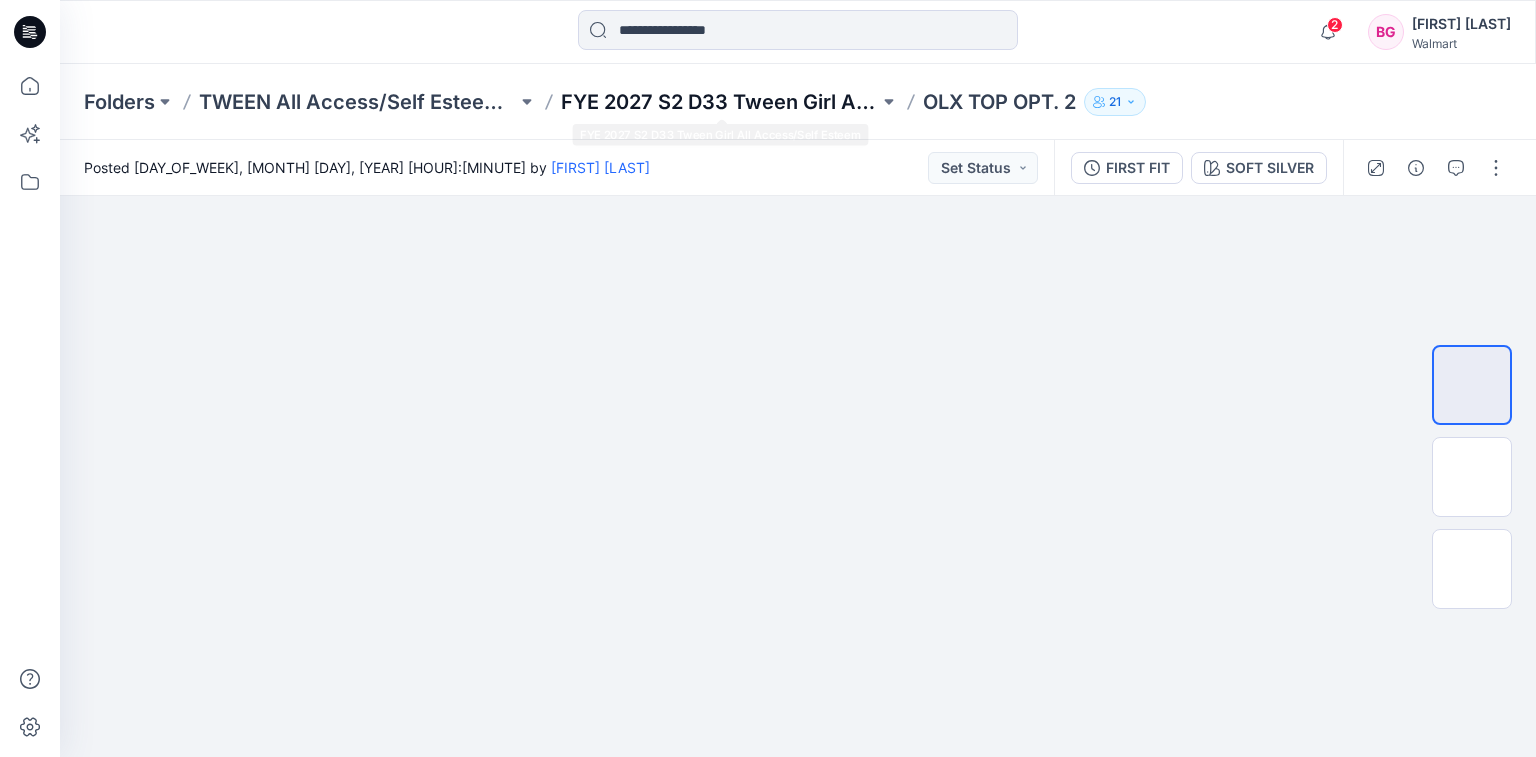 click on "FYE 2027 S2 D33 Tween Girl All Access/Self Esteem" at bounding box center [720, 102] 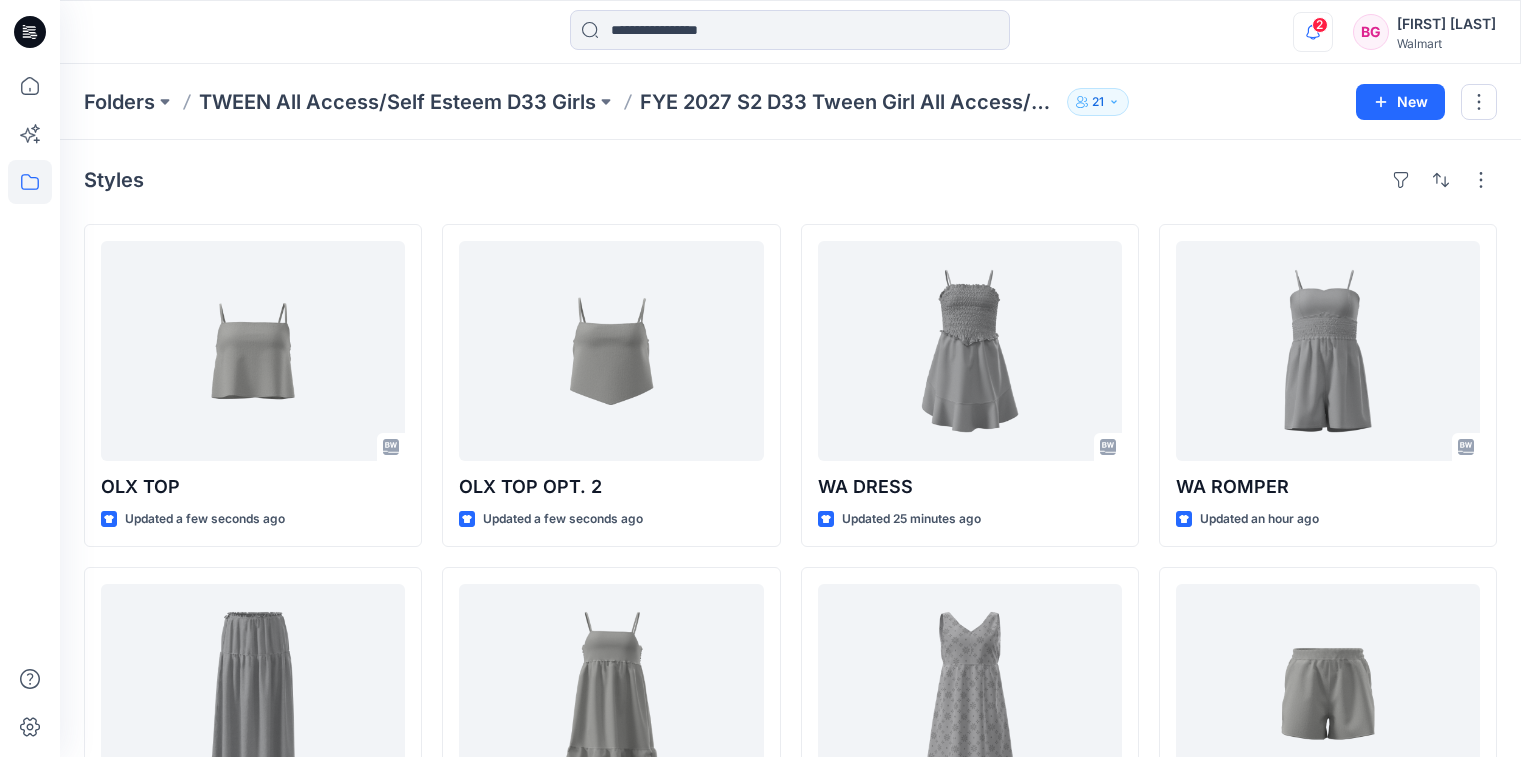 click 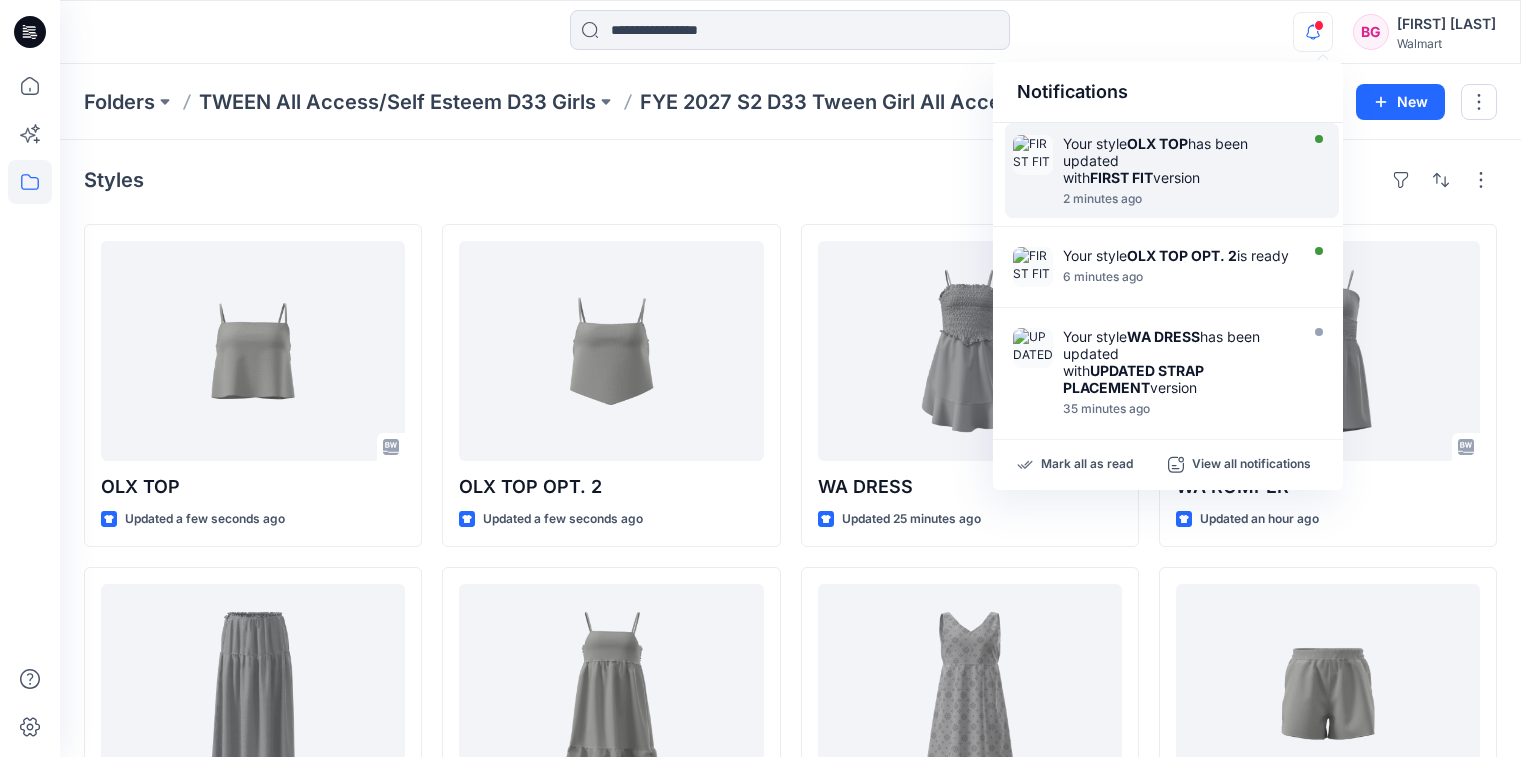 click on "Your style  OLX TOP  has been updated  with  FIRST FIT  version" at bounding box center [1178, 160] 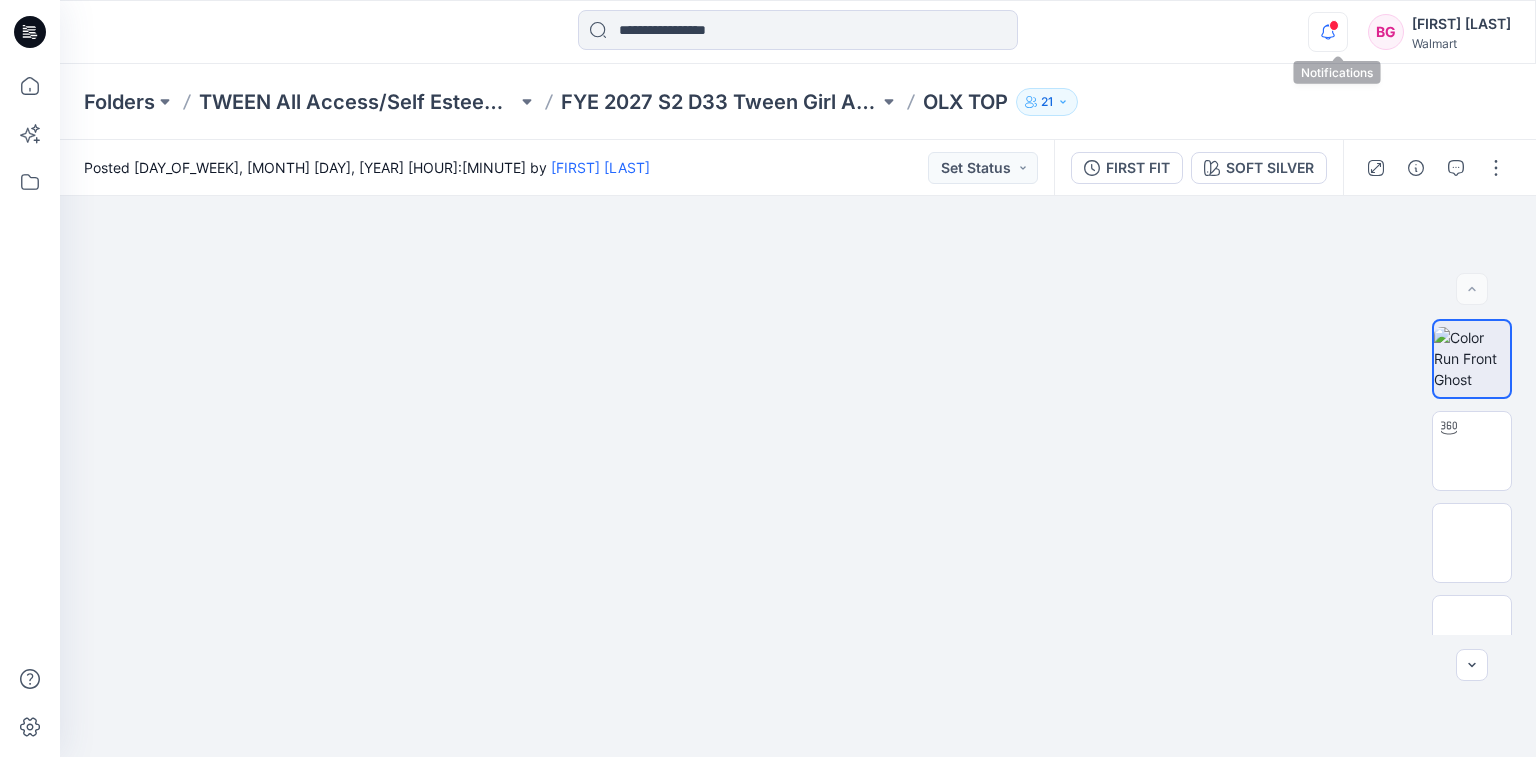 click 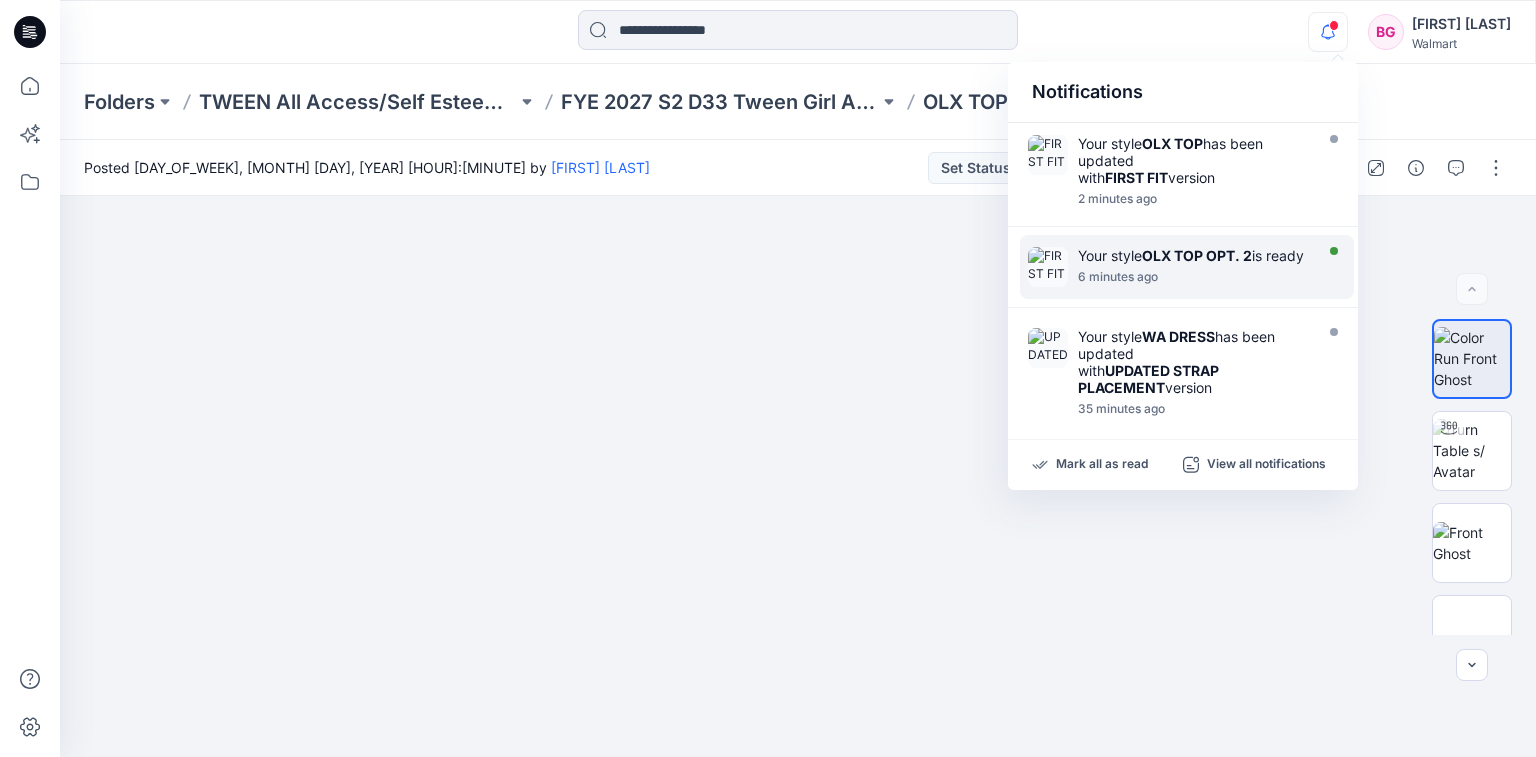 click on "Your style  OLX TOP OPT. 2  is ready" at bounding box center [1193, 255] 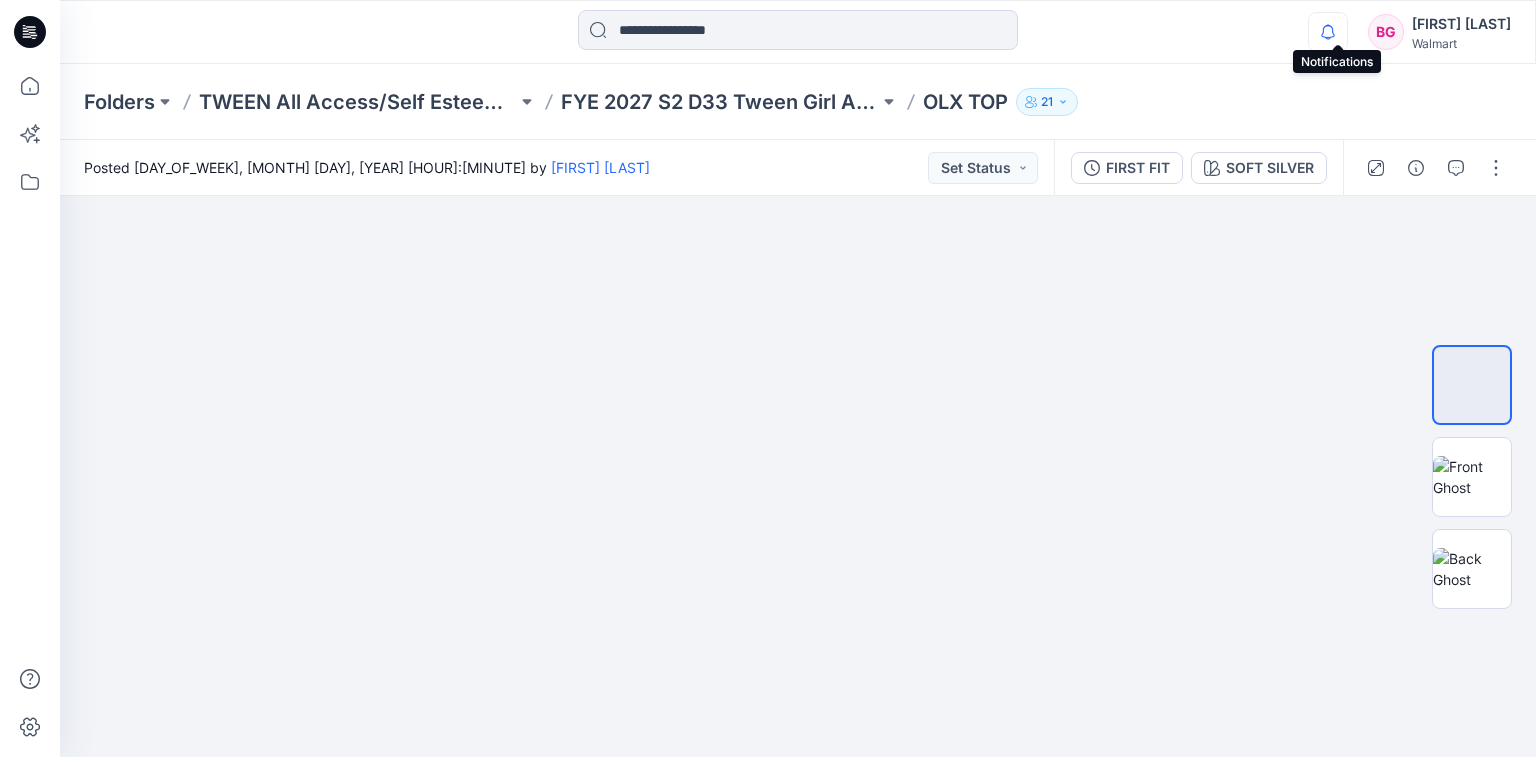 click 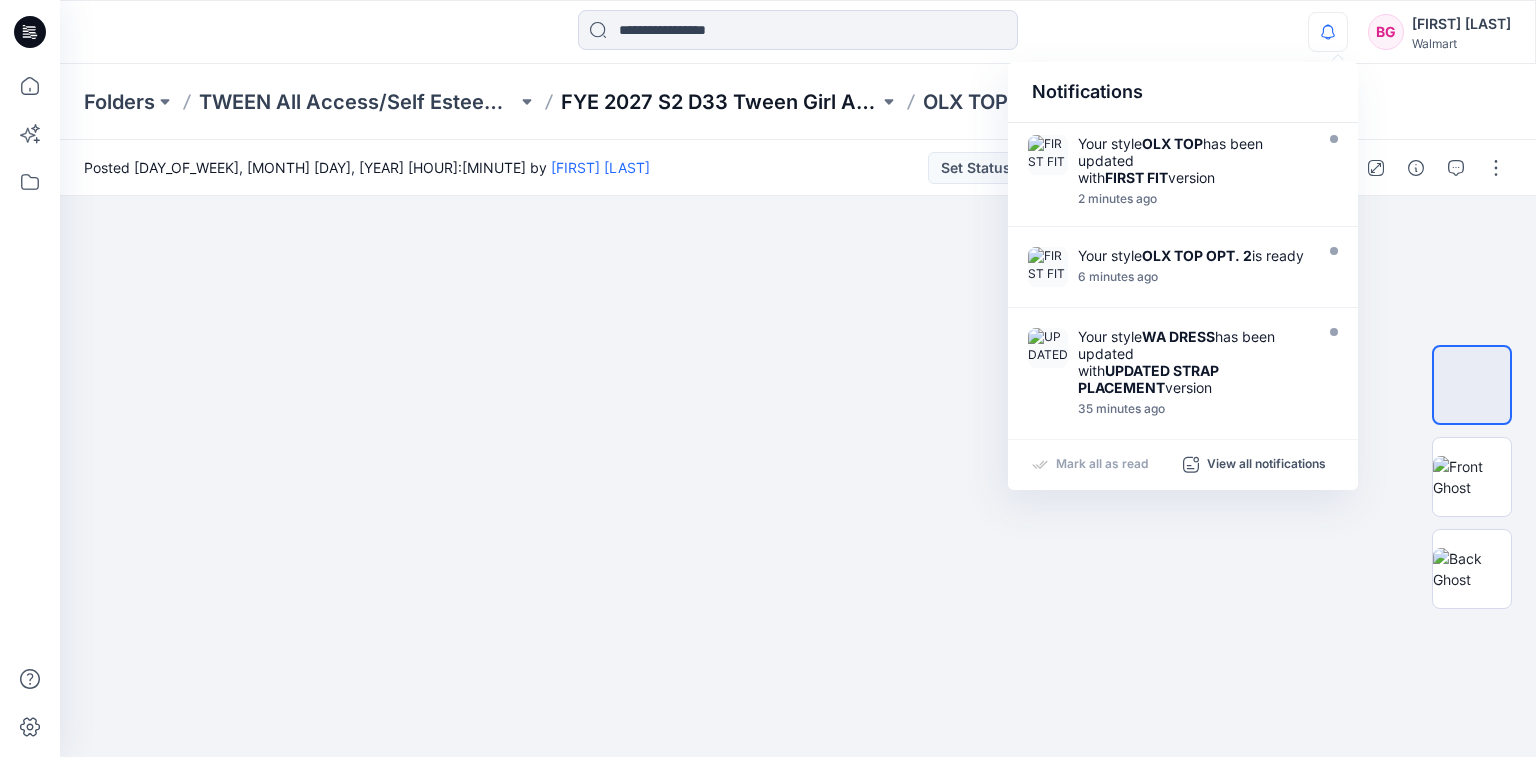click on "FYE 2027 S2 D33 Tween Girl All Access/Self Esteem" at bounding box center (720, 102) 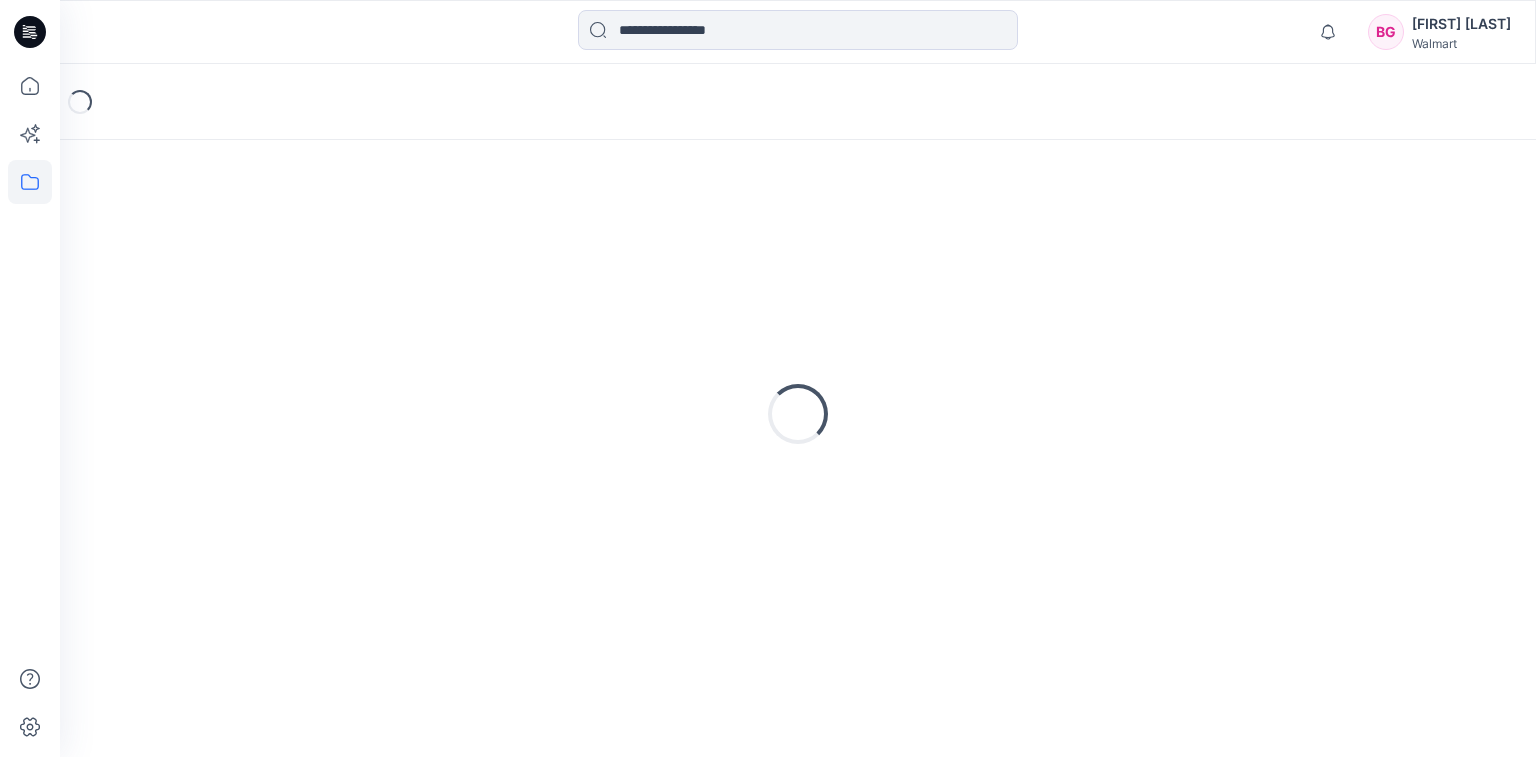 scroll, scrollTop: 0, scrollLeft: 0, axis: both 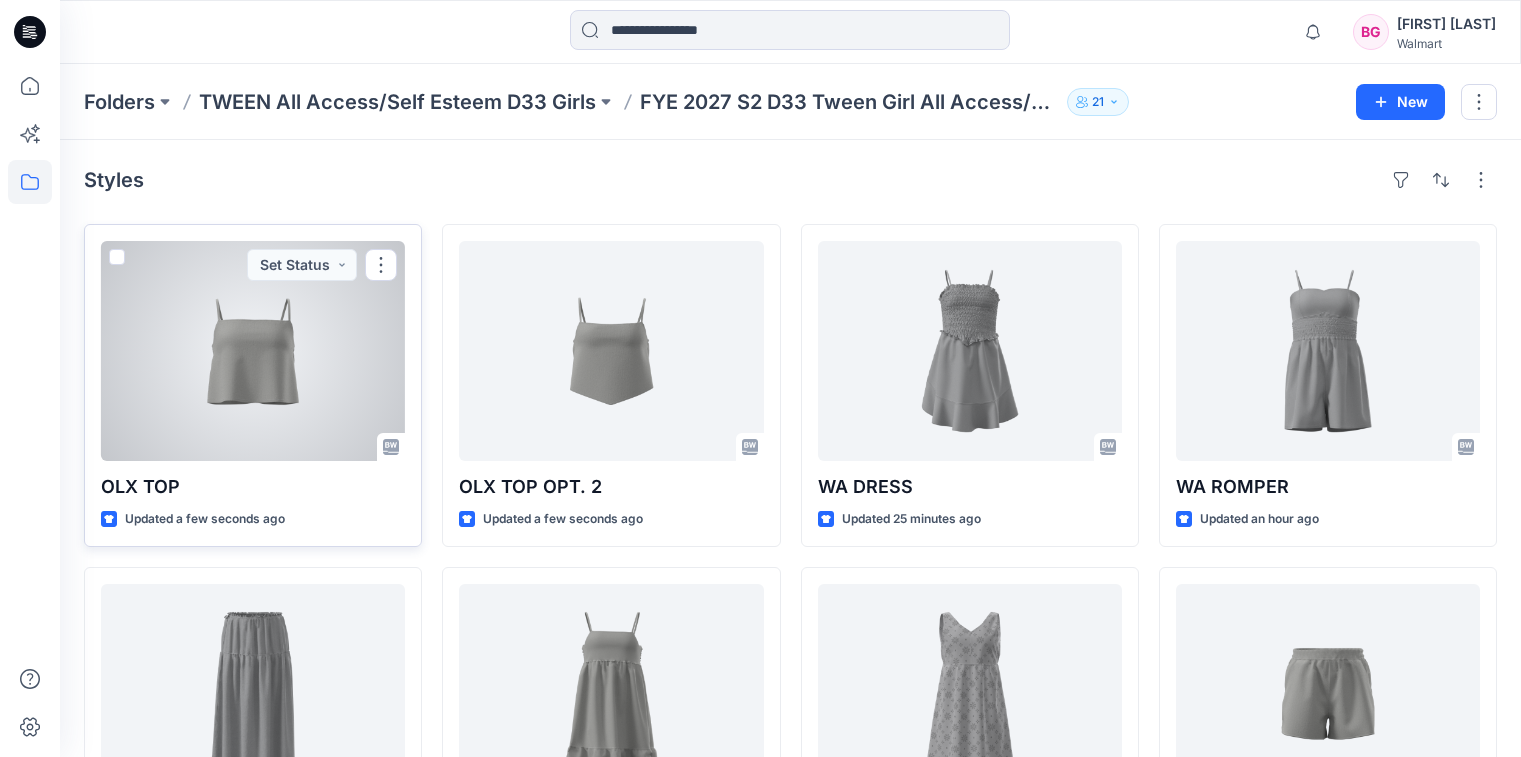click at bounding box center (253, 351) 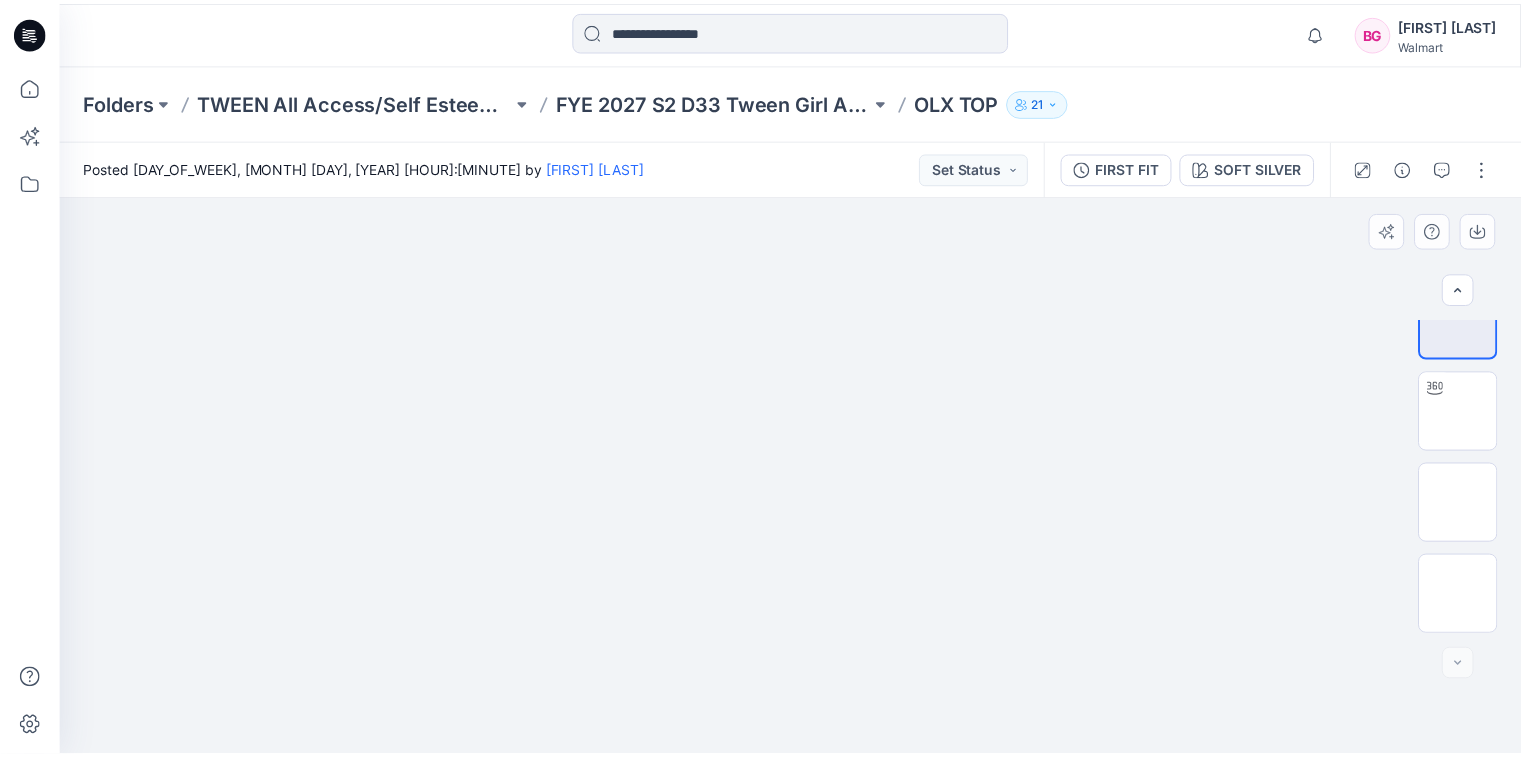 scroll, scrollTop: 0, scrollLeft: 0, axis: both 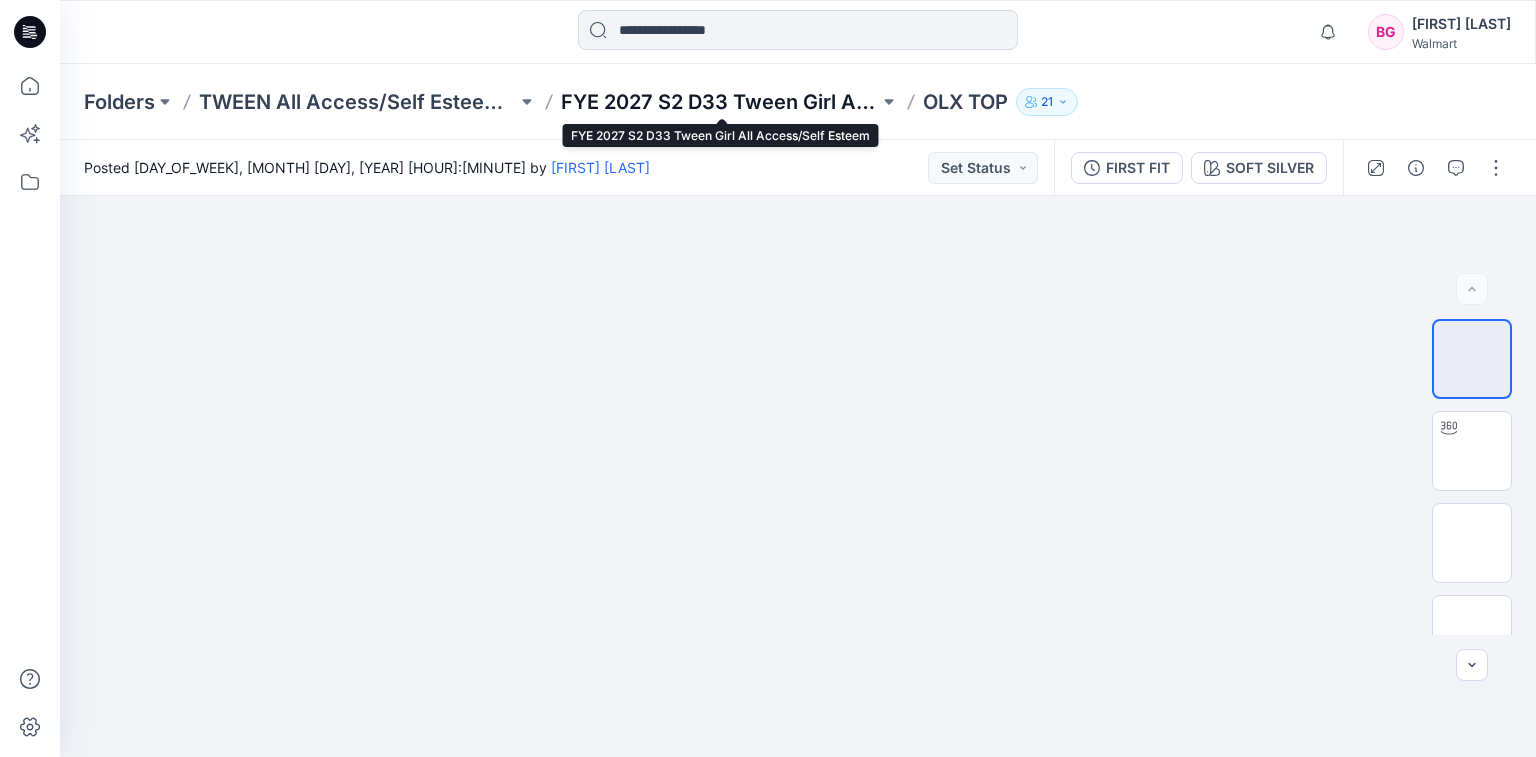 click on "FYE 2027 S2 D33 Tween Girl All Access/Self Esteem" at bounding box center (720, 102) 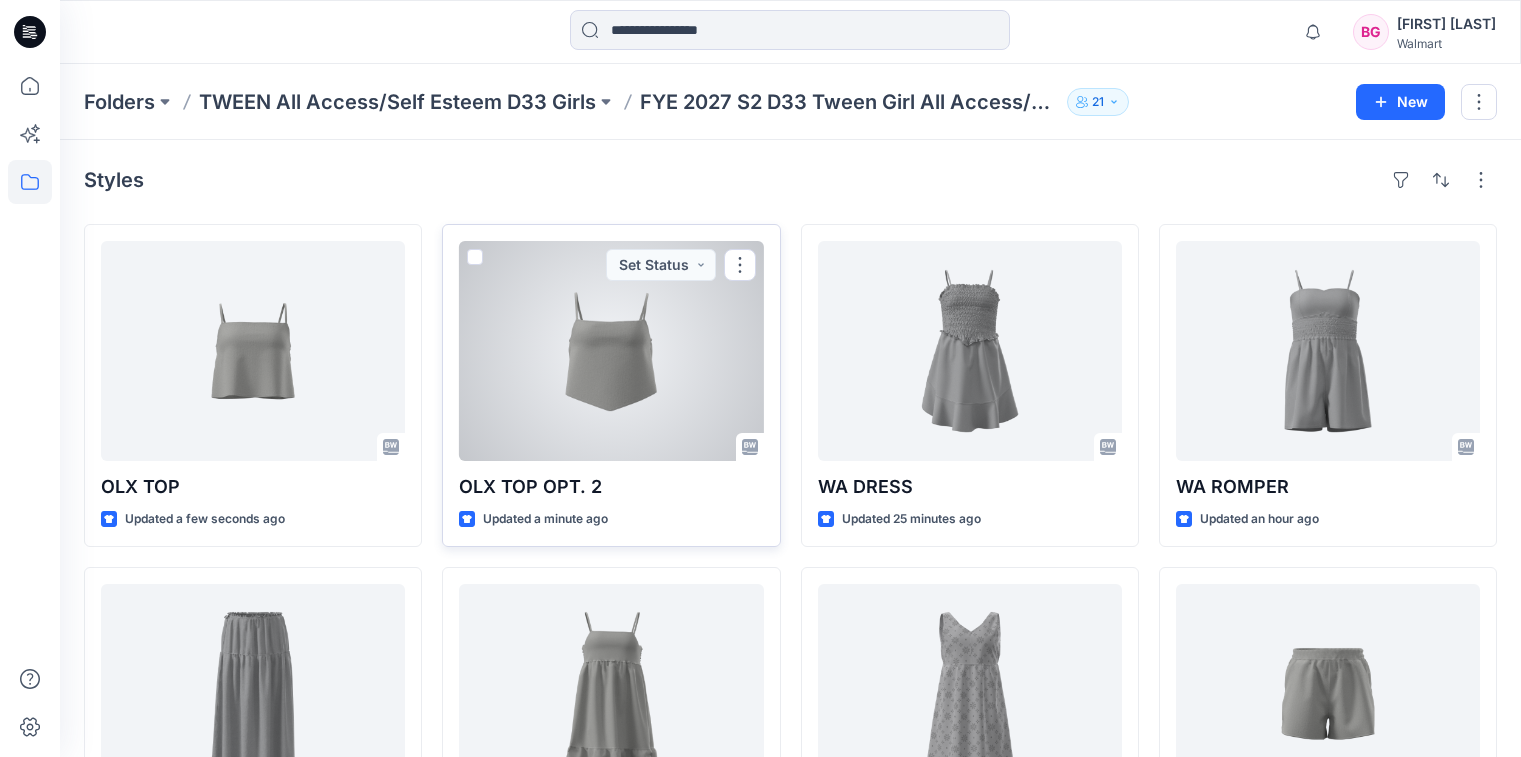 click at bounding box center (611, 351) 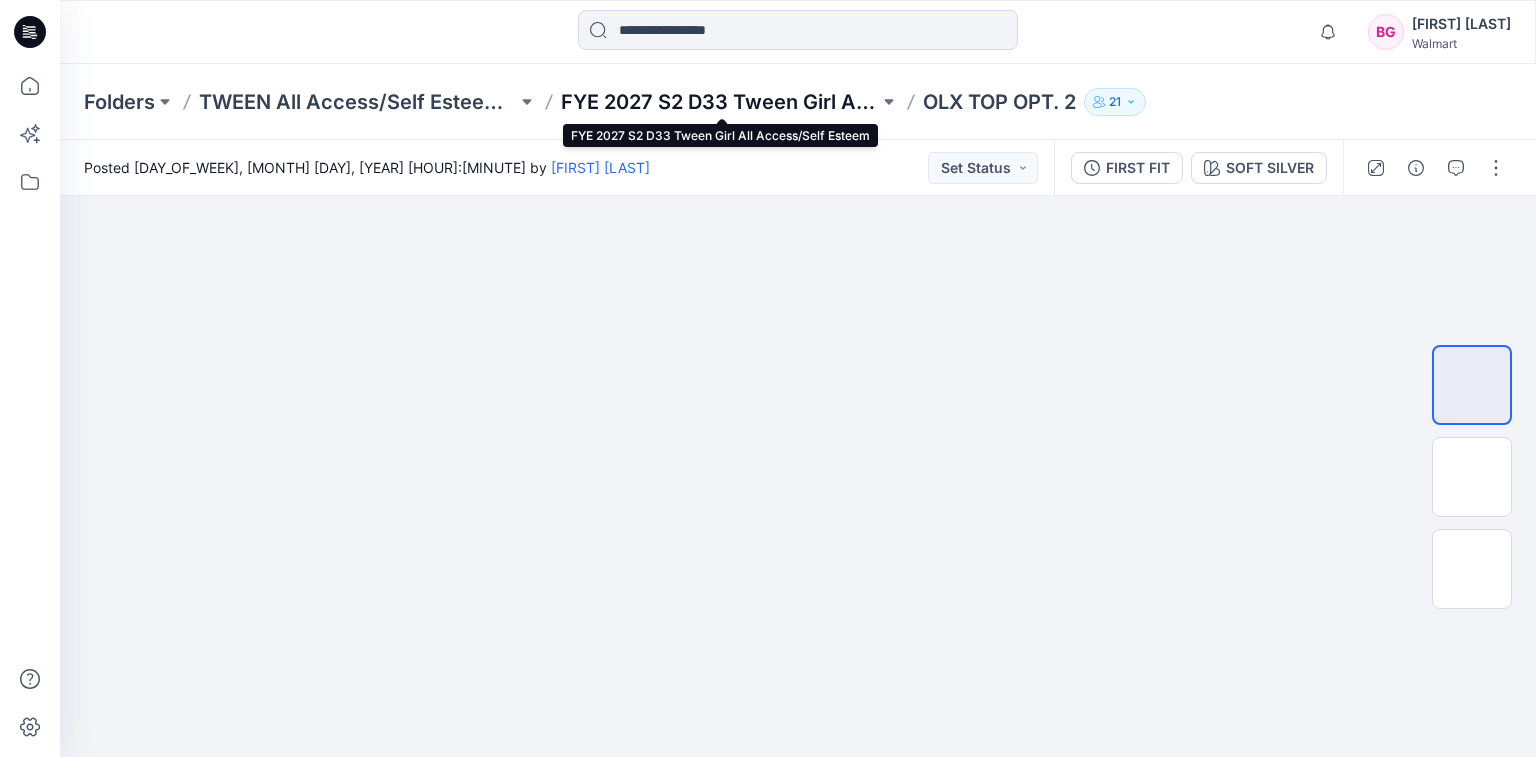 drag, startPoint x: 734, startPoint y: 105, endPoint x: 1510, endPoint y: 547, distance: 893.05096 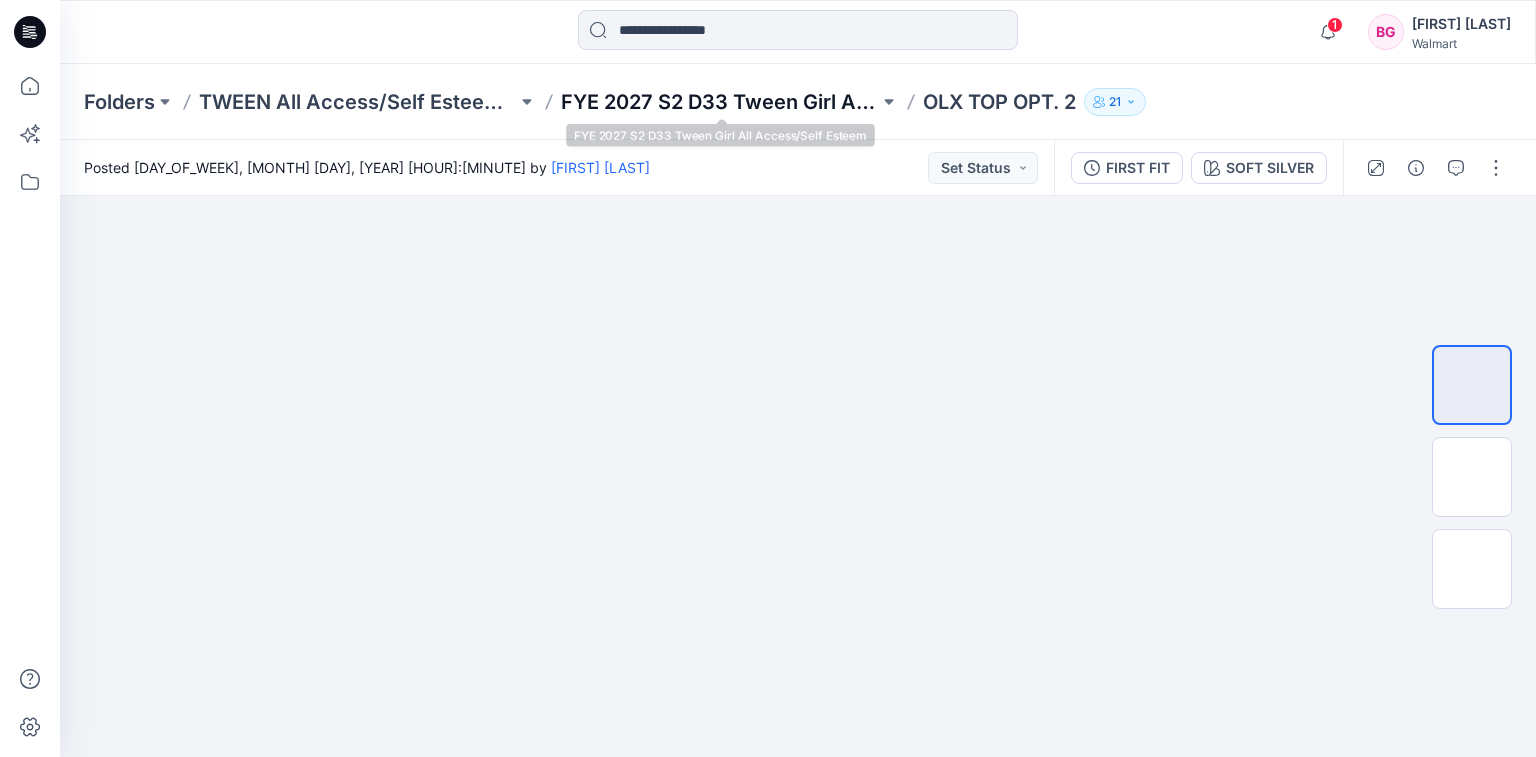 click on "FYE 2027 S2 D33 Tween Girl All Access/Self Esteem" at bounding box center (720, 102) 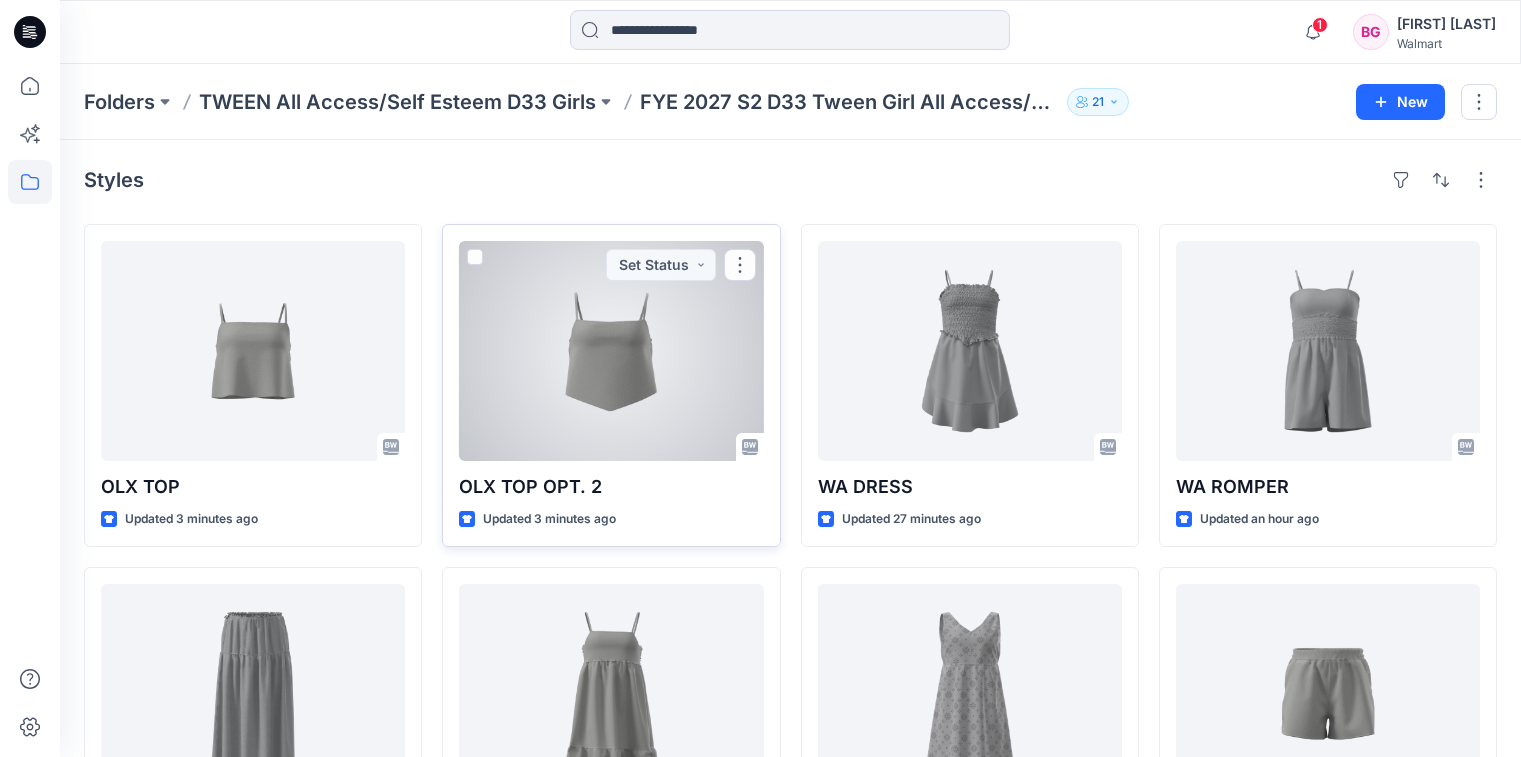 click at bounding box center (611, 351) 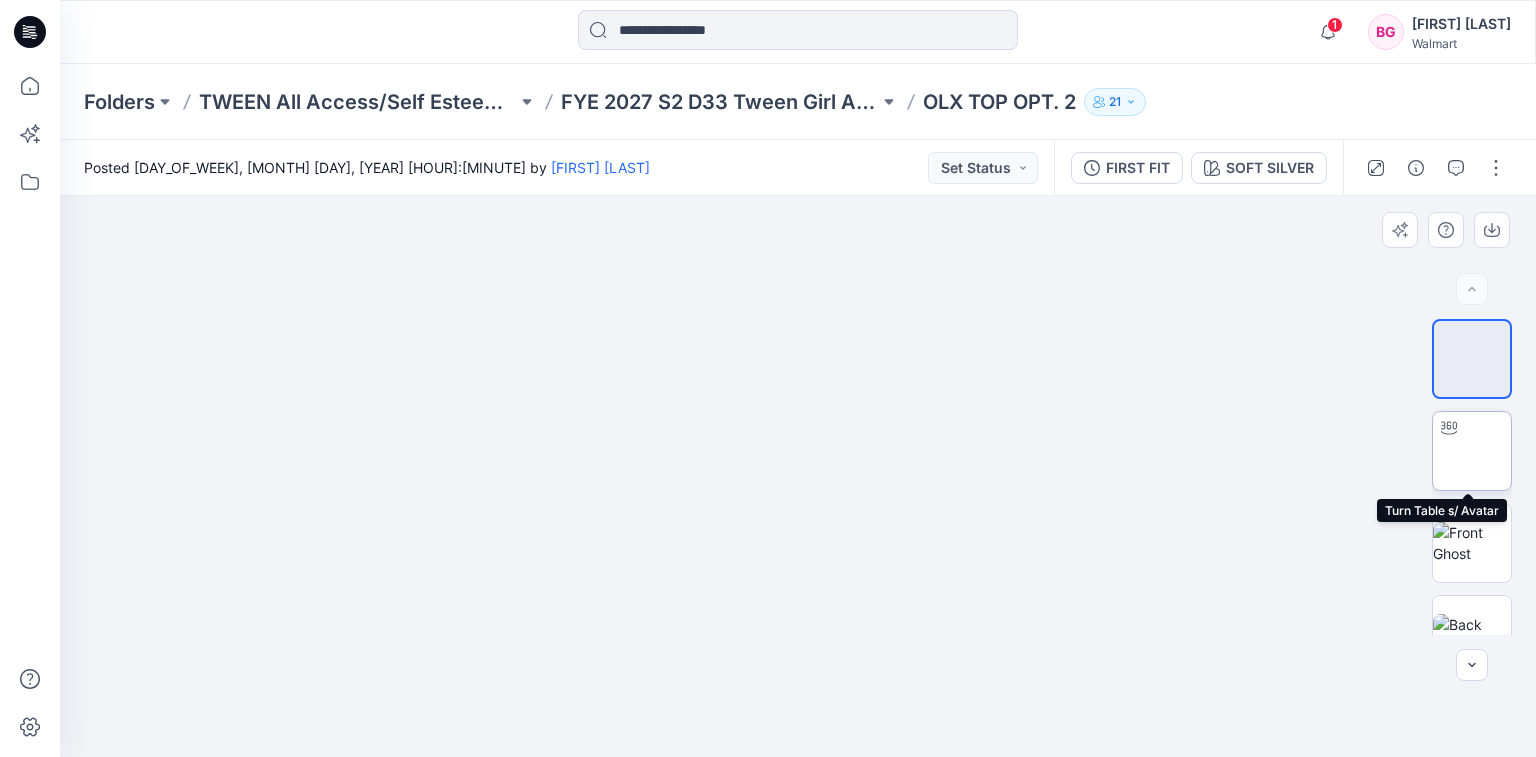 click at bounding box center (1472, 451) 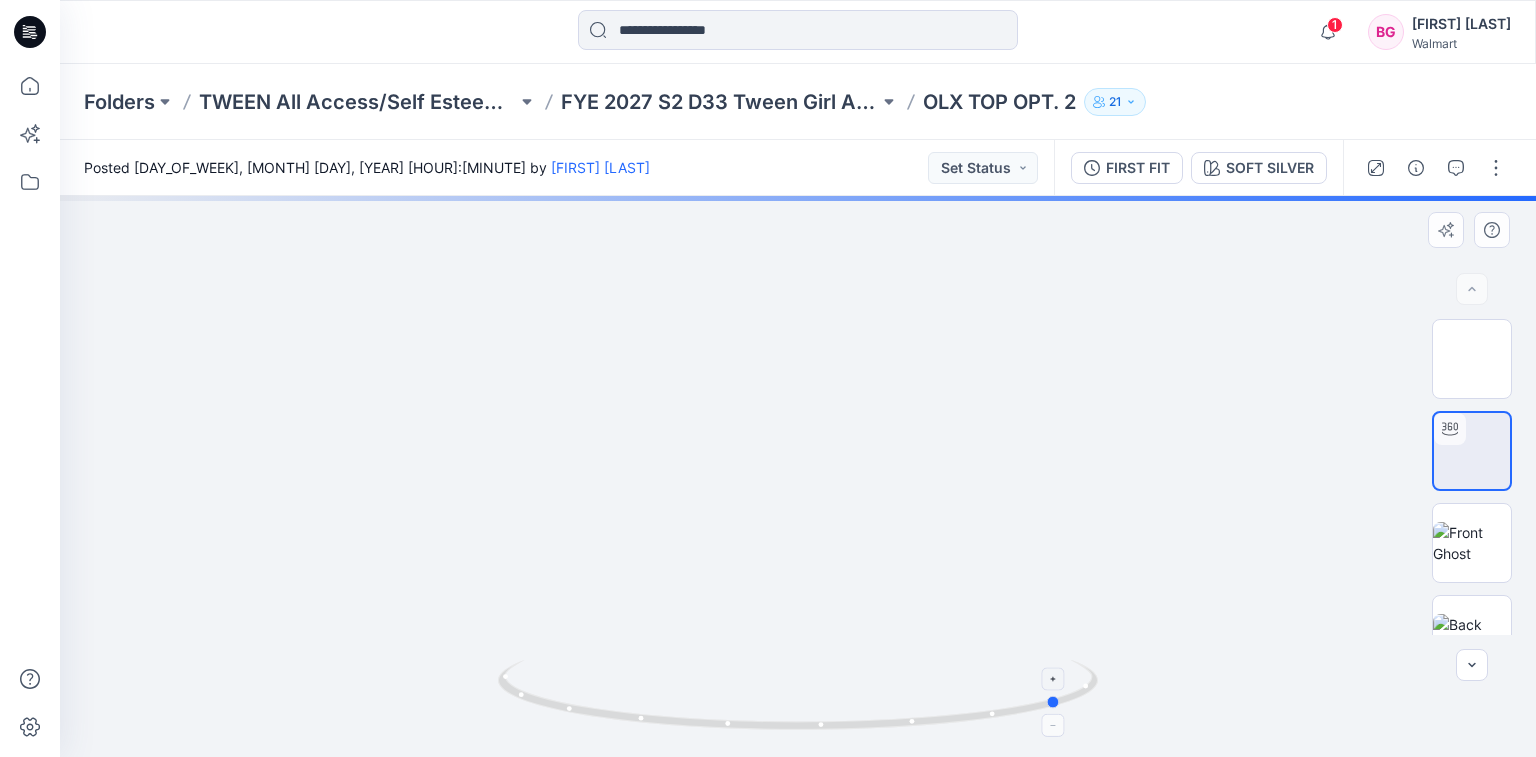 drag, startPoint x: 1024, startPoint y: 667, endPoint x: 700, endPoint y: 678, distance: 324.18668 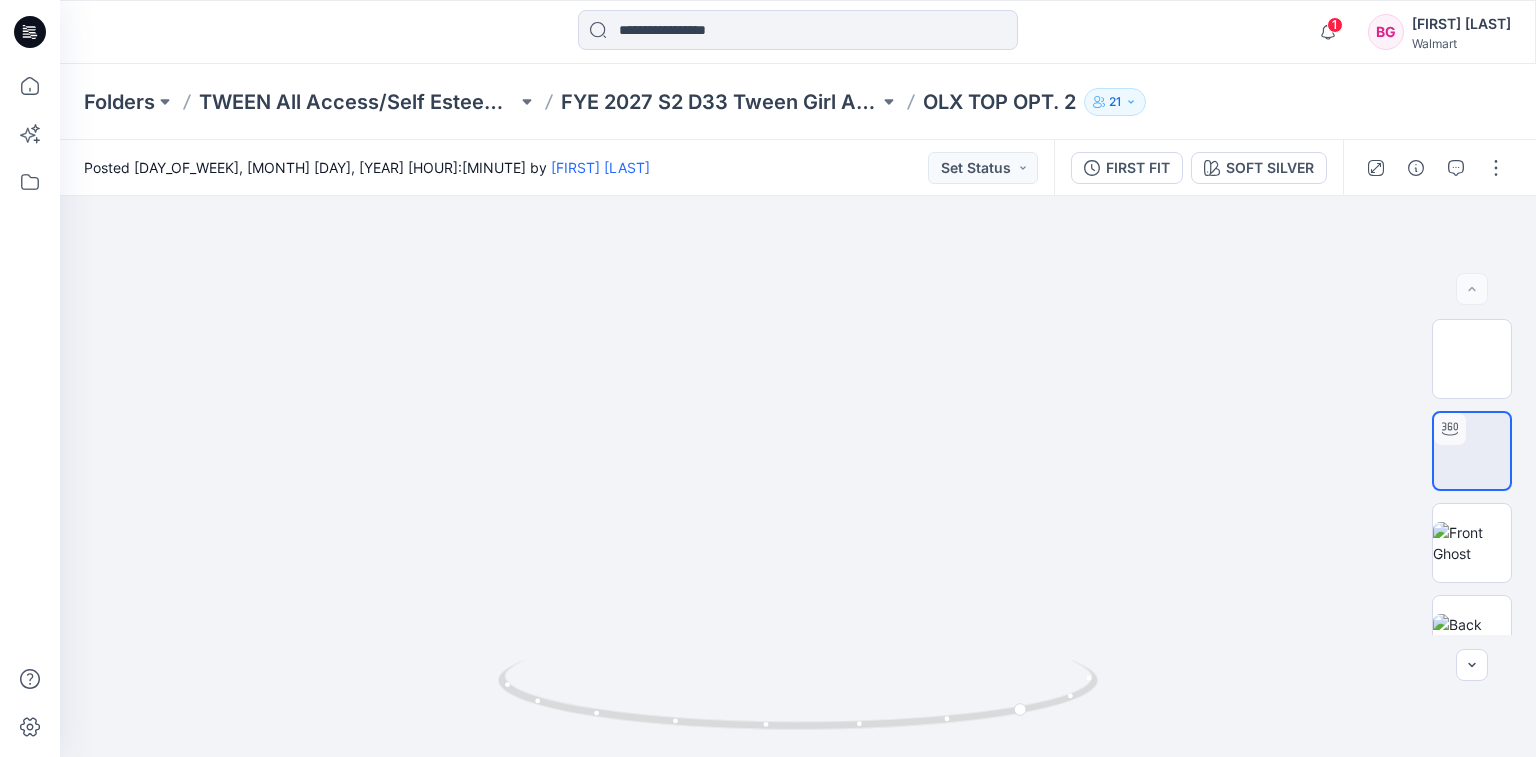 click on "FIRST FIT" at bounding box center [1127, 168] 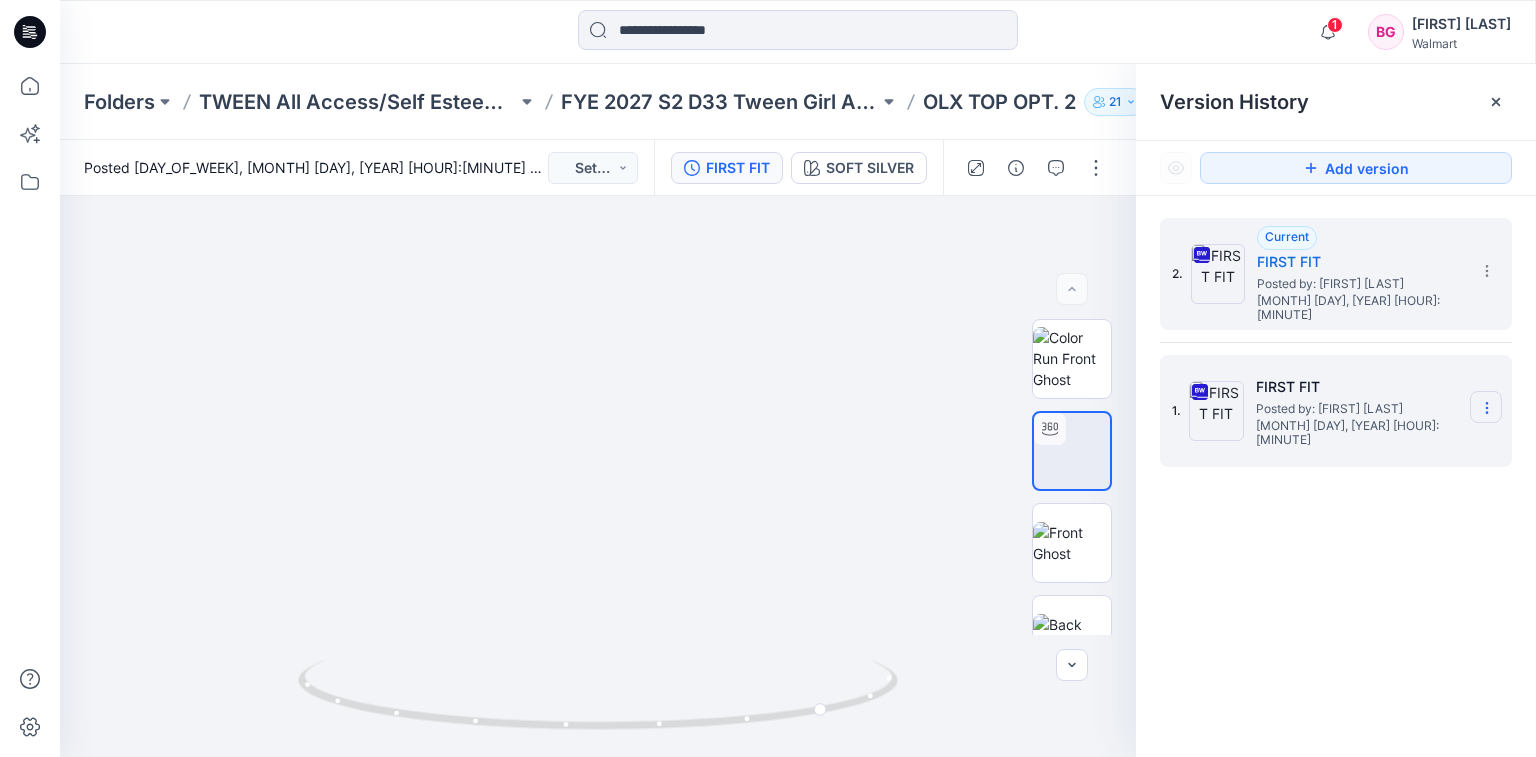 click 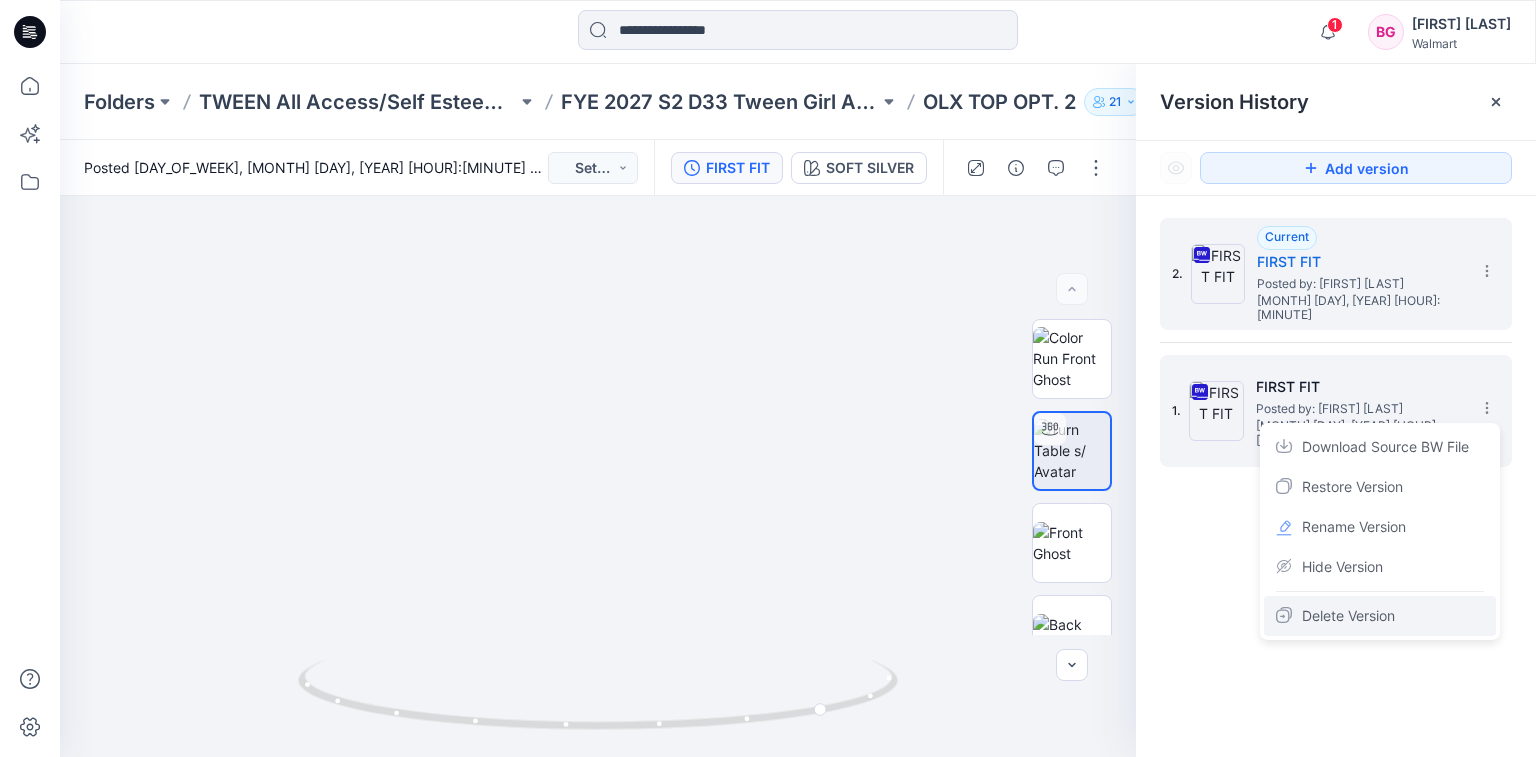 click on "Delete Version" at bounding box center [1348, 616] 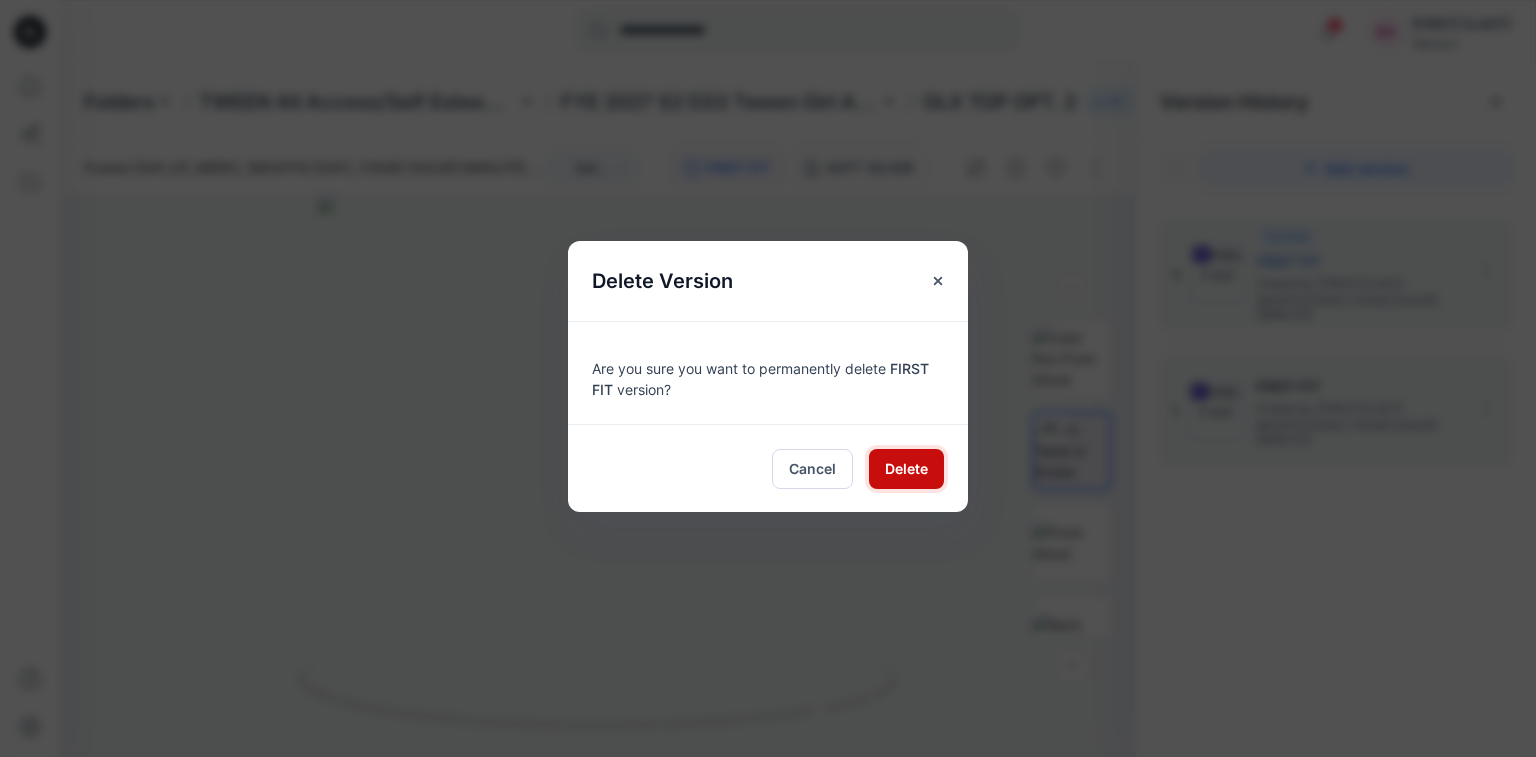 click on "Delete" at bounding box center (906, 469) 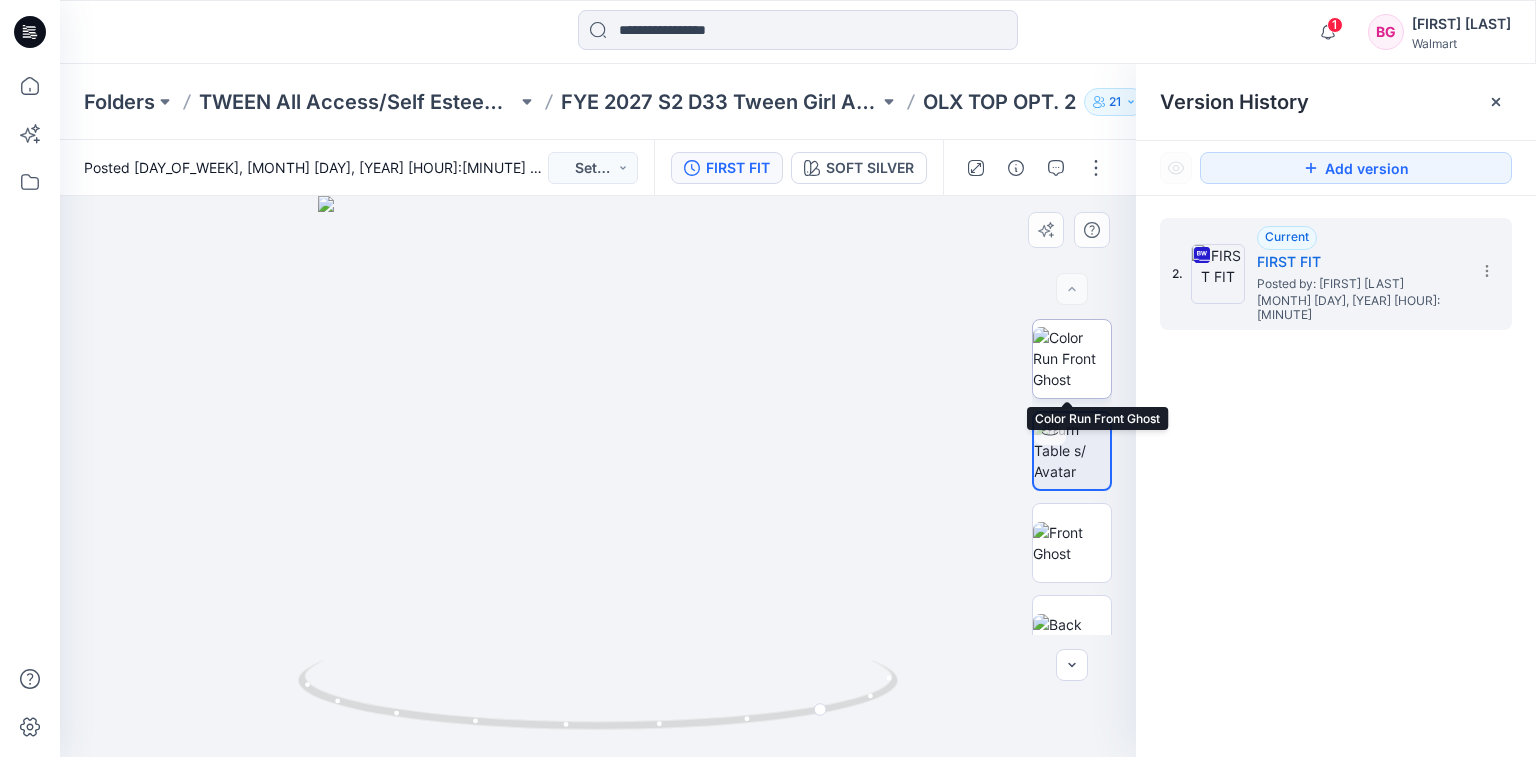 drag, startPoint x: 1096, startPoint y: 375, endPoint x: 1099, endPoint y: 390, distance: 15.297058 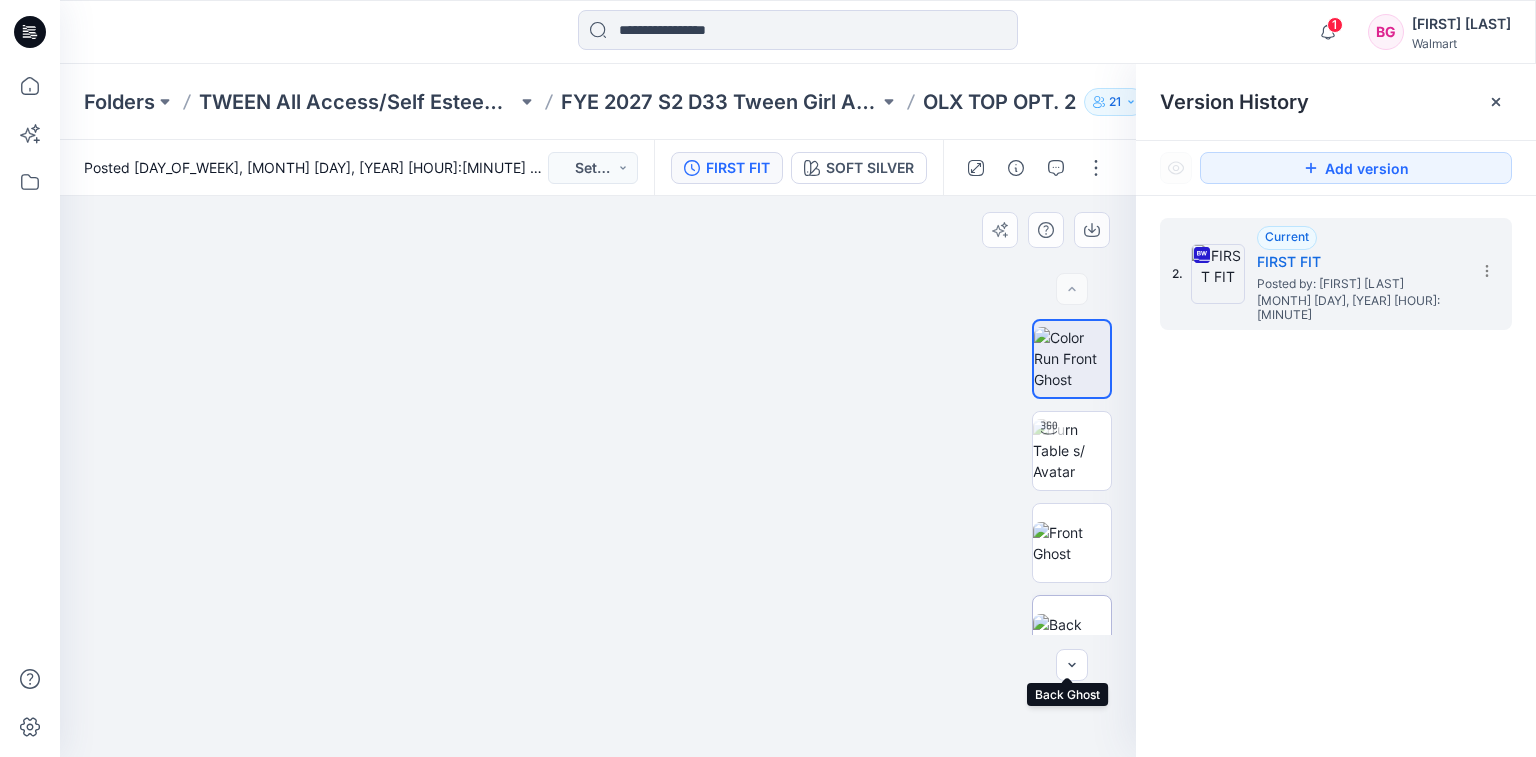 click at bounding box center (1072, 635) 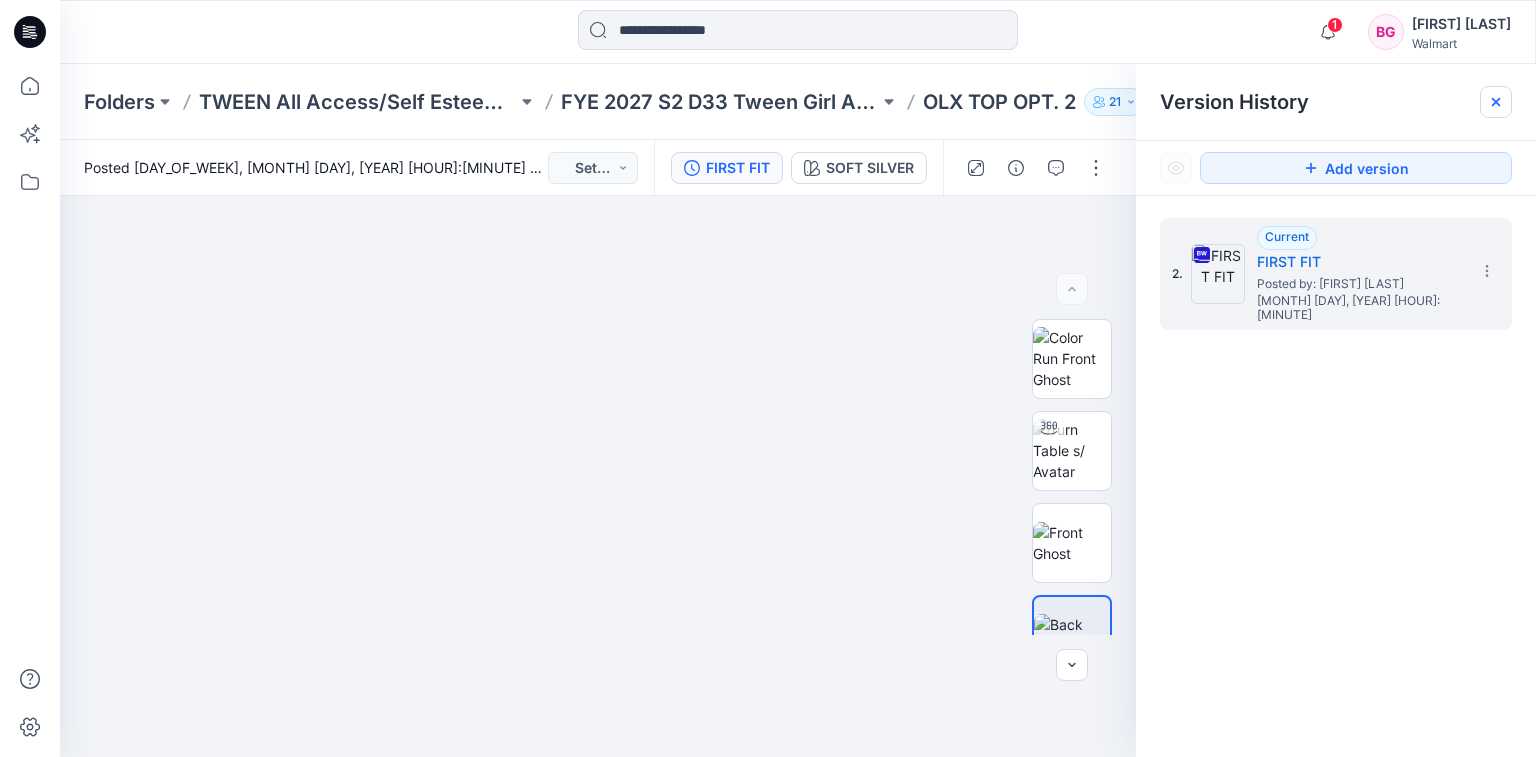 click 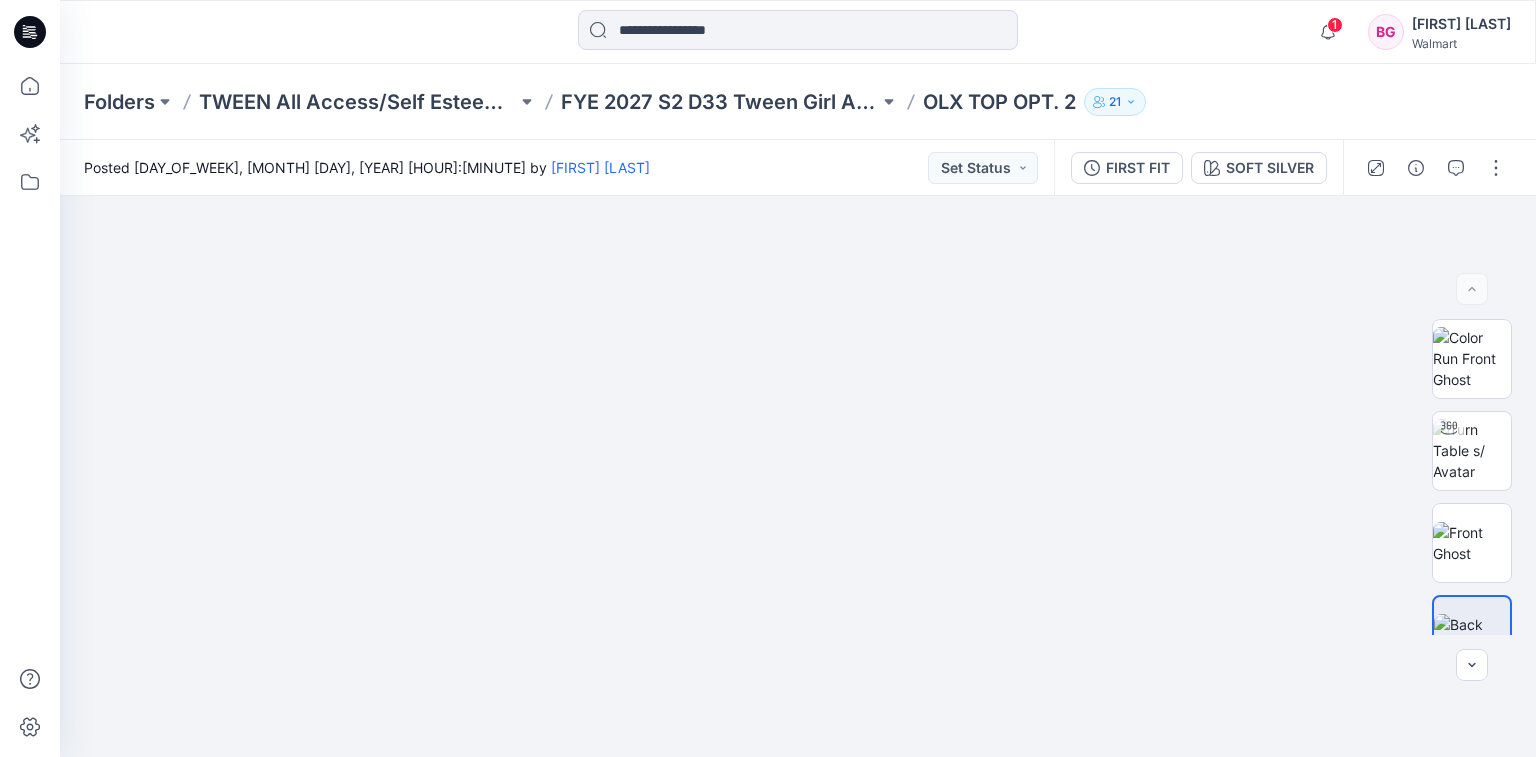 click on "1" at bounding box center (1324, 20) 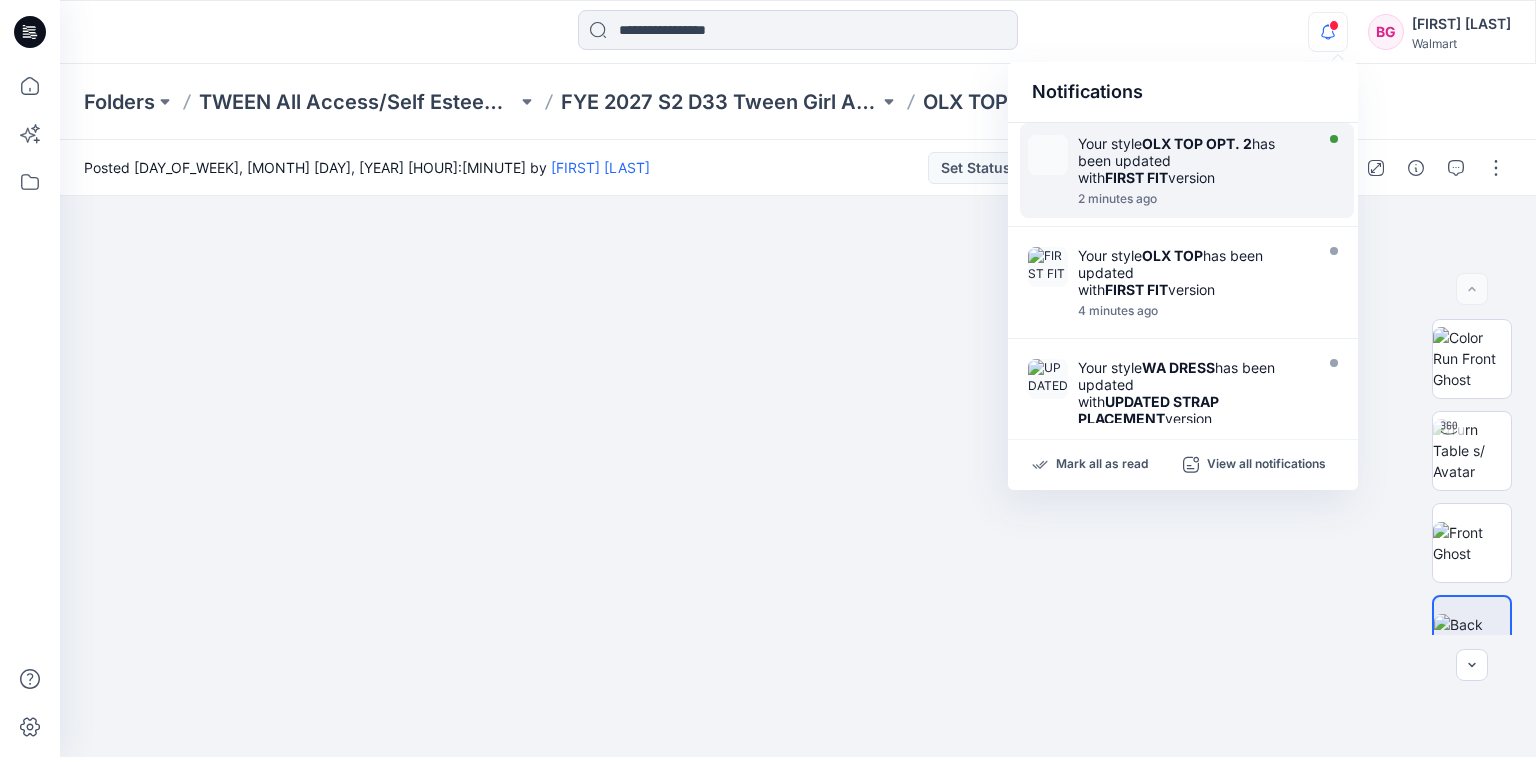 click on "Your style  OLX TOP OPT. 2  has been updated  with  FIRST FIT  version" at bounding box center (1193, 160) 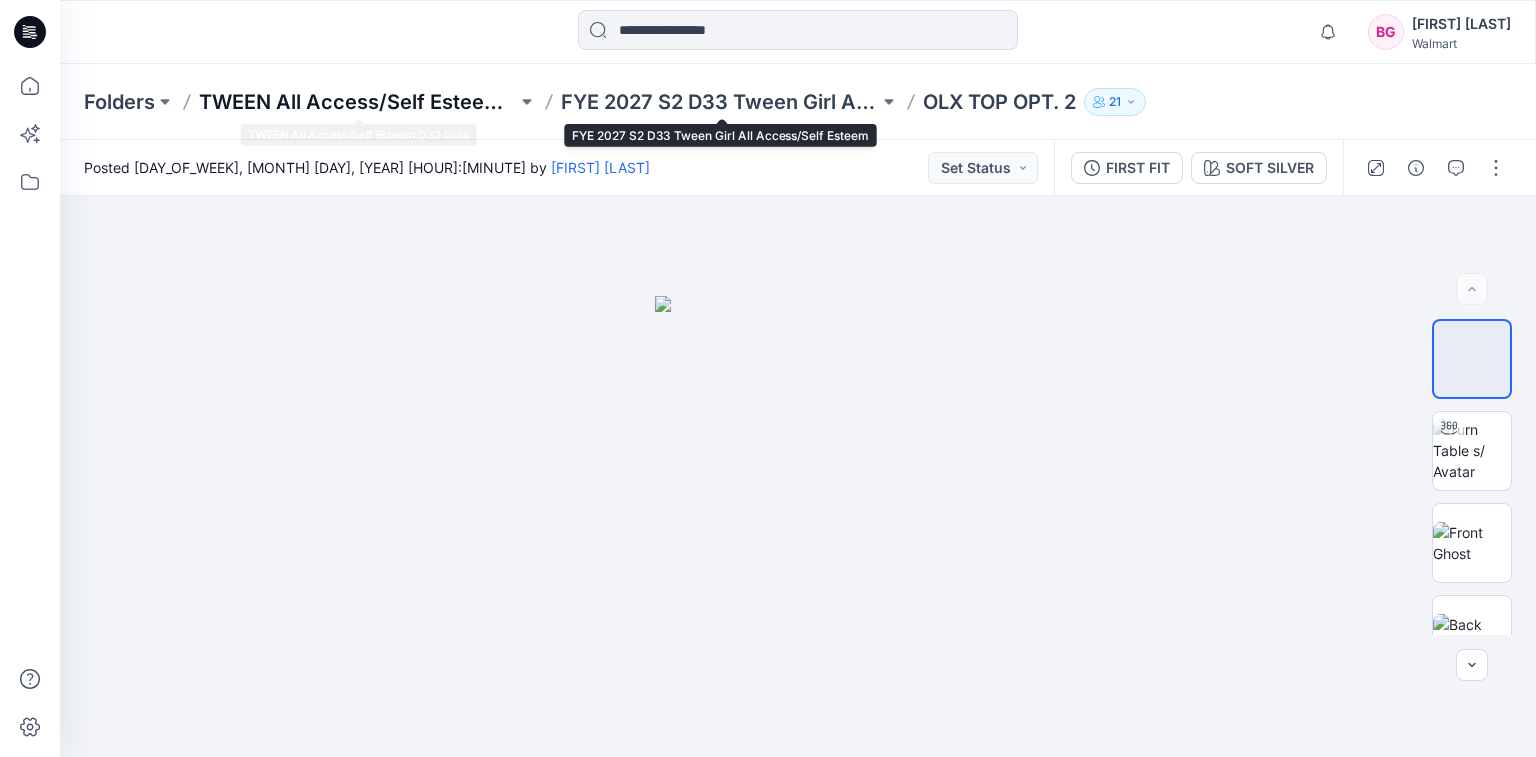 click on "TWEEN All Access/Self Esteem D33 Girls" at bounding box center [358, 102] 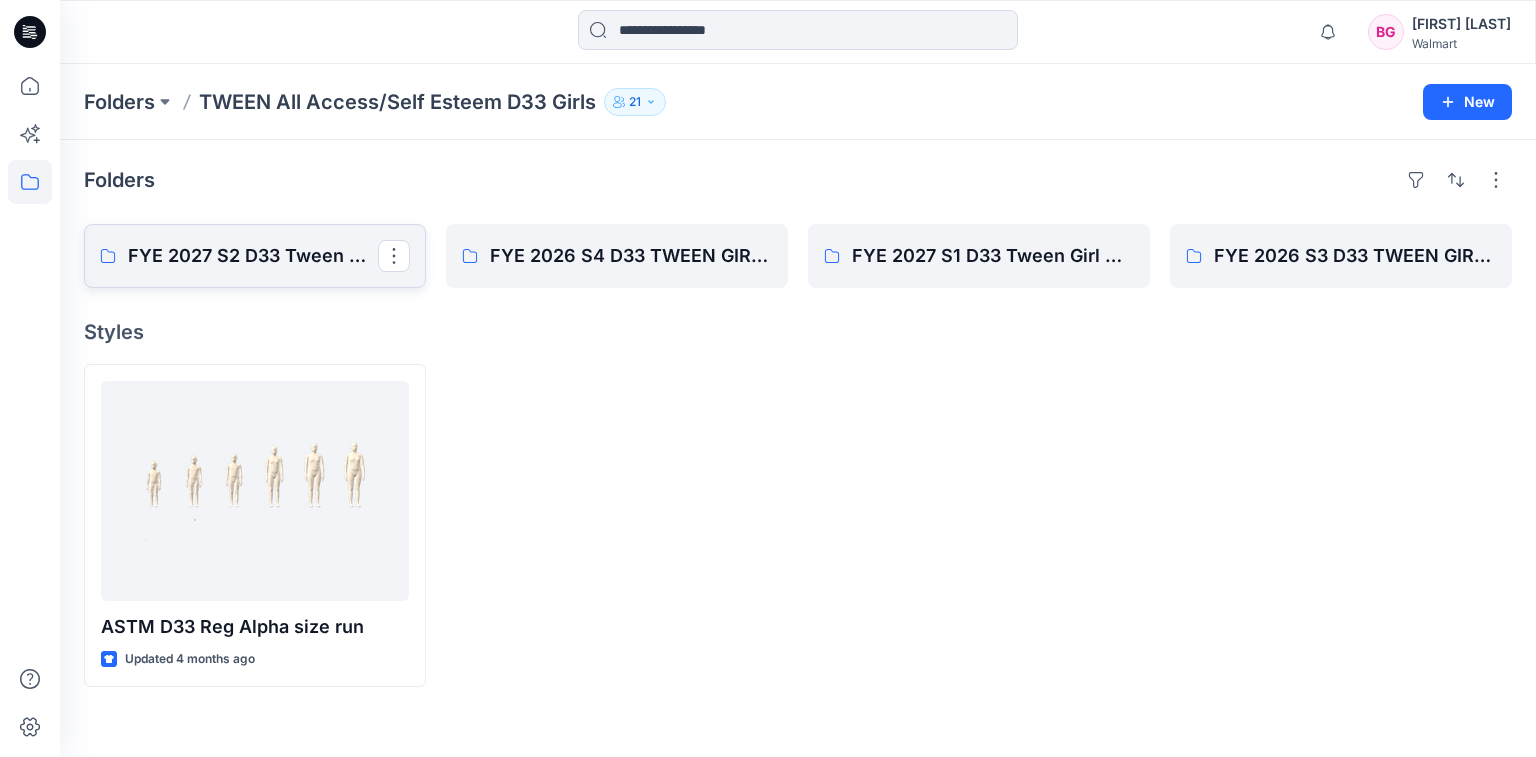 click on "FYE 2027 S2 D33 Tween Girl All Access/Self Esteem" at bounding box center (253, 256) 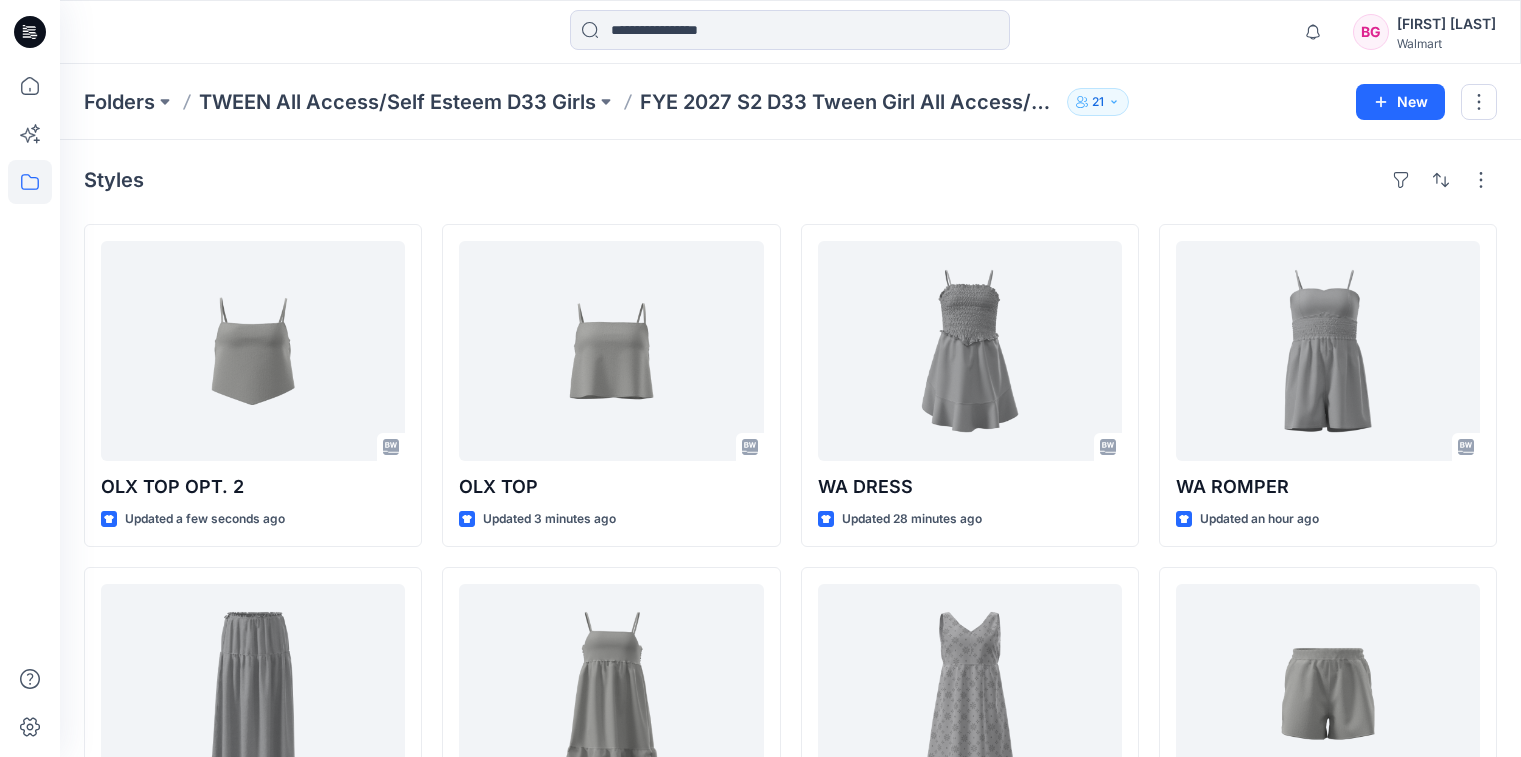 click on "Styles" at bounding box center [790, 180] 